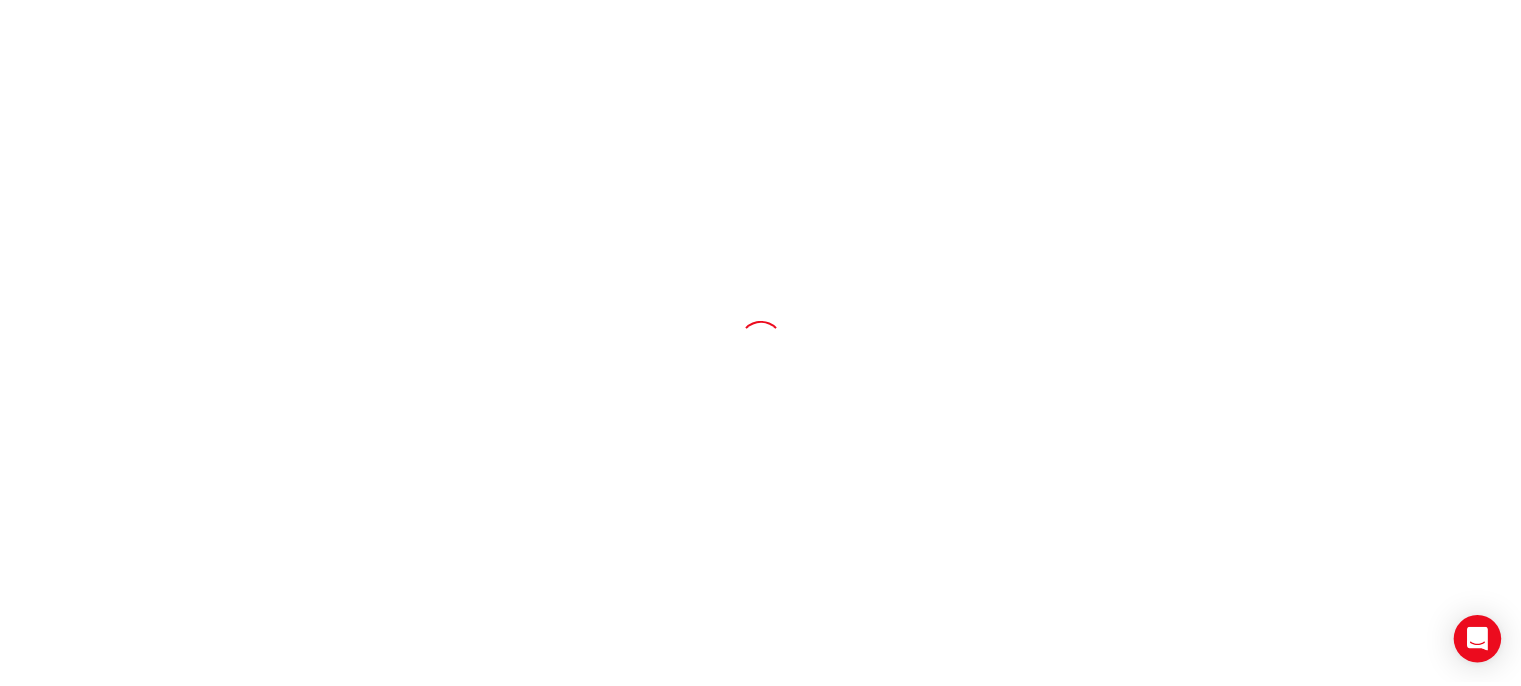 scroll, scrollTop: 0, scrollLeft: 0, axis: both 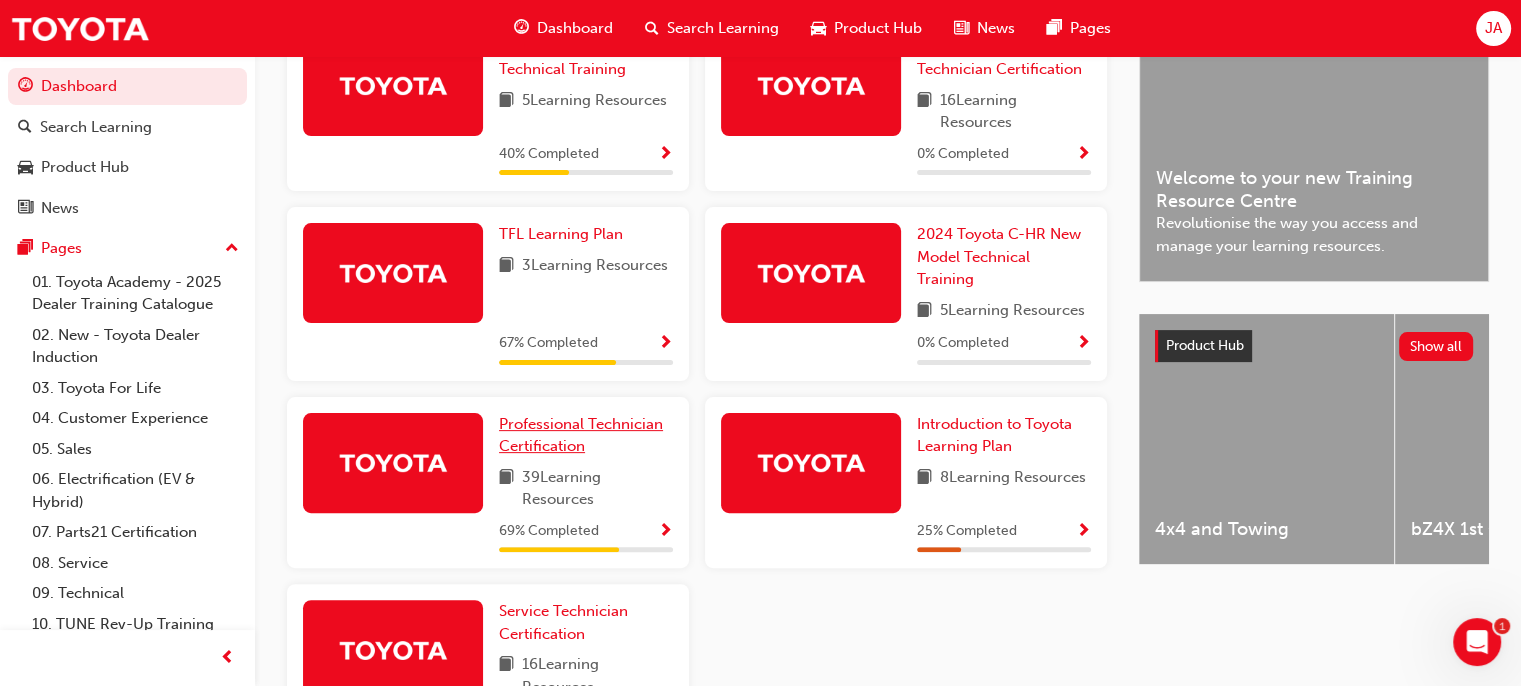click on "Professional Technician Certification" at bounding box center [581, 435] 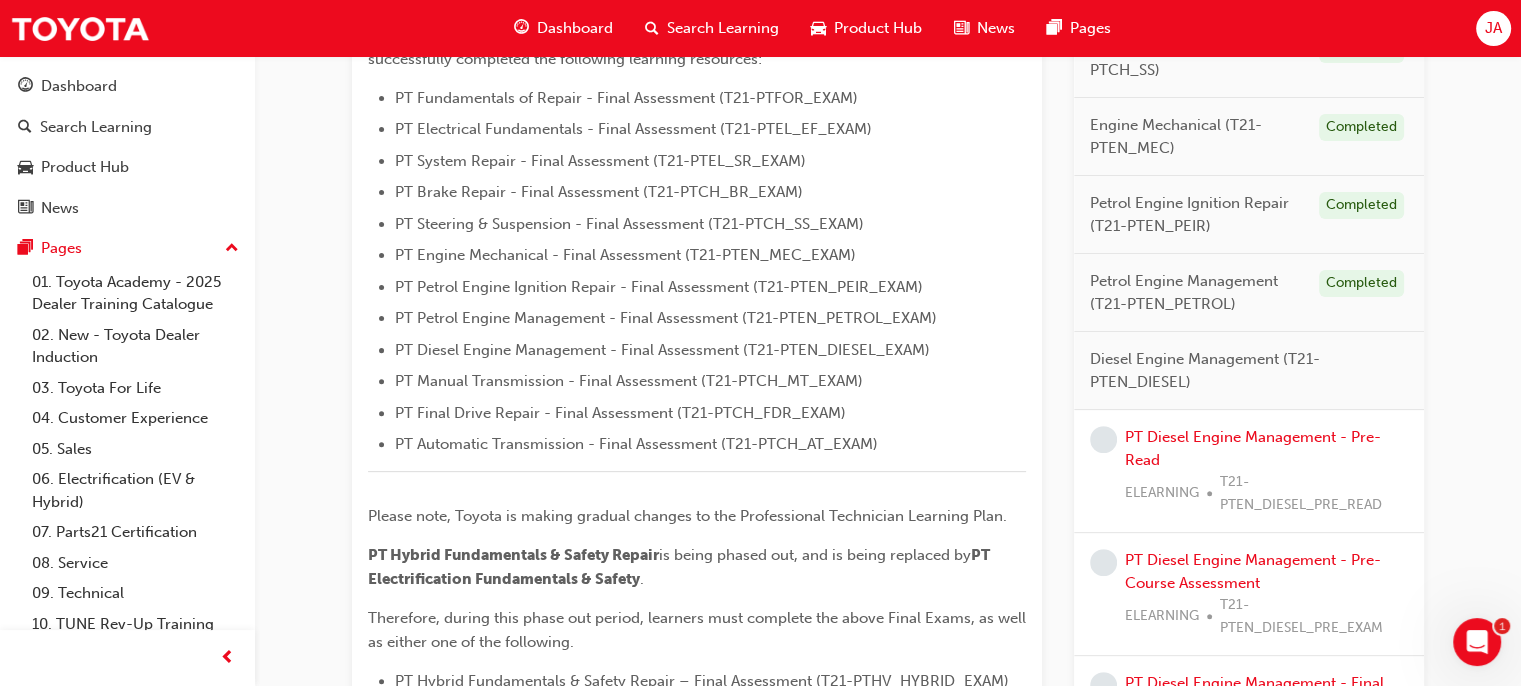 scroll, scrollTop: 656, scrollLeft: 0, axis: vertical 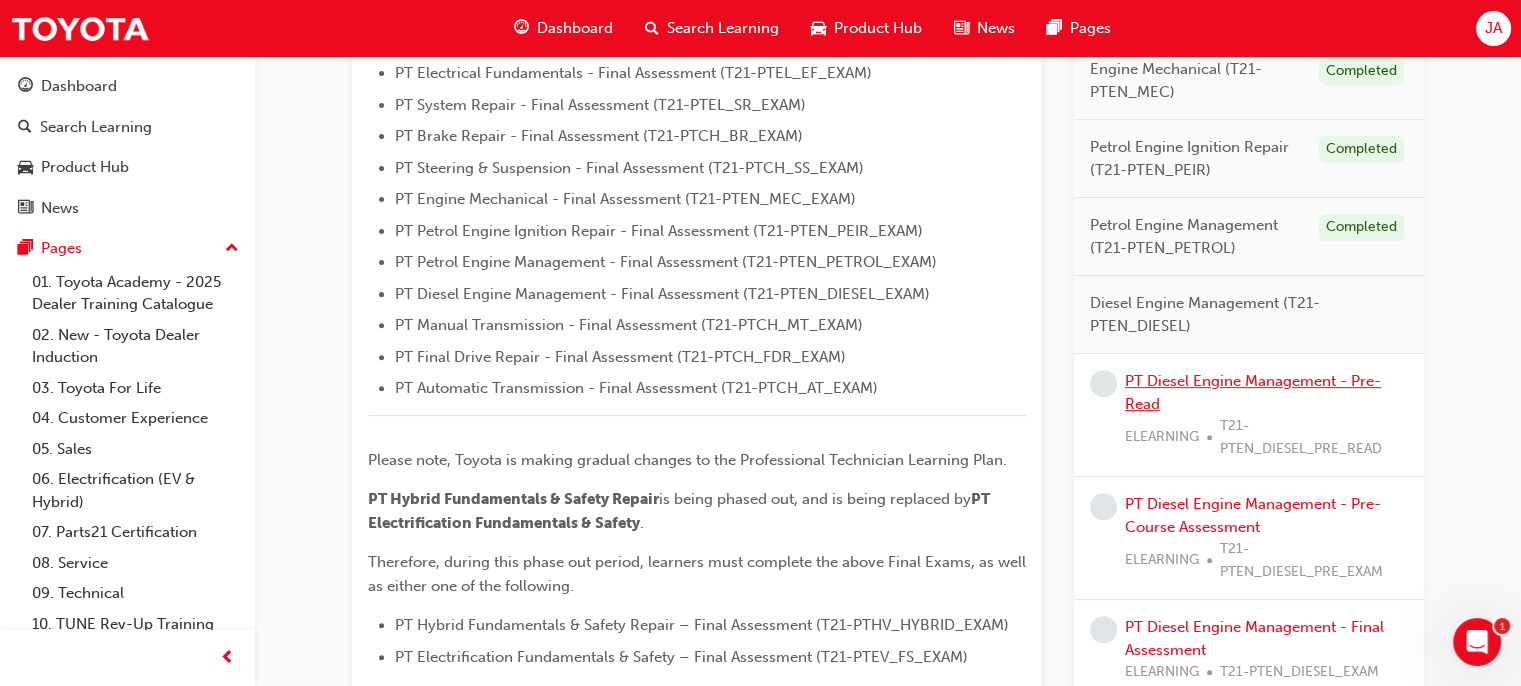 click on "PT Diesel Engine Management - Pre-Read" at bounding box center [1253, 392] 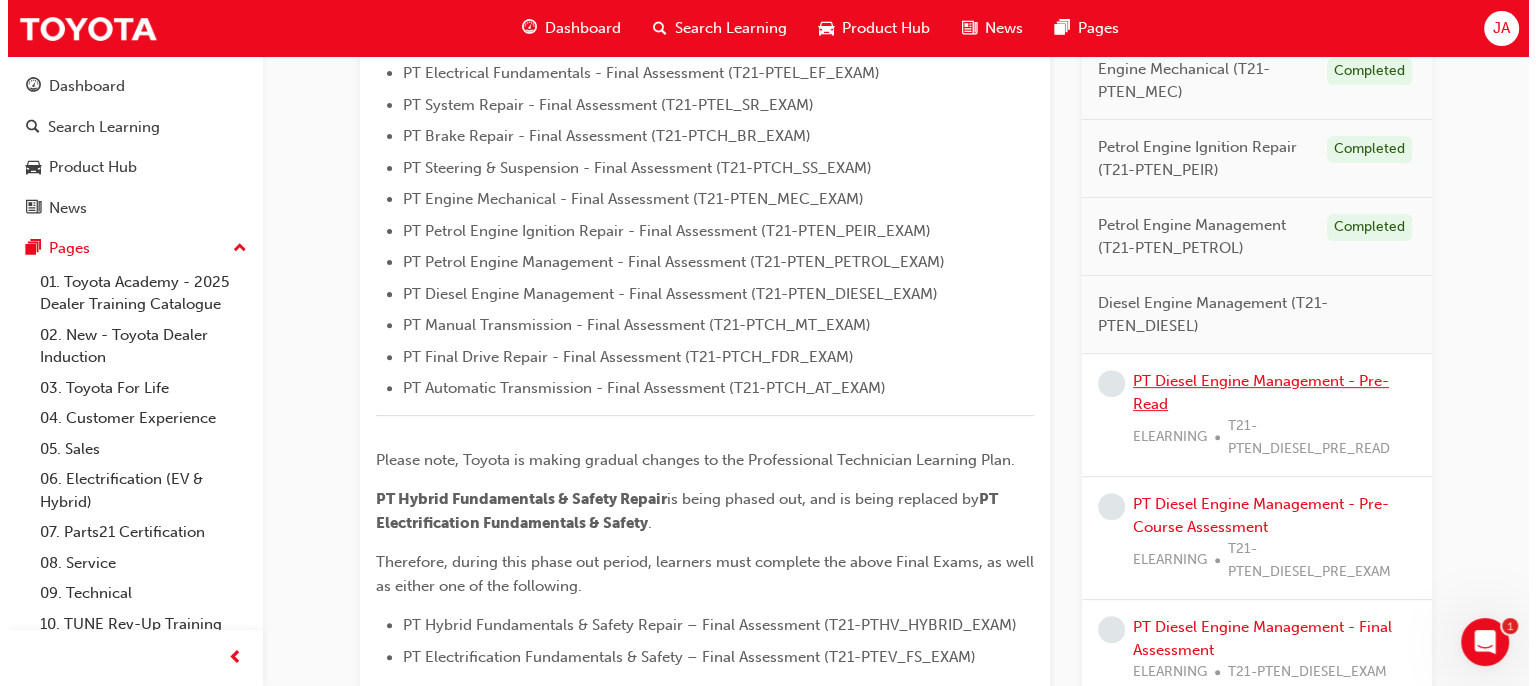 scroll, scrollTop: 0, scrollLeft: 0, axis: both 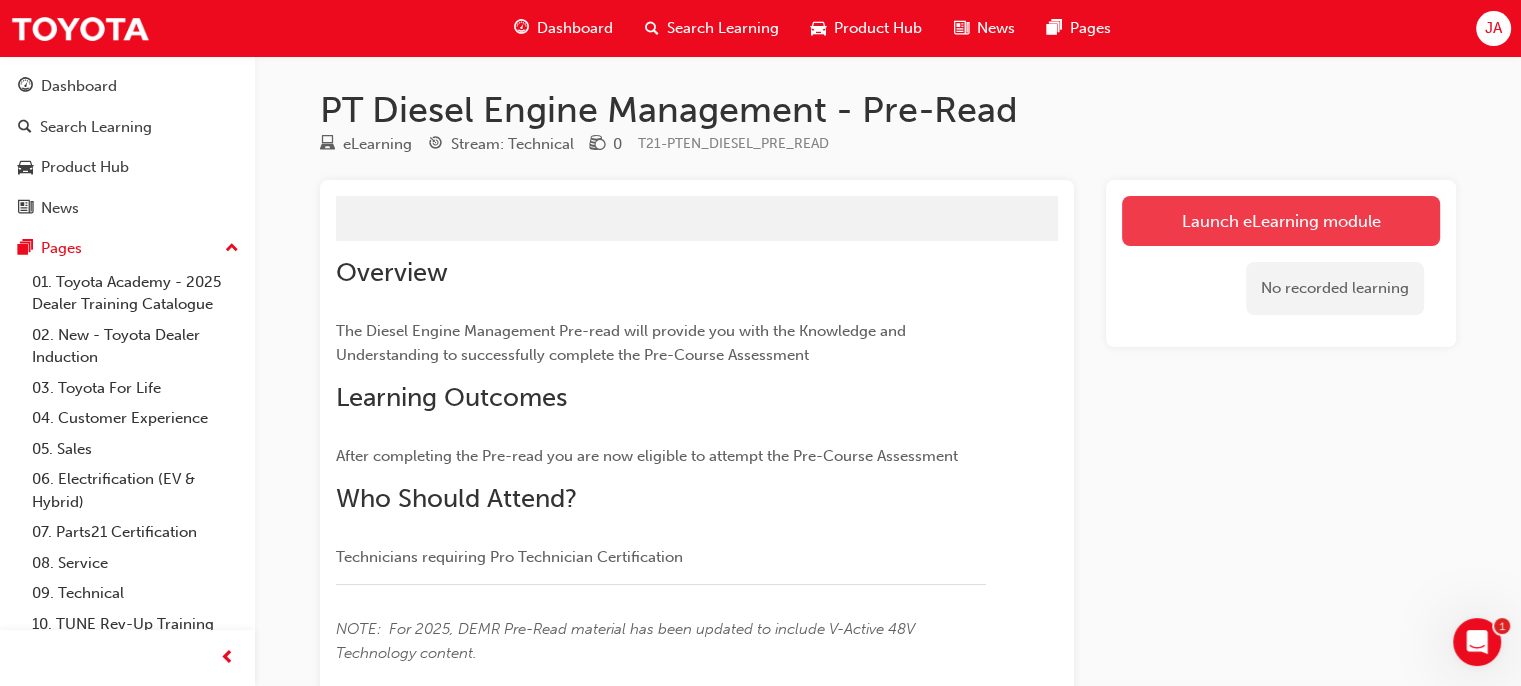 click on "Launch eLearning module" at bounding box center [1281, 221] 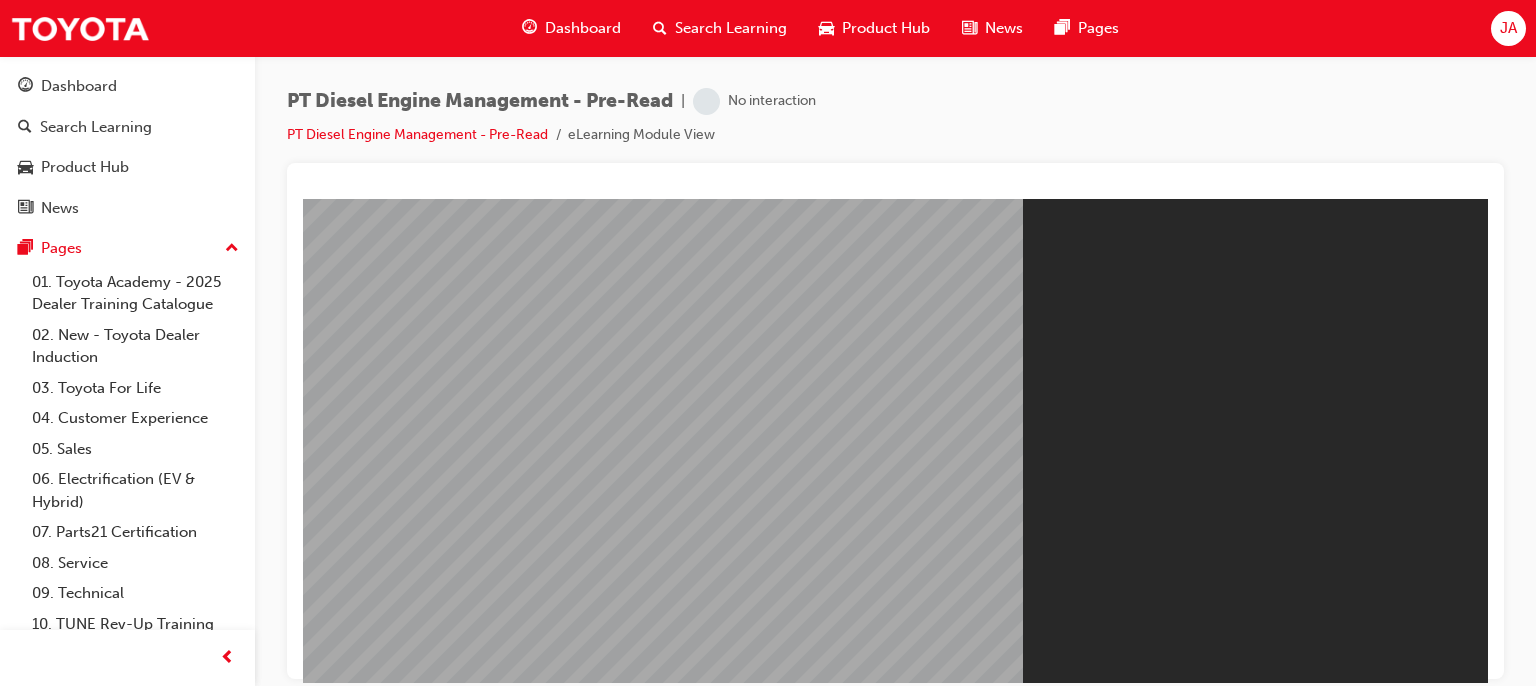 scroll, scrollTop: 0, scrollLeft: 0, axis: both 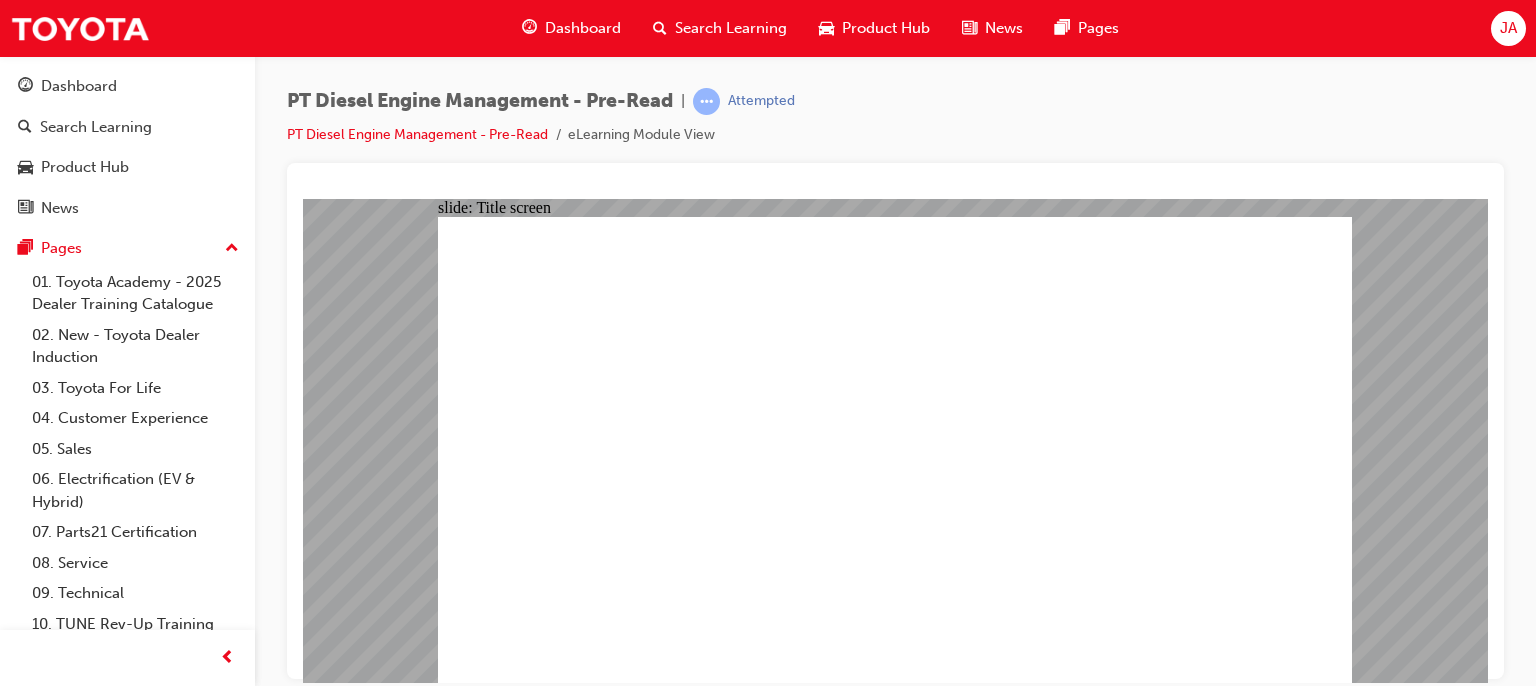 click 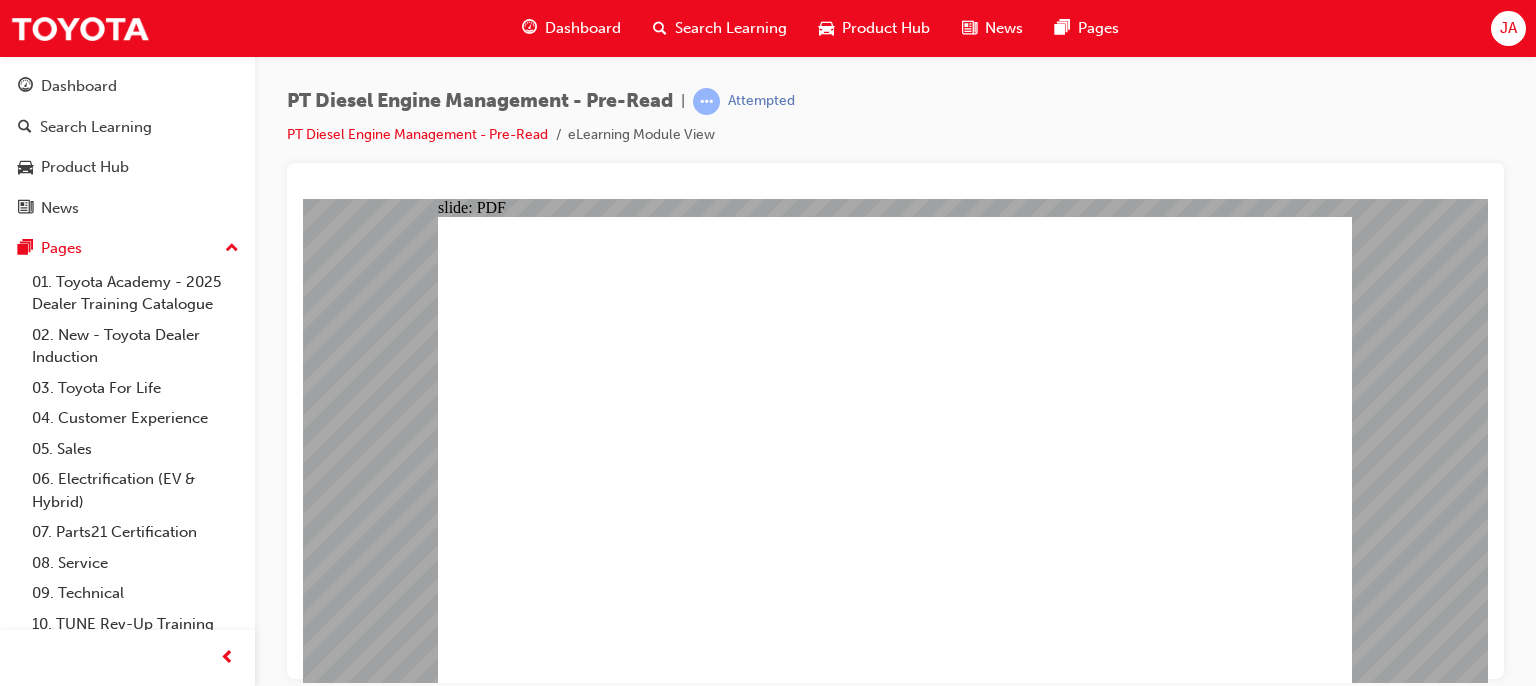 click 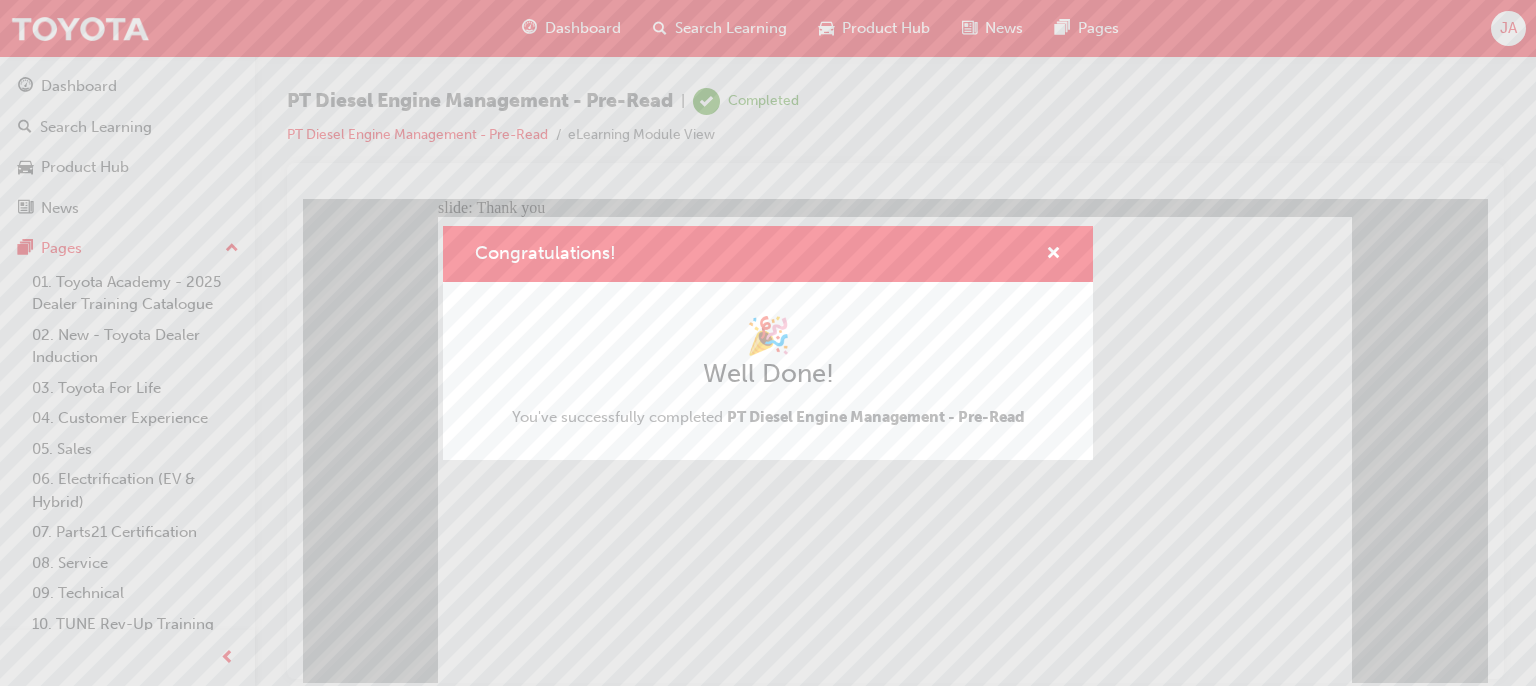 click on "Congratulations! 🎉 Well Done! You've successfully completed   PT Diesel Engine Management - Pre-Read" at bounding box center [768, 343] 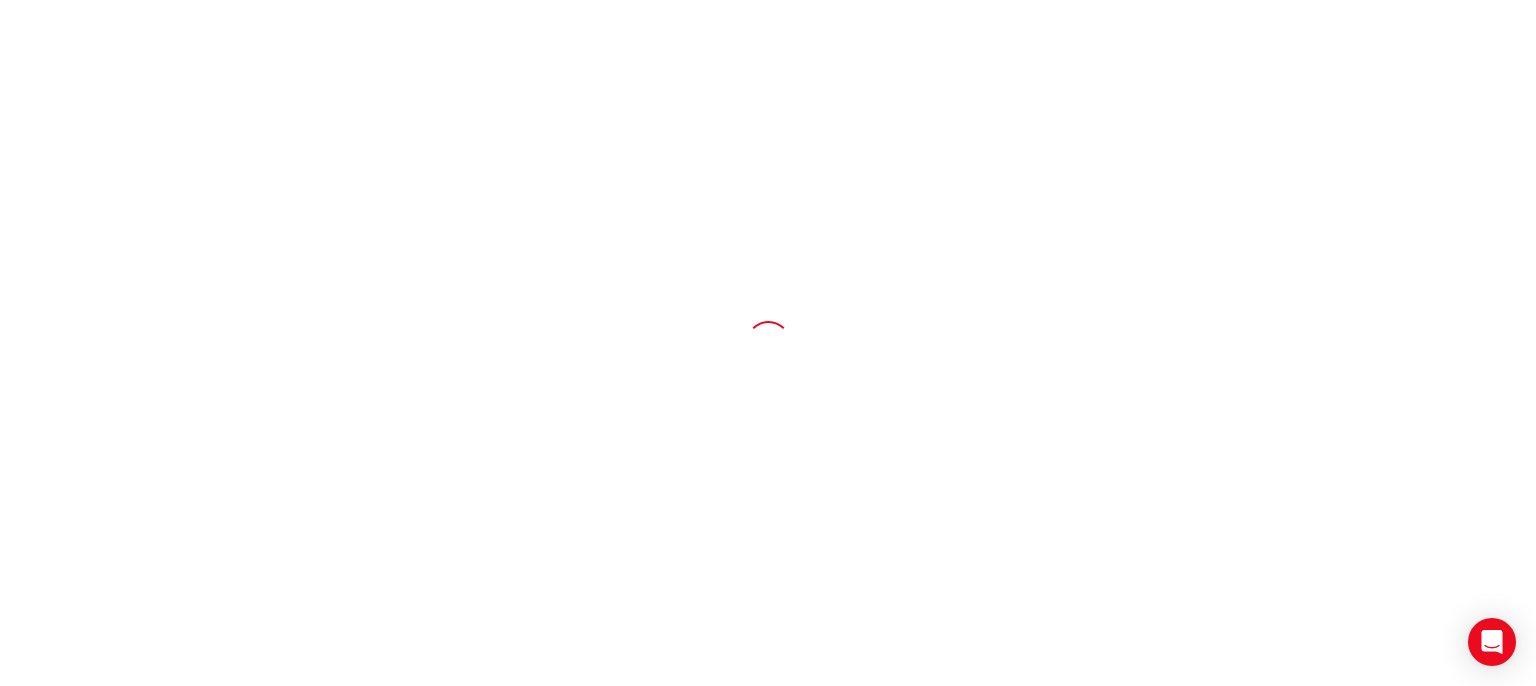 scroll, scrollTop: 0, scrollLeft: 0, axis: both 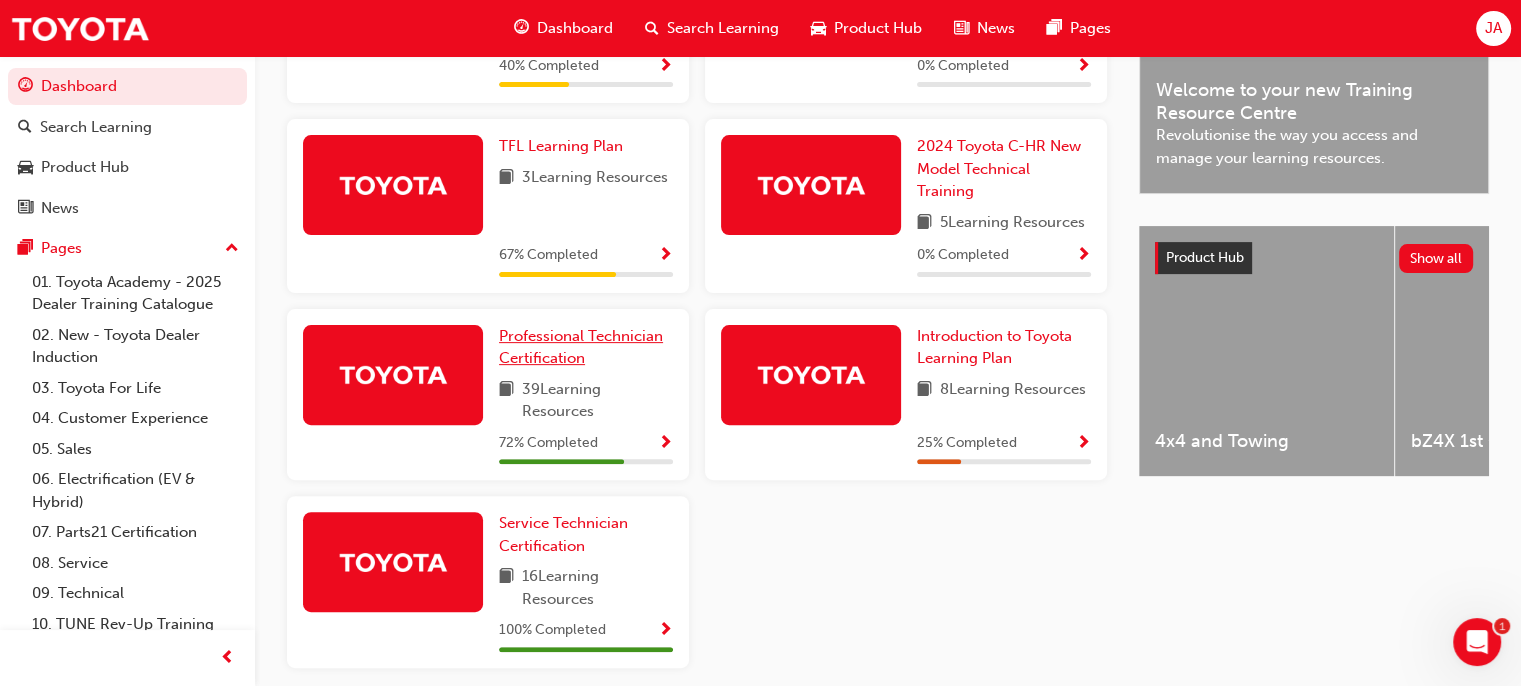 click on "Professional Technician Certification" at bounding box center (581, 347) 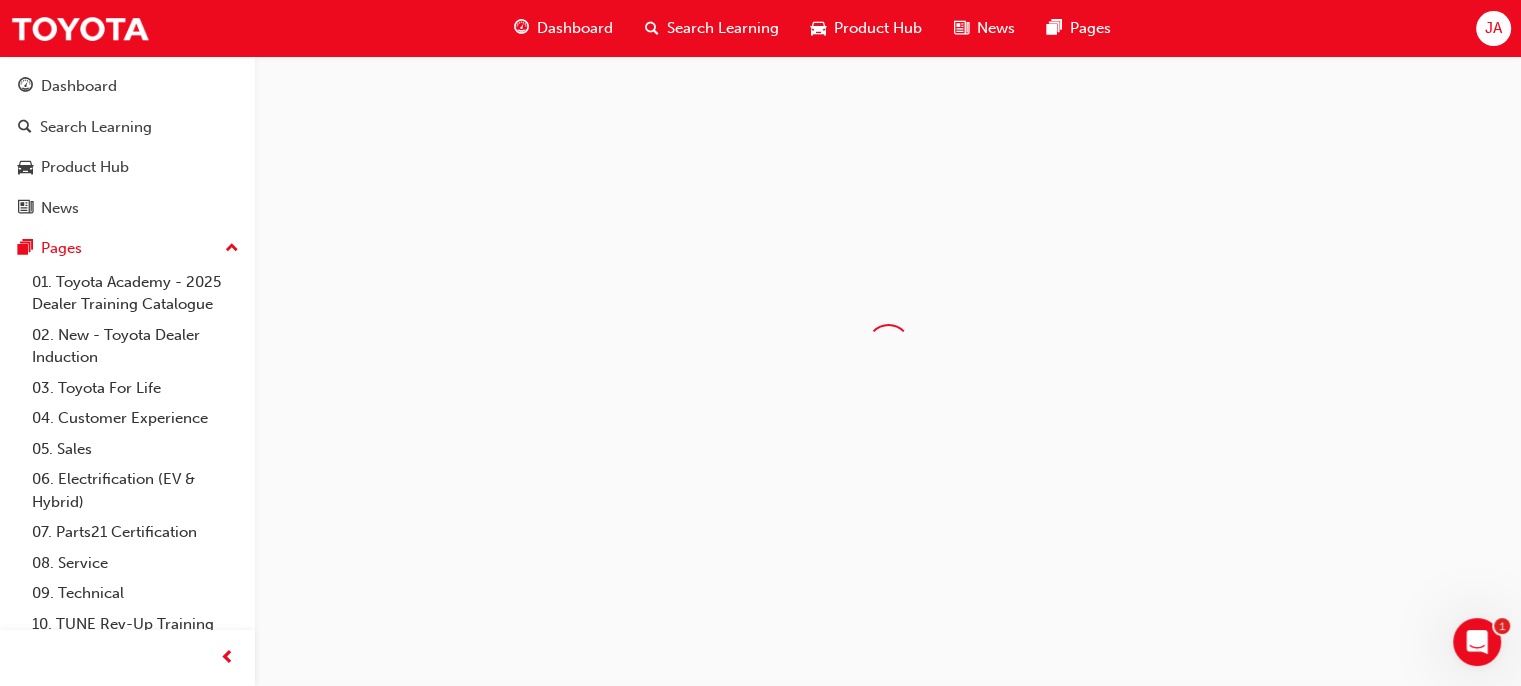scroll, scrollTop: 0, scrollLeft: 0, axis: both 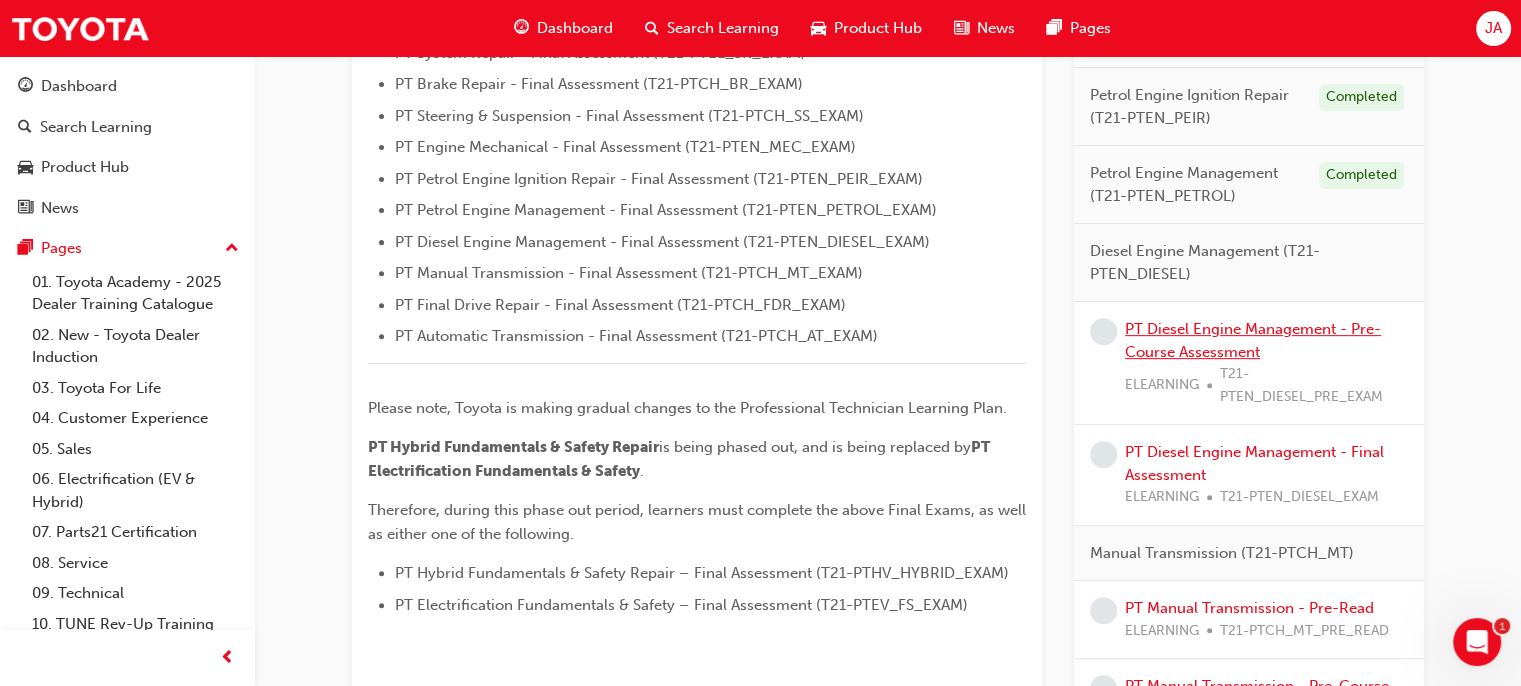 click on "PT Diesel Engine Management - Pre-Course Assessment" at bounding box center [1253, 340] 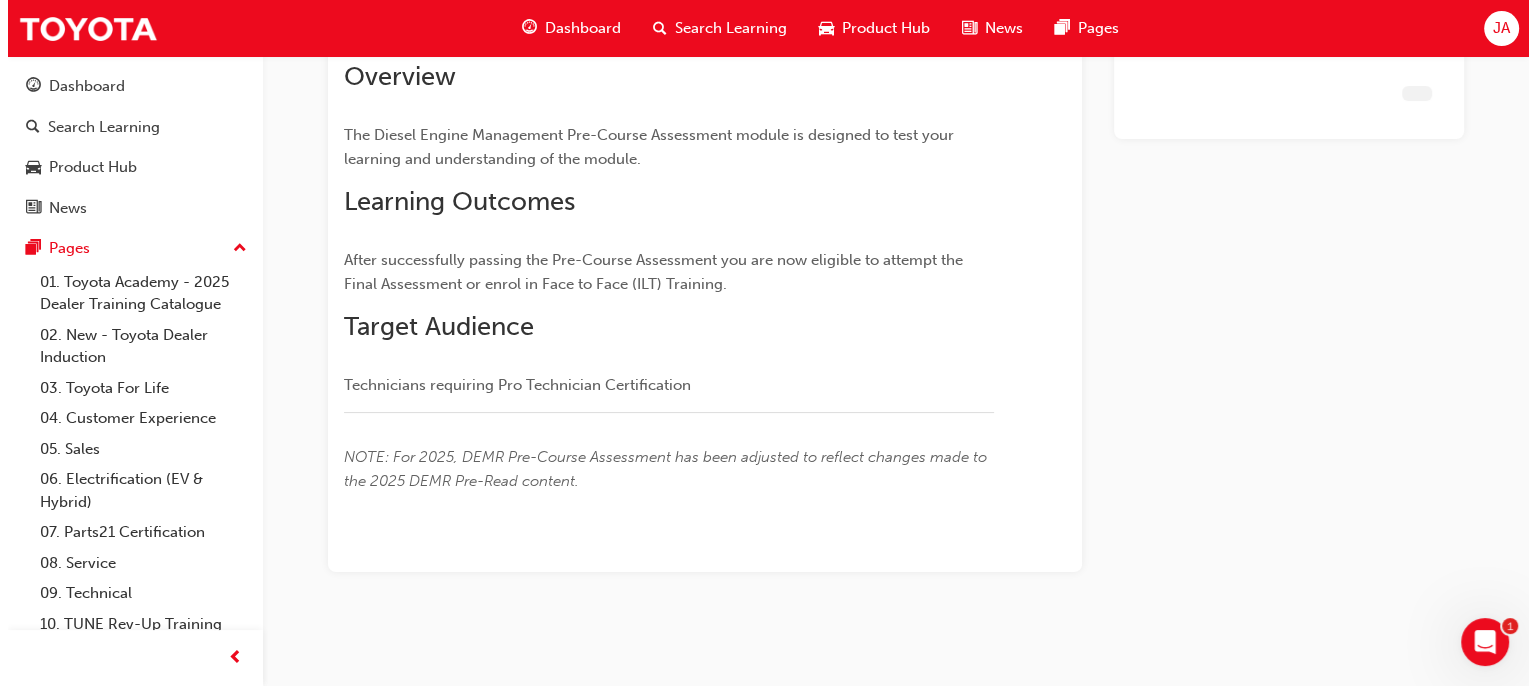 scroll, scrollTop: 0, scrollLeft: 0, axis: both 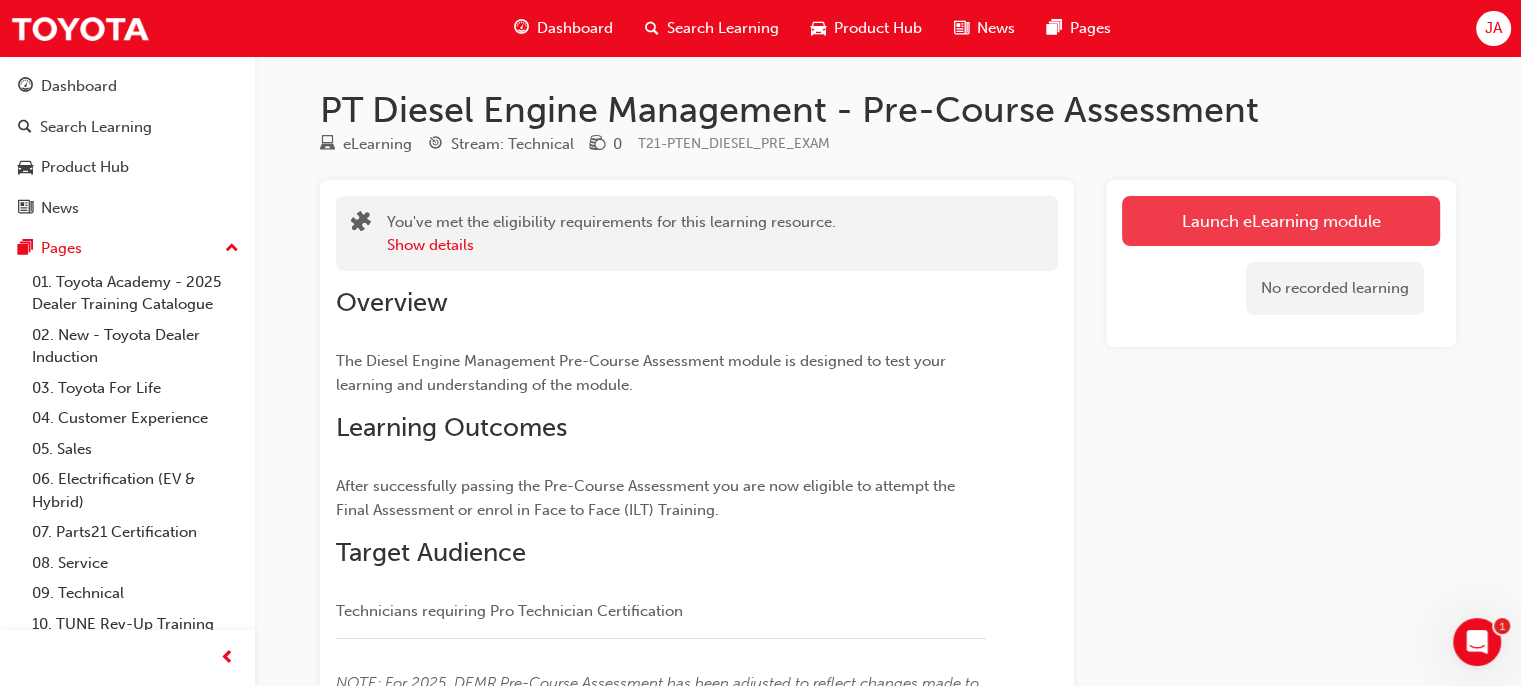 click on "Launch eLearning module" at bounding box center [1281, 221] 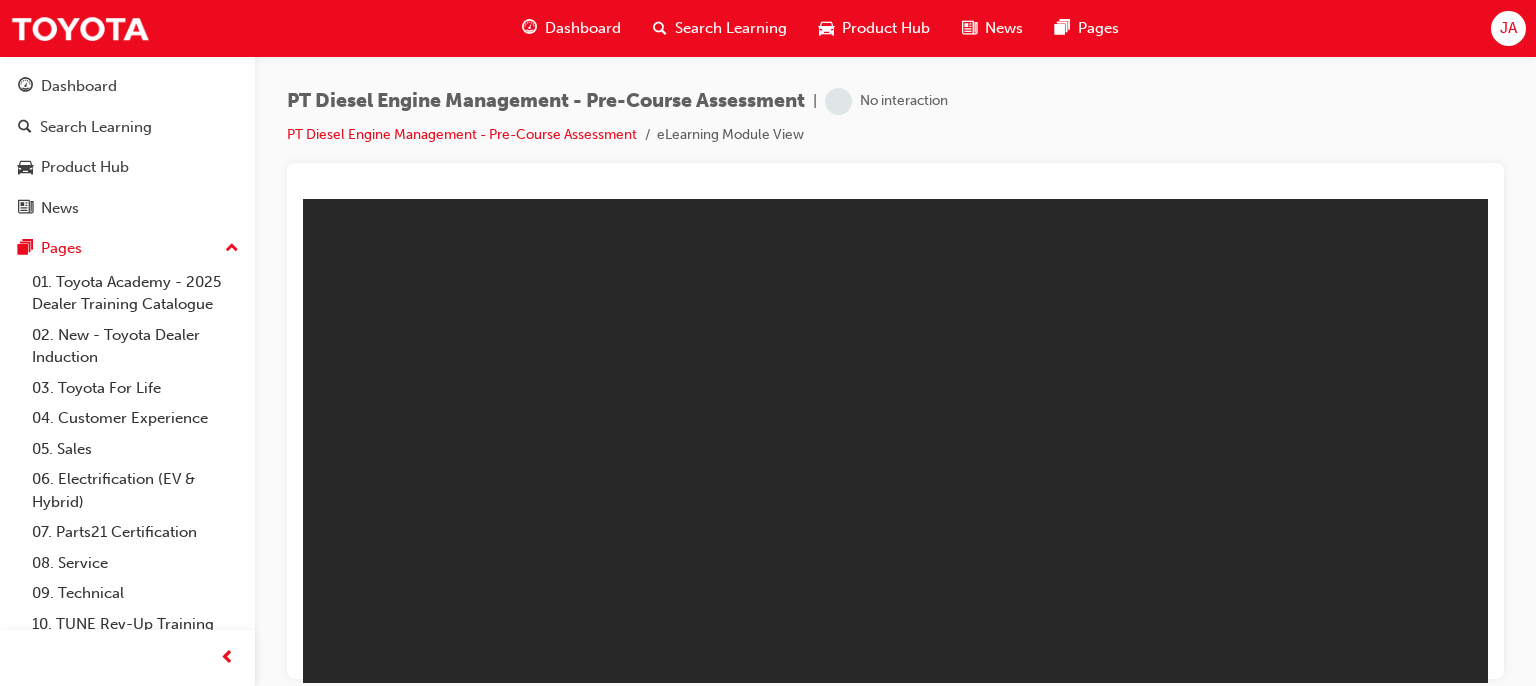 scroll, scrollTop: 0, scrollLeft: 0, axis: both 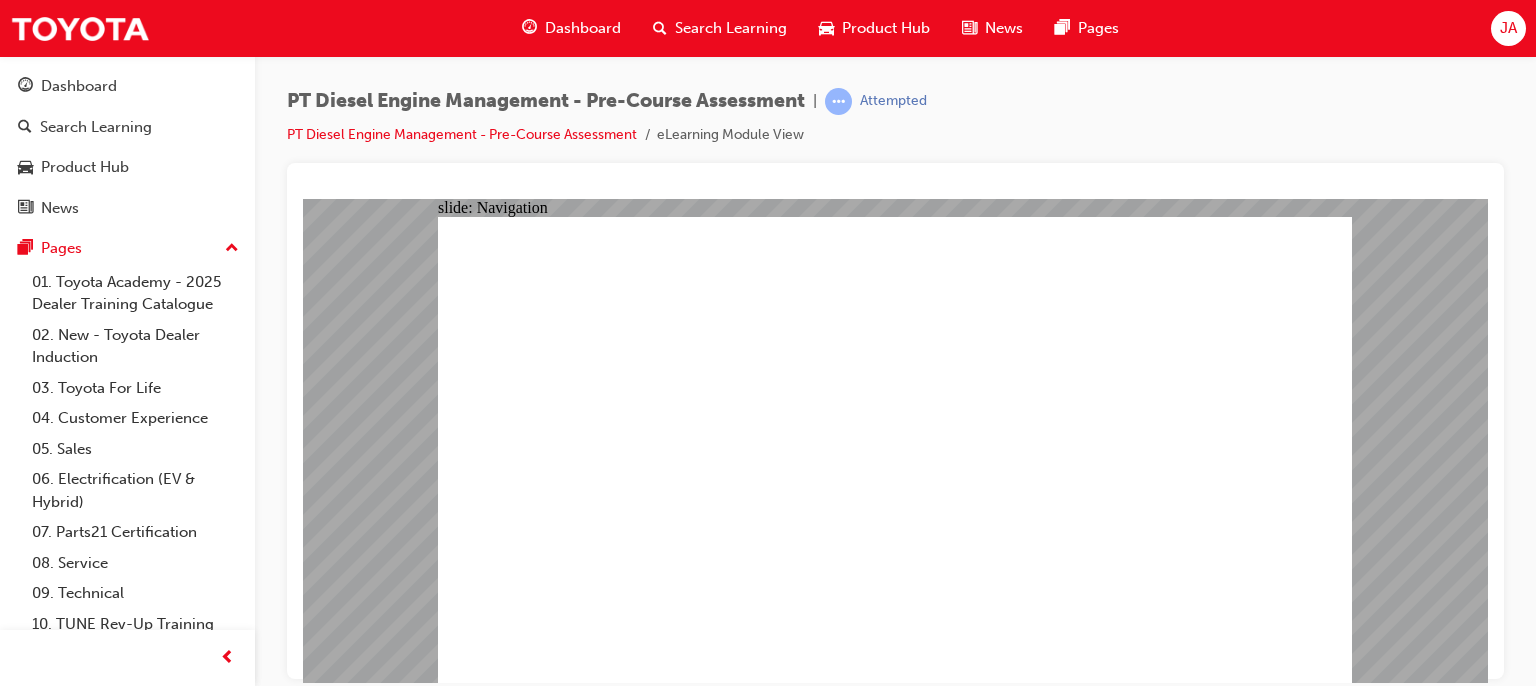 click 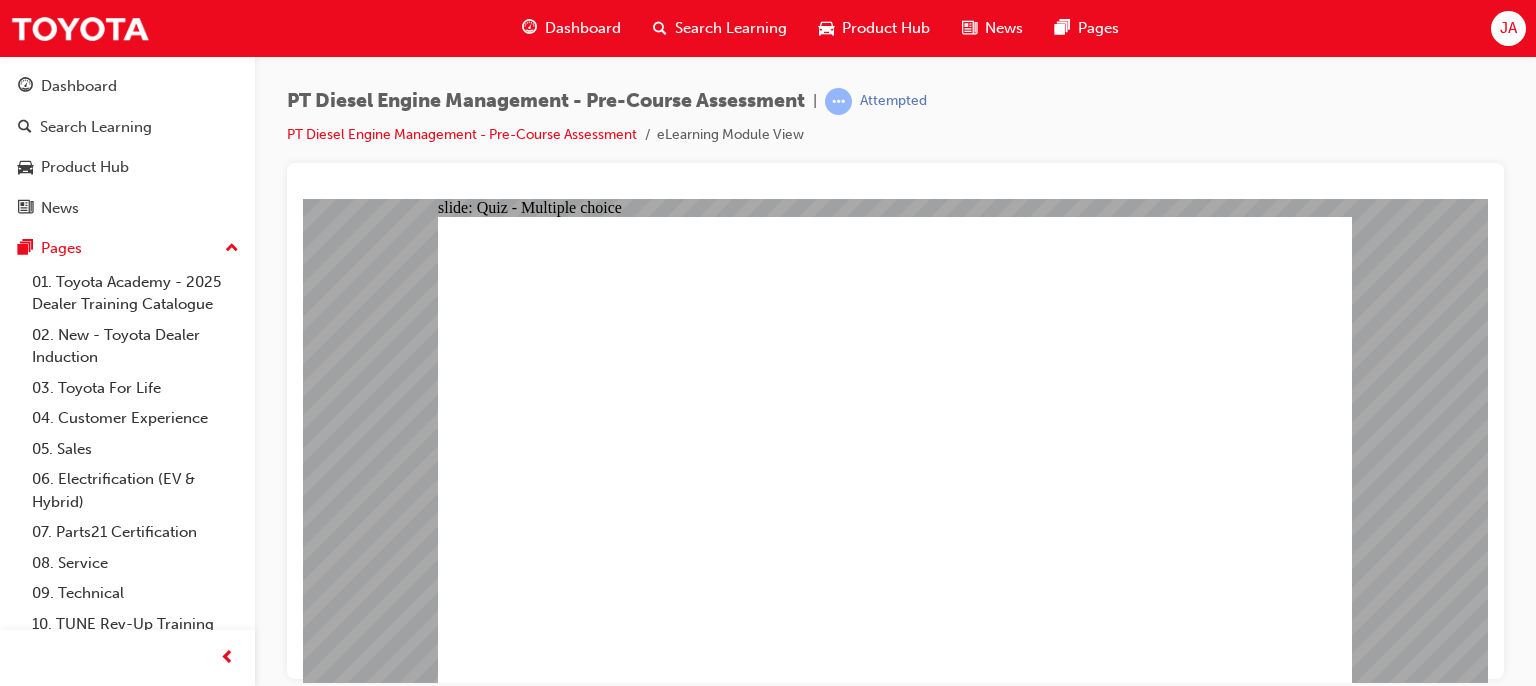 click 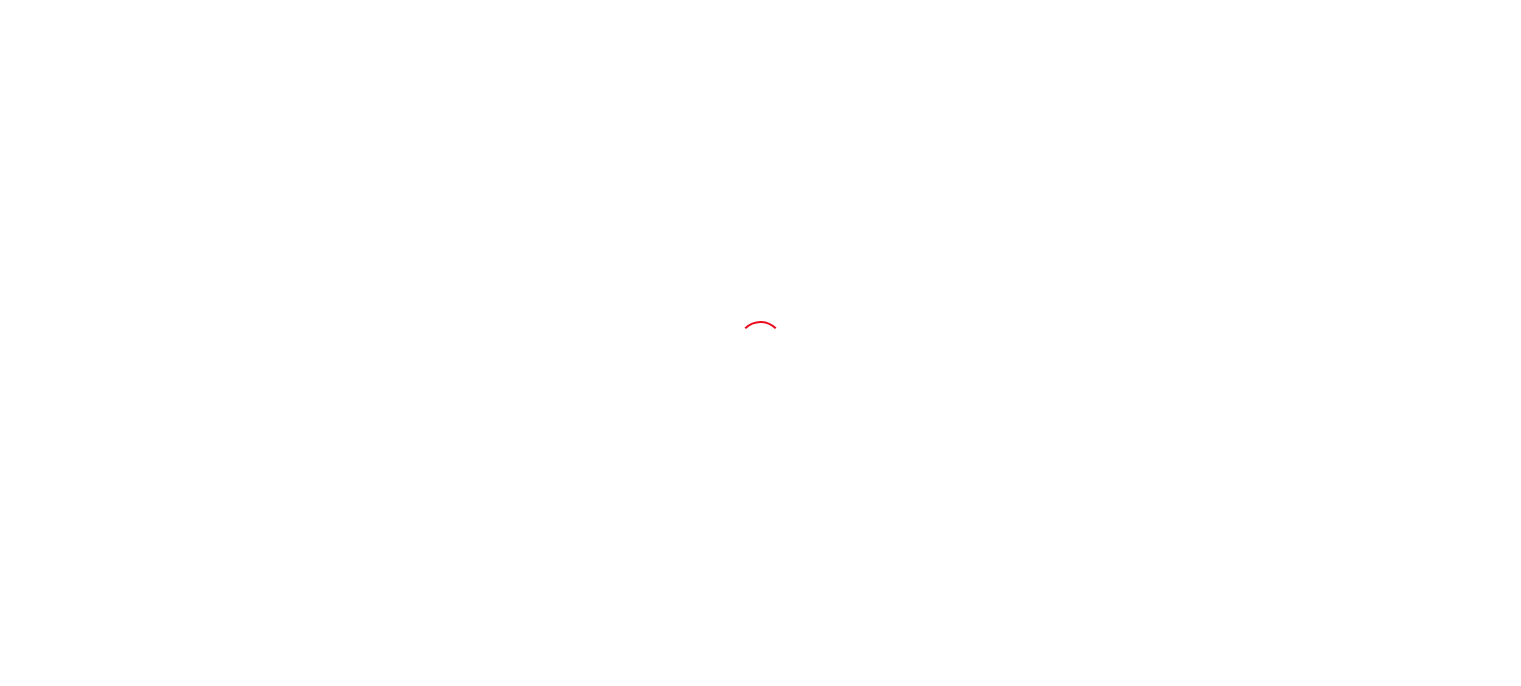 scroll, scrollTop: 0, scrollLeft: 0, axis: both 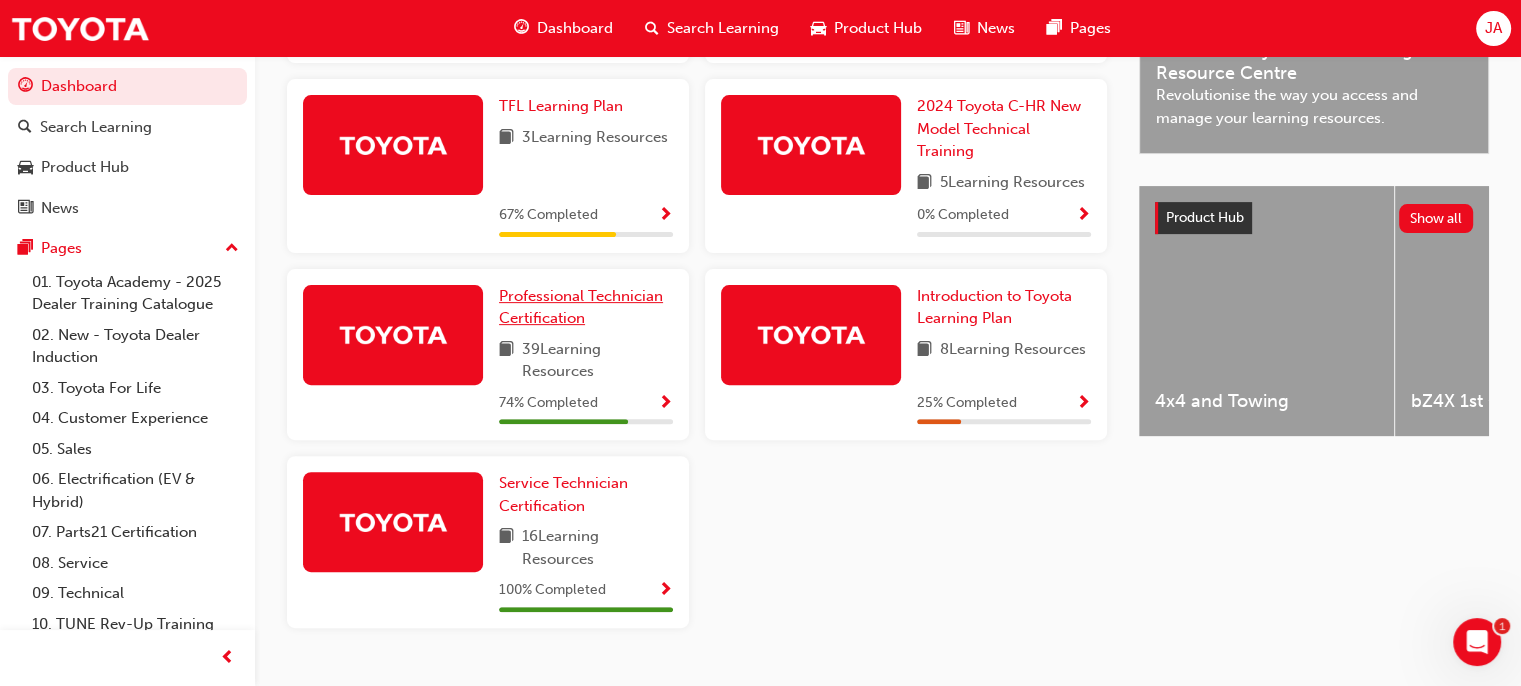 click on "Professional Technician Certification" at bounding box center (581, 307) 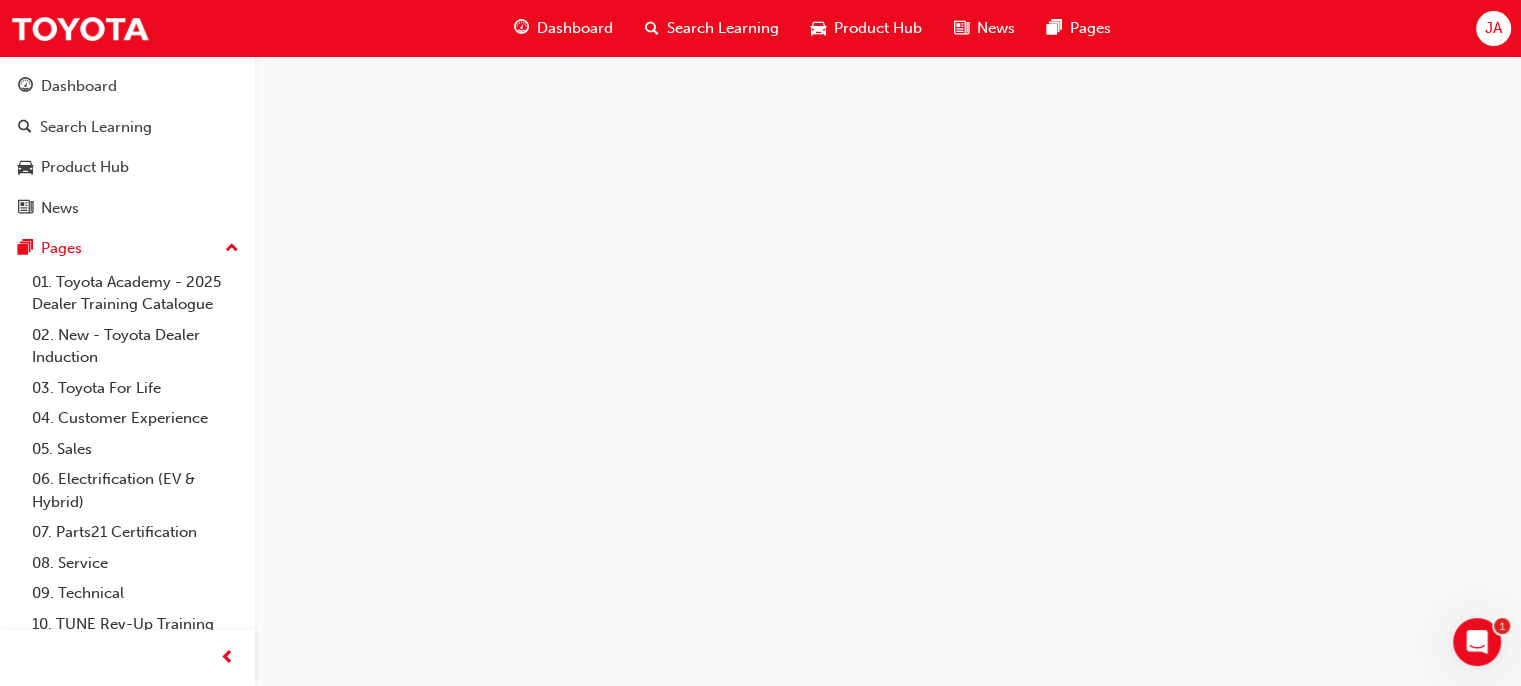 scroll, scrollTop: 0, scrollLeft: 0, axis: both 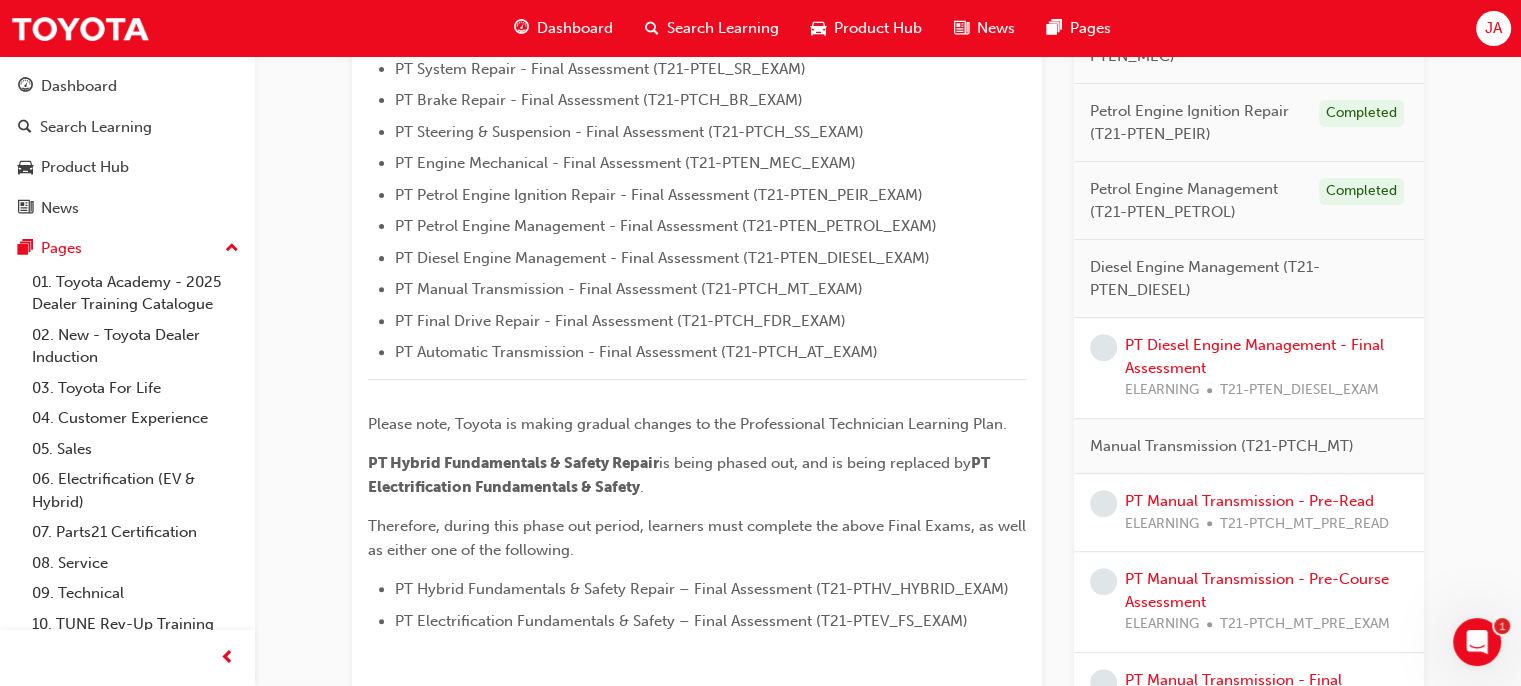 click on "PT Diesel Engine Management - Final Assessment ELEARNING T21-PTEN_DIESEL_EXAM" at bounding box center [1266, 368] 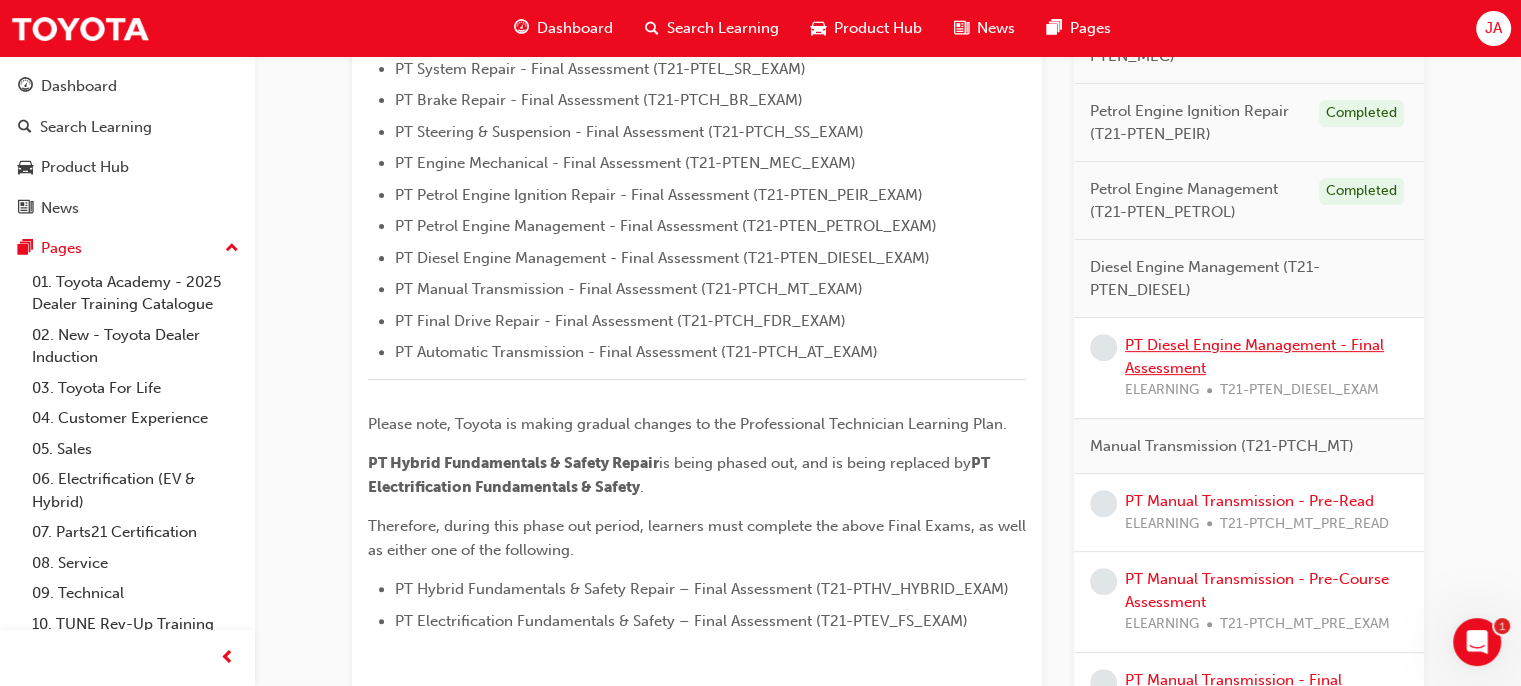 click on "PT Diesel Engine Management - Final Assessment" at bounding box center (1254, 356) 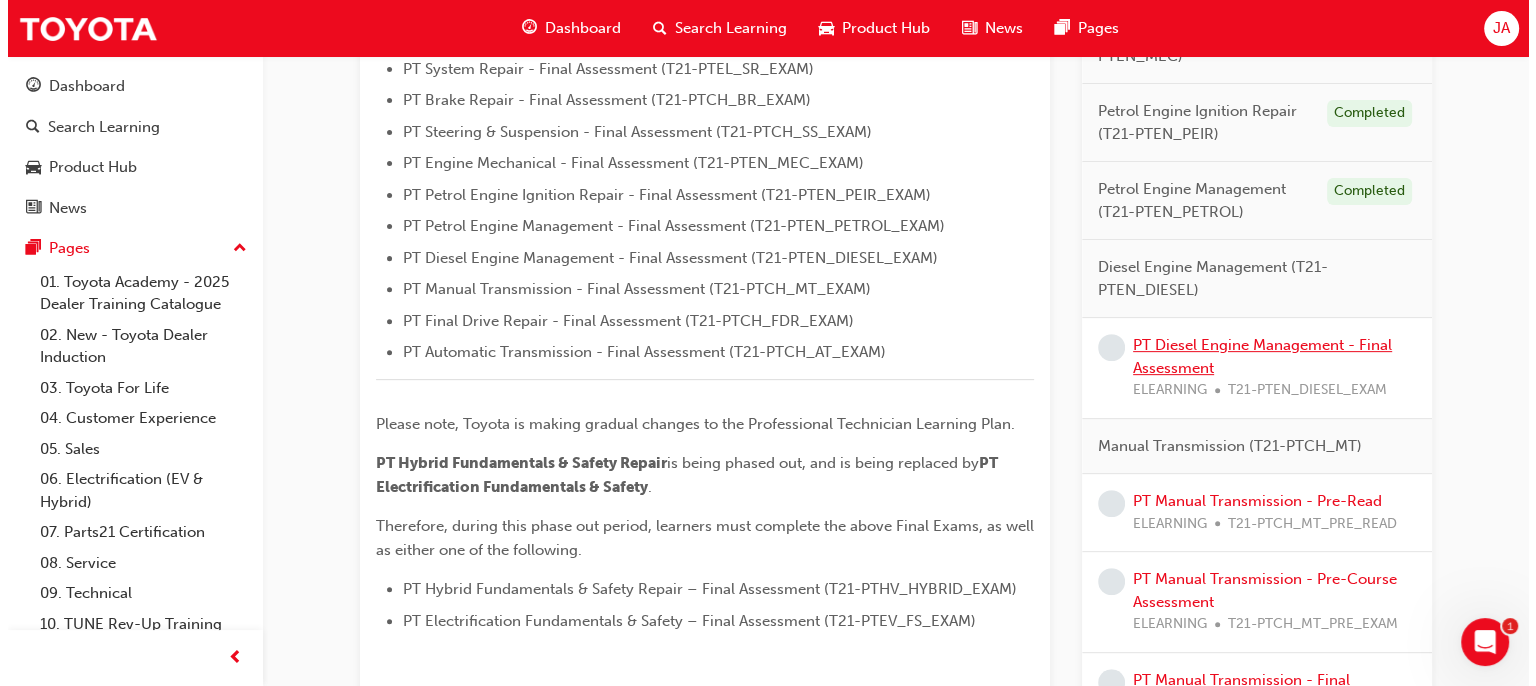 scroll, scrollTop: 0, scrollLeft: 0, axis: both 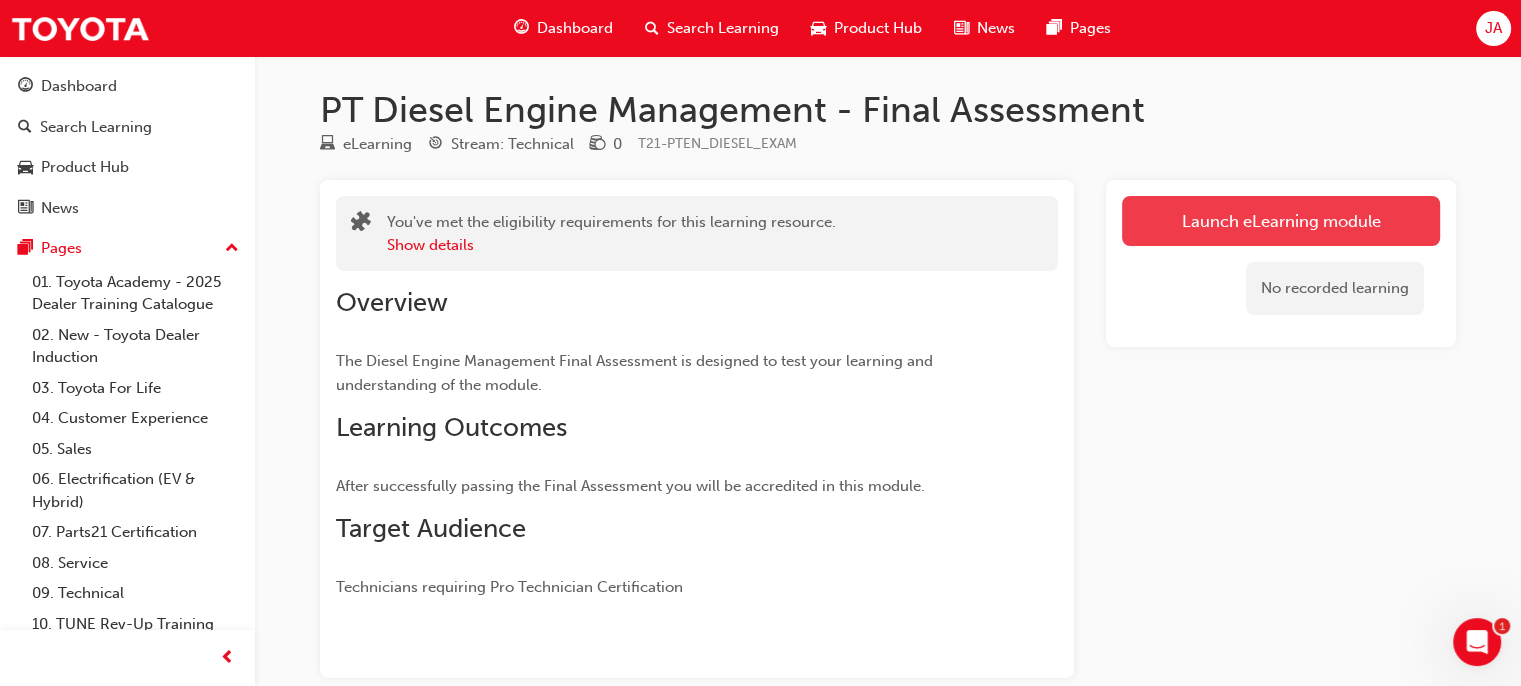 click on "Launch eLearning module" at bounding box center (1281, 221) 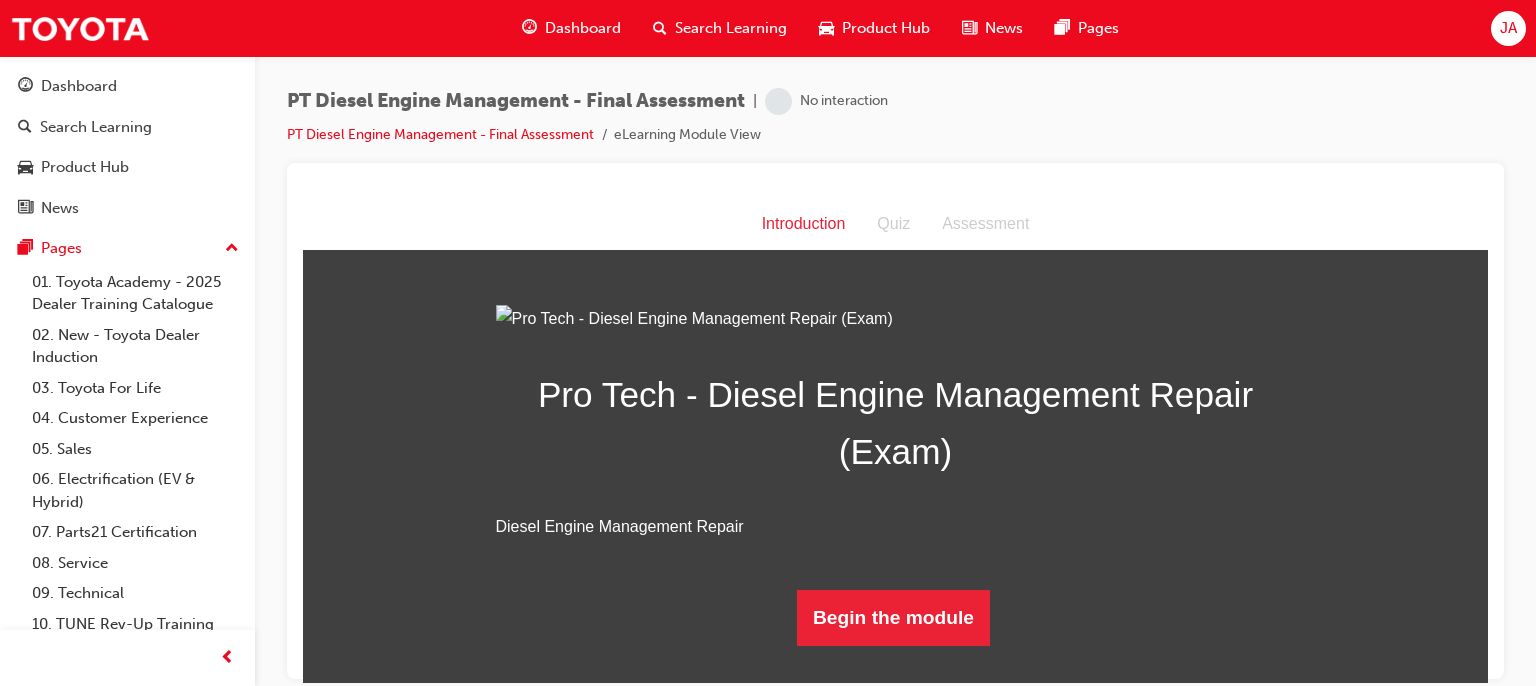 scroll, scrollTop: 0, scrollLeft: 0, axis: both 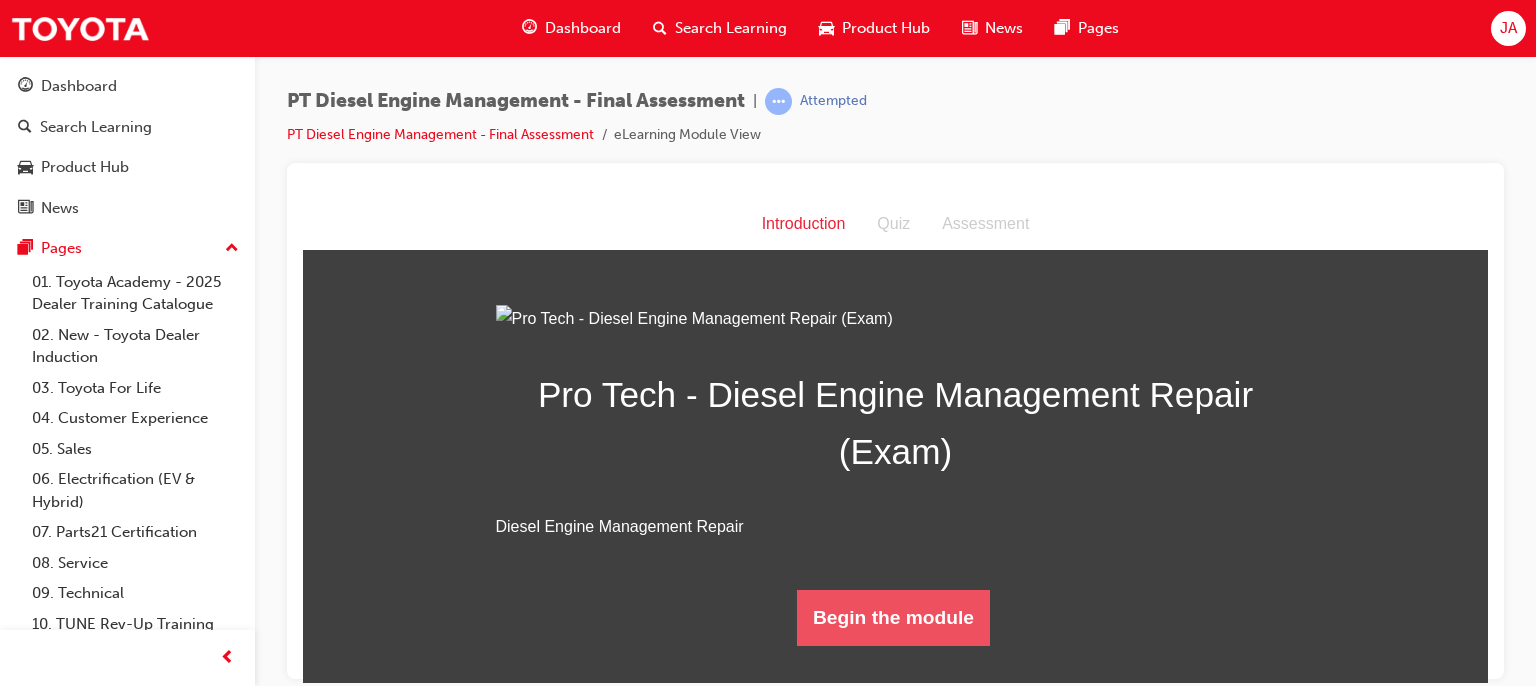 click on "Begin the module" at bounding box center (893, 617) 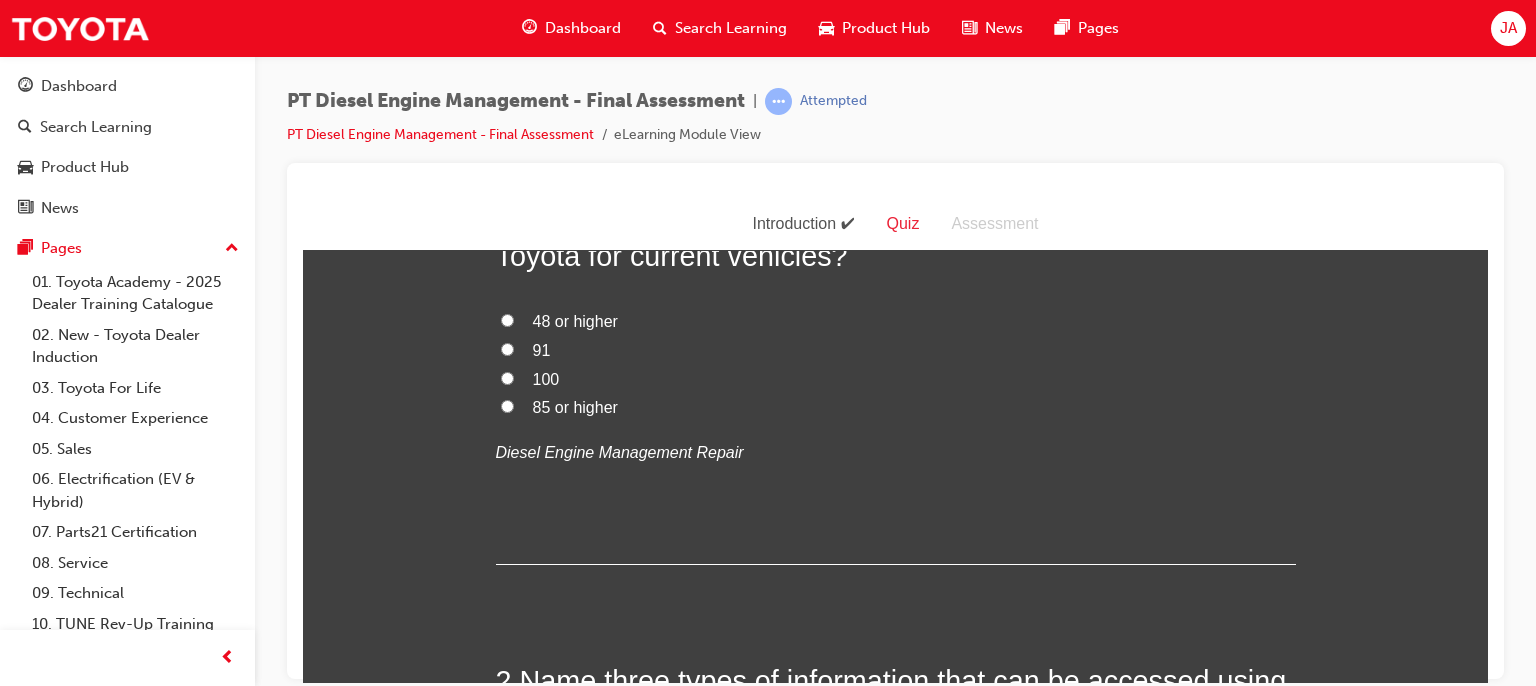 scroll, scrollTop: 0, scrollLeft: 0, axis: both 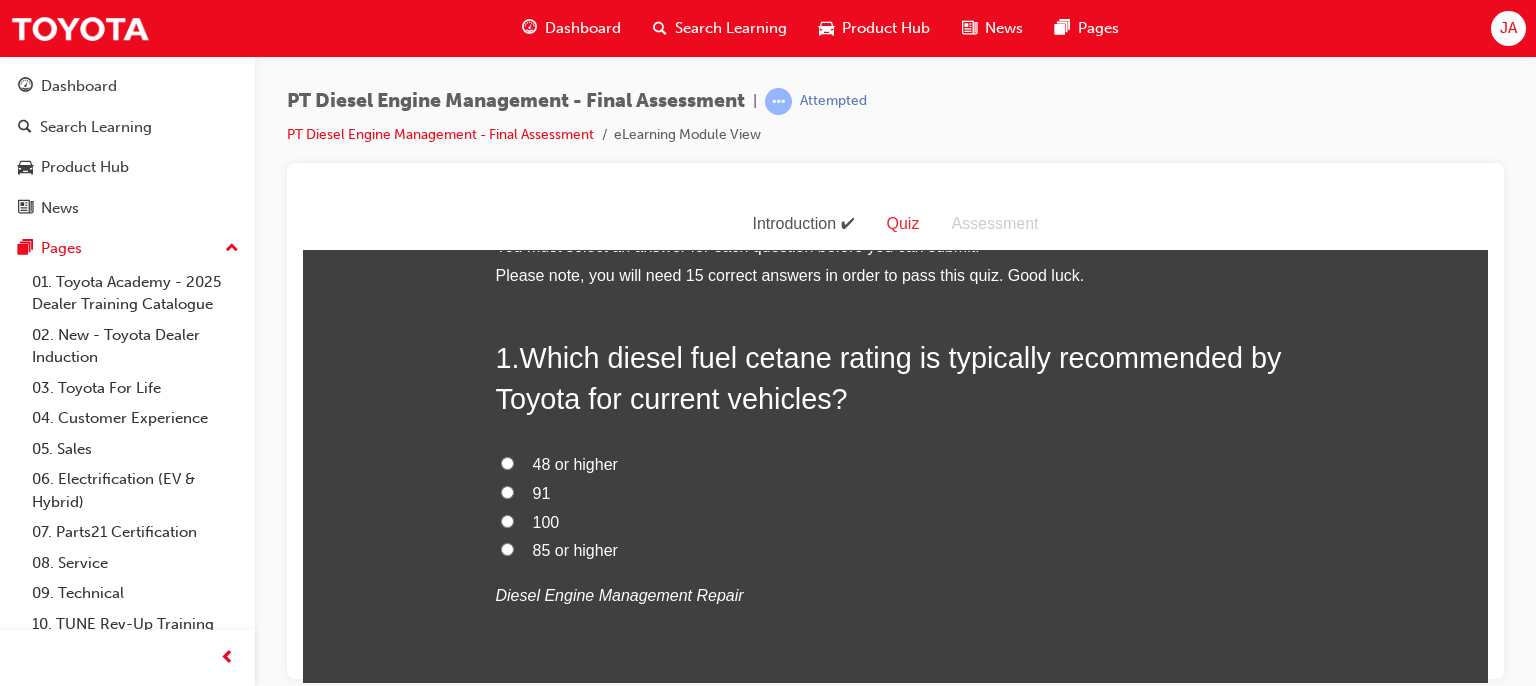 click on "85 or higher" at bounding box center [507, 548] 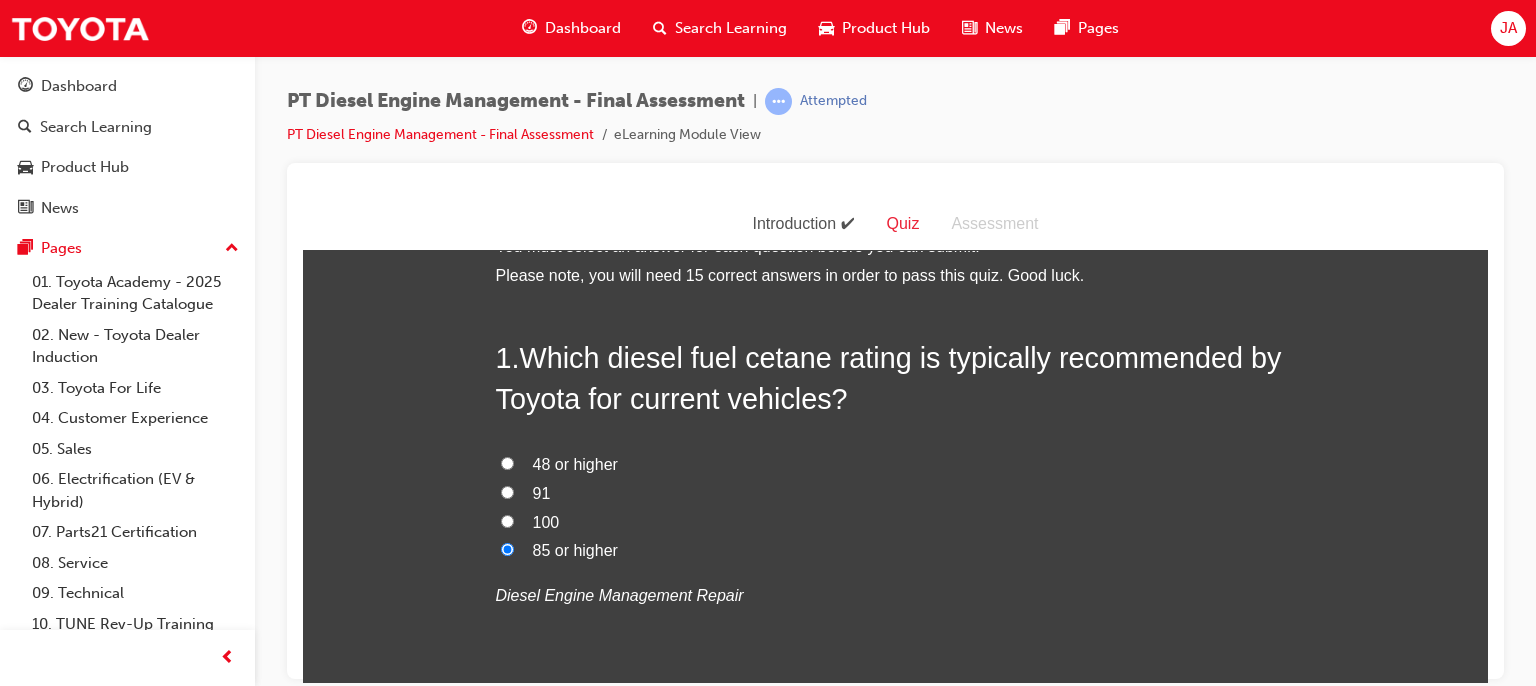 click on "48 or higher" at bounding box center (507, 462) 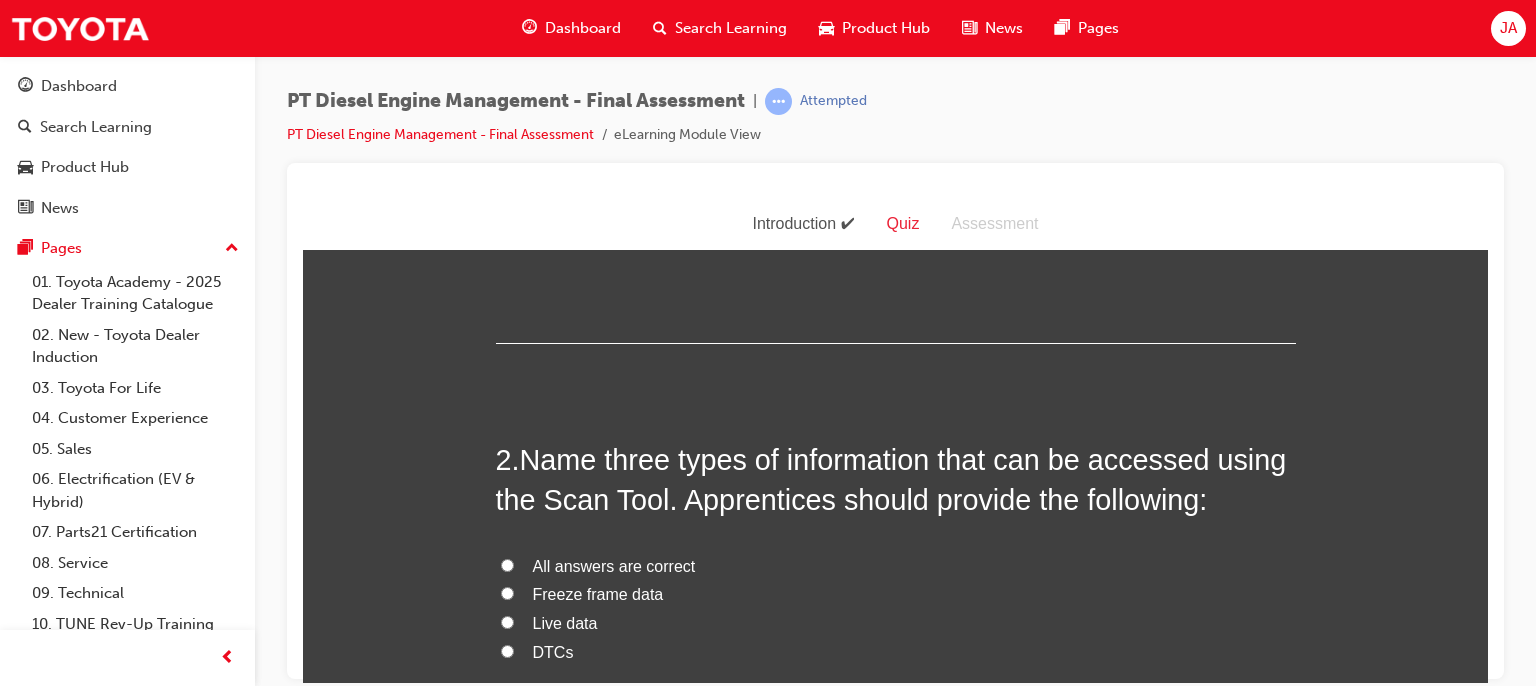 scroll, scrollTop: 464, scrollLeft: 0, axis: vertical 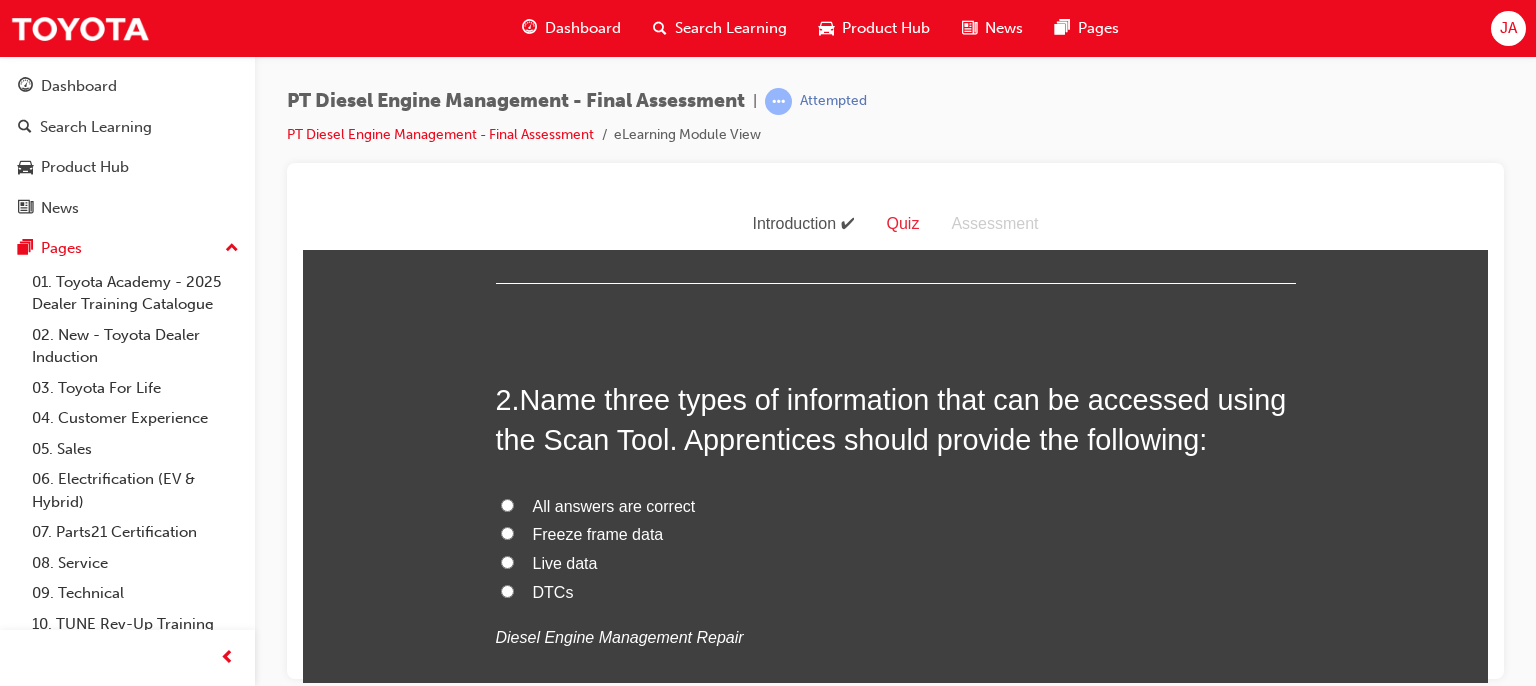 click on "All answers are correct" at bounding box center [507, 504] 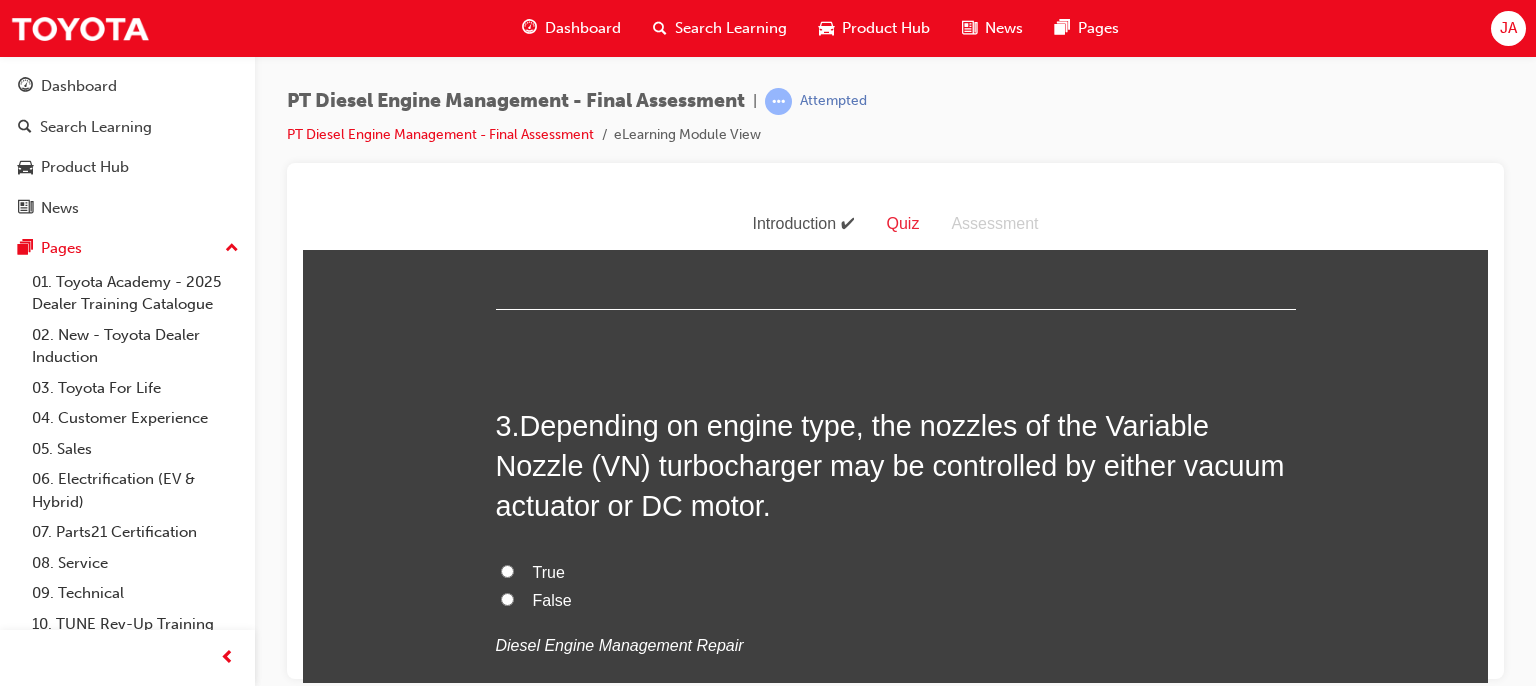 scroll, scrollTop: 944, scrollLeft: 0, axis: vertical 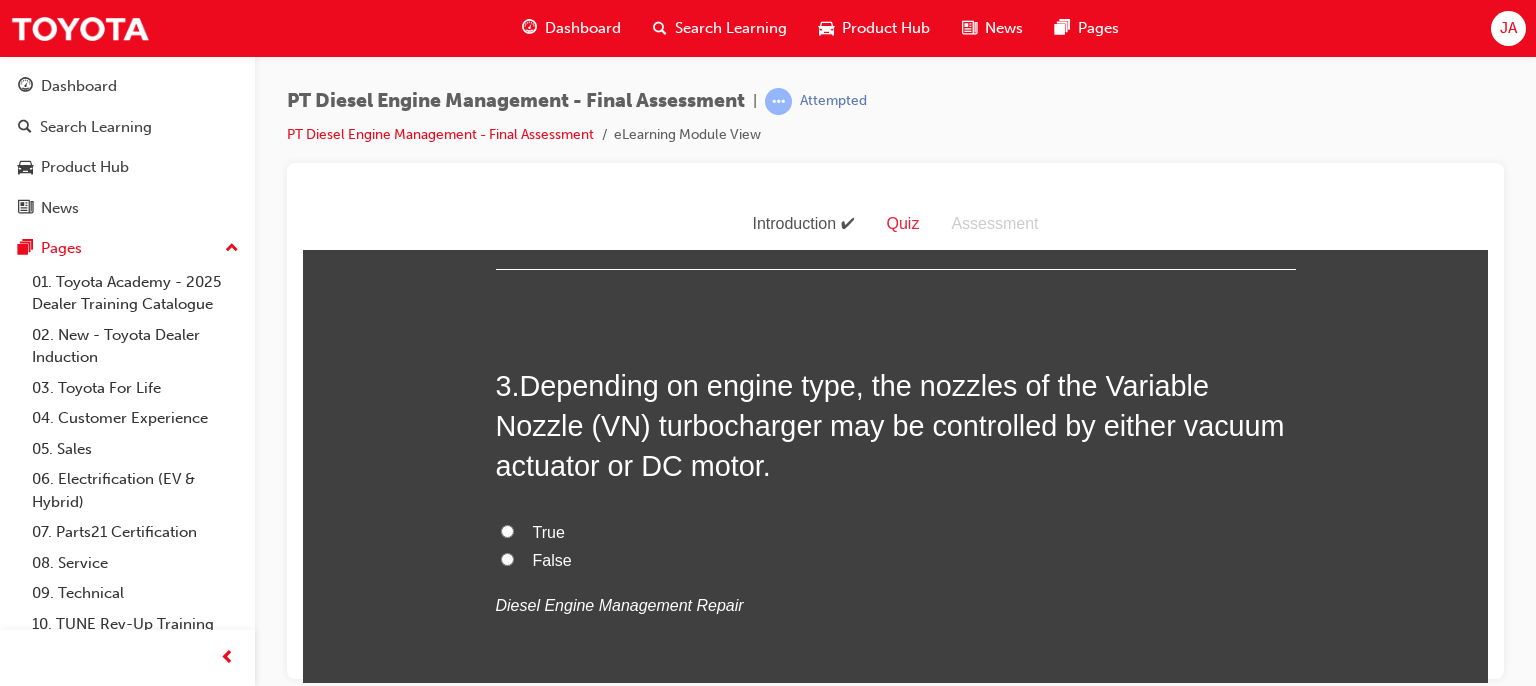 click on "True" at bounding box center [896, 532] 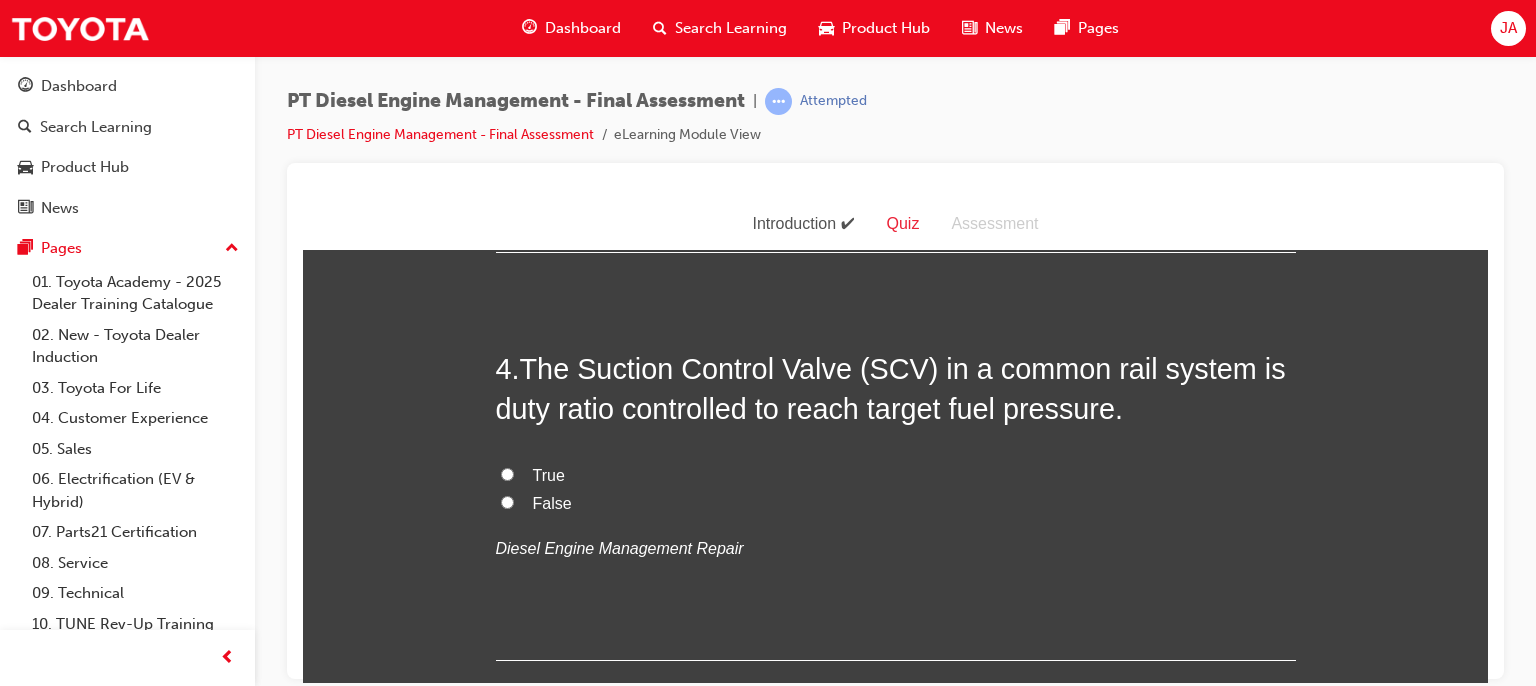 scroll, scrollTop: 1424, scrollLeft: 0, axis: vertical 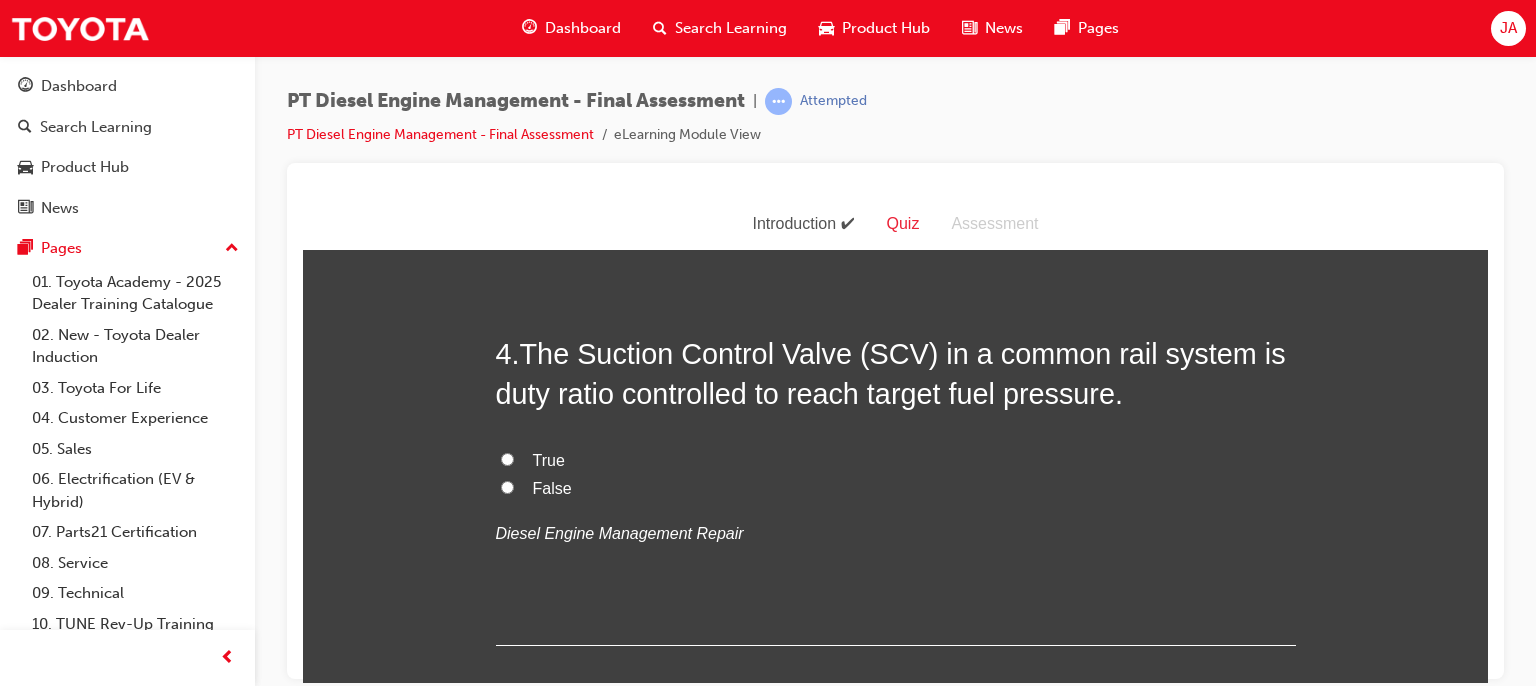 click on "True" at bounding box center (507, 458) 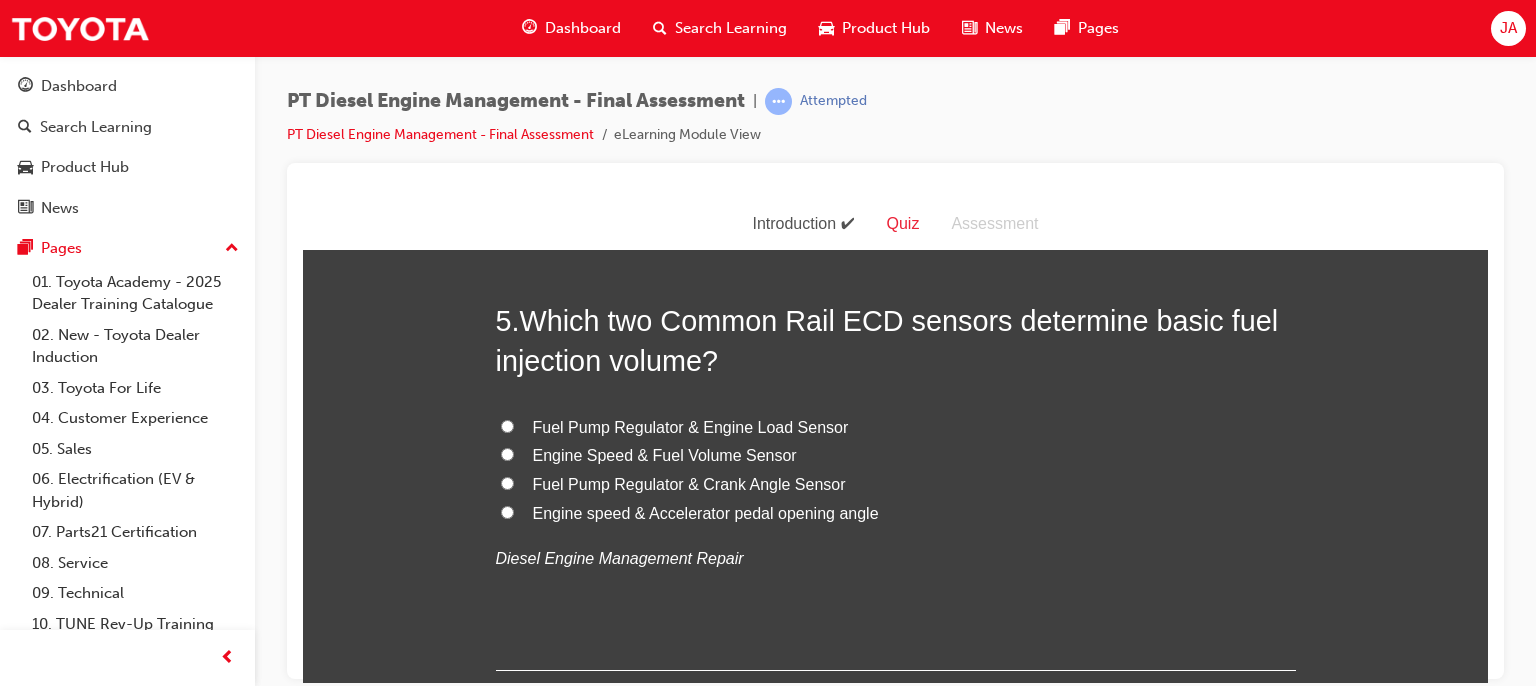 scroll, scrollTop: 1904, scrollLeft: 0, axis: vertical 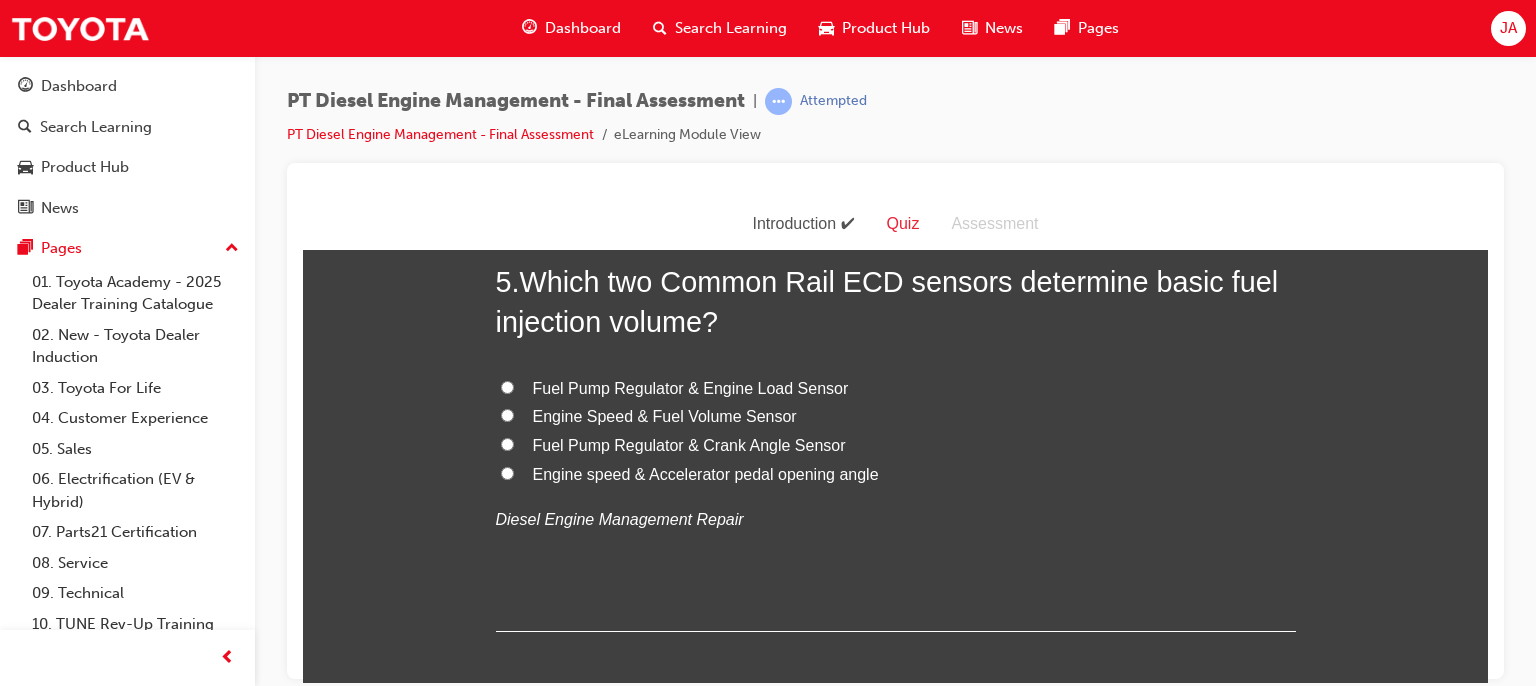 click on "Engine speed & Accelerator pedal opening angle" at bounding box center [706, 473] 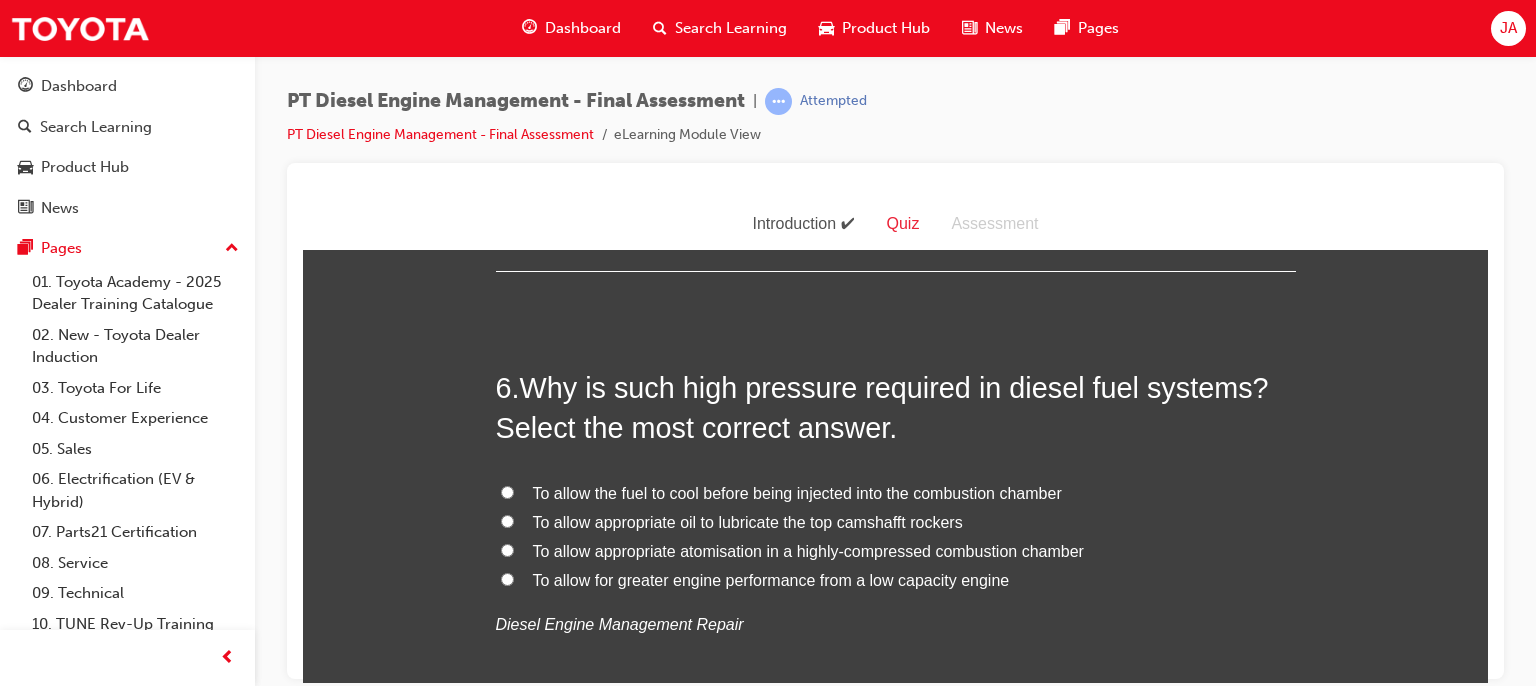 scroll, scrollTop: 2304, scrollLeft: 0, axis: vertical 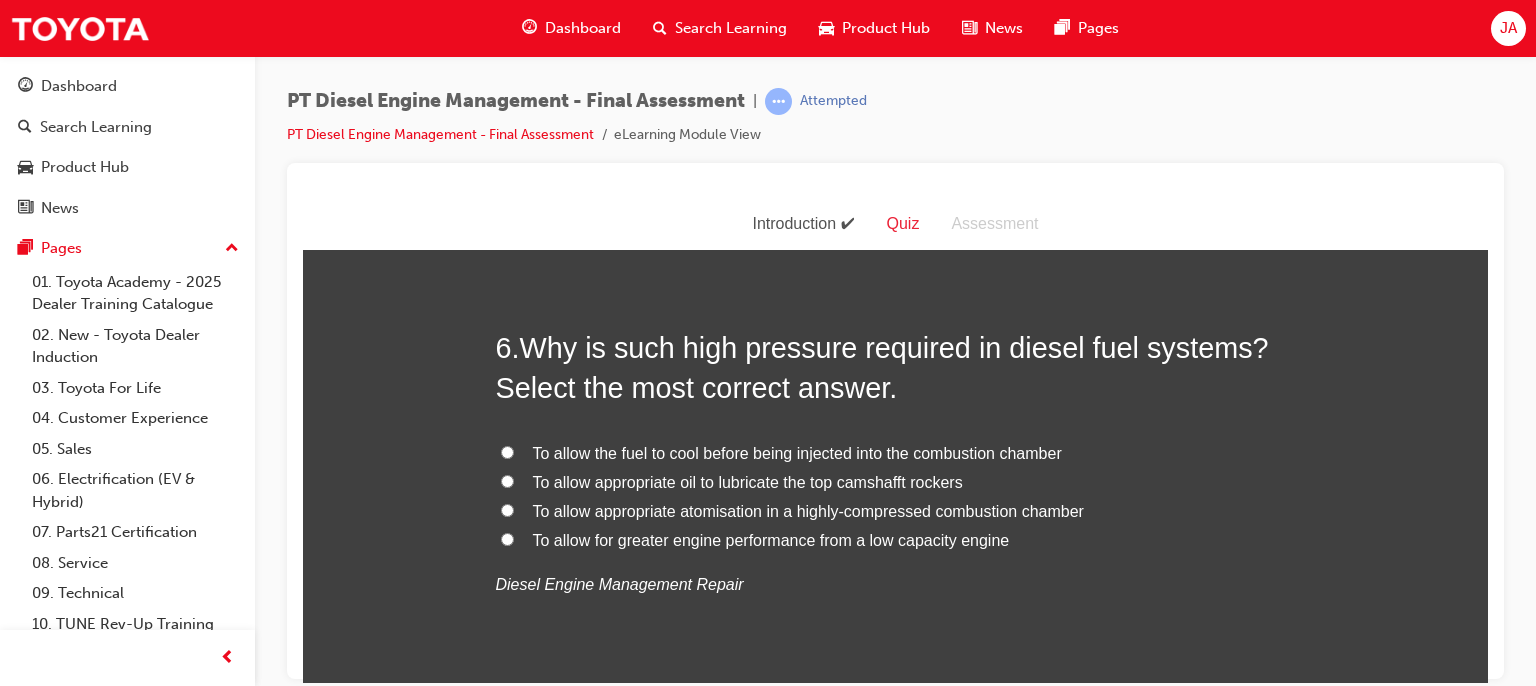 click on "To allow appropriate atomisation in a highly-compressed combustion chamber" at bounding box center [808, 510] 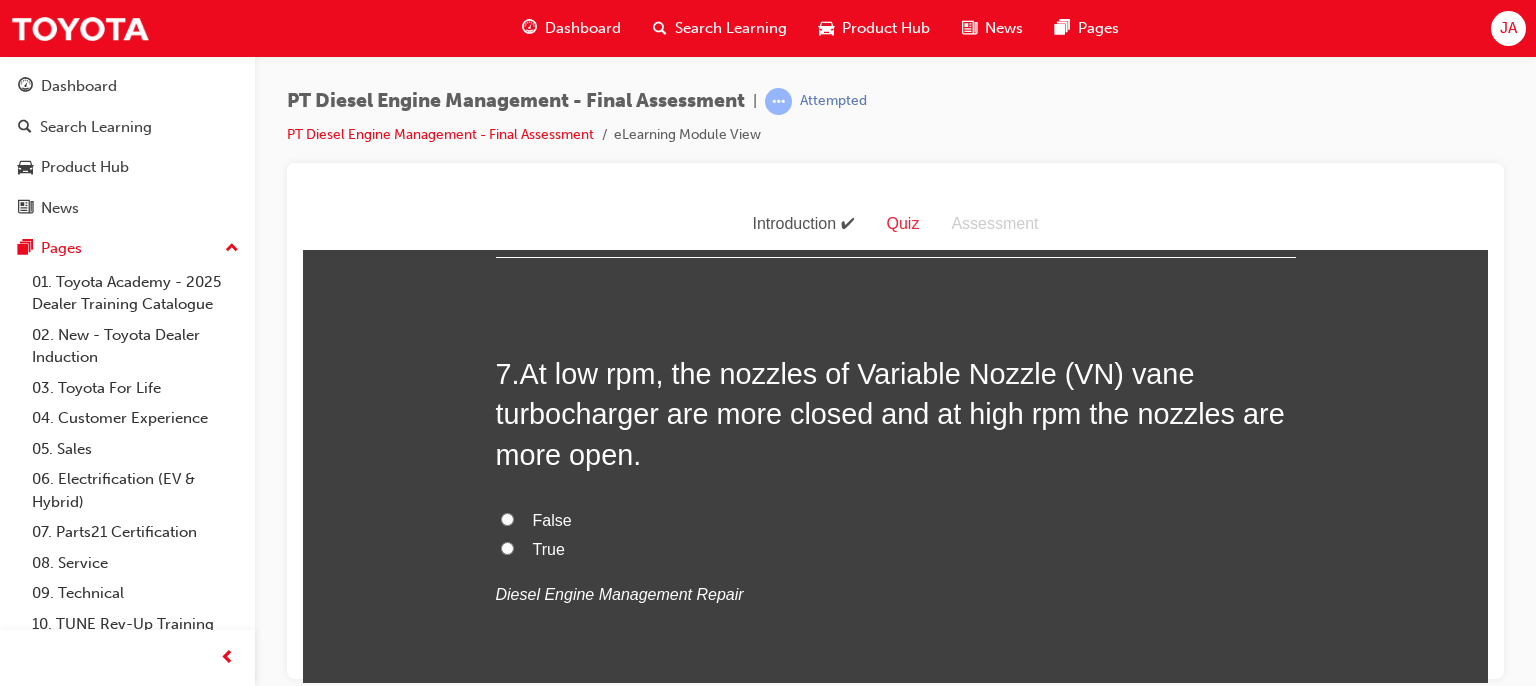scroll, scrollTop: 2744, scrollLeft: 0, axis: vertical 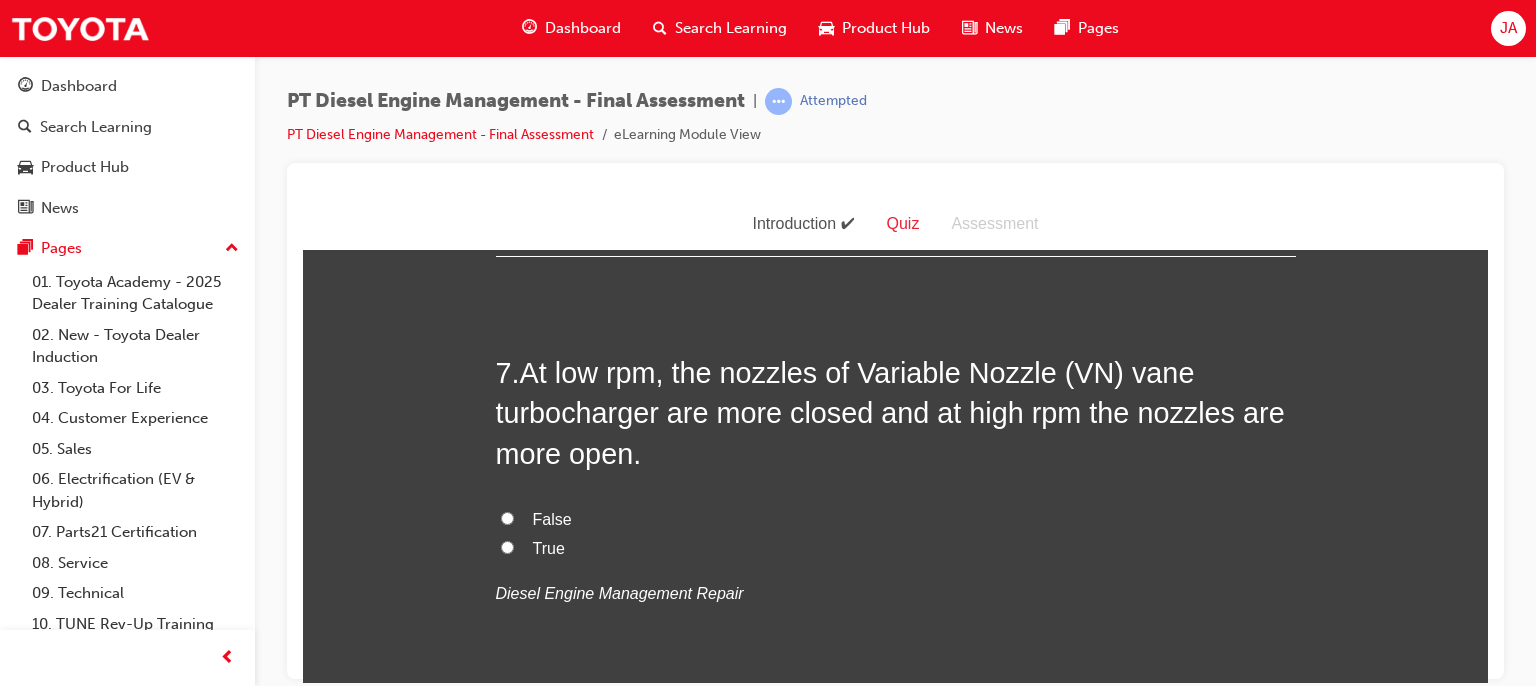 click on "False" at bounding box center (507, 517) 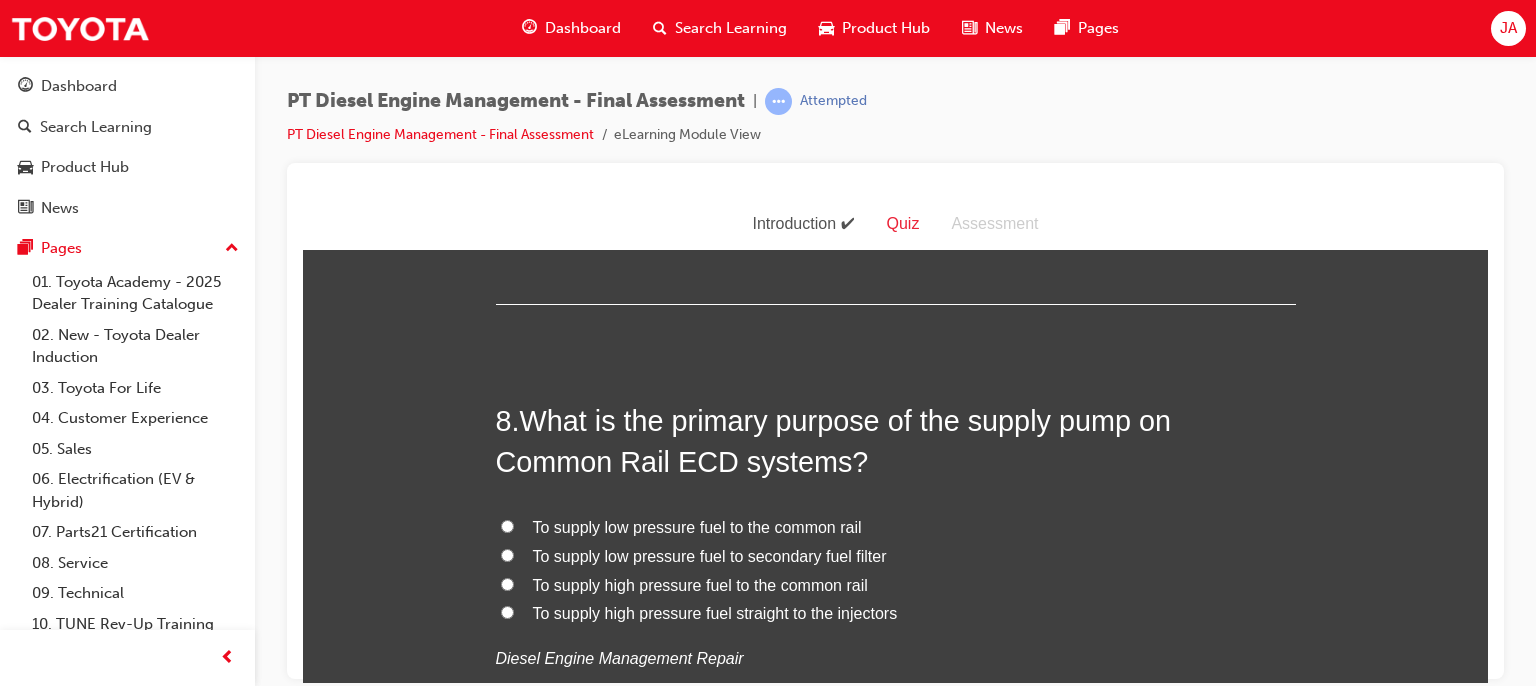 scroll, scrollTop: 3184, scrollLeft: 0, axis: vertical 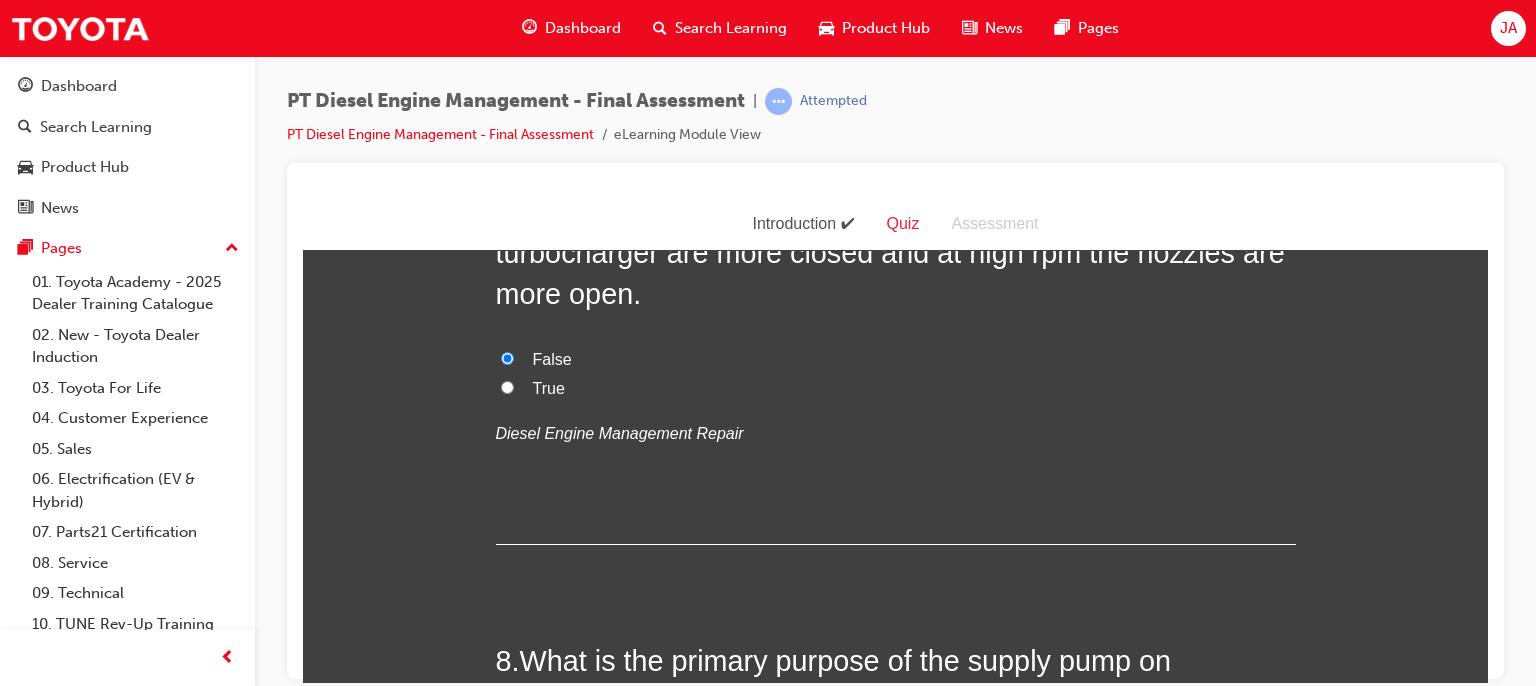 click on "True" at bounding box center [507, 386] 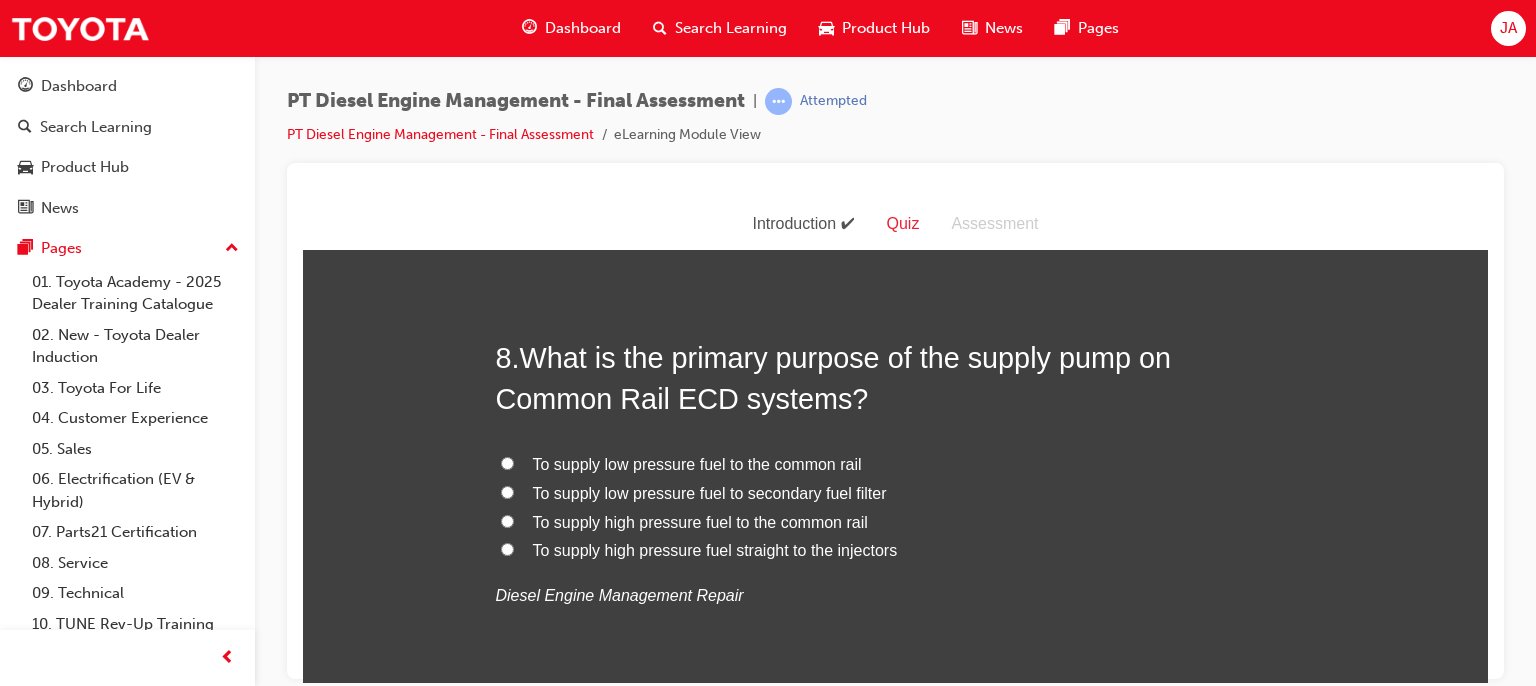 scroll, scrollTop: 3224, scrollLeft: 0, axis: vertical 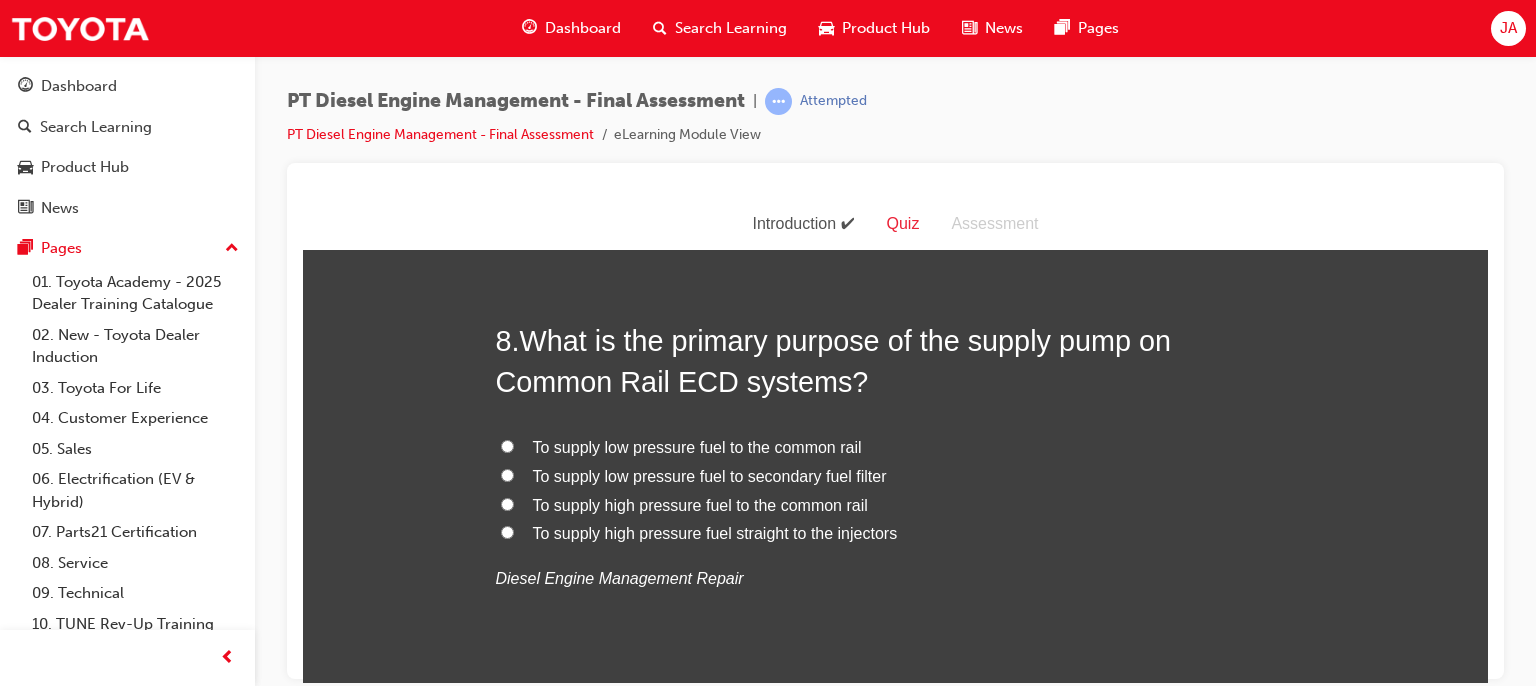 click on "To supply high pressure fuel to the common rail" at bounding box center [700, 504] 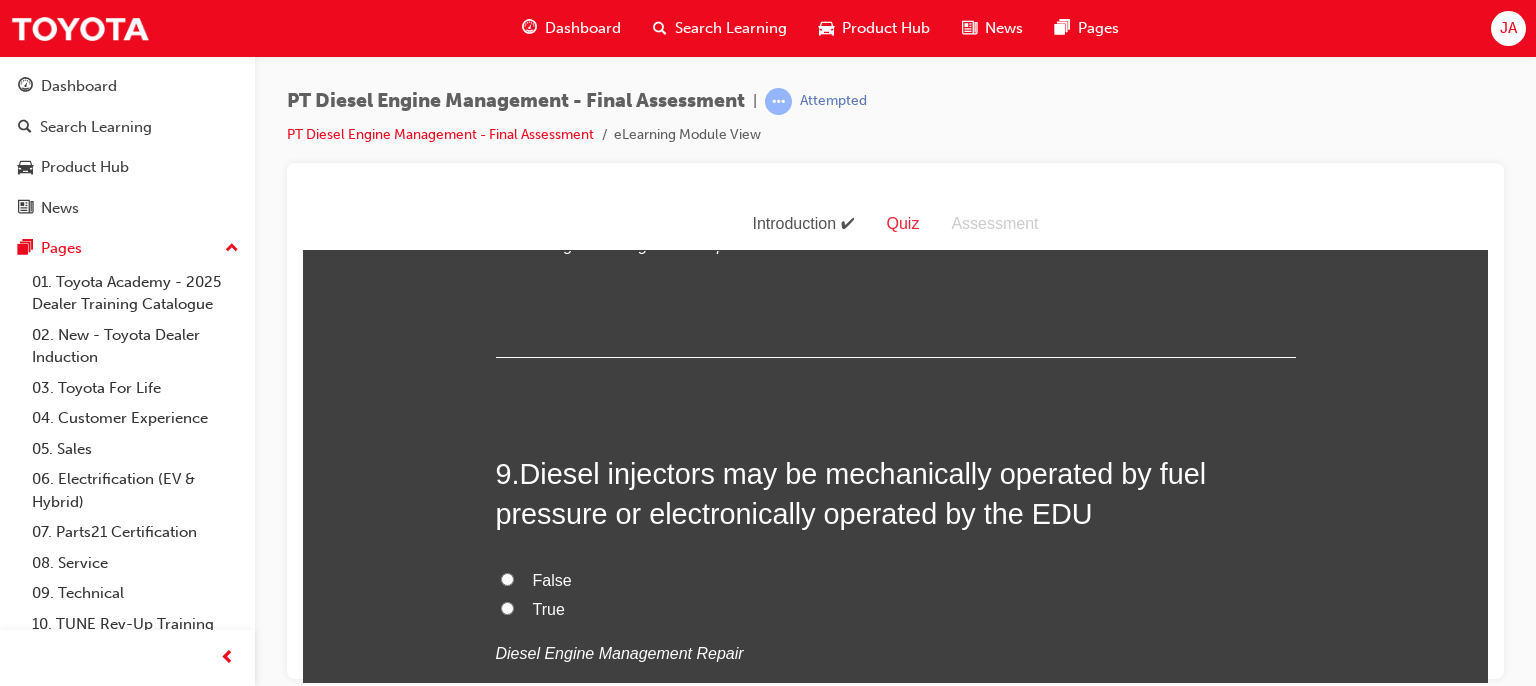 scroll, scrollTop: 3651, scrollLeft: 0, axis: vertical 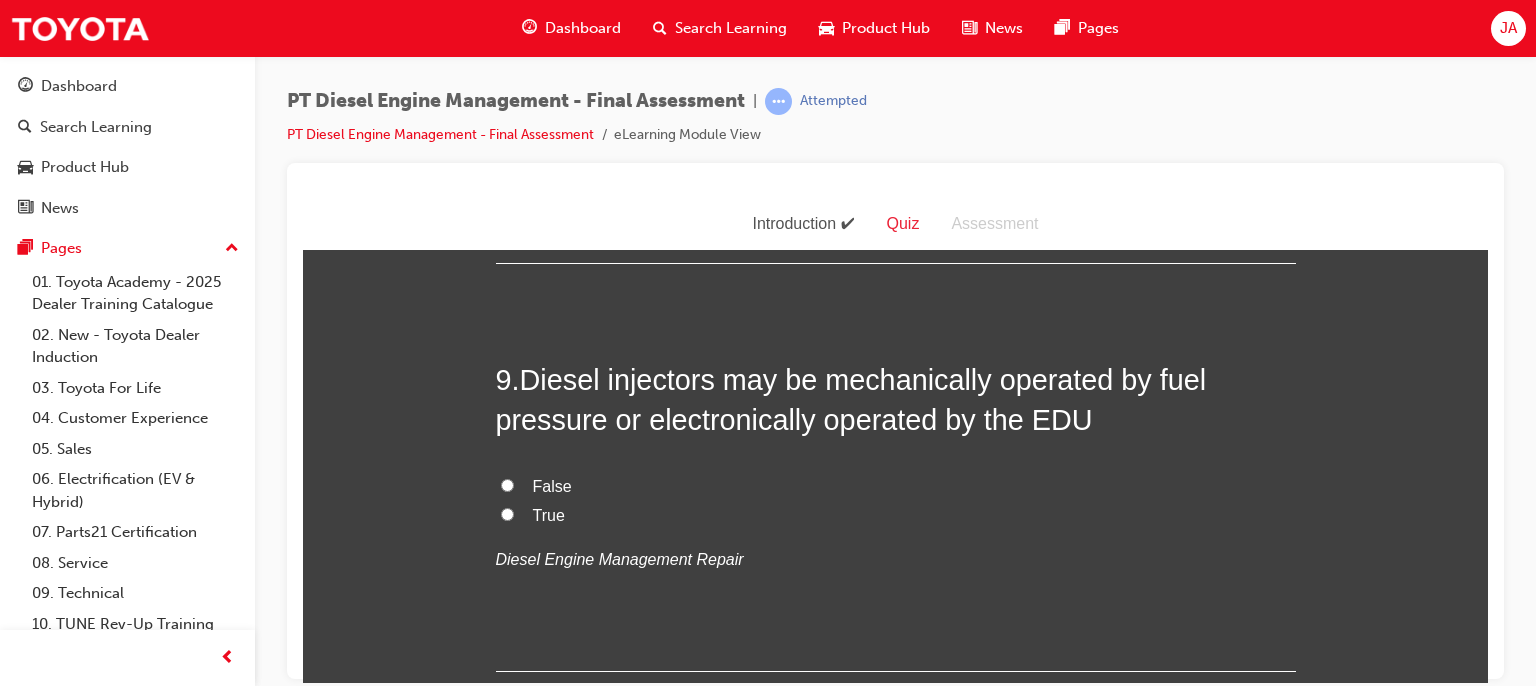 click on "False" at bounding box center (507, 484) 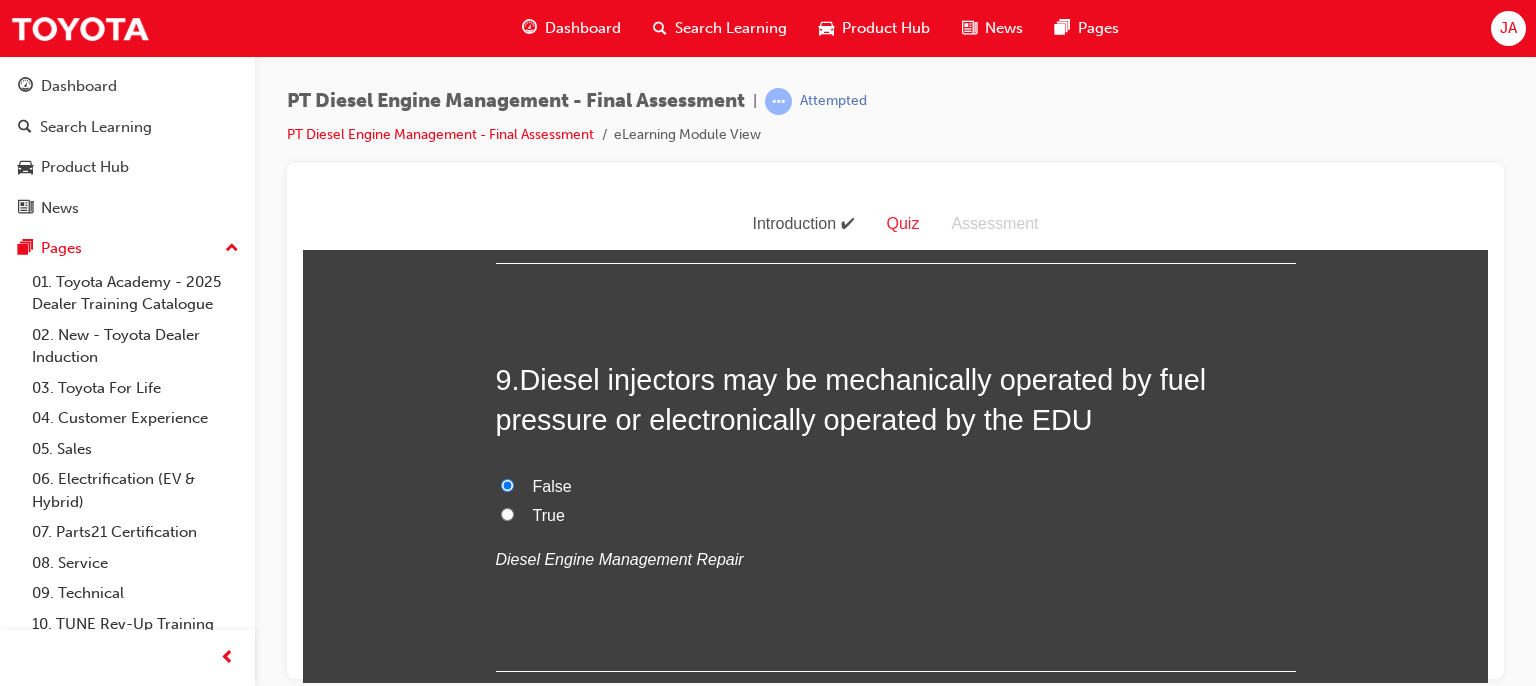 click on "True" at bounding box center (507, 513) 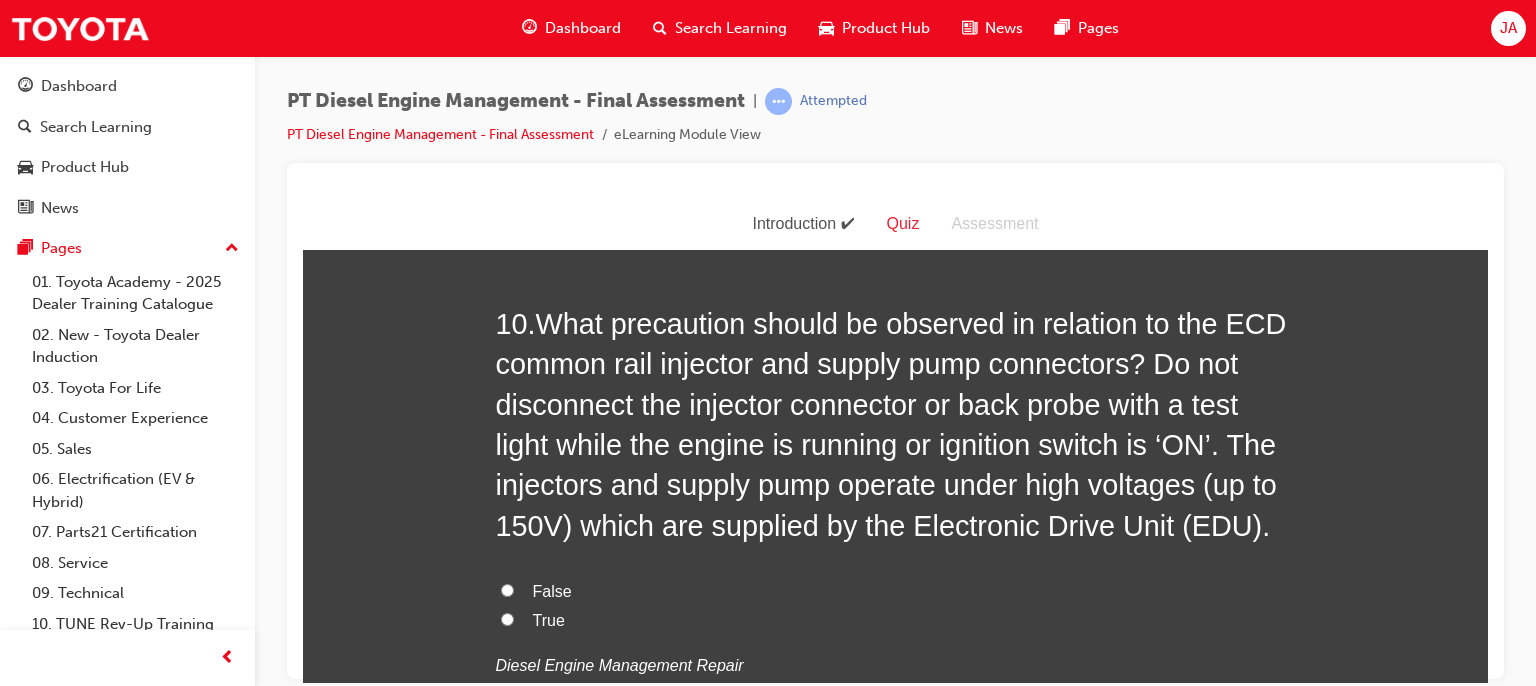 scroll, scrollTop: 4131, scrollLeft: 0, axis: vertical 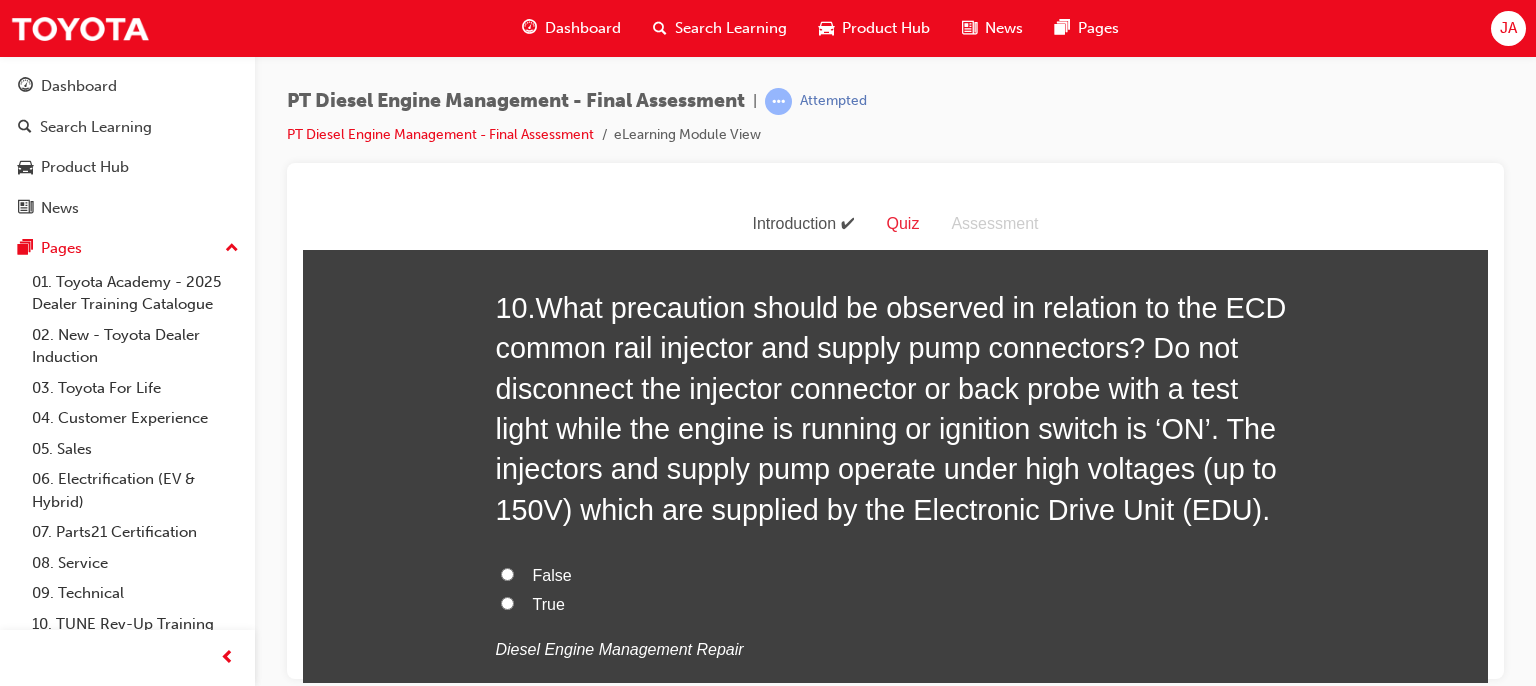 click on "True" at bounding box center (507, 602) 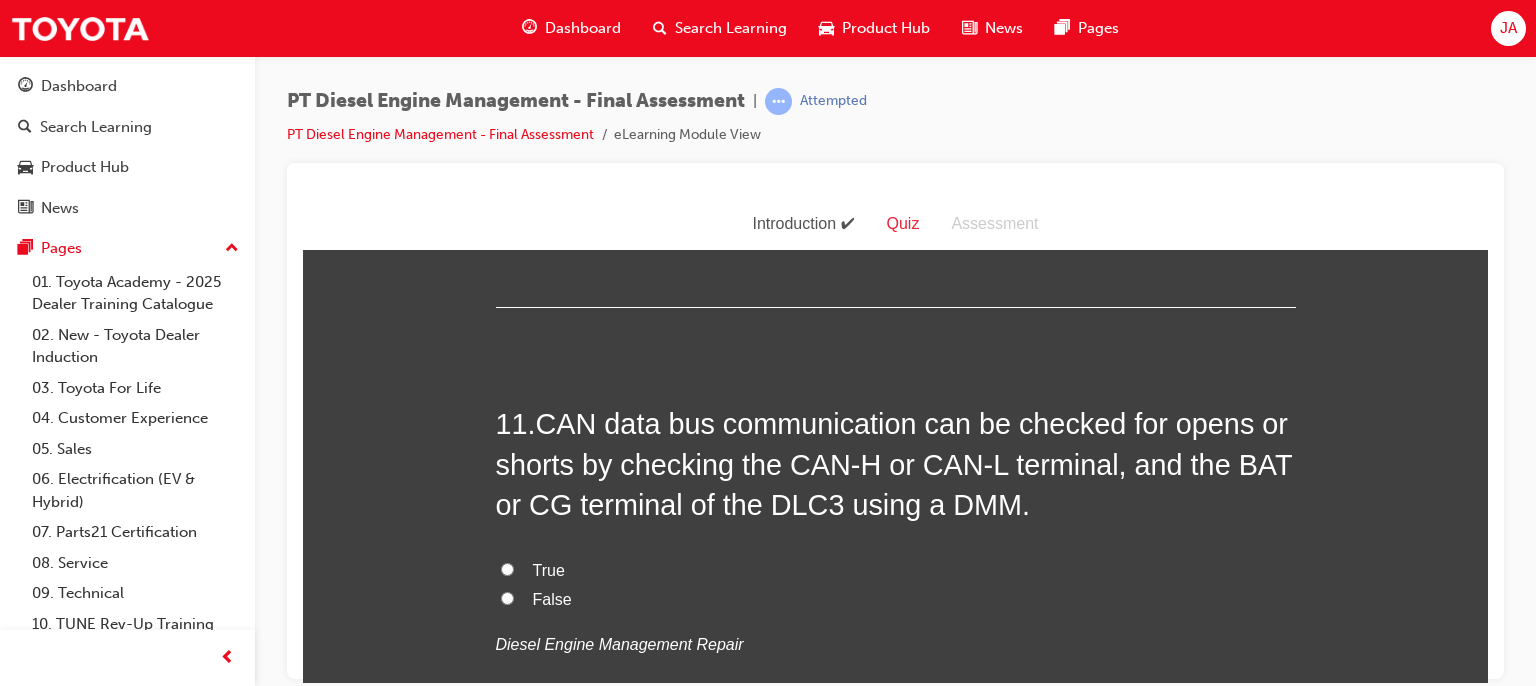 scroll, scrollTop: 4611, scrollLeft: 0, axis: vertical 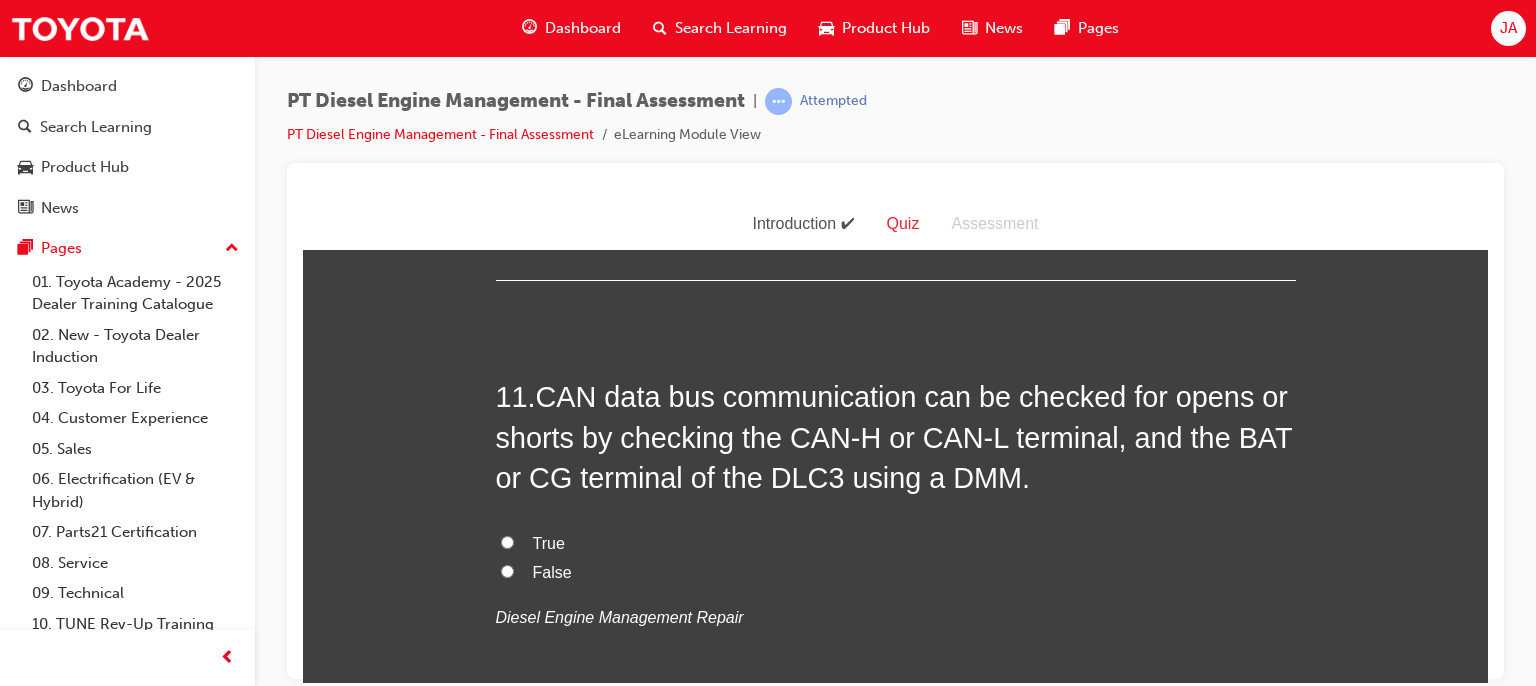 click on "True" at bounding box center [507, 541] 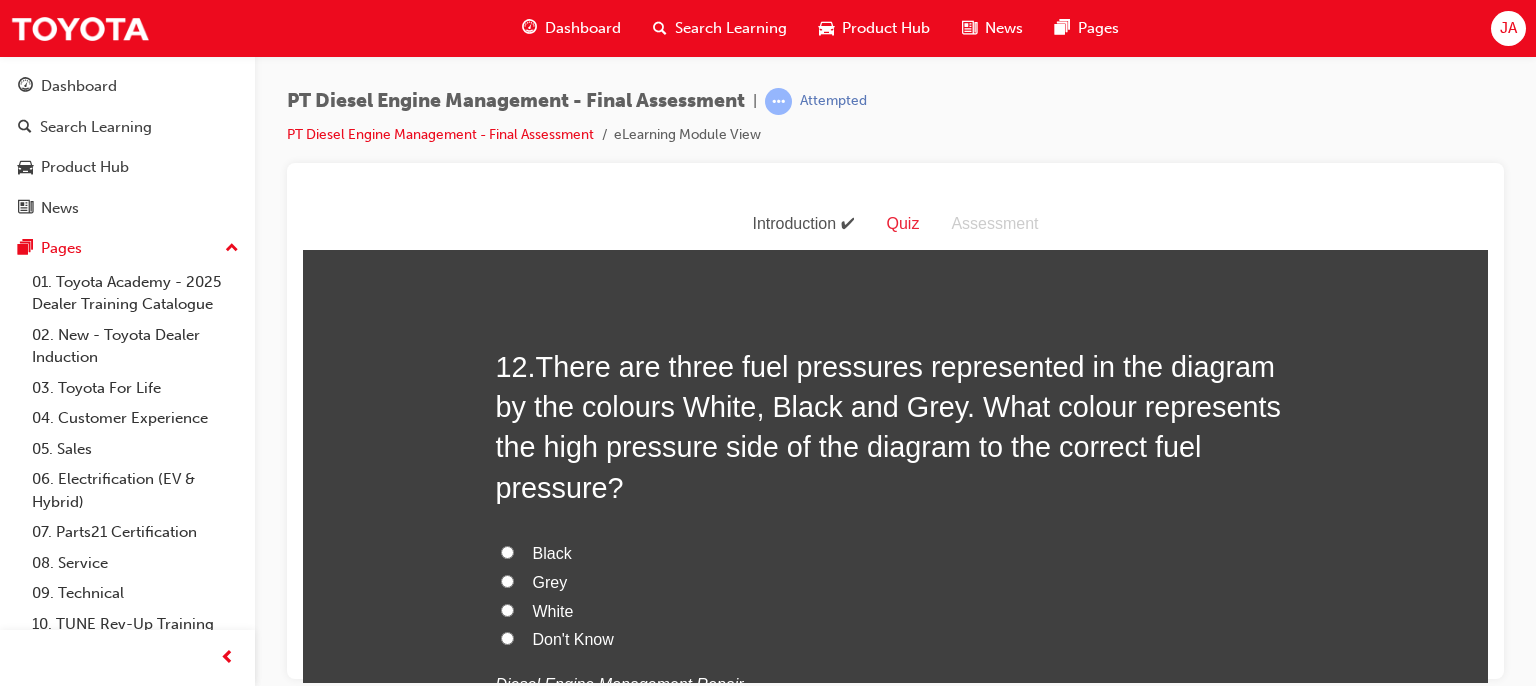 scroll, scrollTop: 5131, scrollLeft: 0, axis: vertical 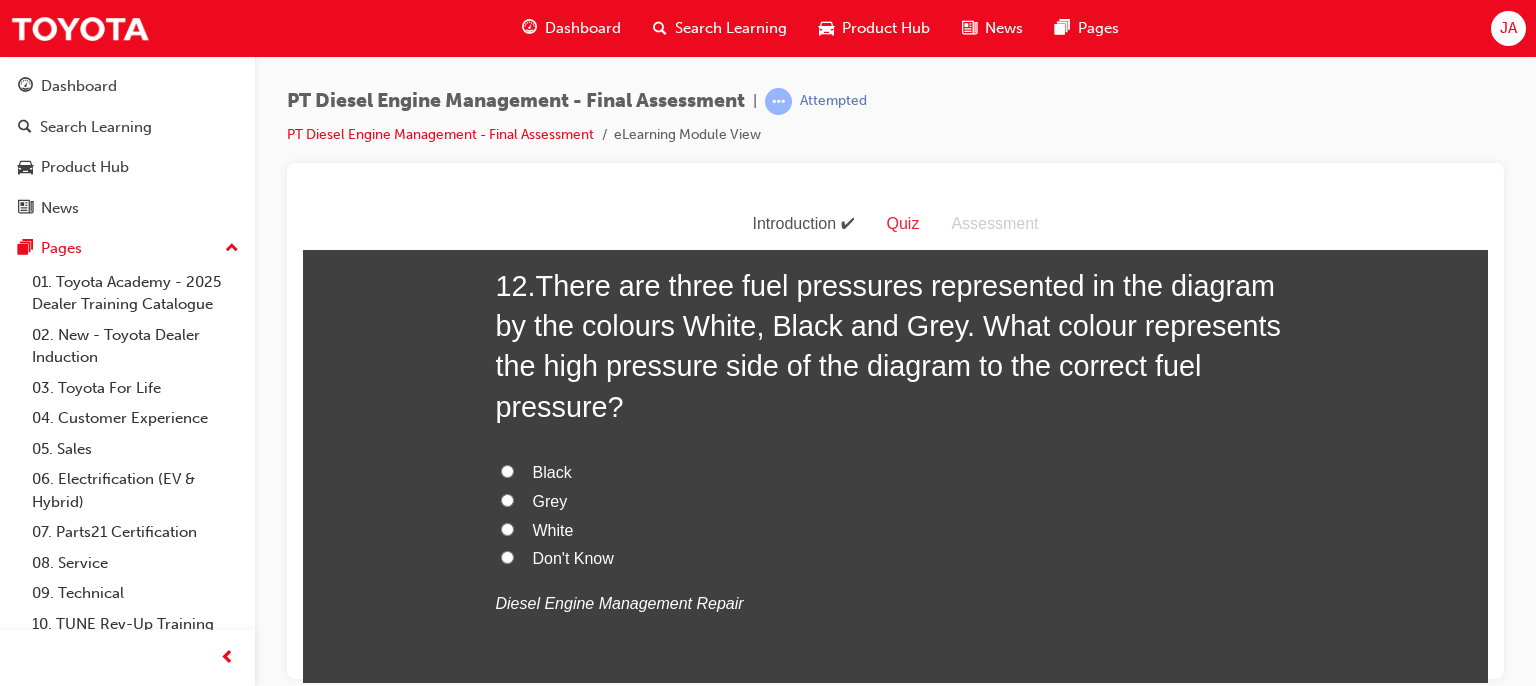 click on "Grey" at bounding box center (550, 500) 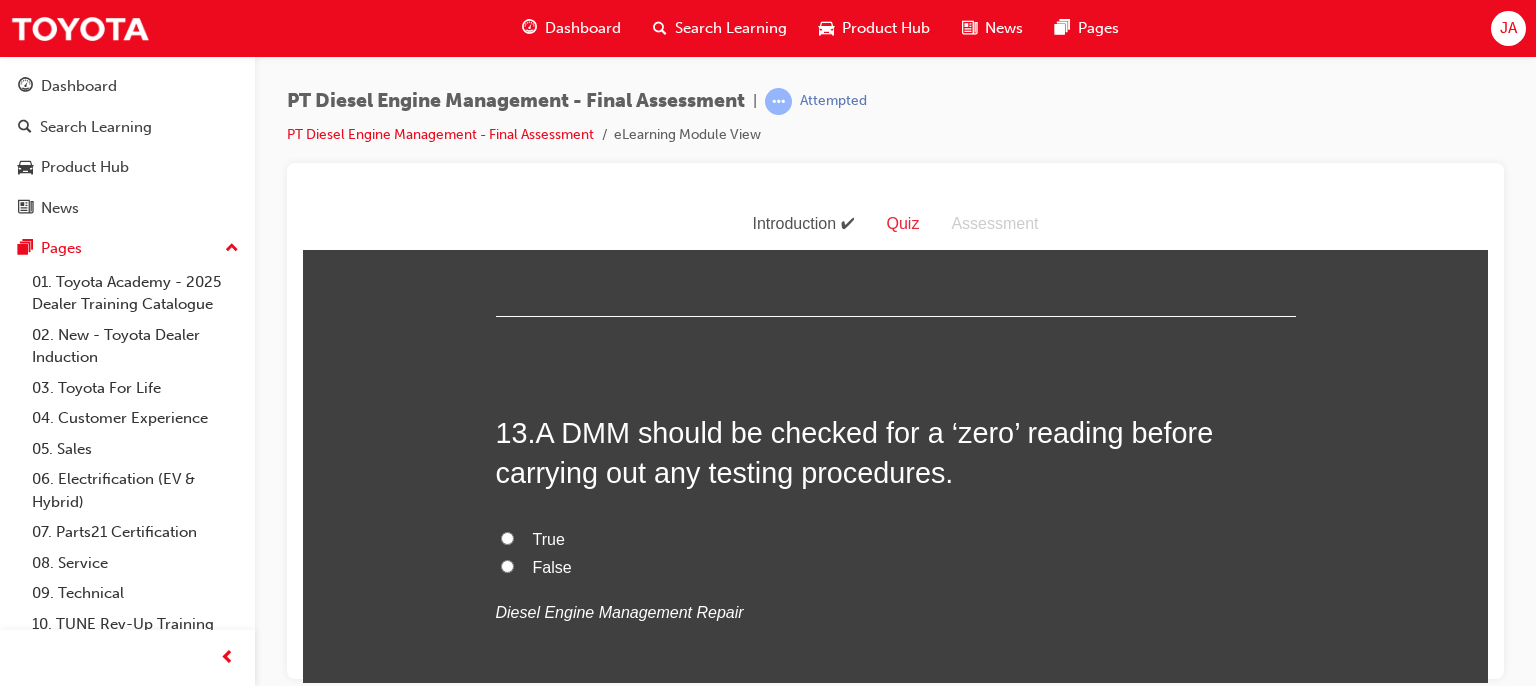 scroll, scrollTop: 5571, scrollLeft: 0, axis: vertical 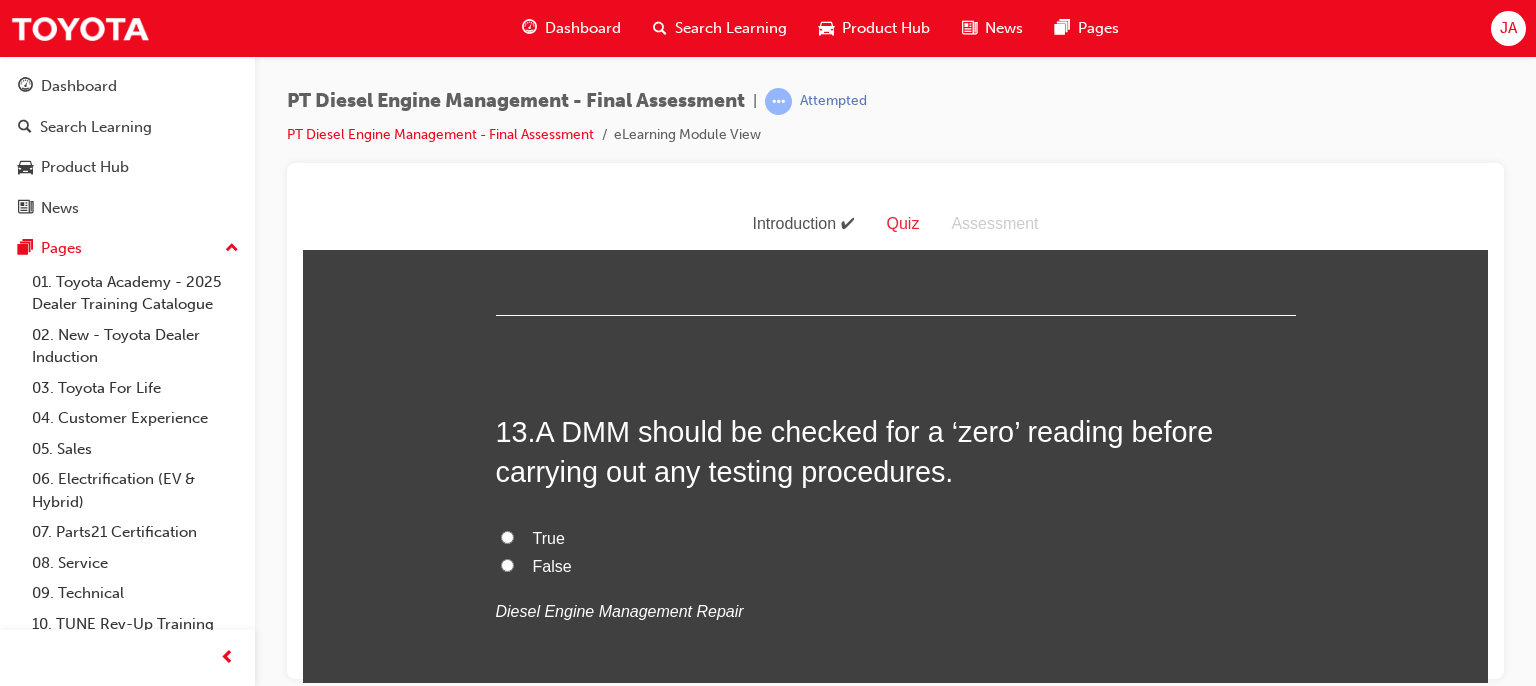 click on "True" at bounding box center [507, 536] 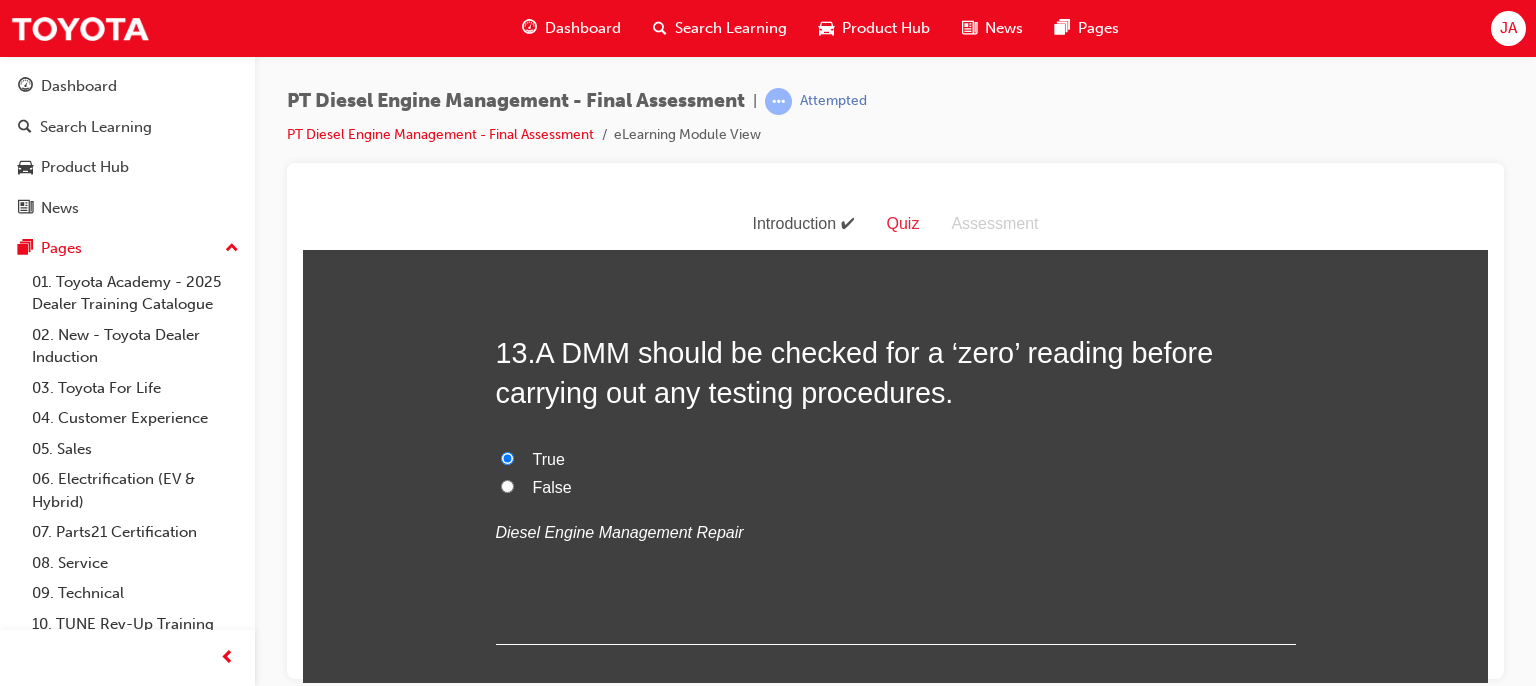 scroll, scrollTop: 5691, scrollLeft: 0, axis: vertical 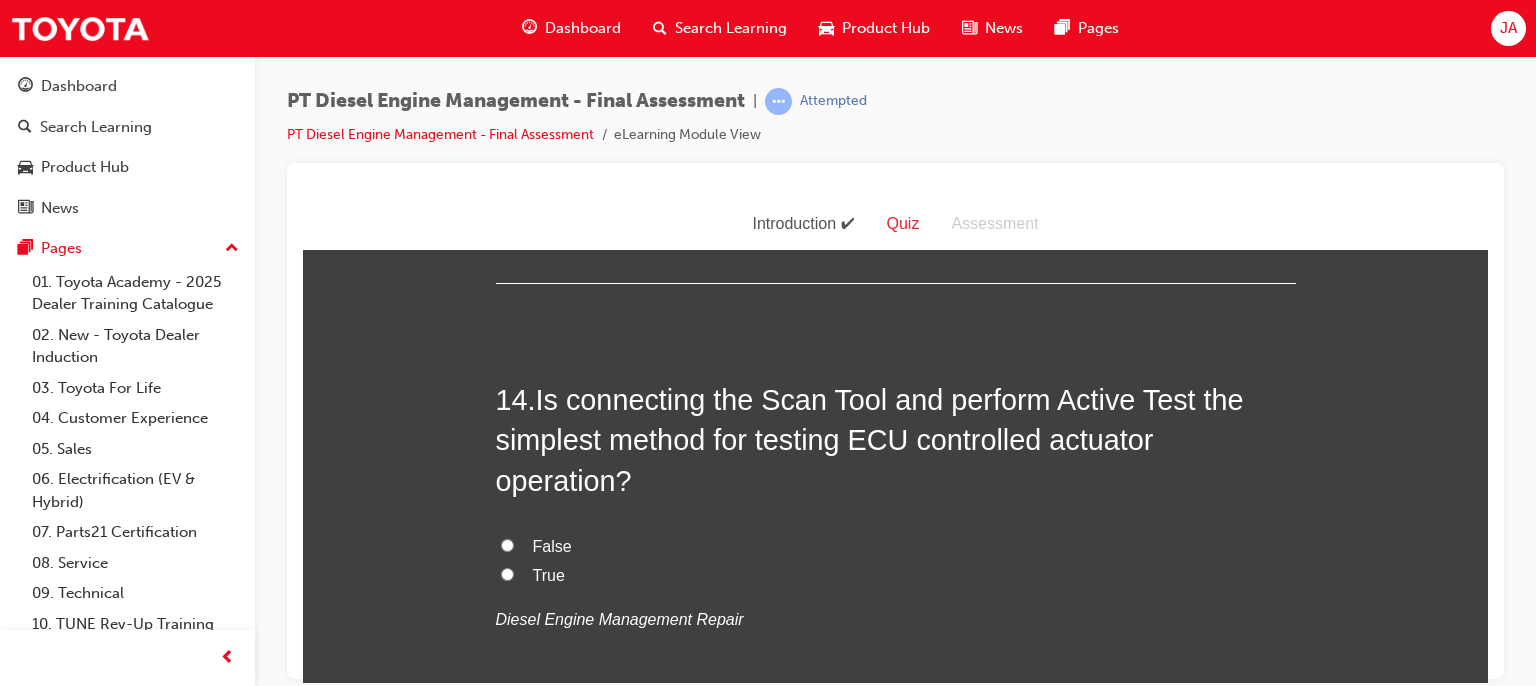 click on "False" at bounding box center (507, 544) 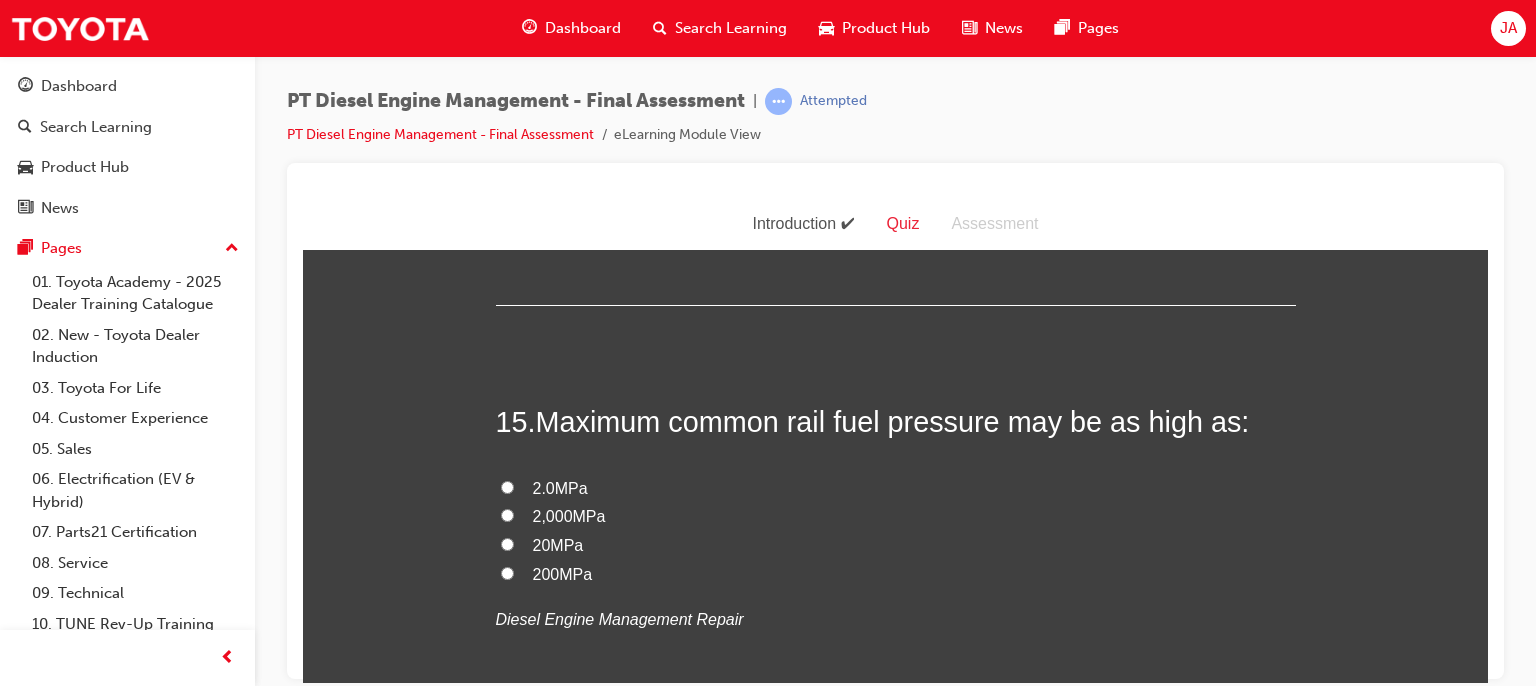 scroll, scrollTop: 6451, scrollLeft: 0, axis: vertical 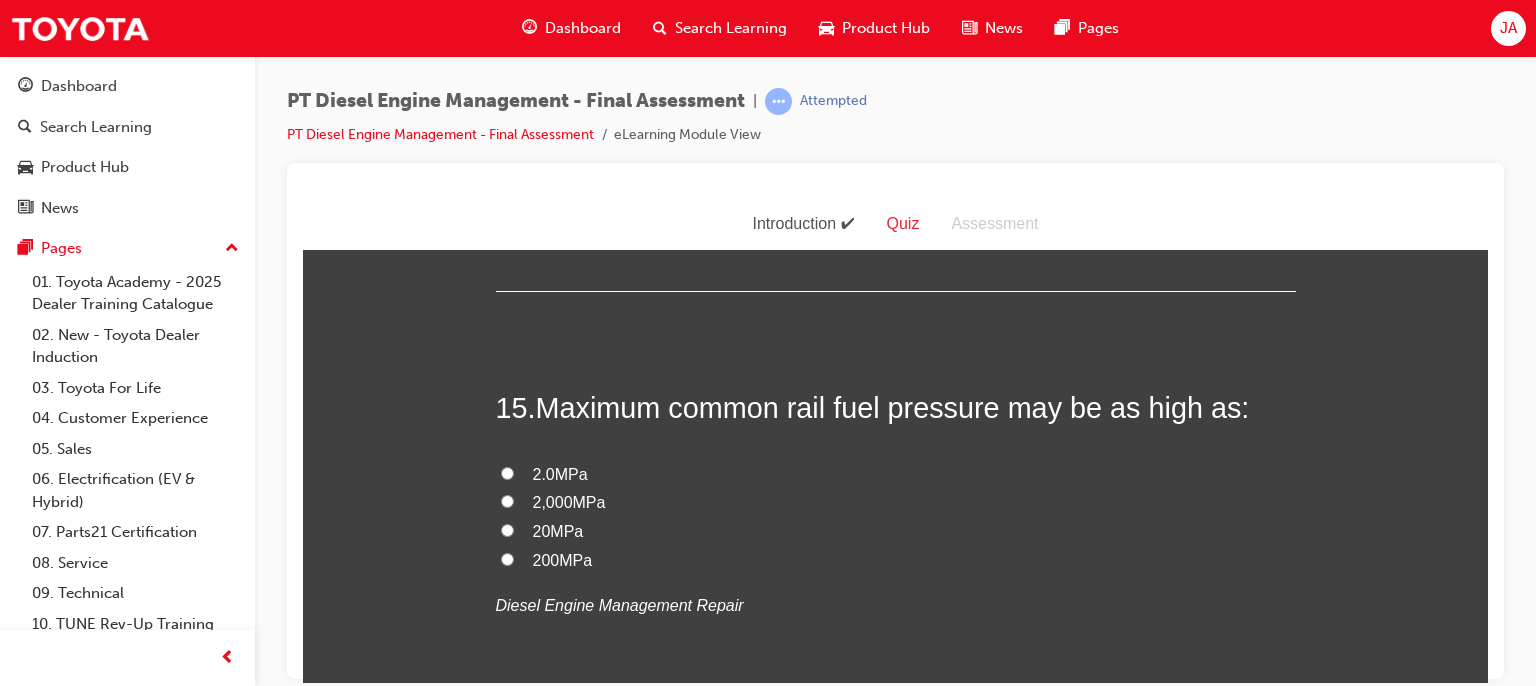click on "2.0MPa" at bounding box center [896, 474] 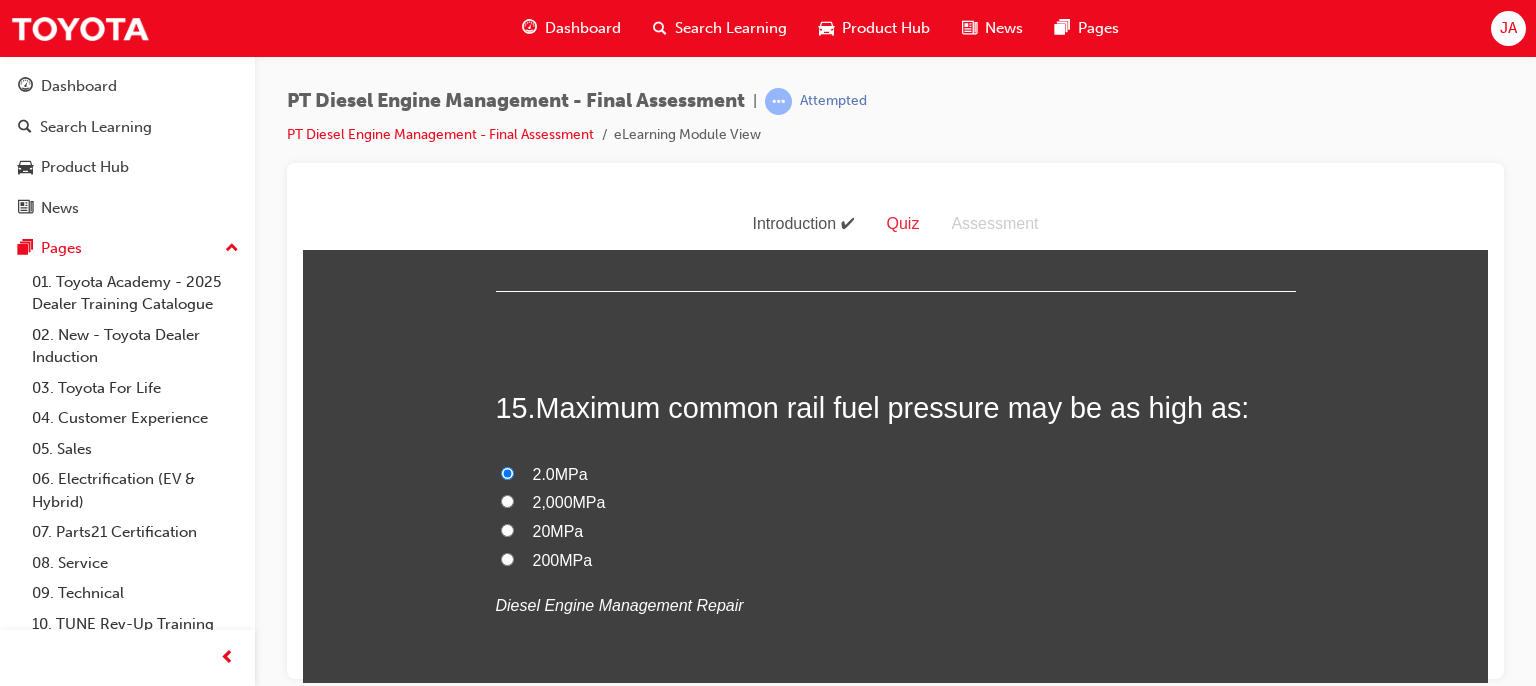 click on "20MPa" at bounding box center (507, 529) 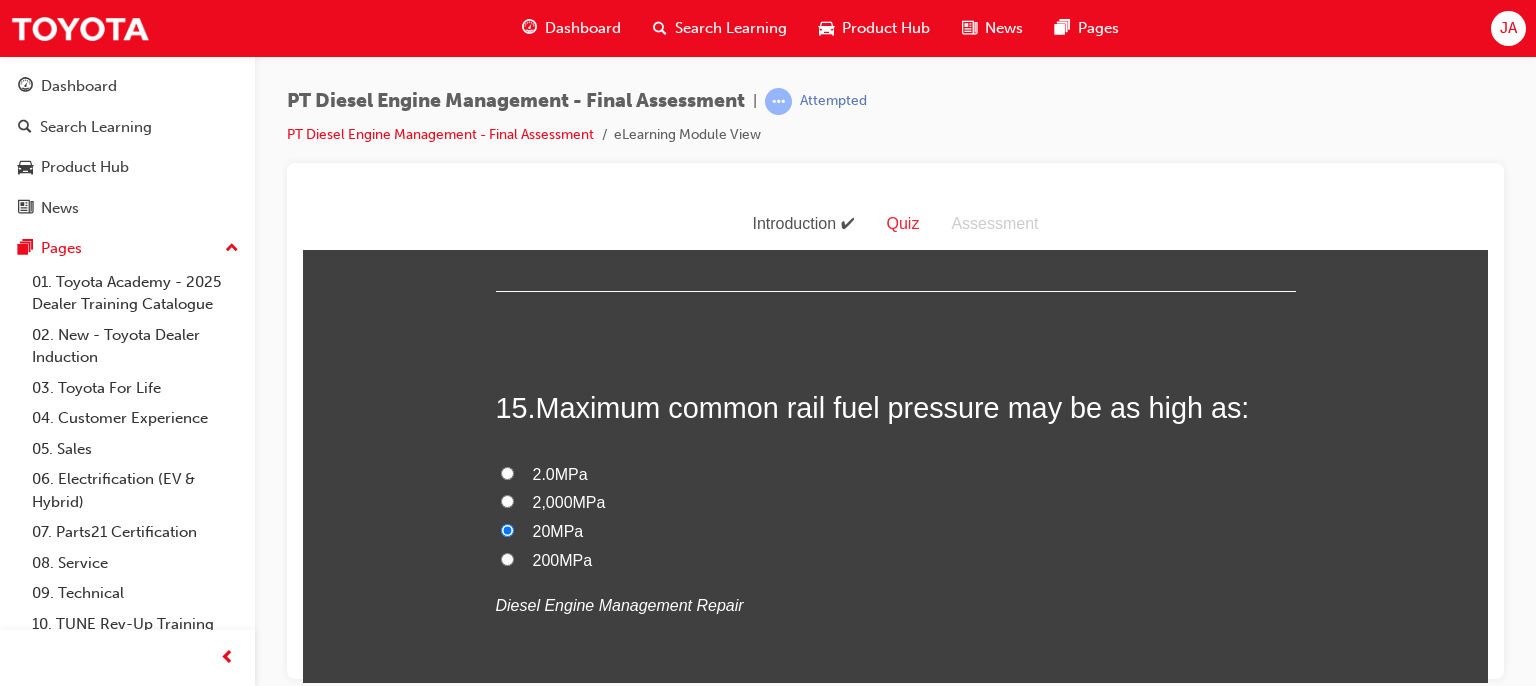 click on "200MPa" at bounding box center (563, 559) 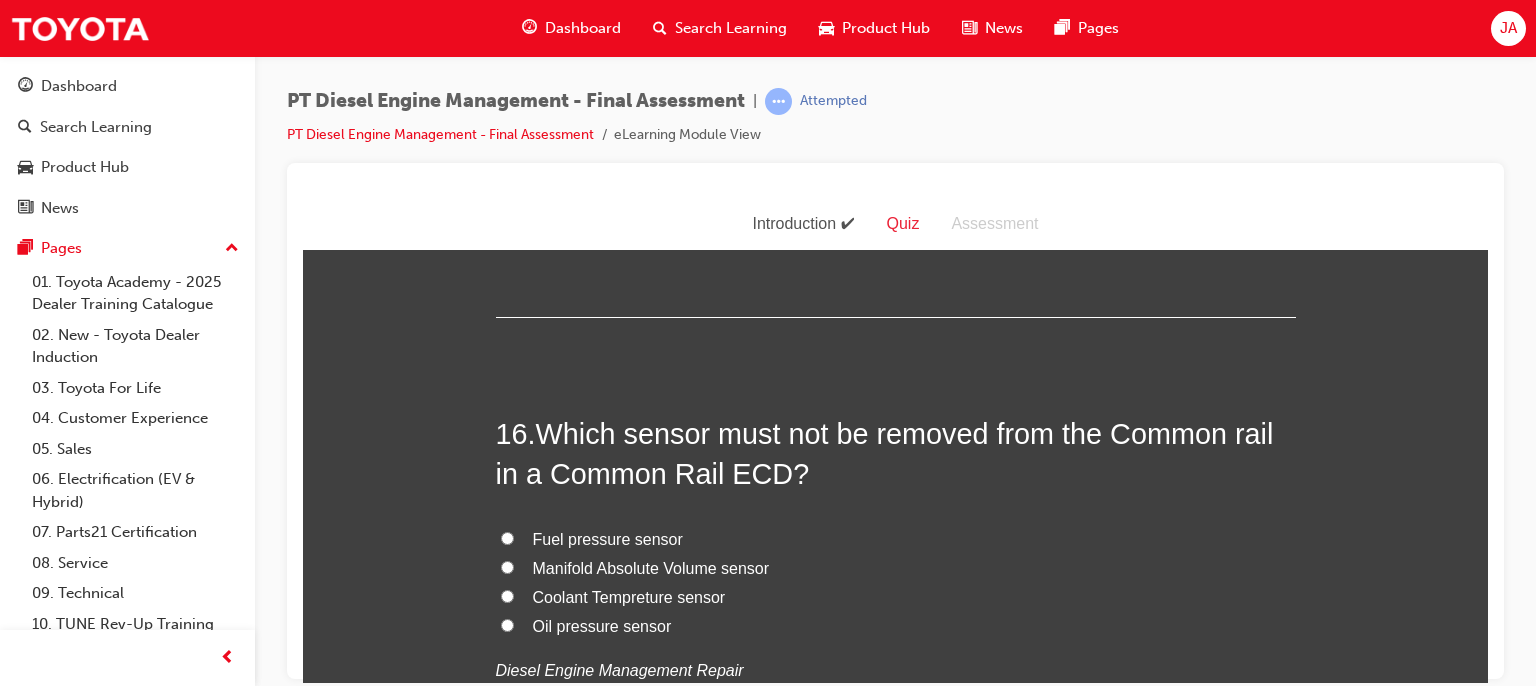 scroll, scrollTop: 6891, scrollLeft: 0, axis: vertical 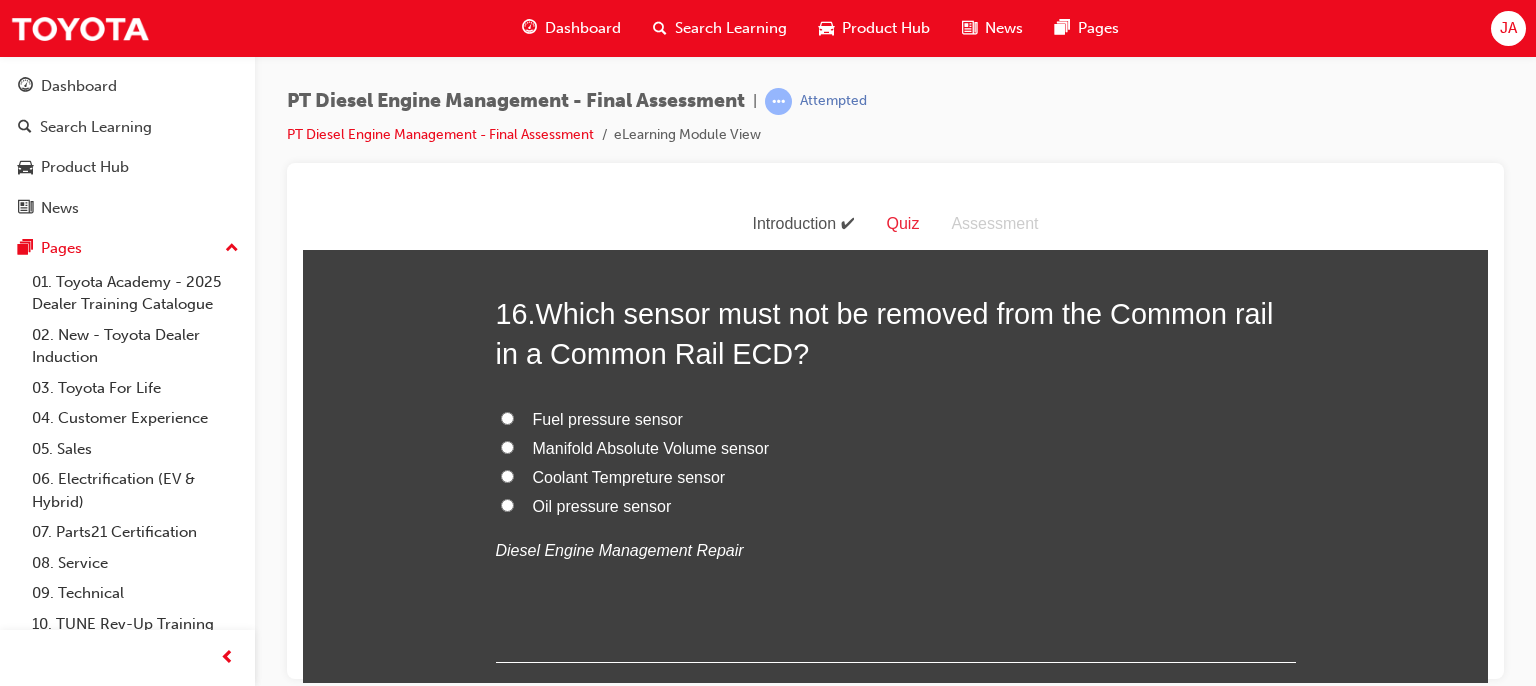 click on "Fuel pressure sensor" at bounding box center [608, 418] 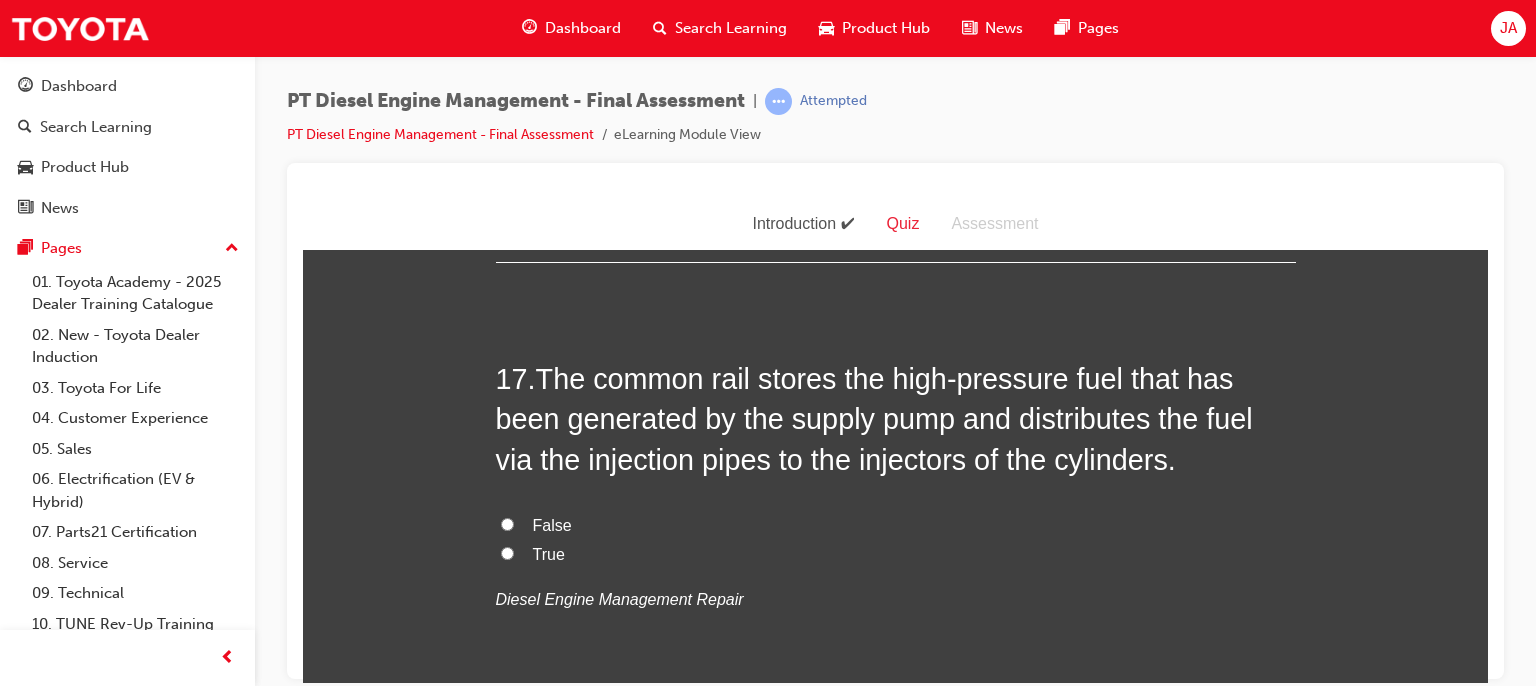scroll, scrollTop: 7411, scrollLeft: 0, axis: vertical 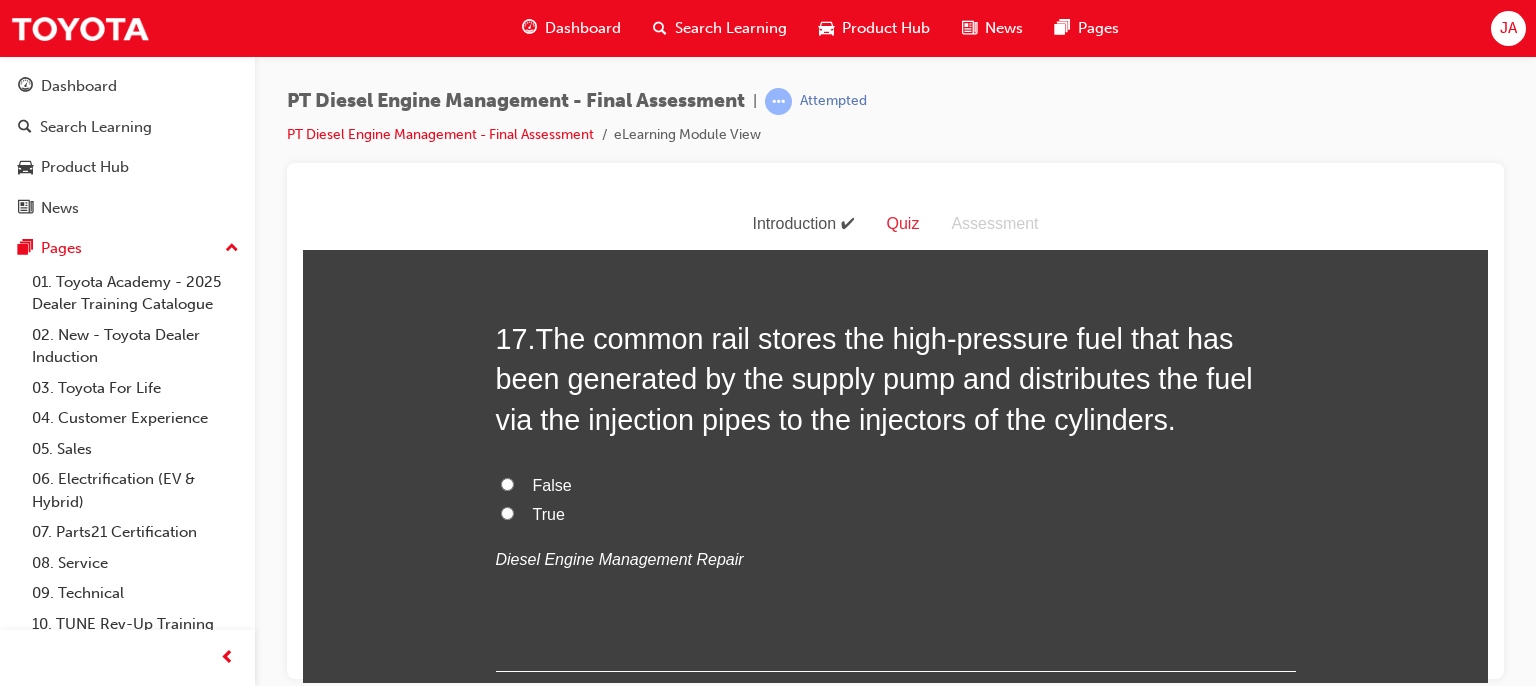 click on "True" at bounding box center (507, 512) 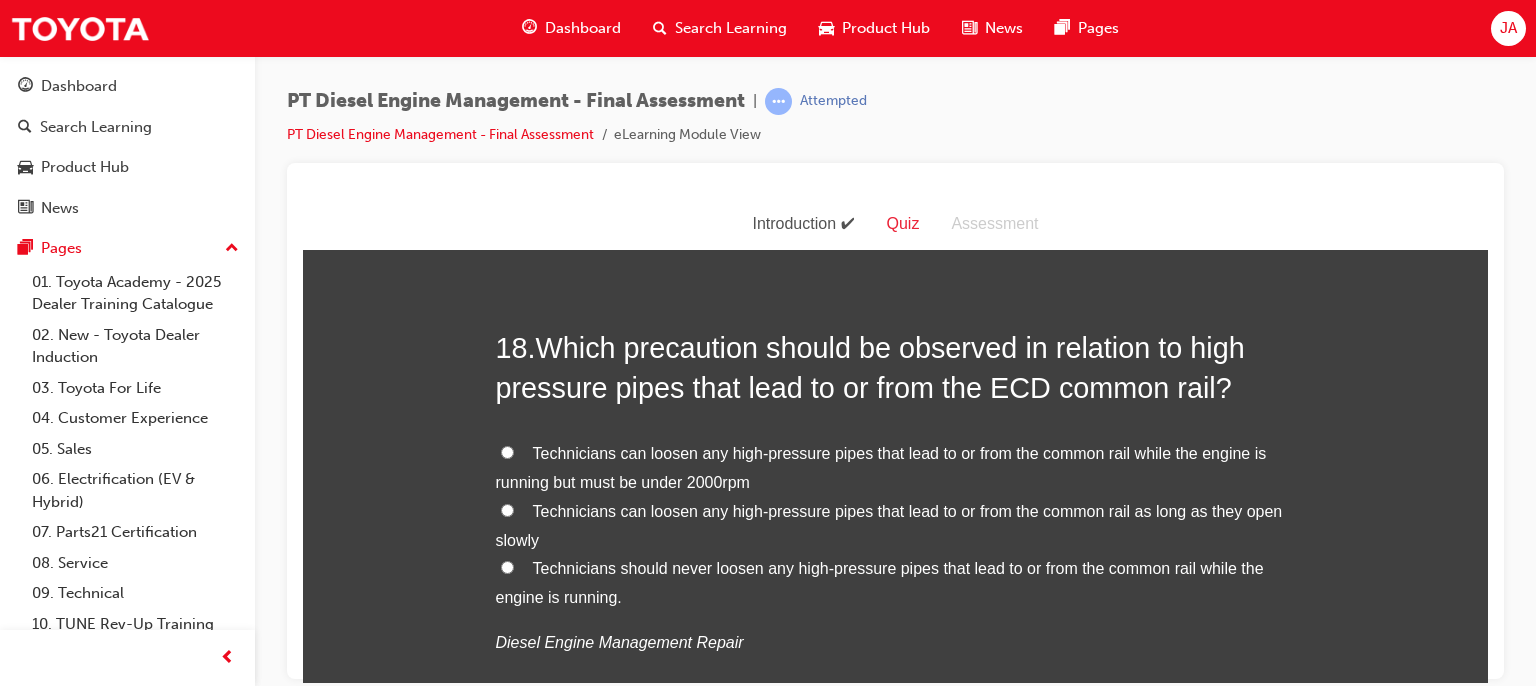 scroll, scrollTop: 7891, scrollLeft: 0, axis: vertical 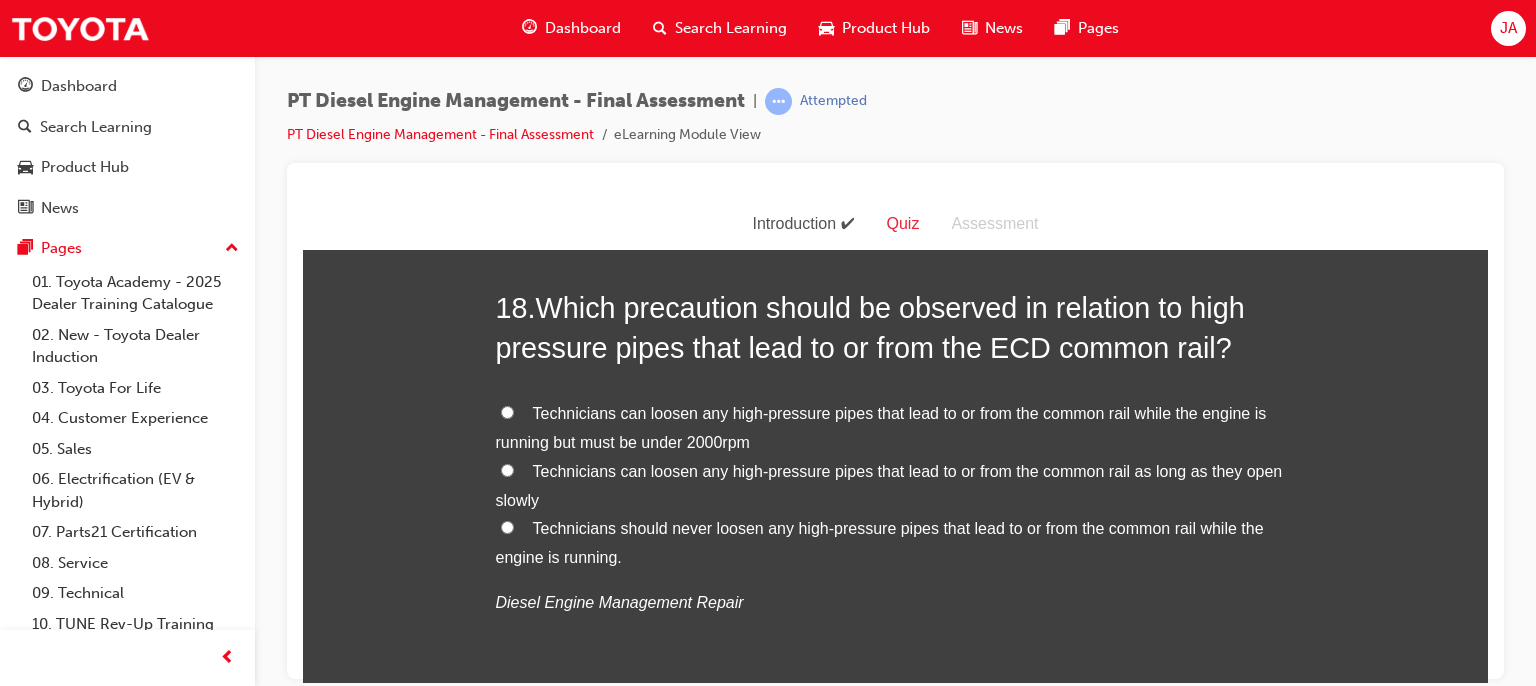 click on "Technicians should never loosen any high-pressure pipes that lead to or from the common rail while the engine is running." at bounding box center [507, 526] 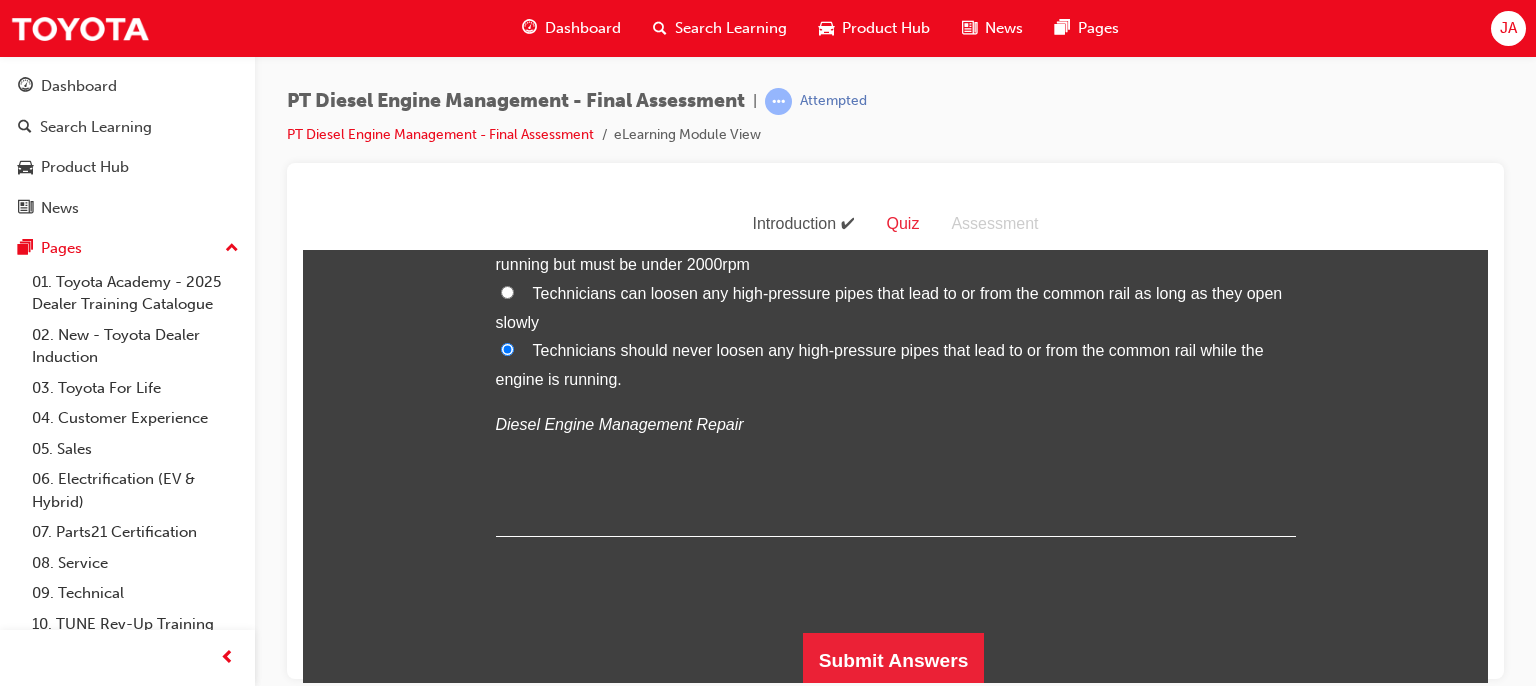 scroll, scrollTop: 8070, scrollLeft: 0, axis: vertical 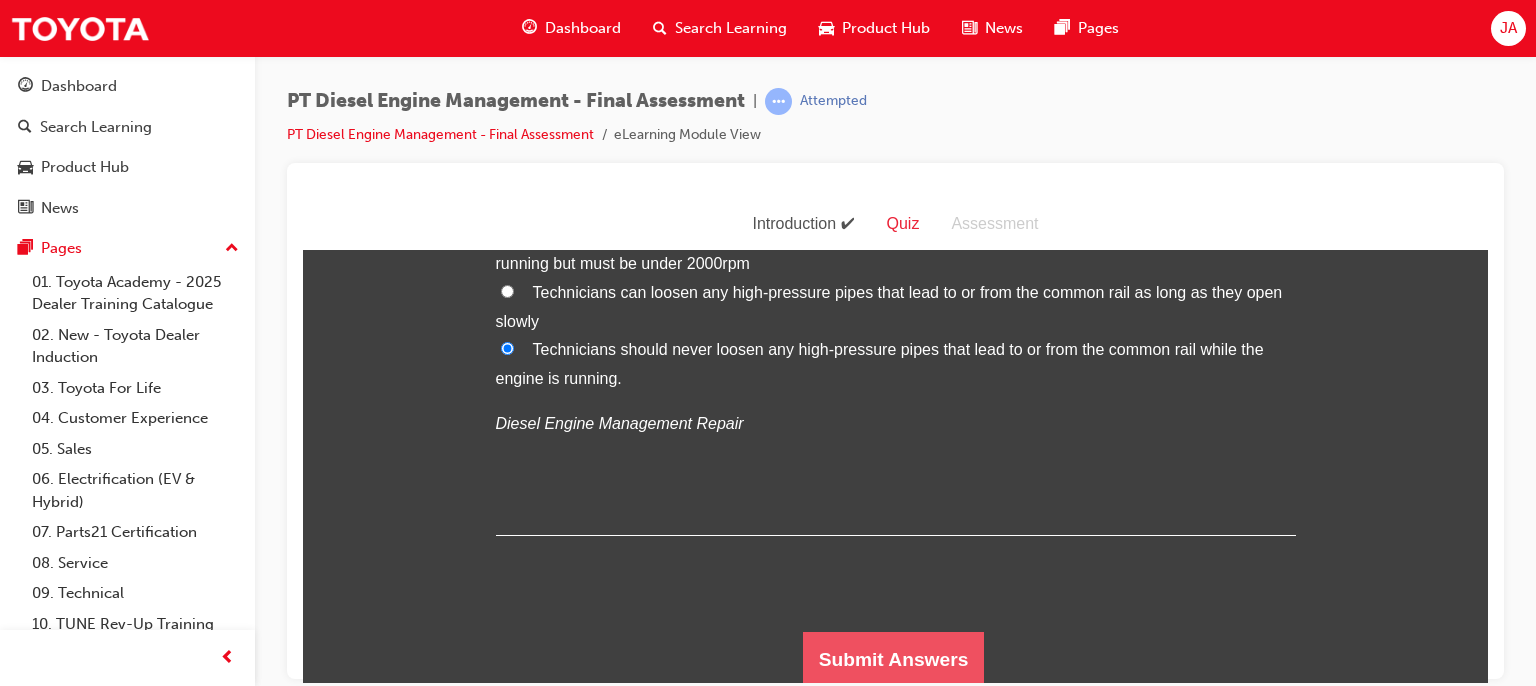 click on "Submit Answers" at bounding box center (894, 659) 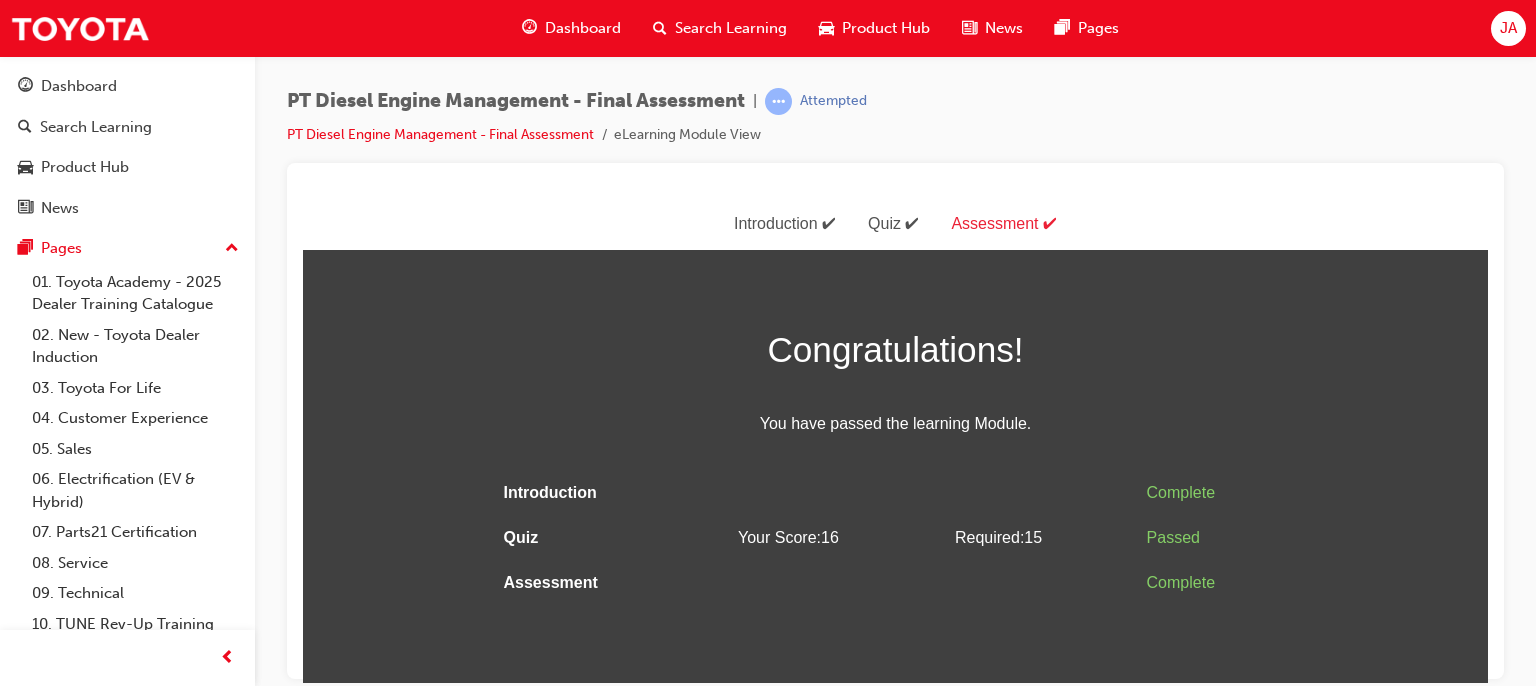 scroll, scrollTop: 0, scrollLeft: 0, axis: both 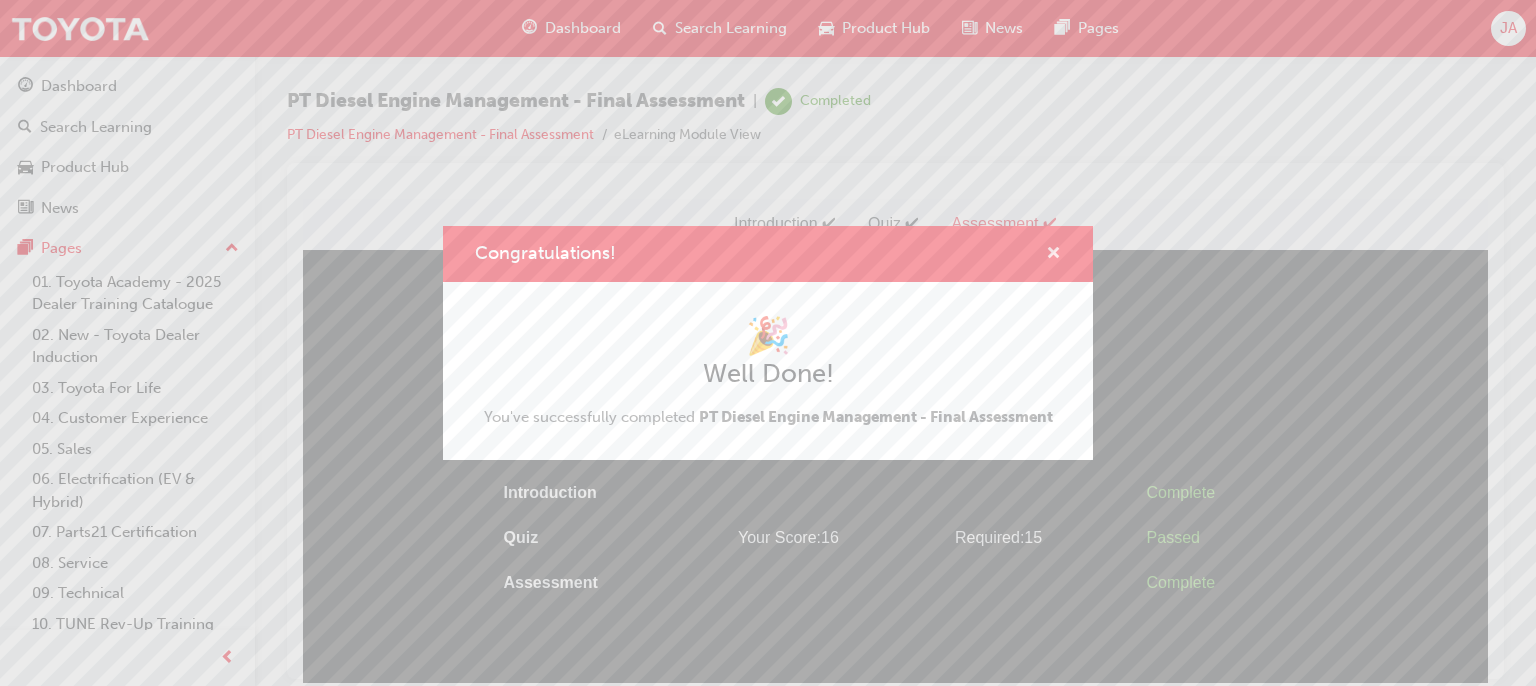 click at bounding box center (1053, 255) 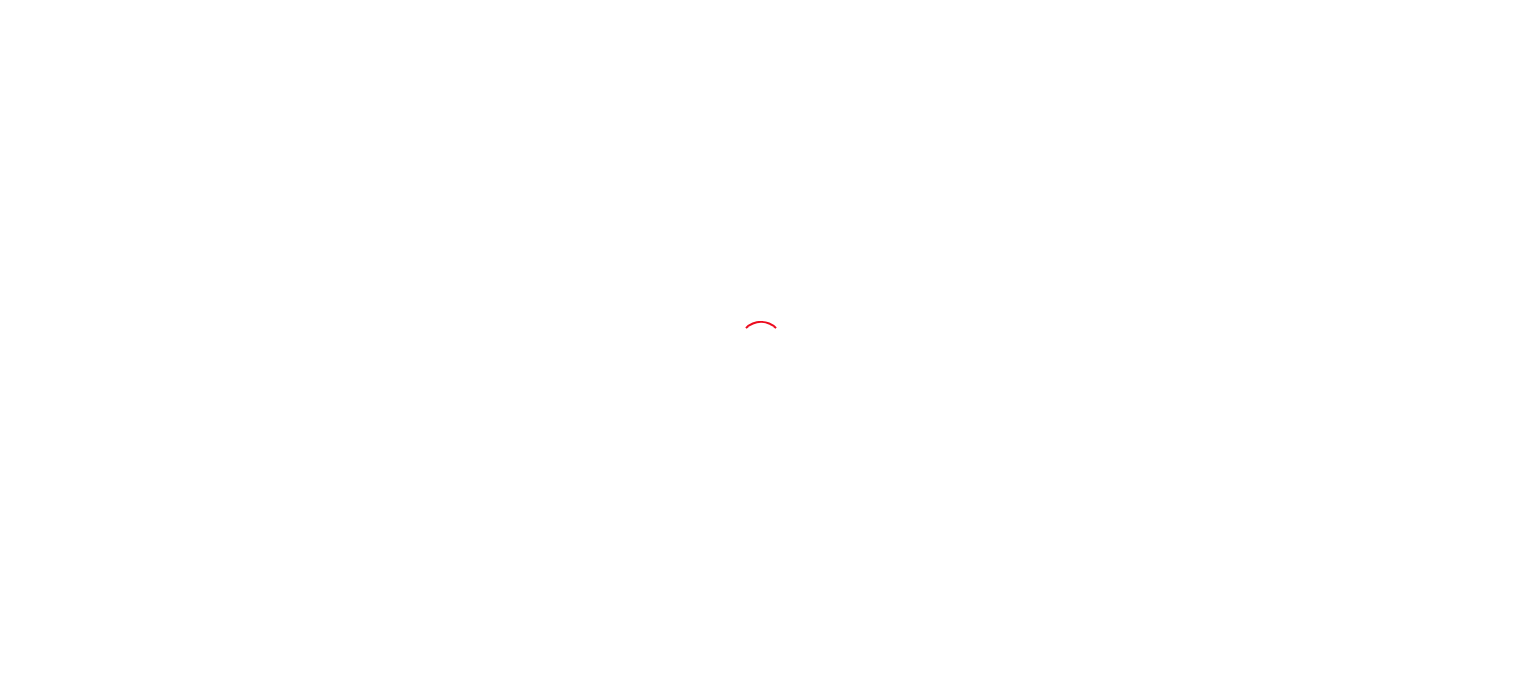 scroll, scrollTop: 0, scrollLeft: 0, axis: both 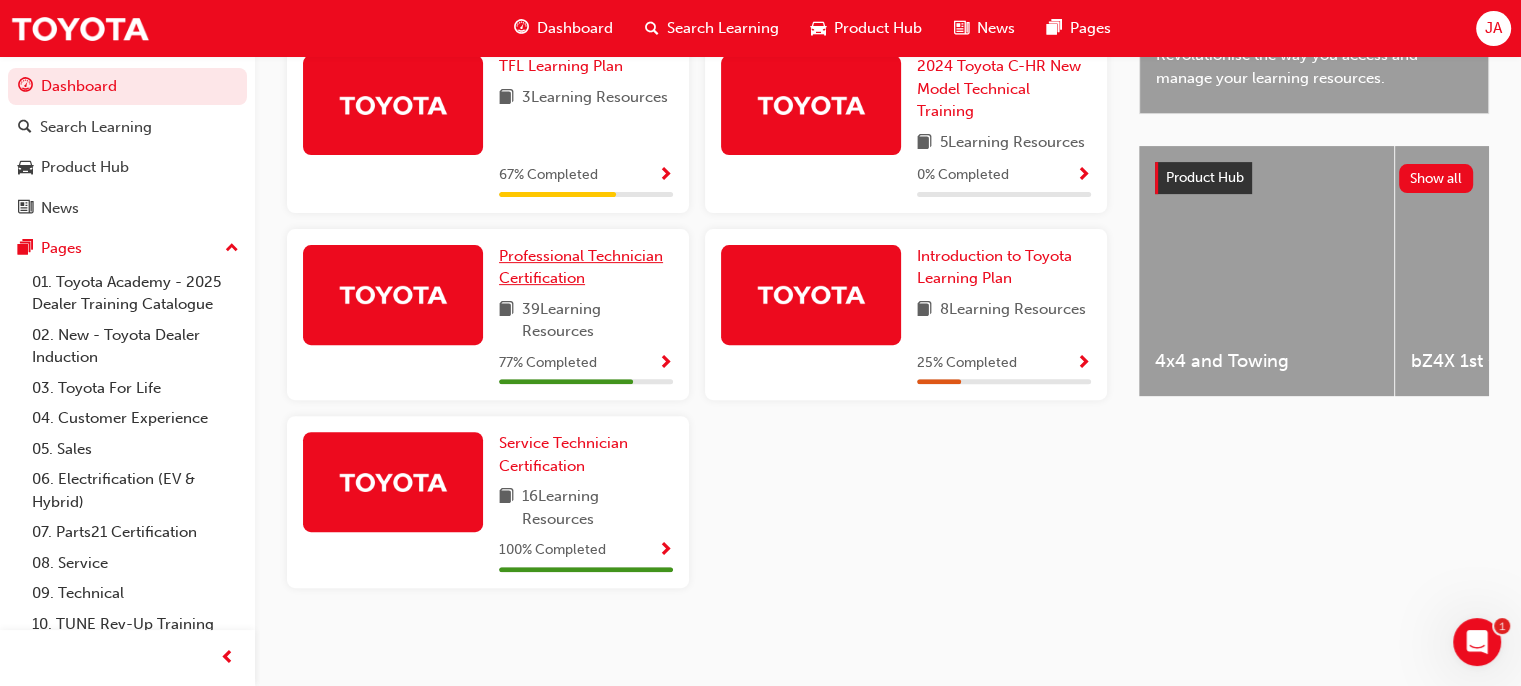 click on "Professional Technician Certification" at bounding box center [581, 267] 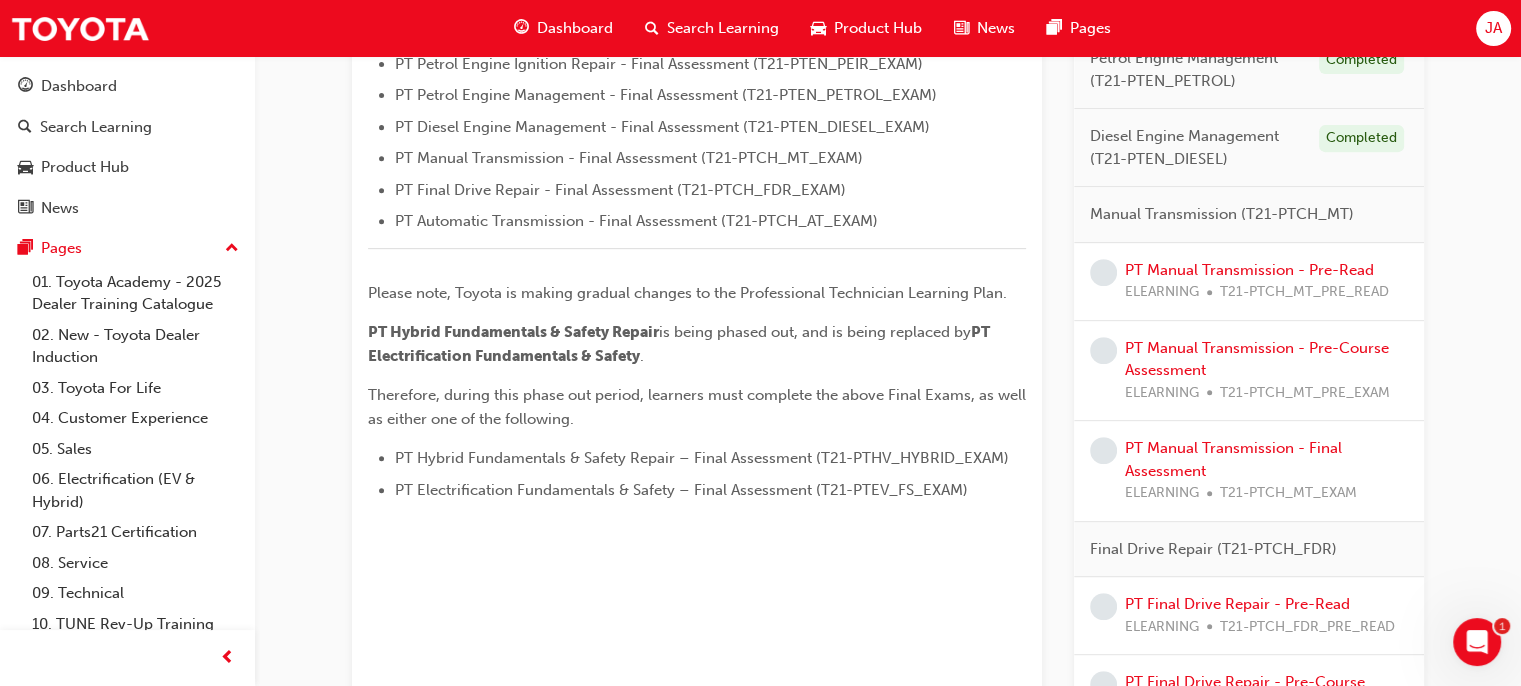scroll, scrollTop: 799, scrollLeft: 0, axis: vertical 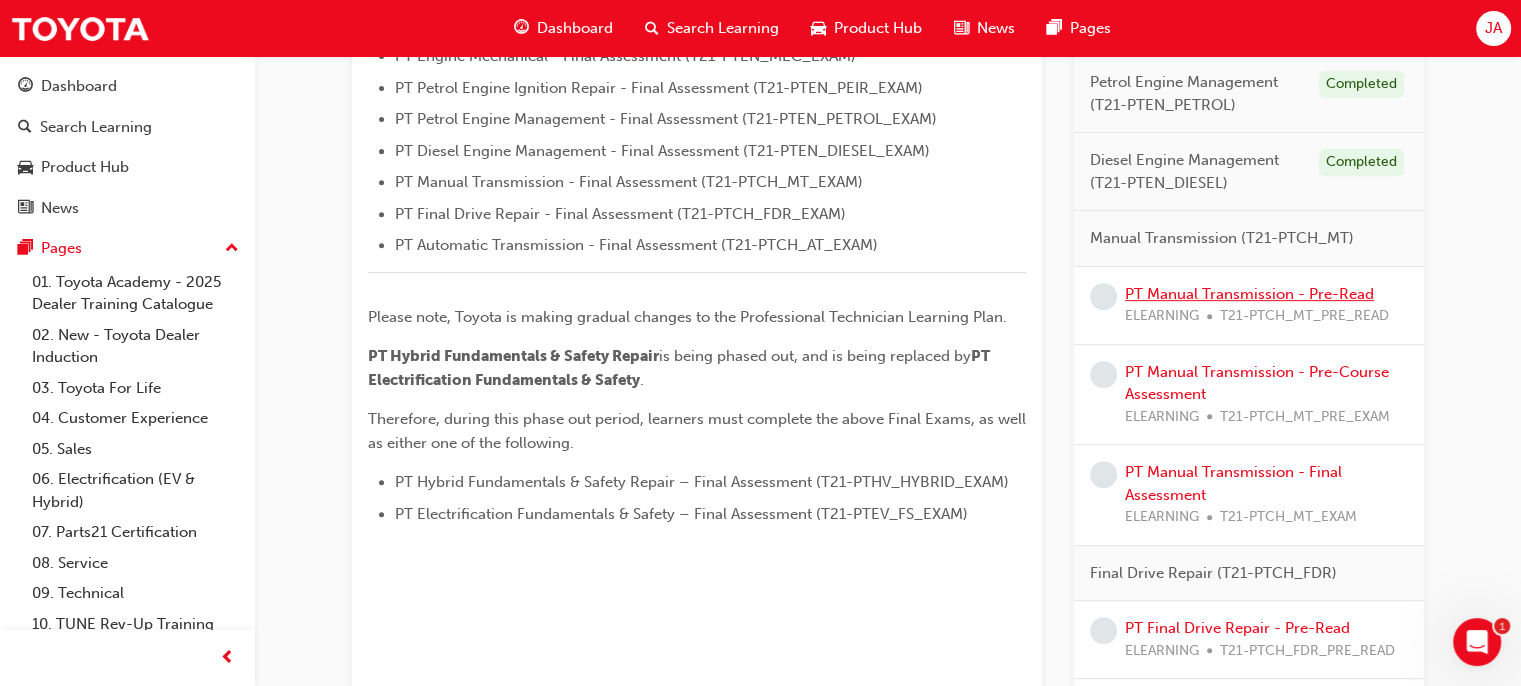 click on "PT Manual Transmission - Pre-Read" at bounding box center (1249, 294) 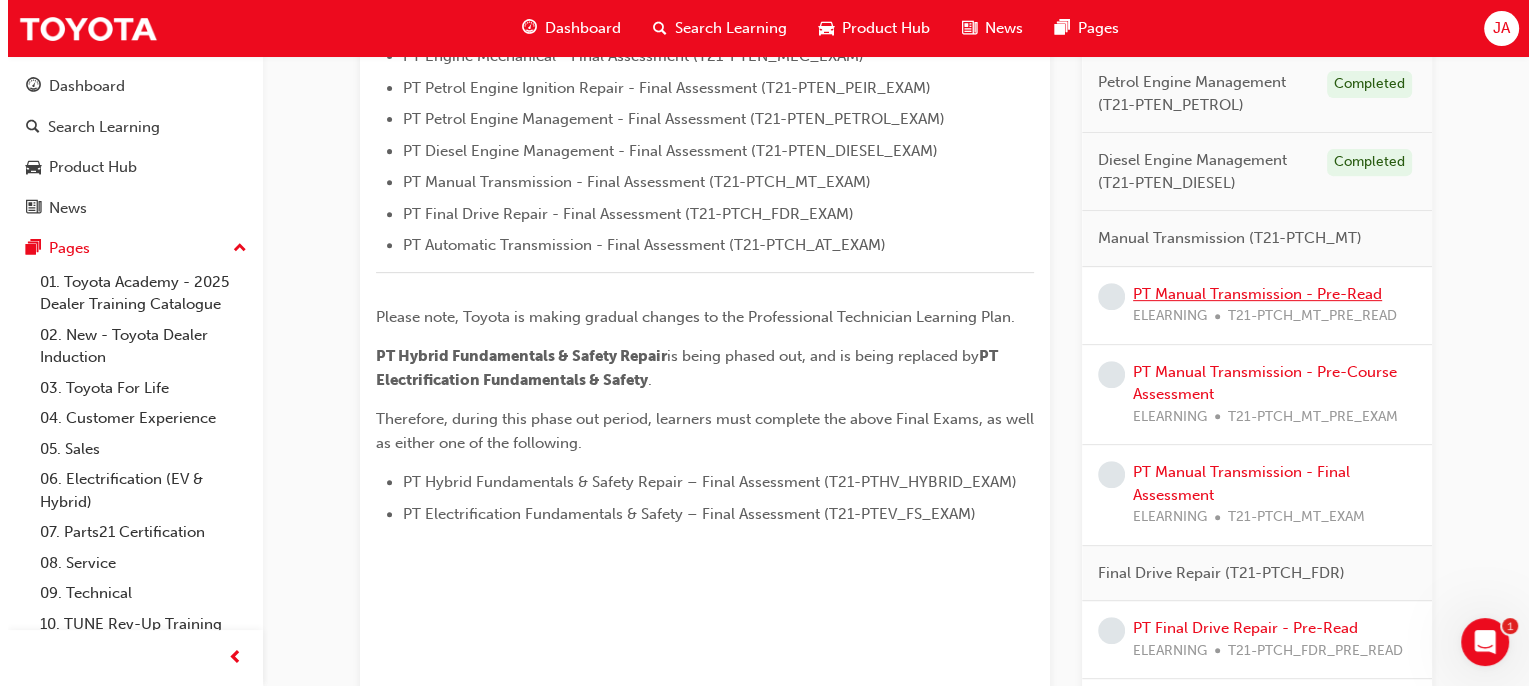 scroll, scrollTop: 0, scrollLeft: 0, axis: both 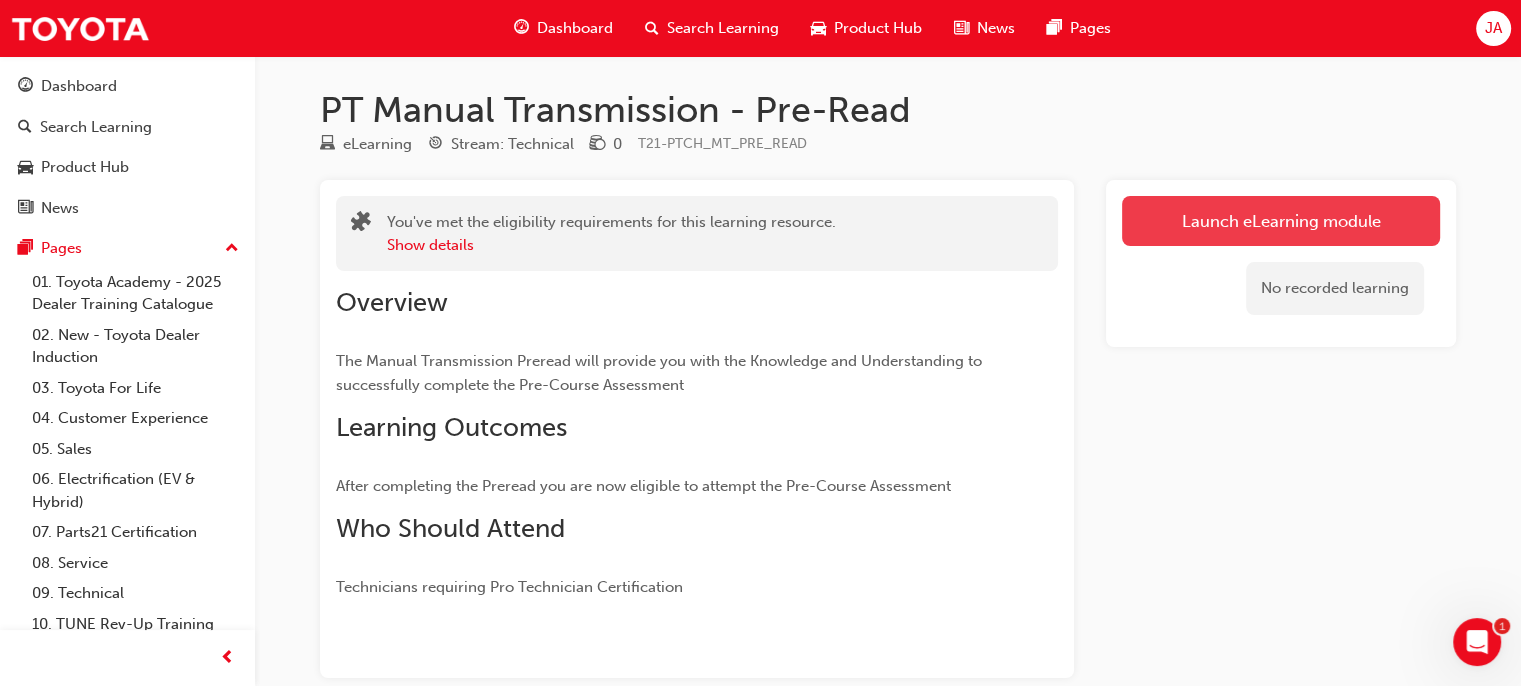 click on "Launch eLearning module" at bounding box center (1281, 221) 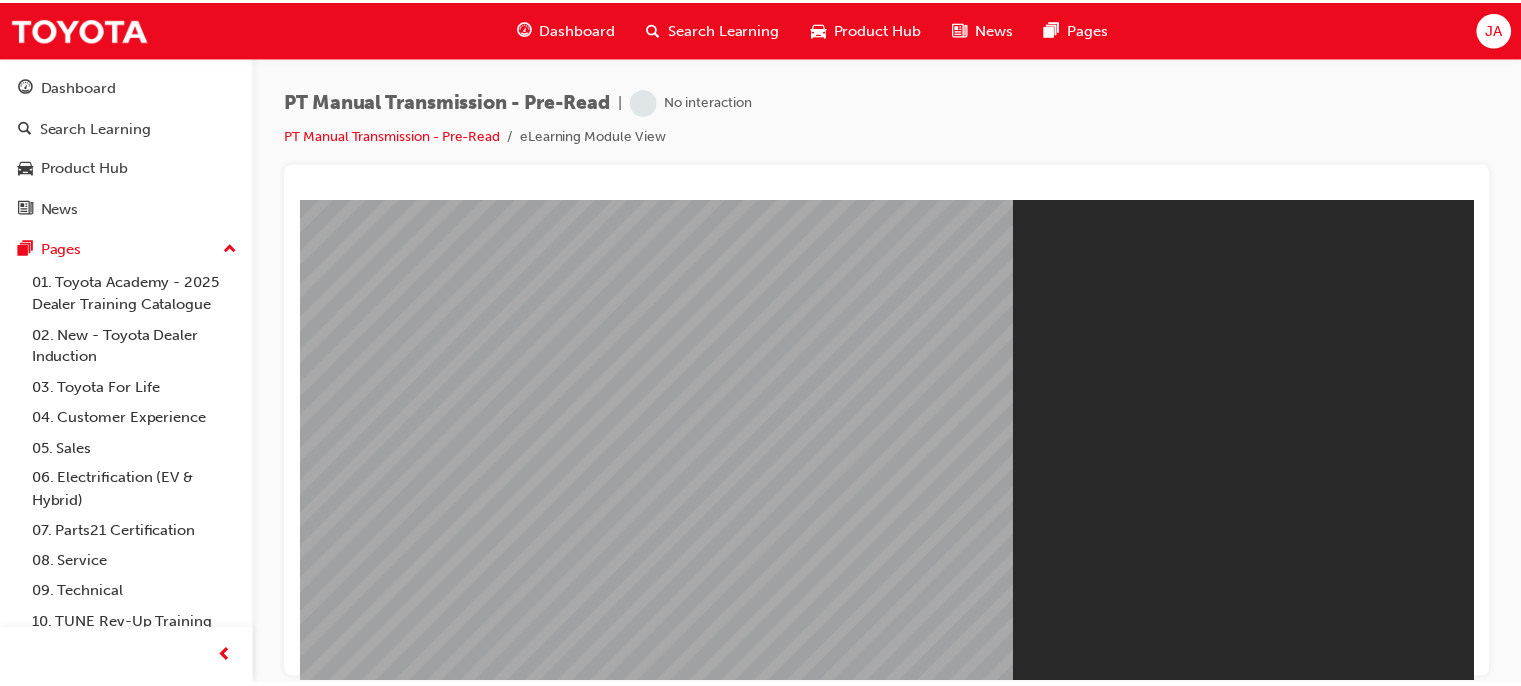 scroll, scrollTop: 0, scrollLeft: 0, axis: both 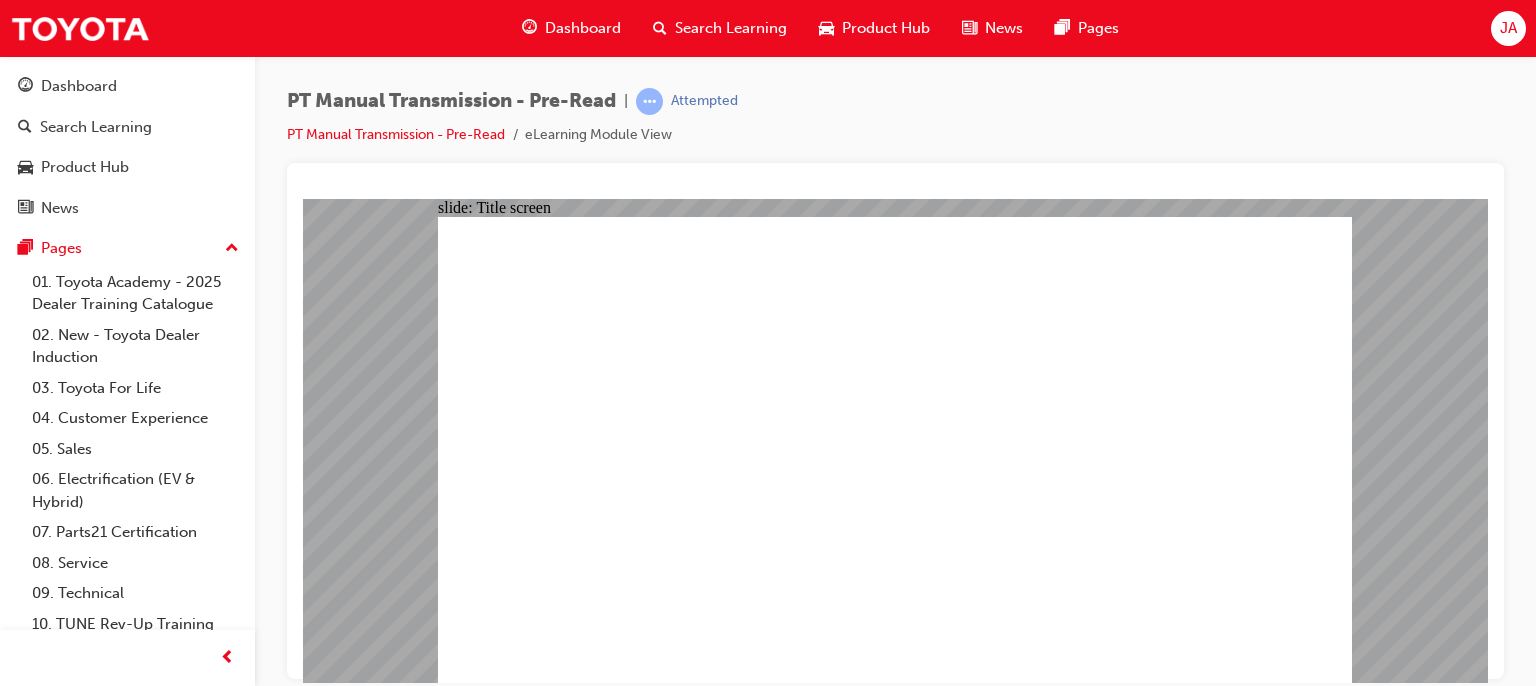 click 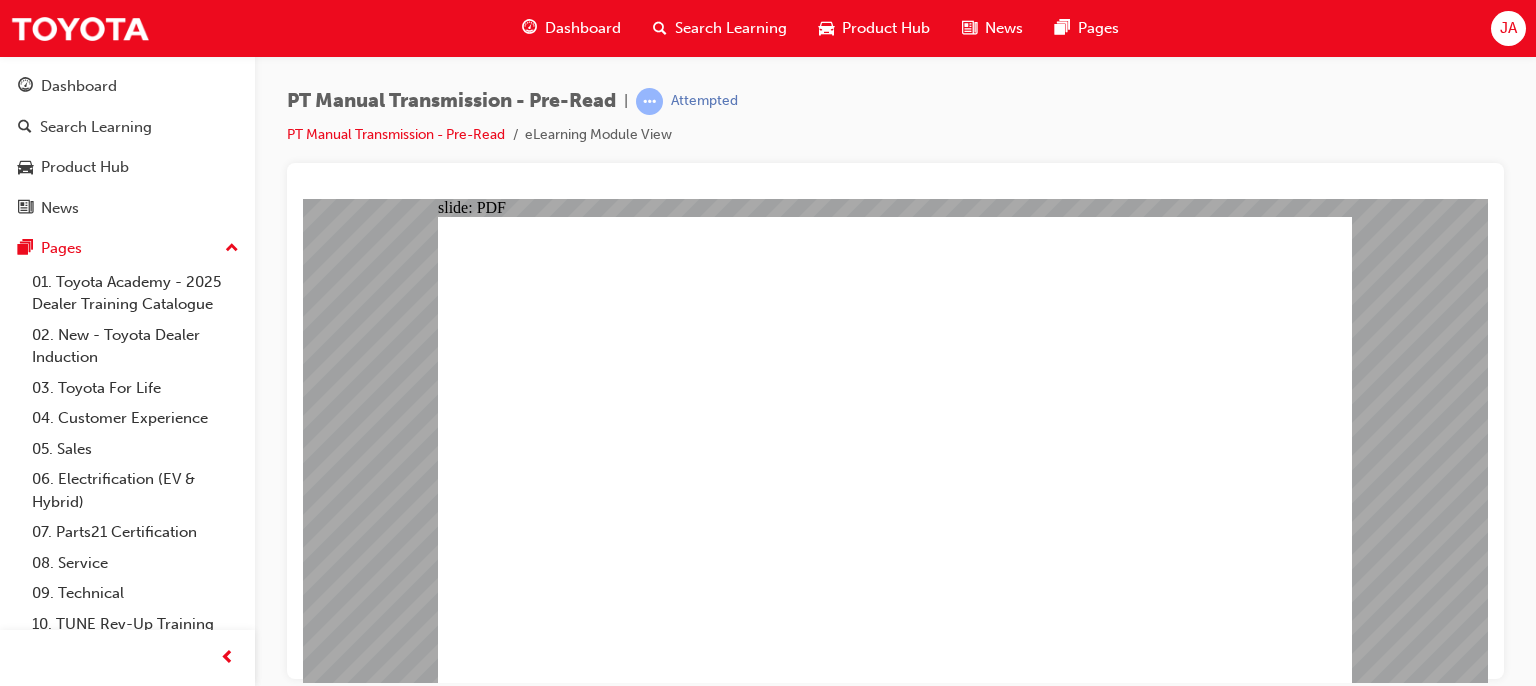 click 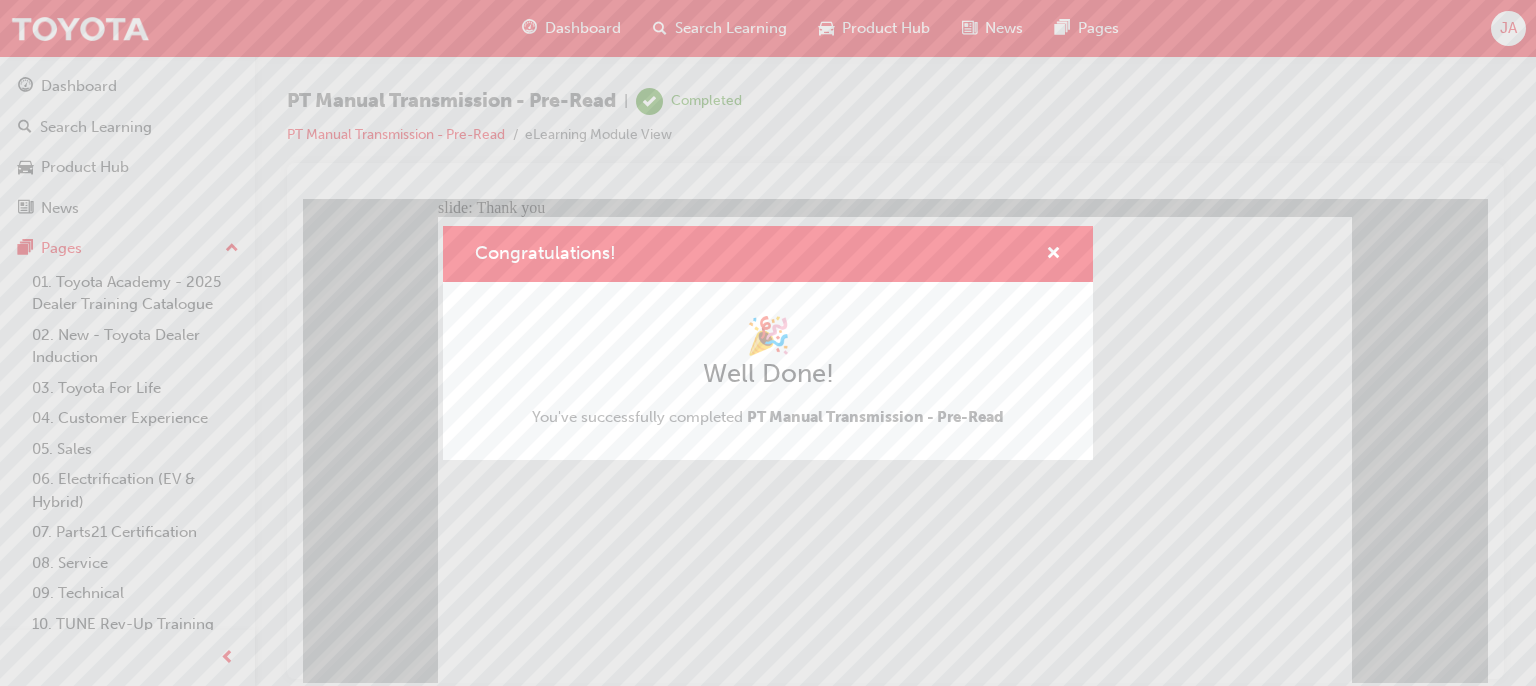 click on "Congratulations! 🎉 Well Done! You've successfully completed   PT Manual Transmission - Pre-Read" at bounding box center [768, 343] 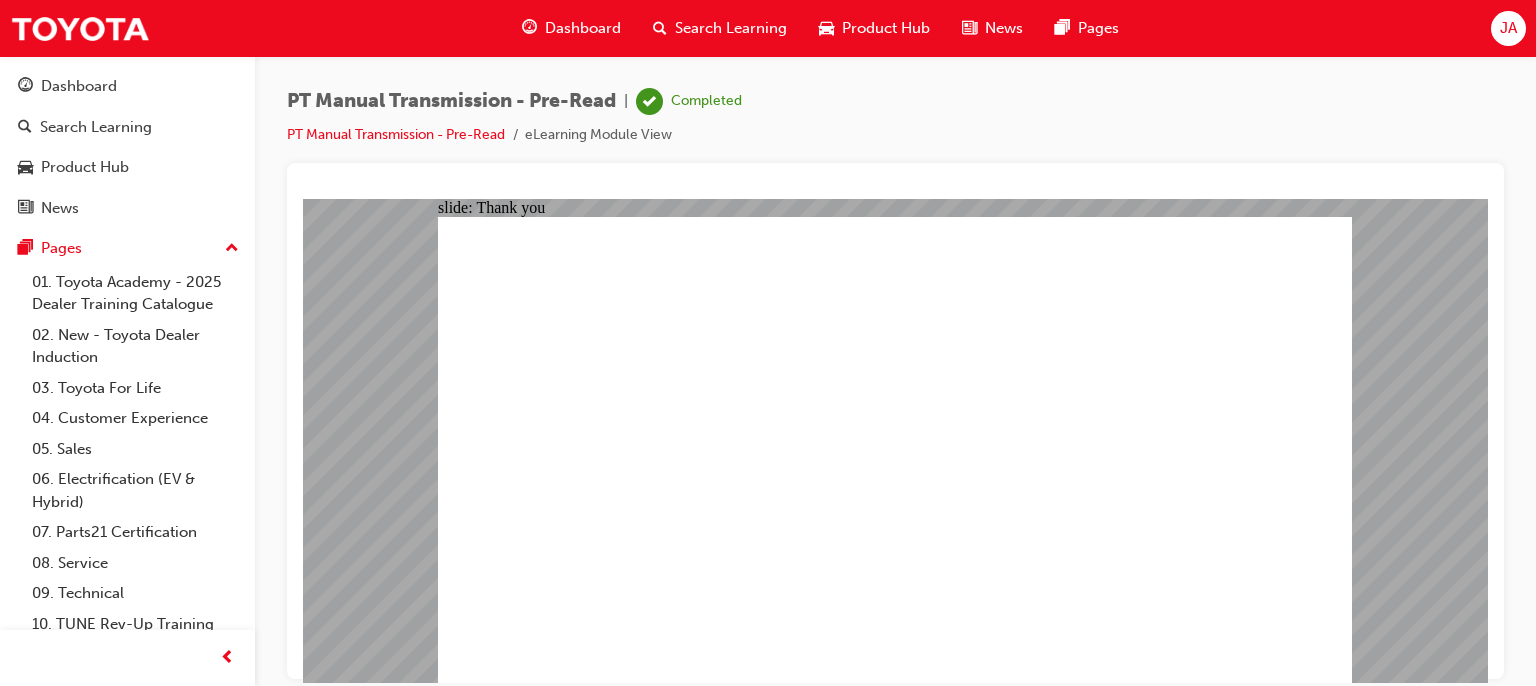click on "Dashboard" at bounding box center (79, 86) 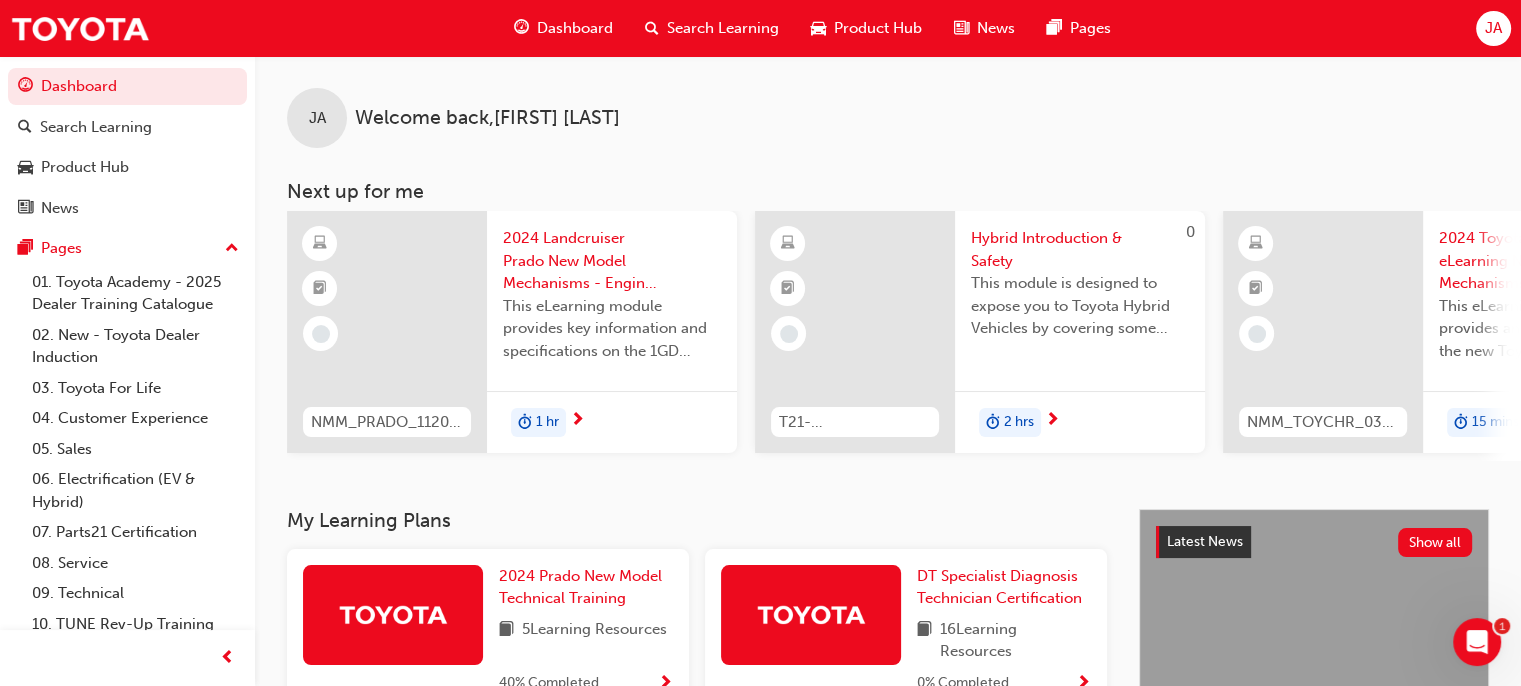scroll, scrollTop: 657, scrollLeft: 0, axis: vertical 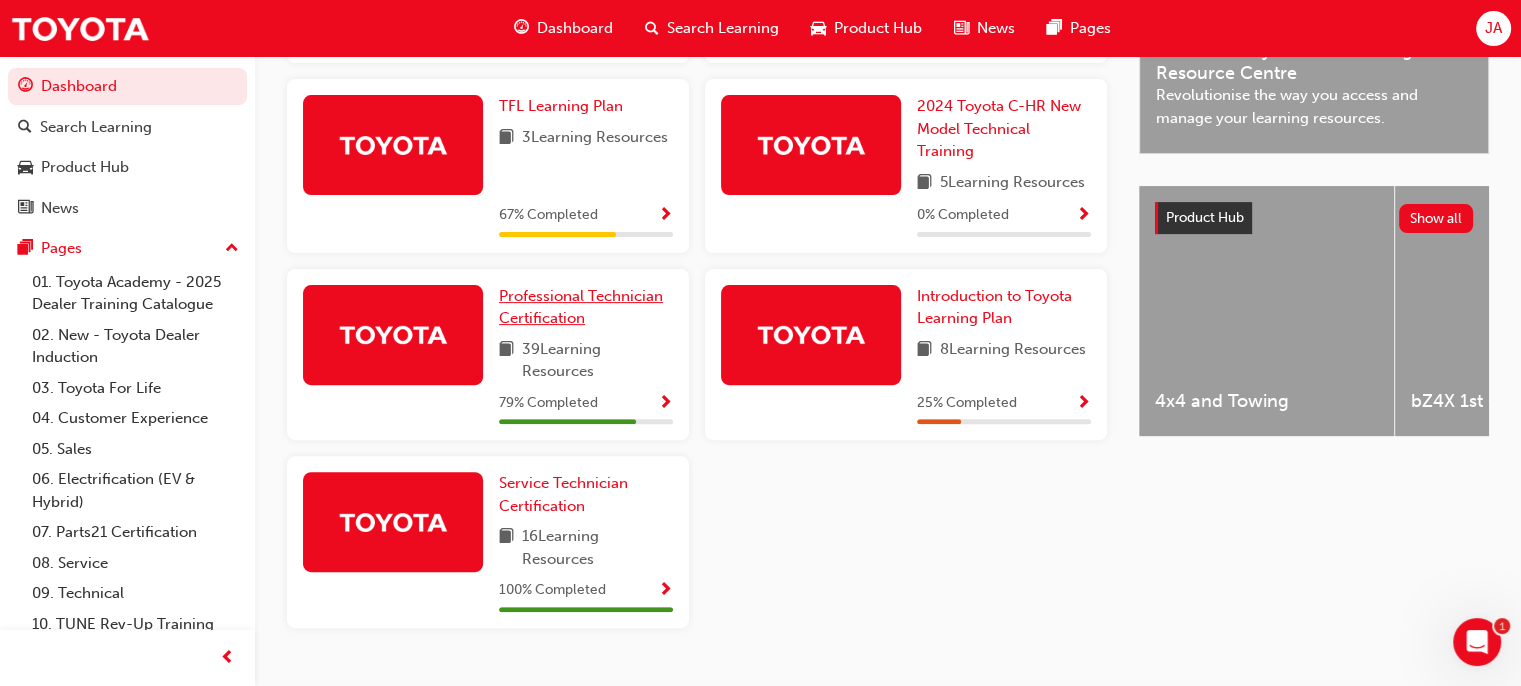 click on "Professional Technician Certification" at bounding box center (581, 307) 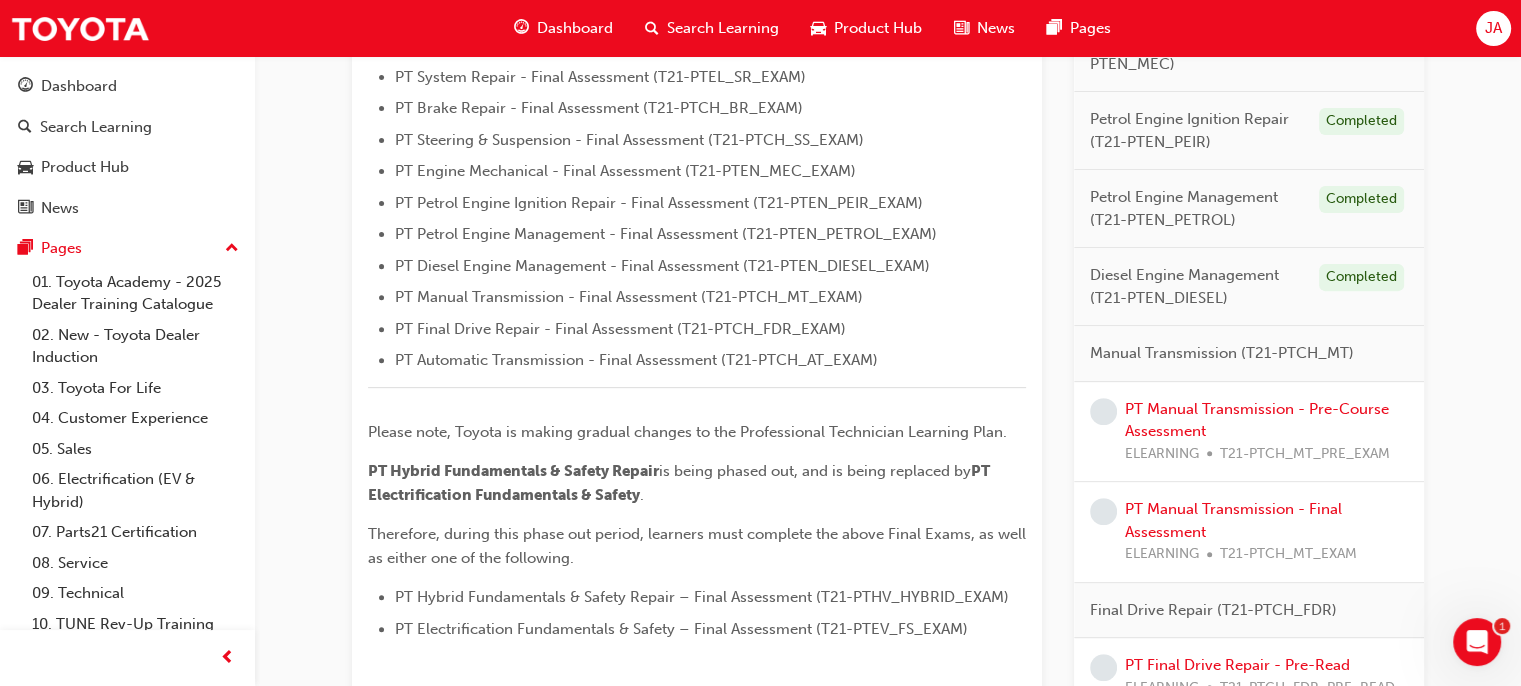 scroll, scrollTop: 719, scrollLeft: 0, axis: vertical 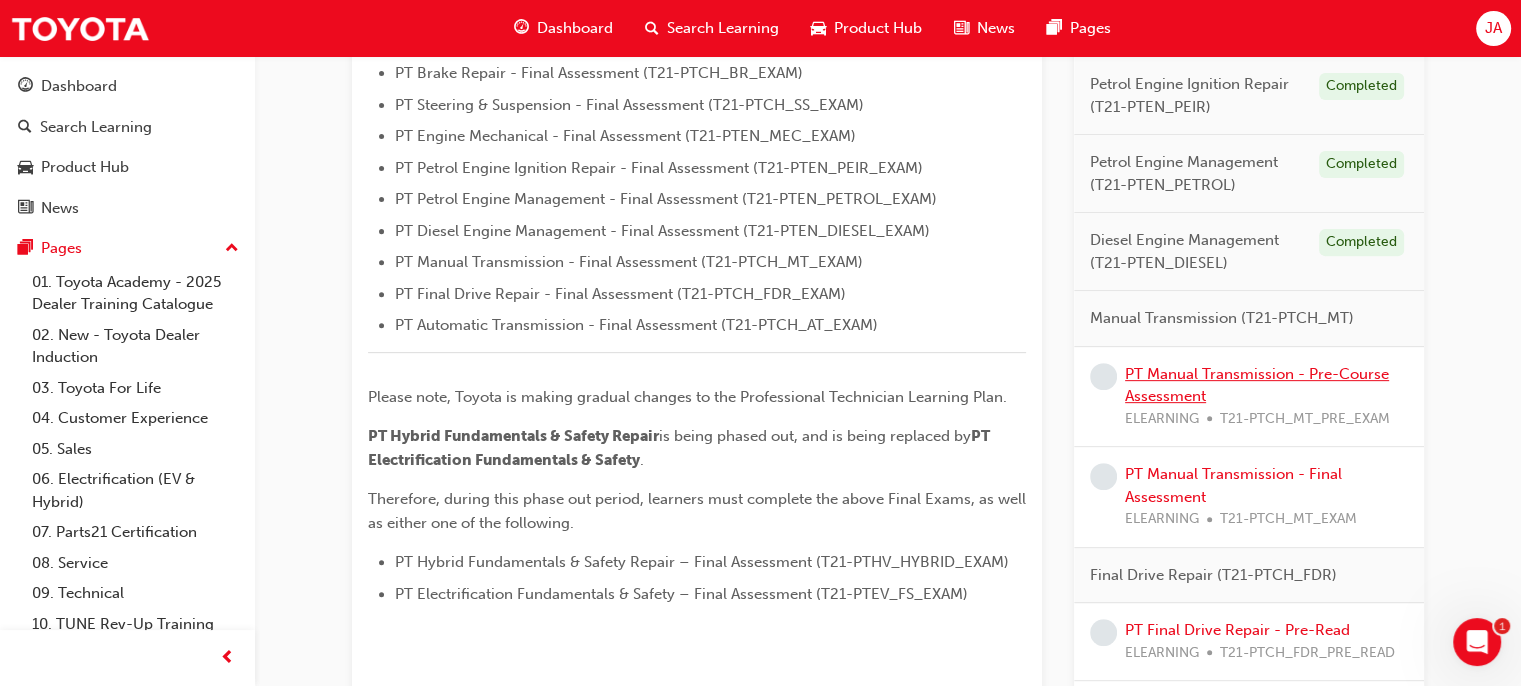 click on "PT Manual Transmission - Pre-Course Assessment" at bounding box center (1257, 385) 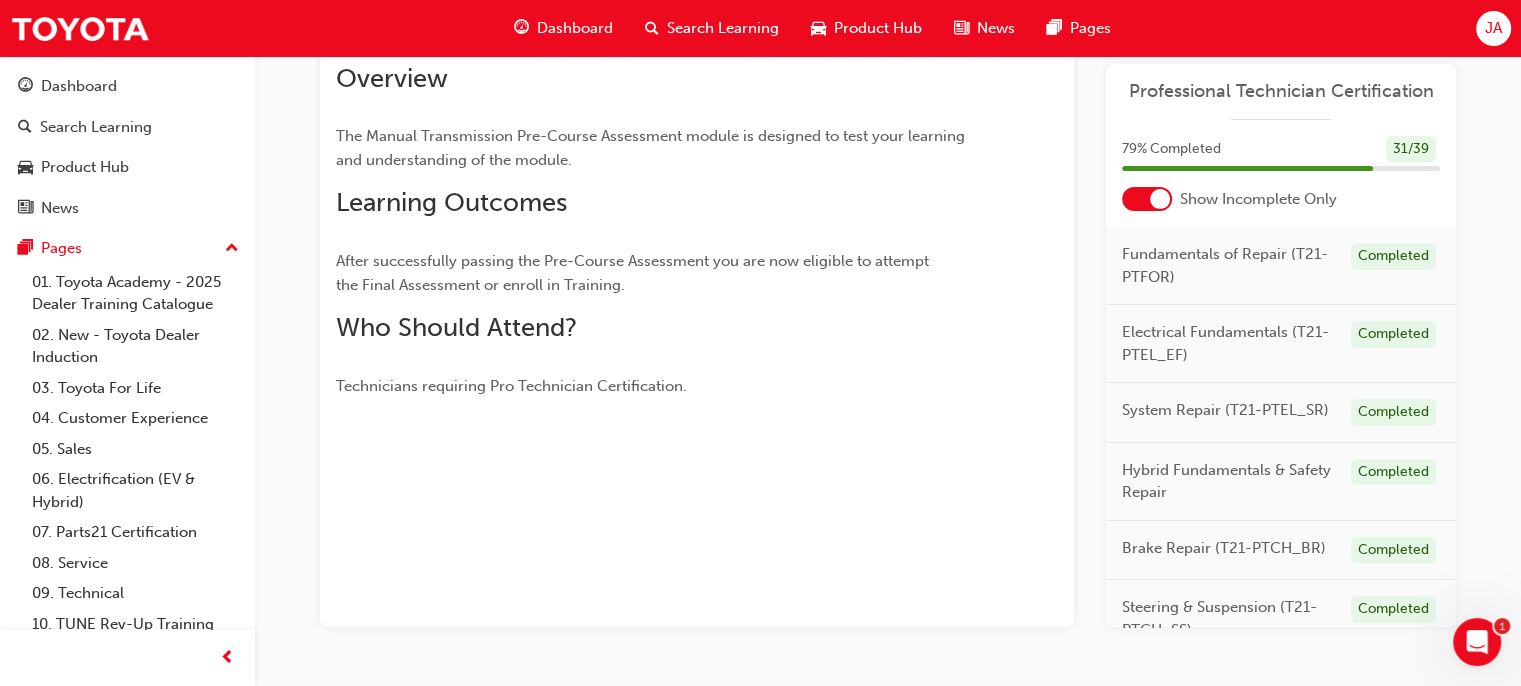 scroll, scrollTop: 326, scrollLeft: 0, axis: vertical 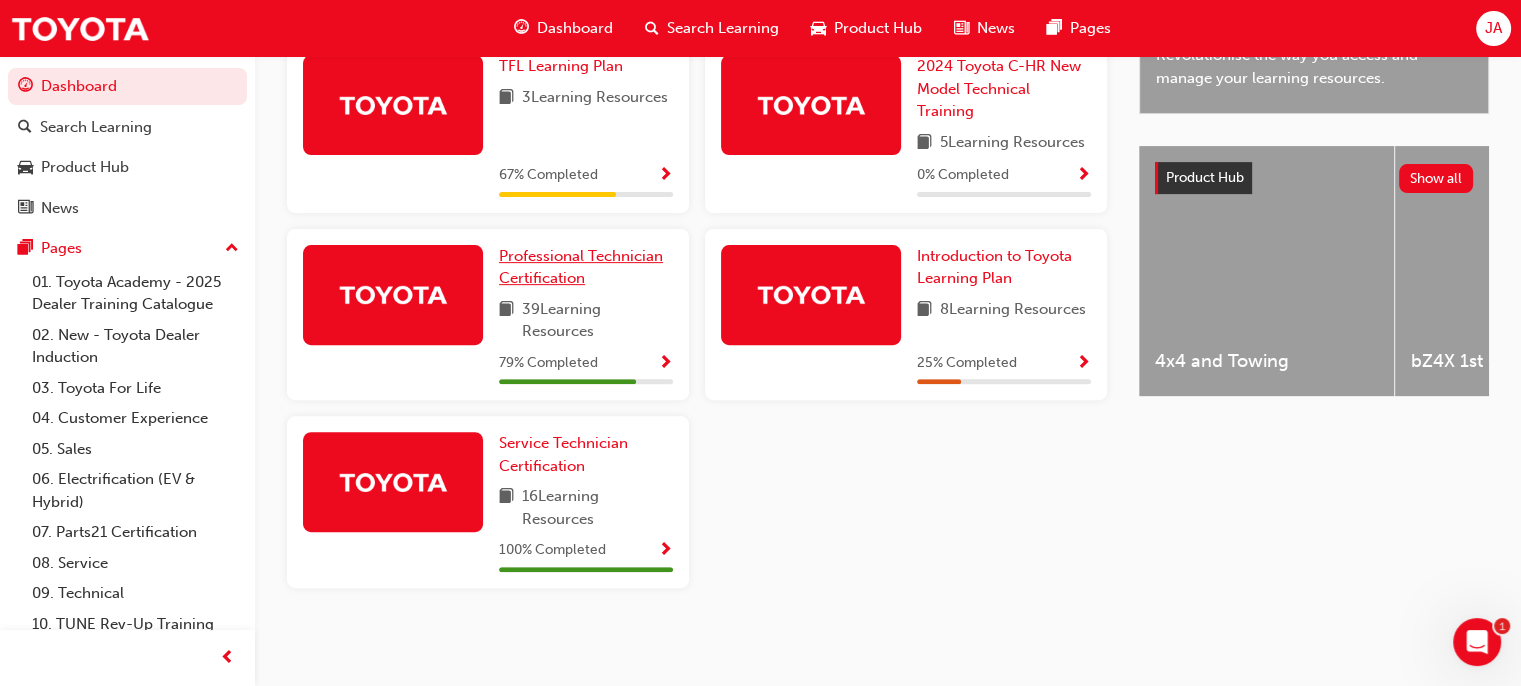 click on "Professional Technician Certification" at bounding box center [581, 267] 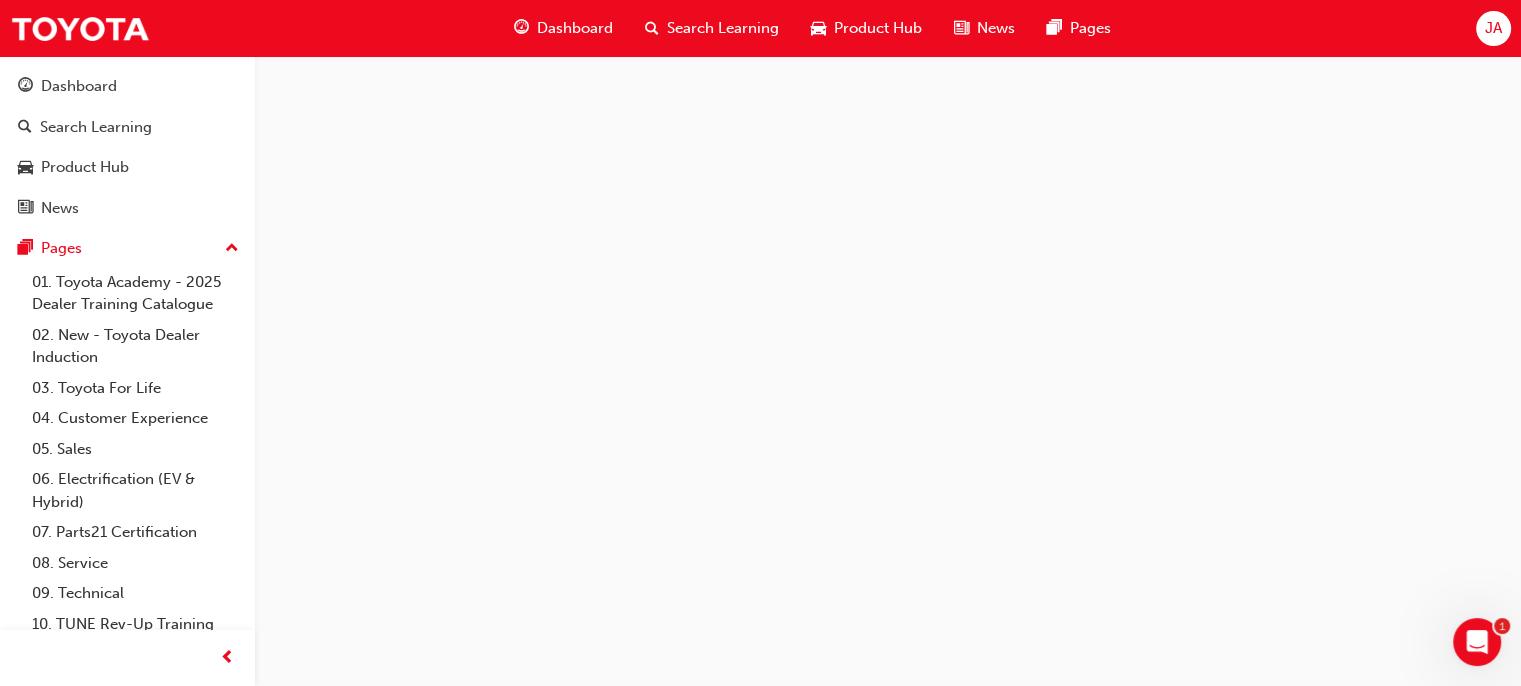 scroll, scrollTop: 0, scrollLeft: 0, axis: both 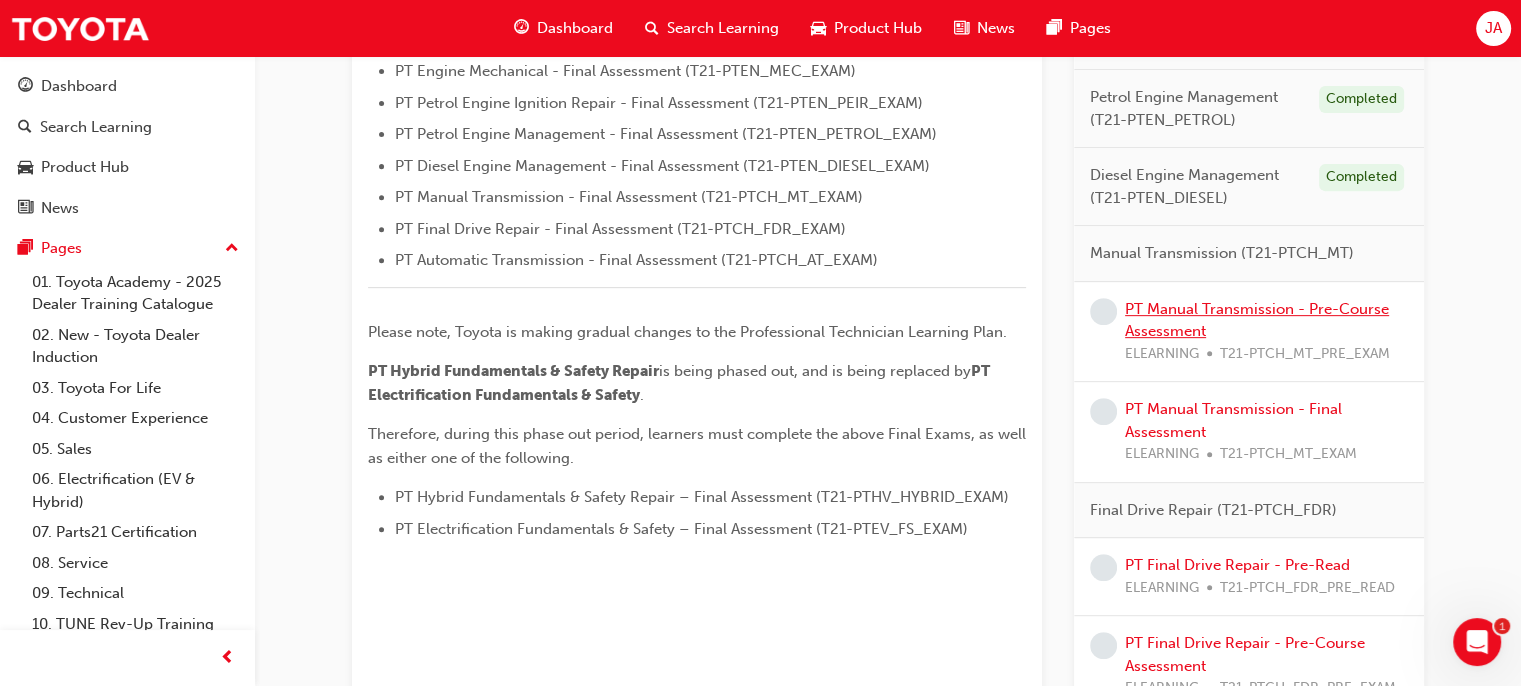 click on "PT Manual Transmission - Pre-Course Assessment" at bounding box center (1257, 320) 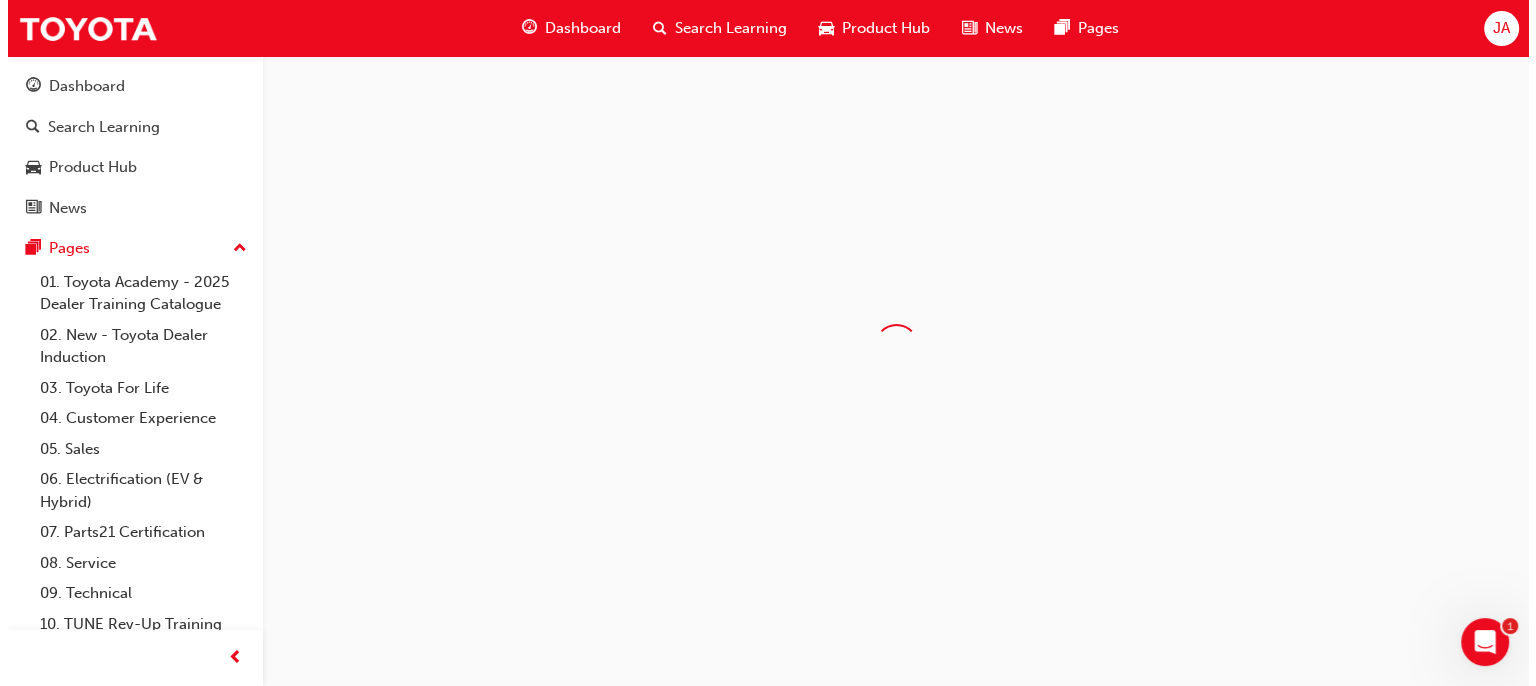 scroll, scrollTop: 0, scrollLeft: 0, axis: both 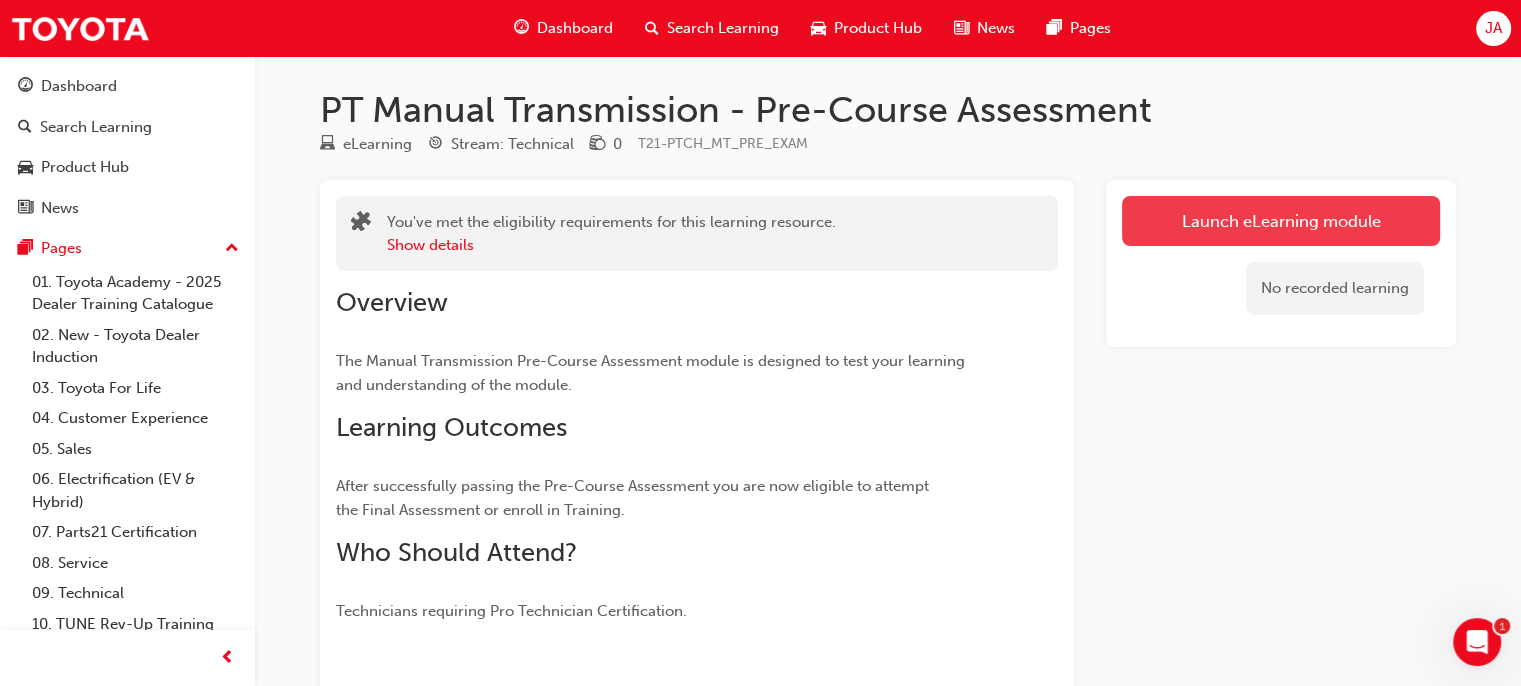 click on "Launch eLearning module" at bounding box center (1281, 221) 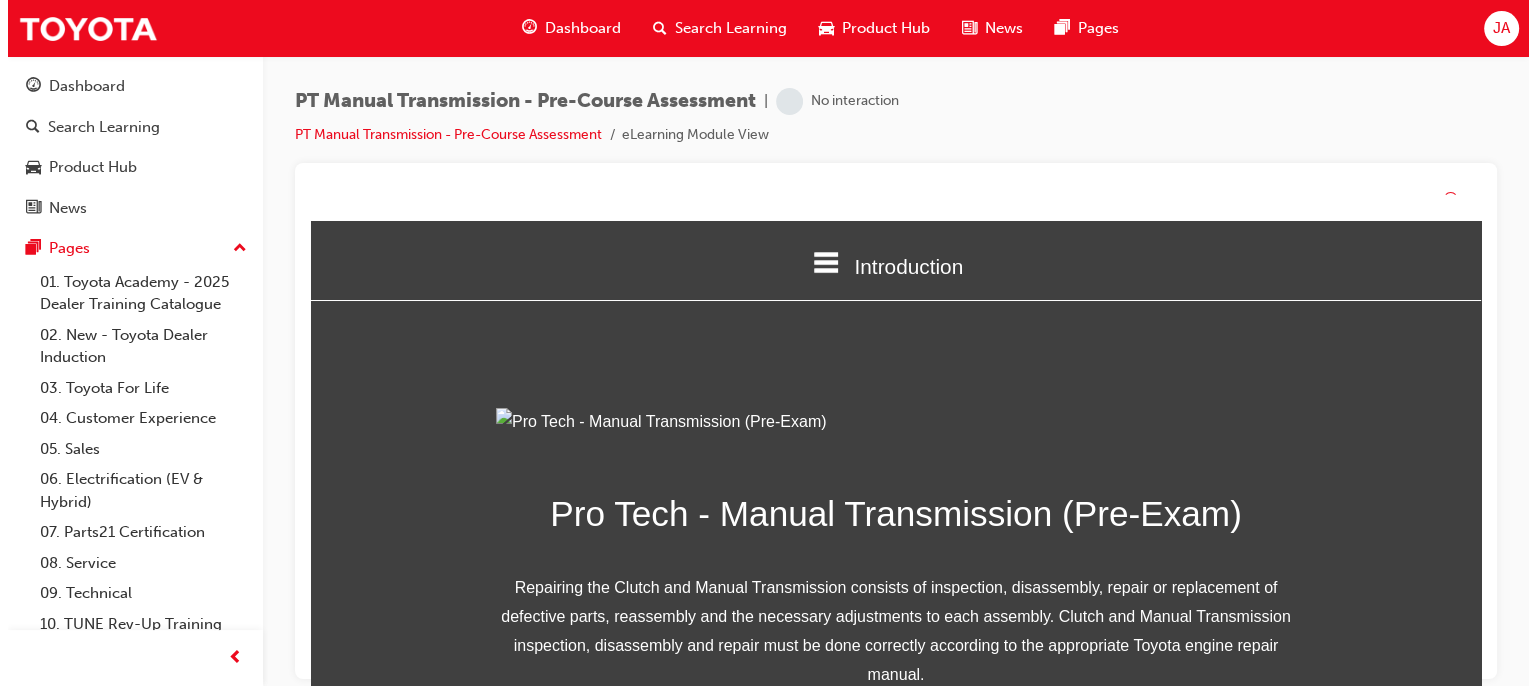 scroll, scrollTop: 0, scrollLeft: 0, axis: both 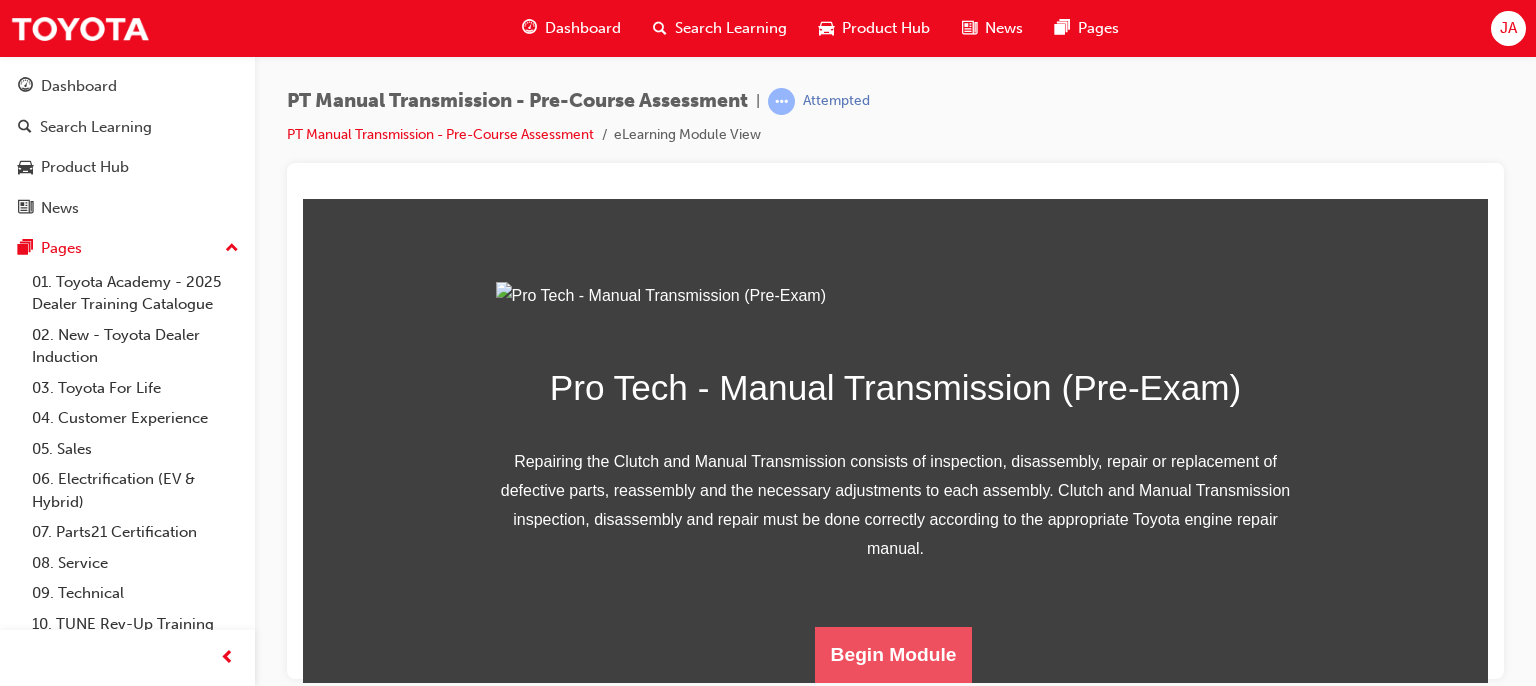 click on "Begin Module" at bounding box center (894, 654) 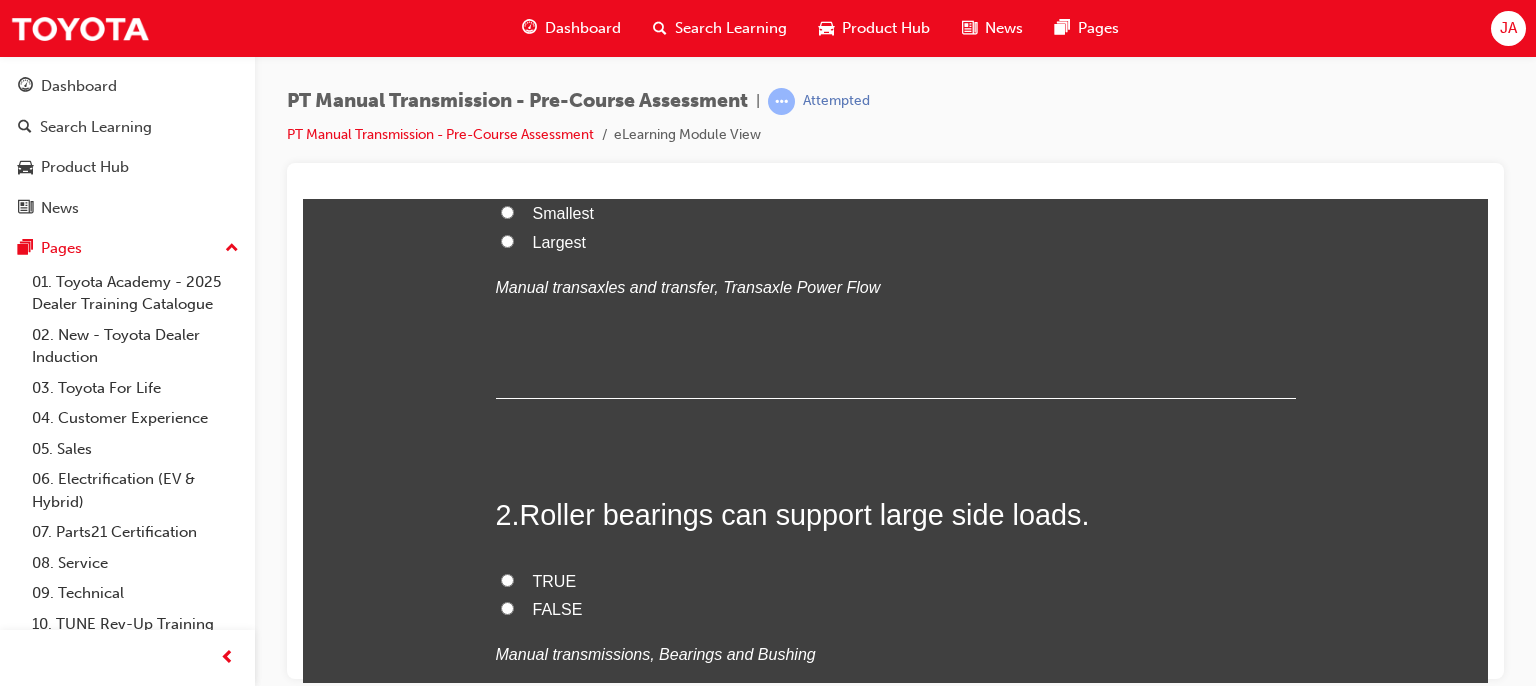 scroll, scrollTop: 0, scrollLeft: 0, axis: both 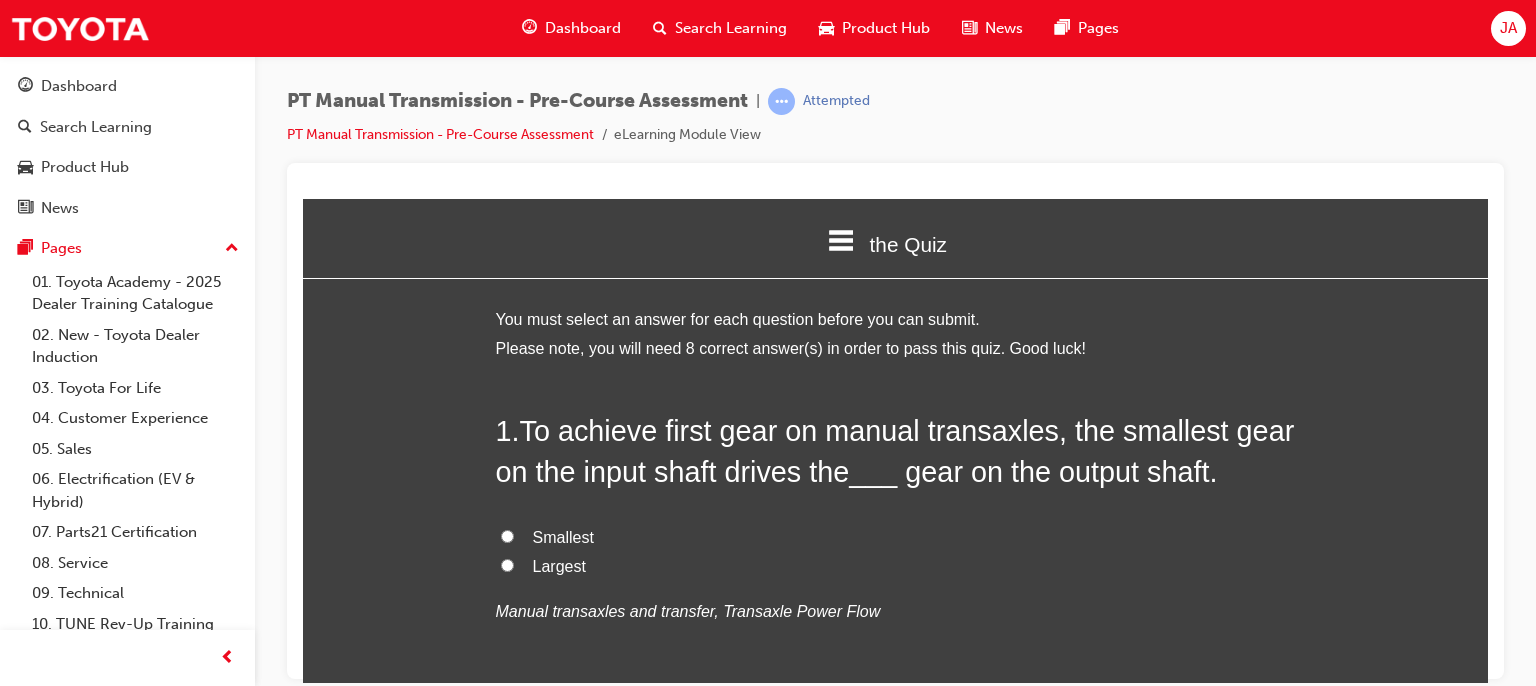click on "Largest" at bounding box center (507, 564) 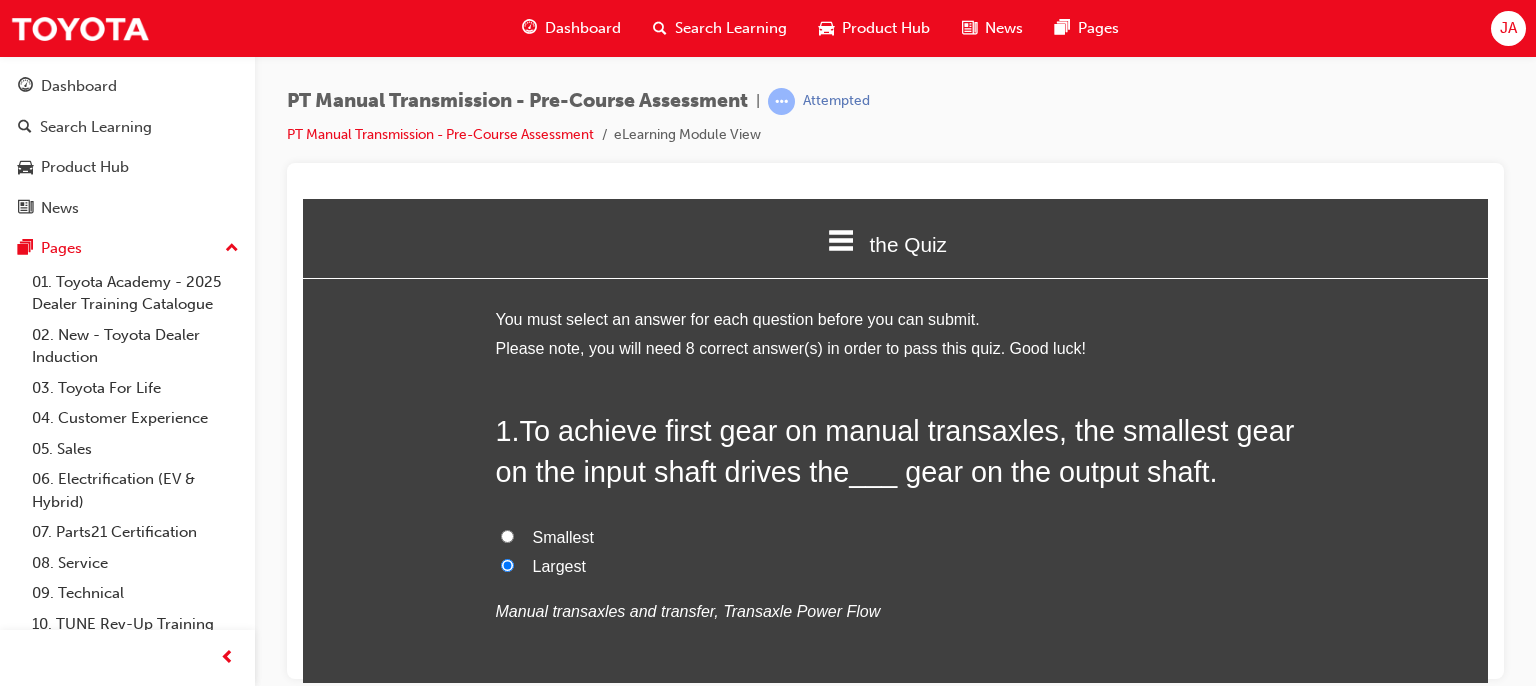 radio on "true" 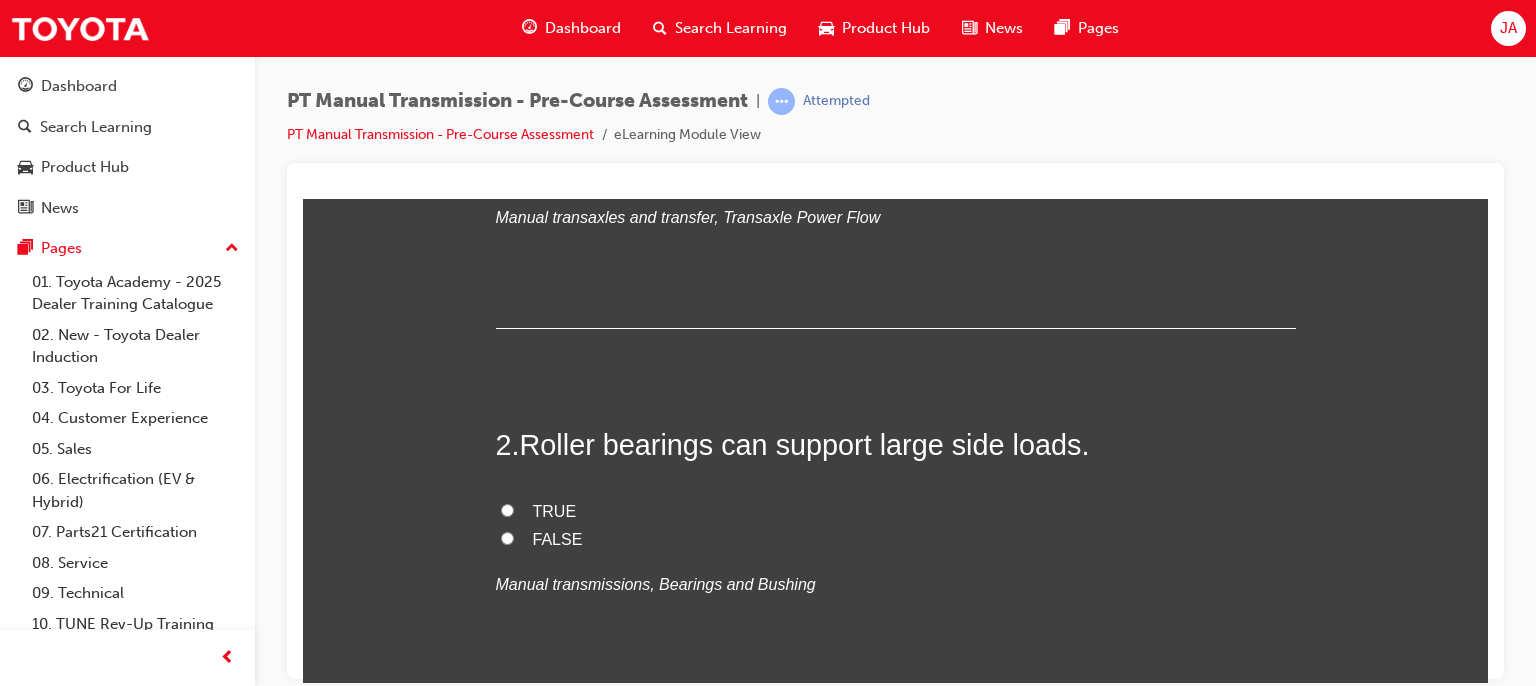 scroll, scrollTop: 440, scrollLeft: 0, axis: vertical 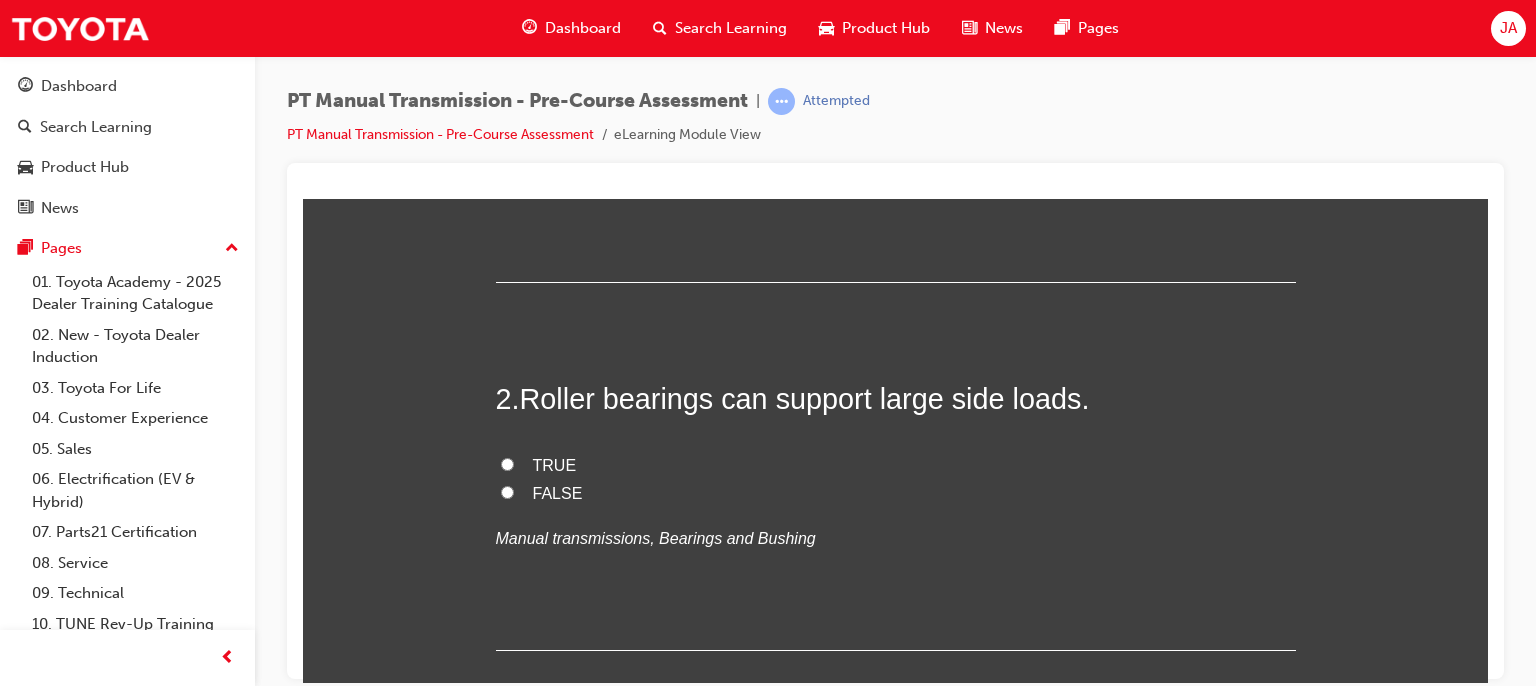 click on "TRUE" at bounding box center [507, 463] 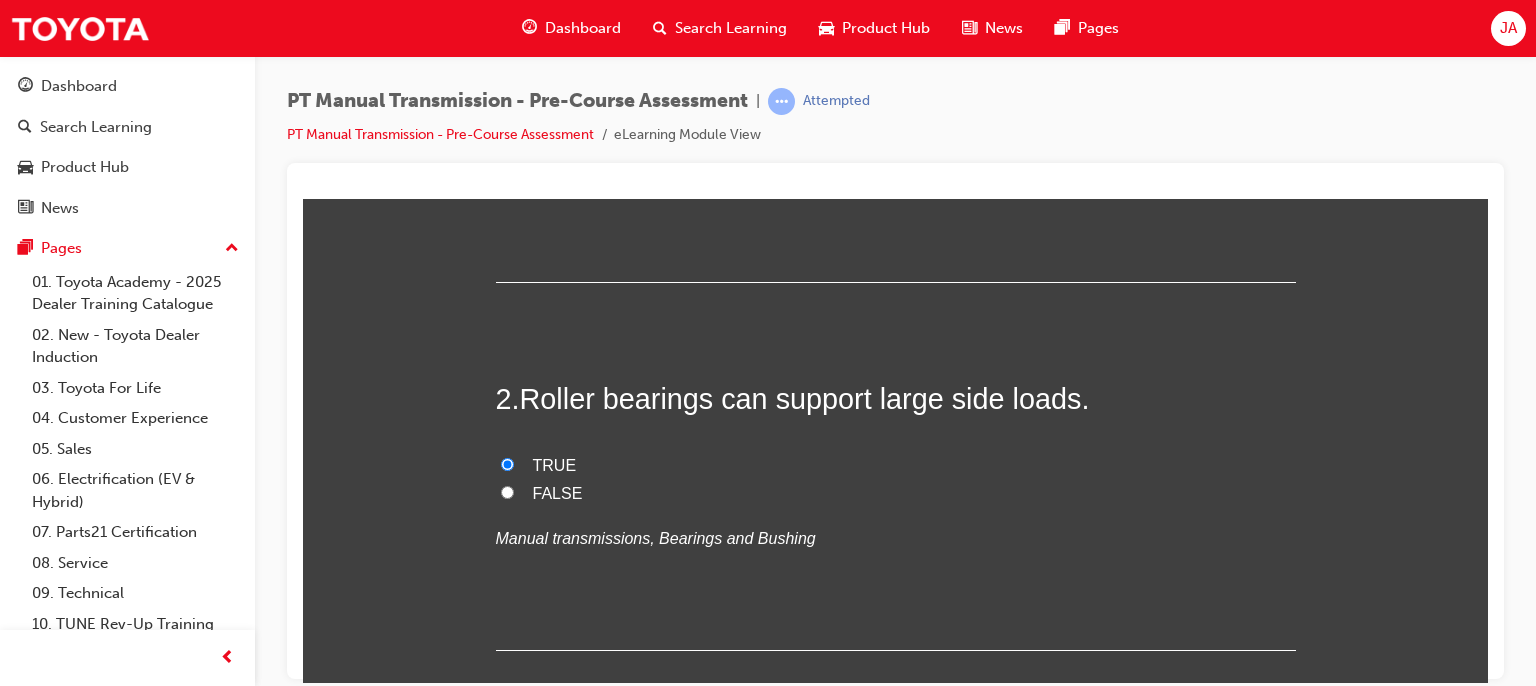 radio on "true" 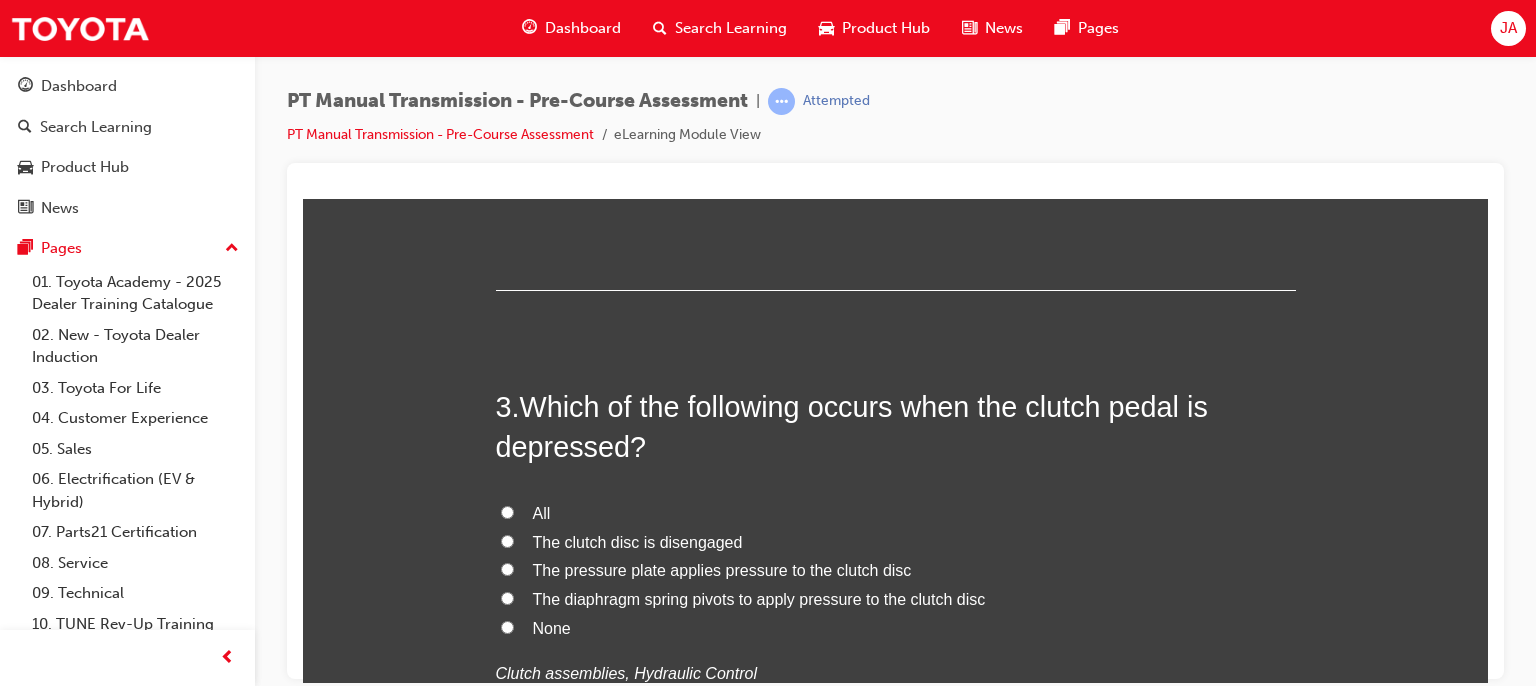 scroll, scrollTop: 840, scrollLeft: 0, axis: vertical 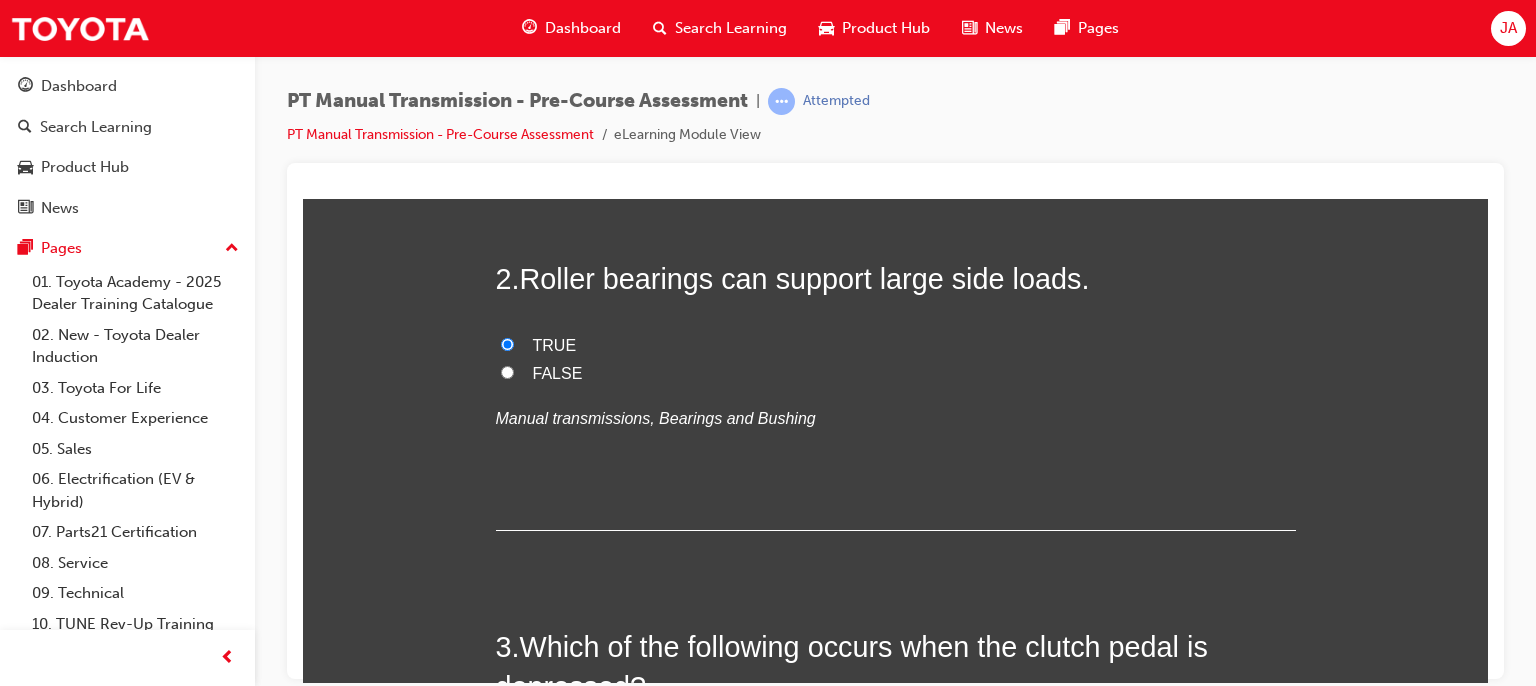 click on "FALSE" at bounding box center [507, 371] 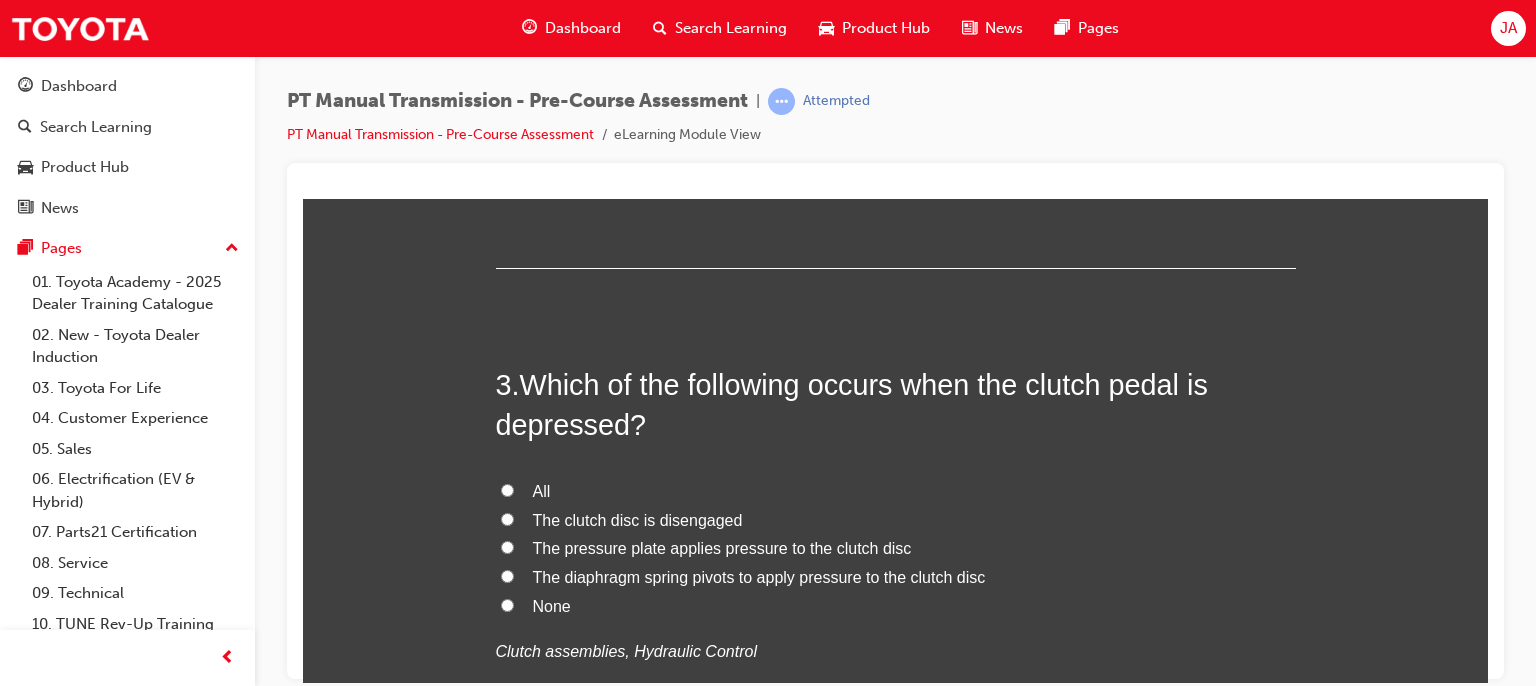 scroll, scrollTop: 840, scrollLeft: 0, axis: vertical 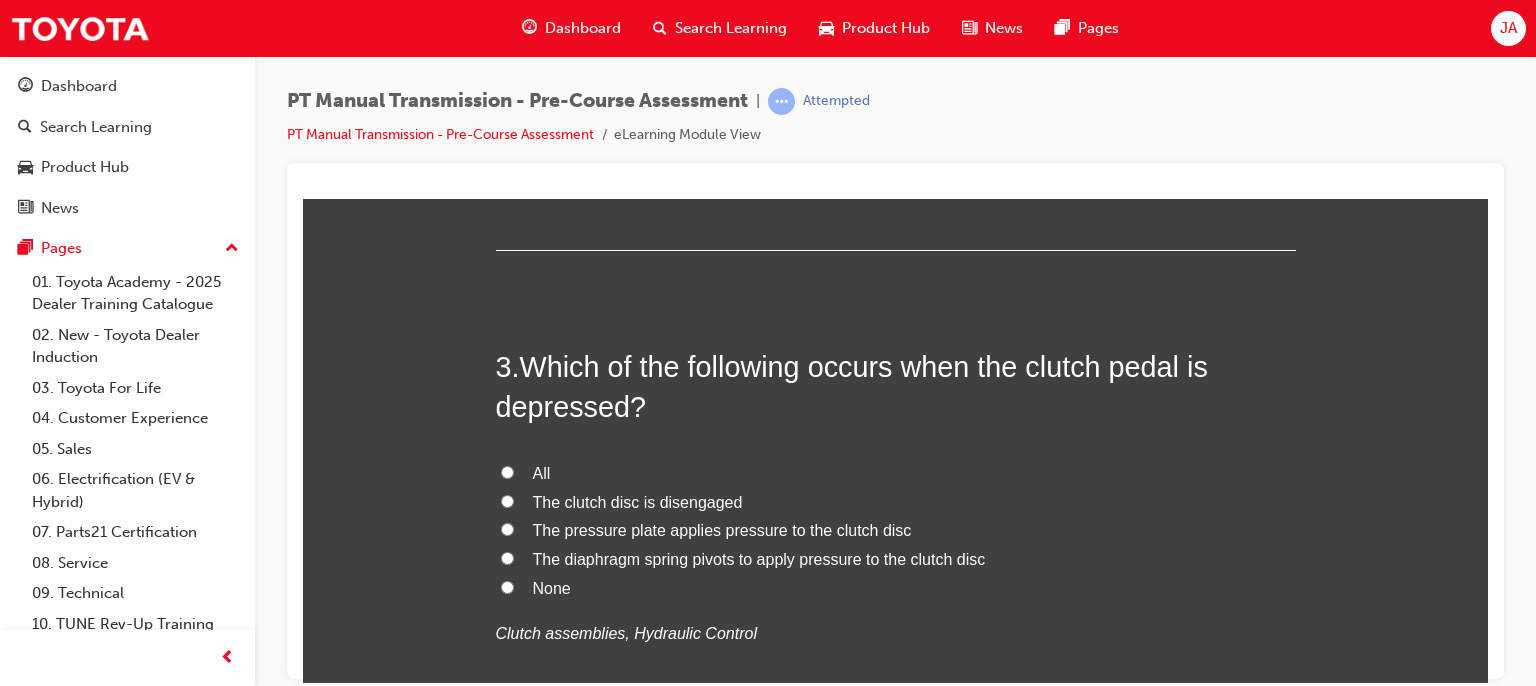 click on "All" at bounding box center (507, 471) 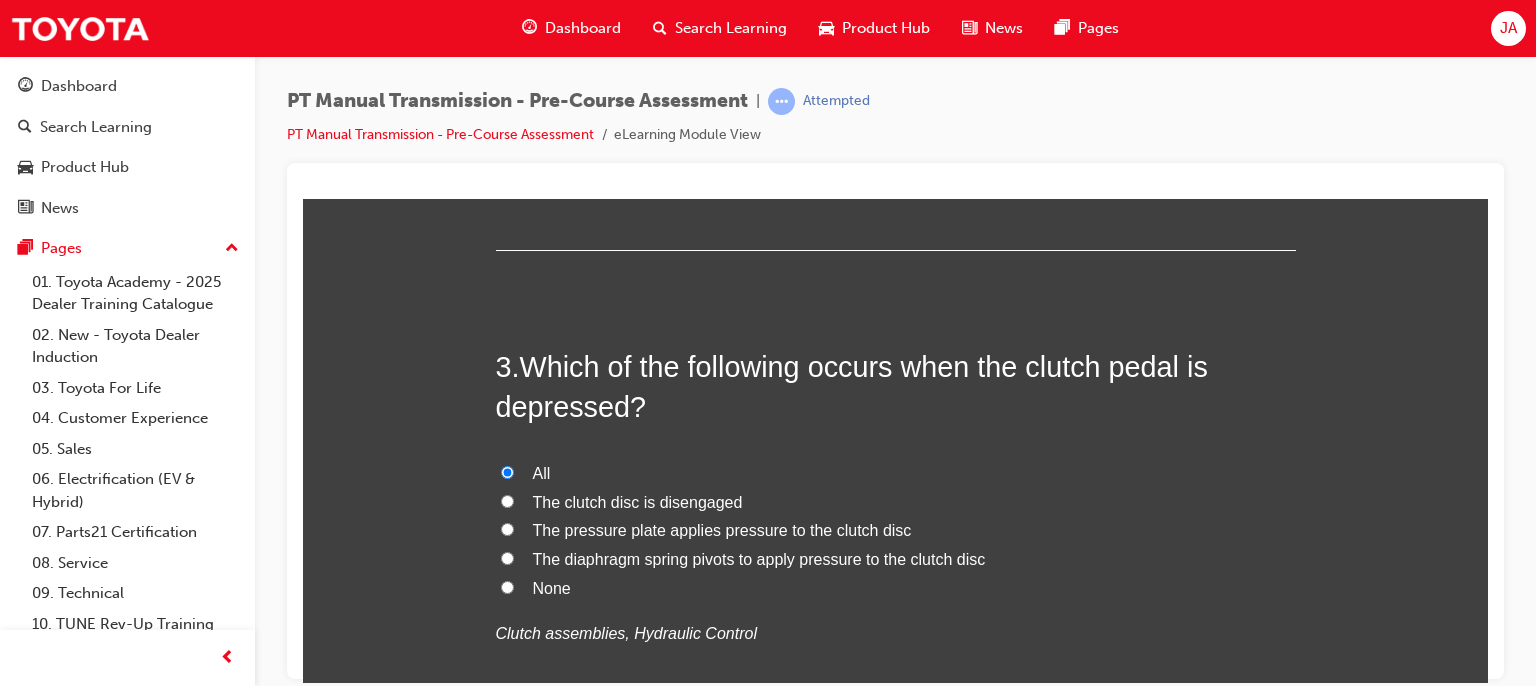 radio on "true" 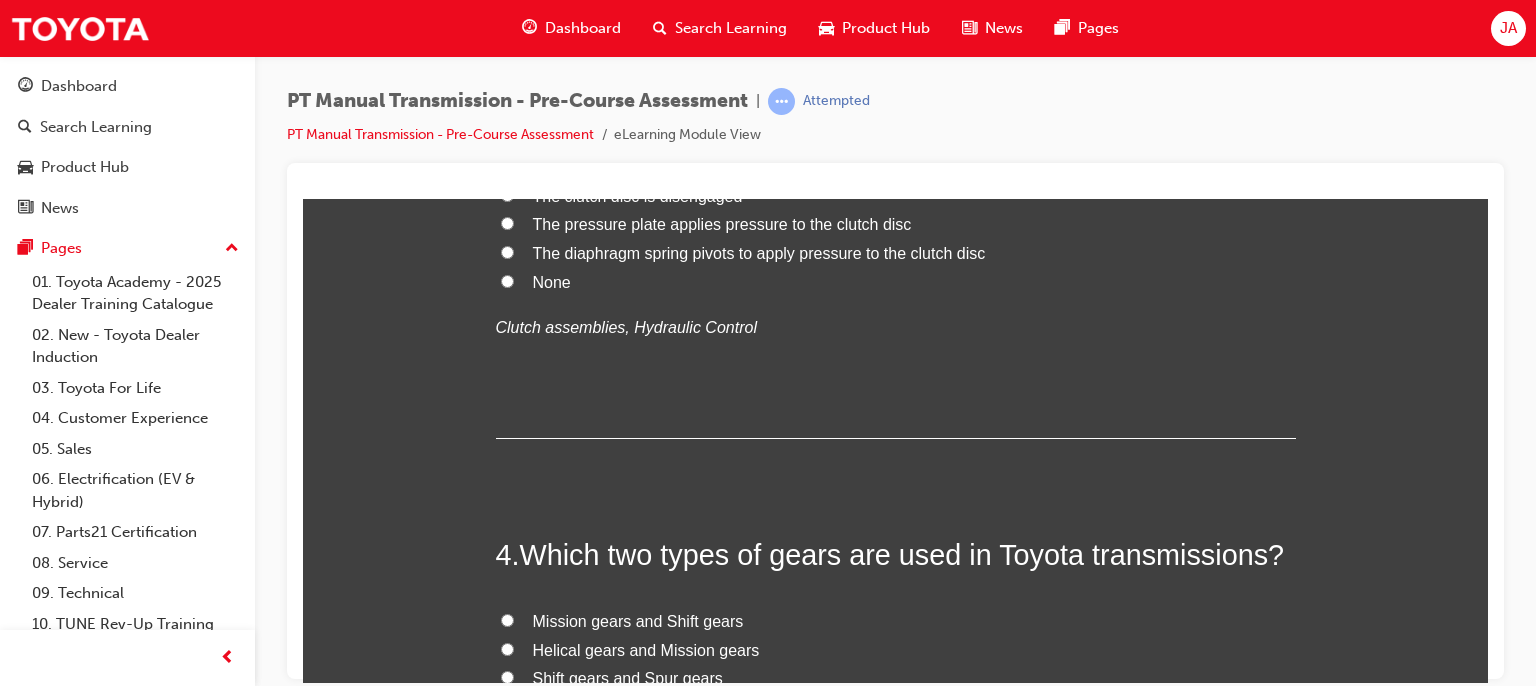scroll, scrollTop: 1333, scrollLeft: 0, axis: vertical 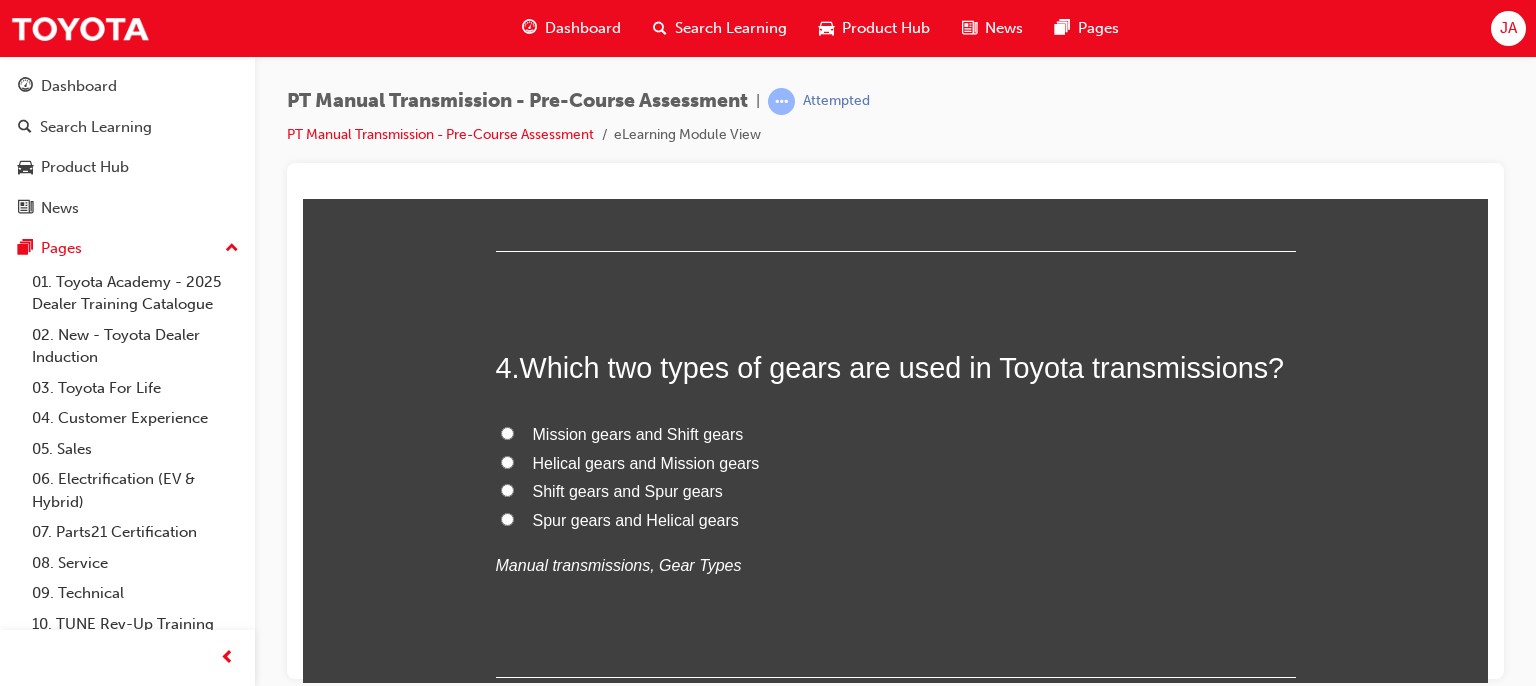 click on "Helical gears and Mission gears" at bounding box center (646, 462) 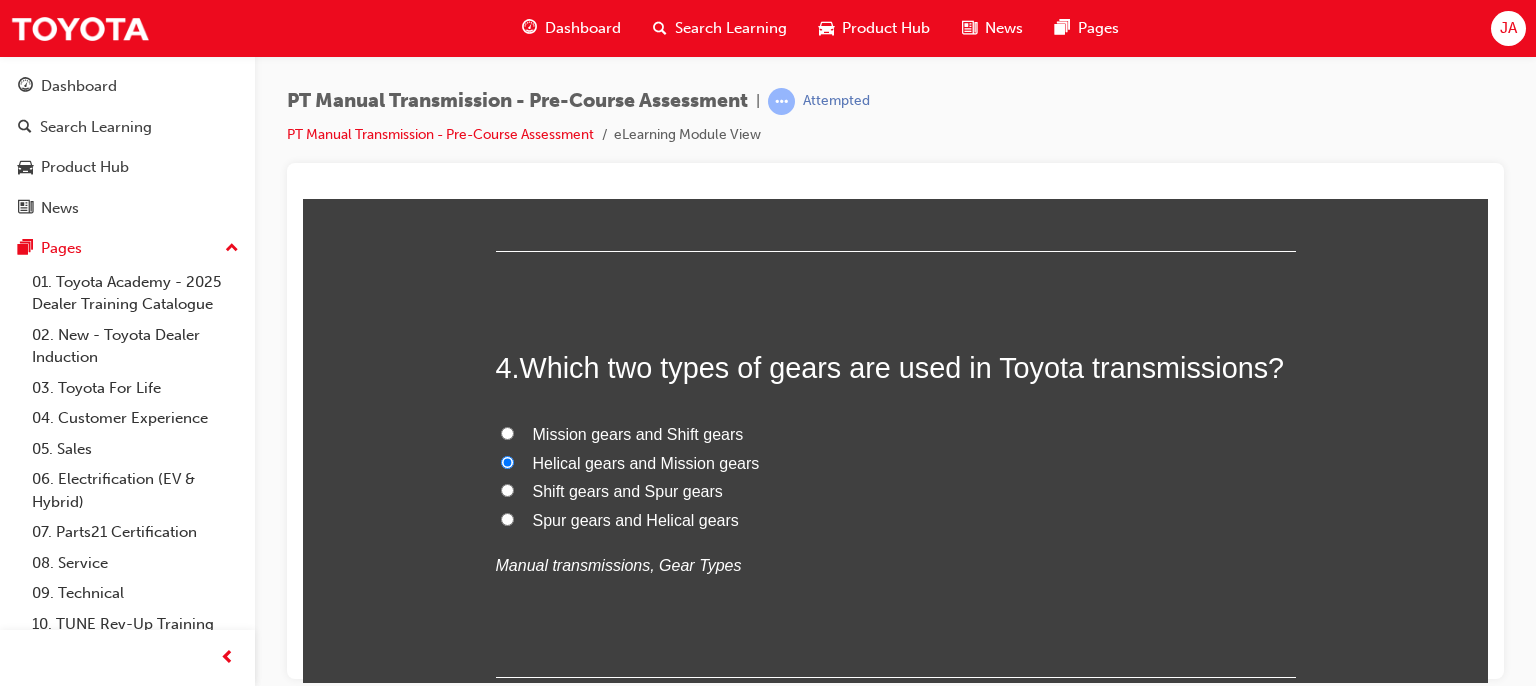 radio on "true" 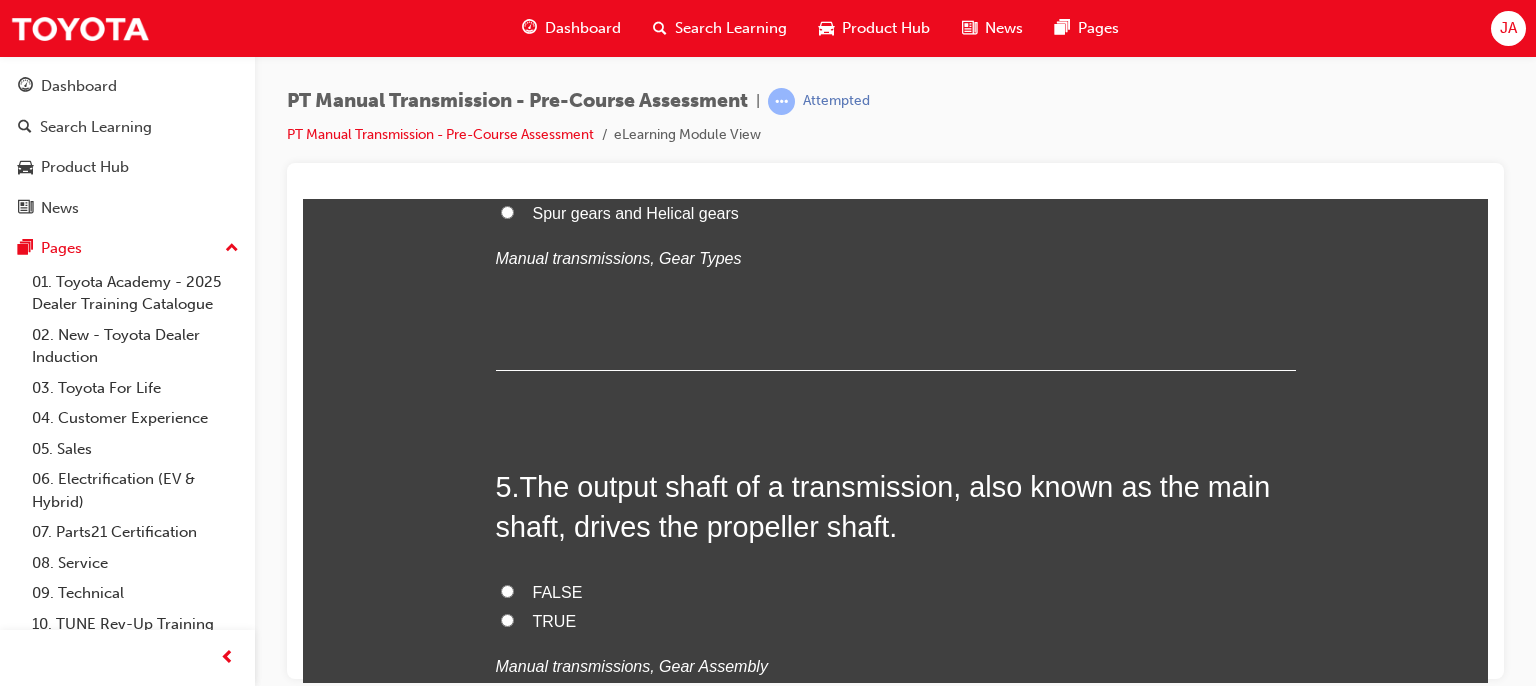 scroll, scrollTop: 1692, scrollLeft: 0, axis: vertical 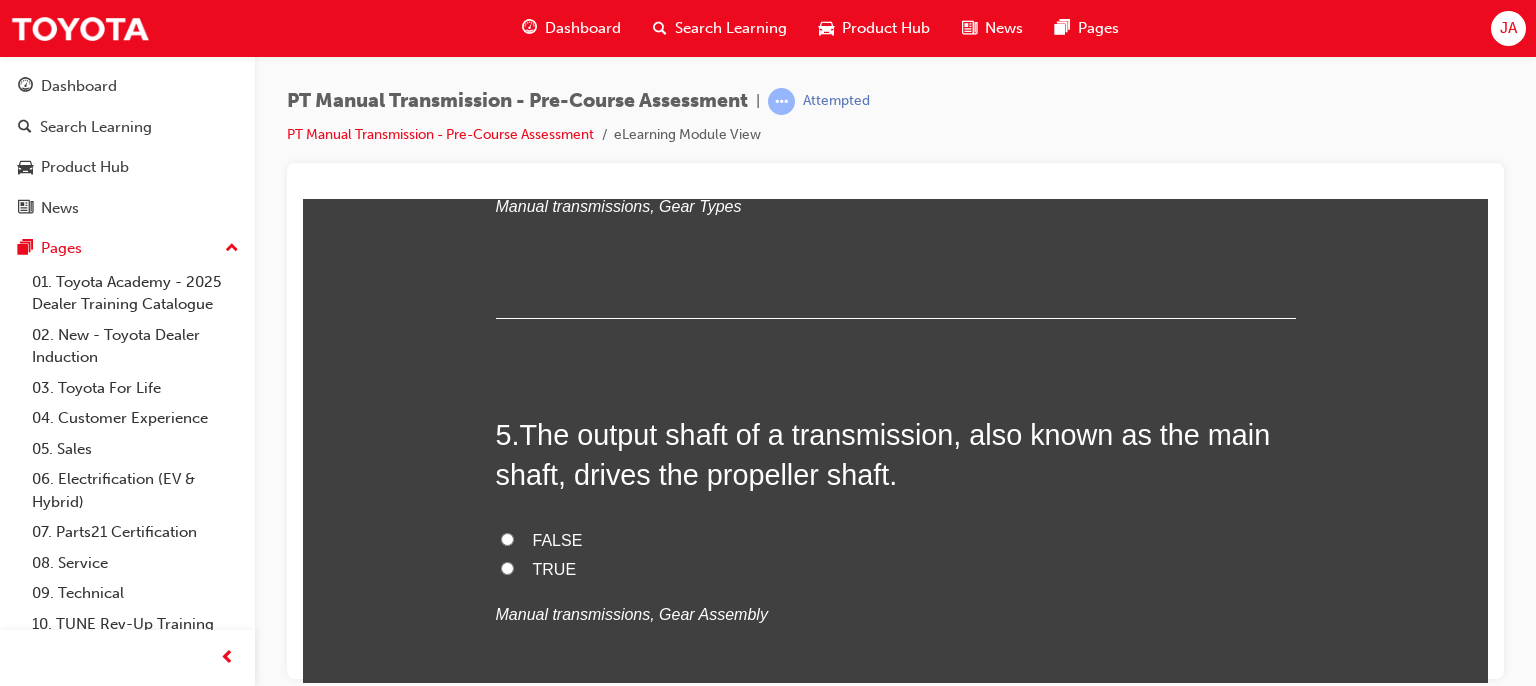 click on "TRUE" at bounding box center [507, 567] 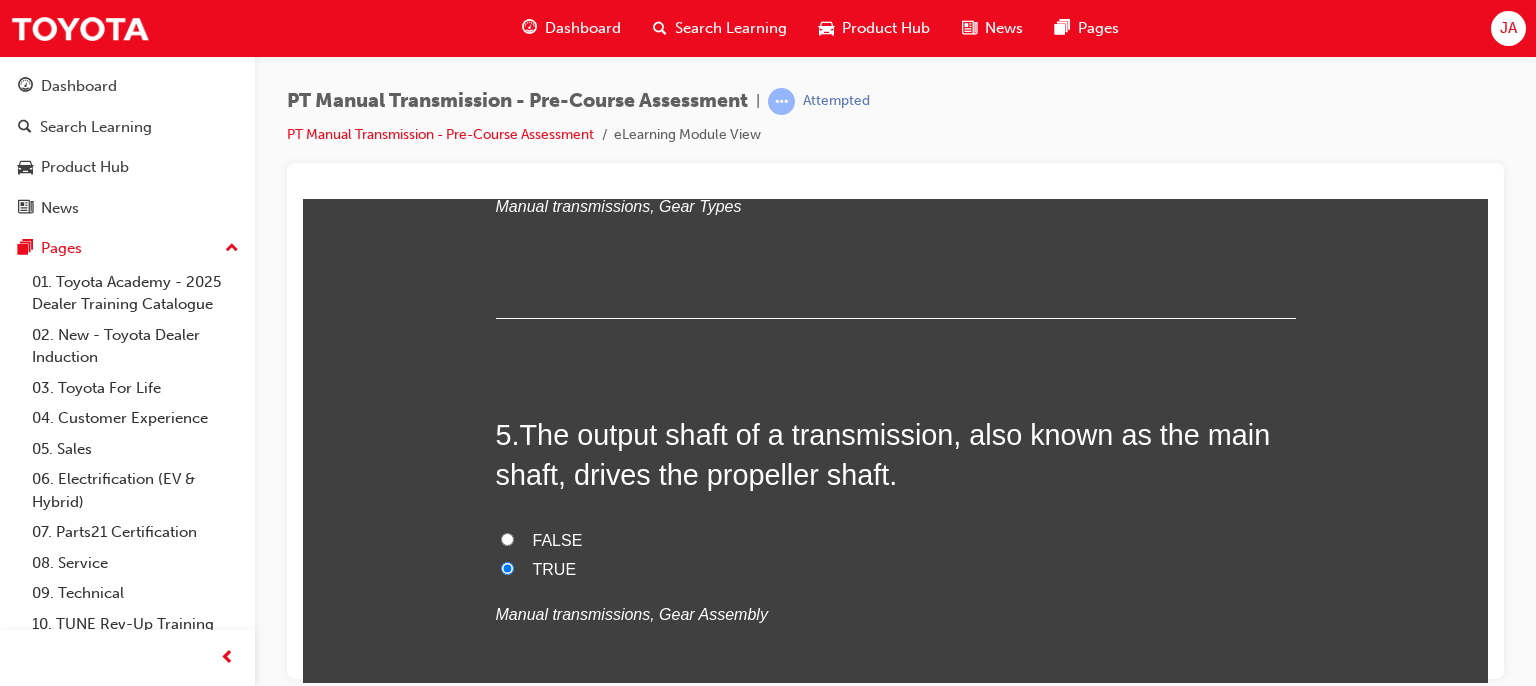 radio on "true" 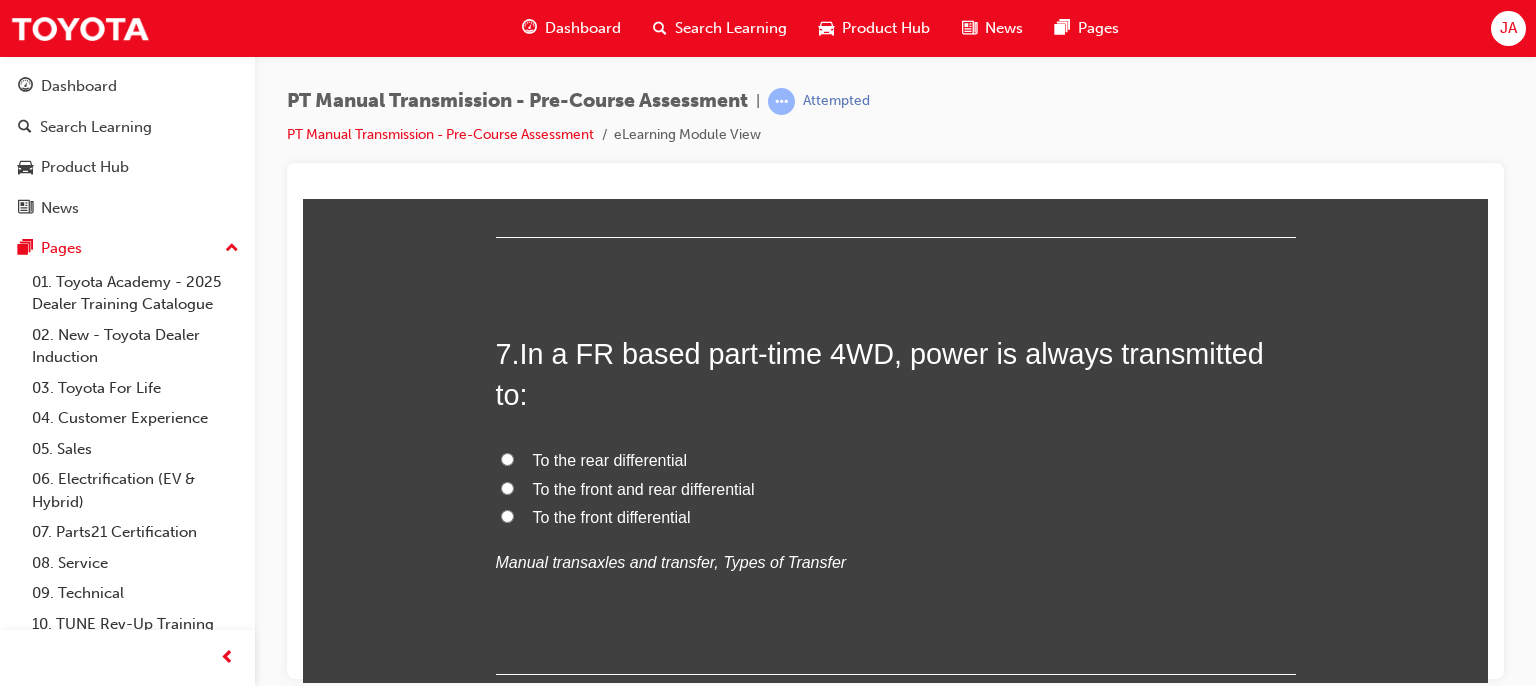 scroll, scrollTop: 2692, scrollLeft: 0, axis: vertical 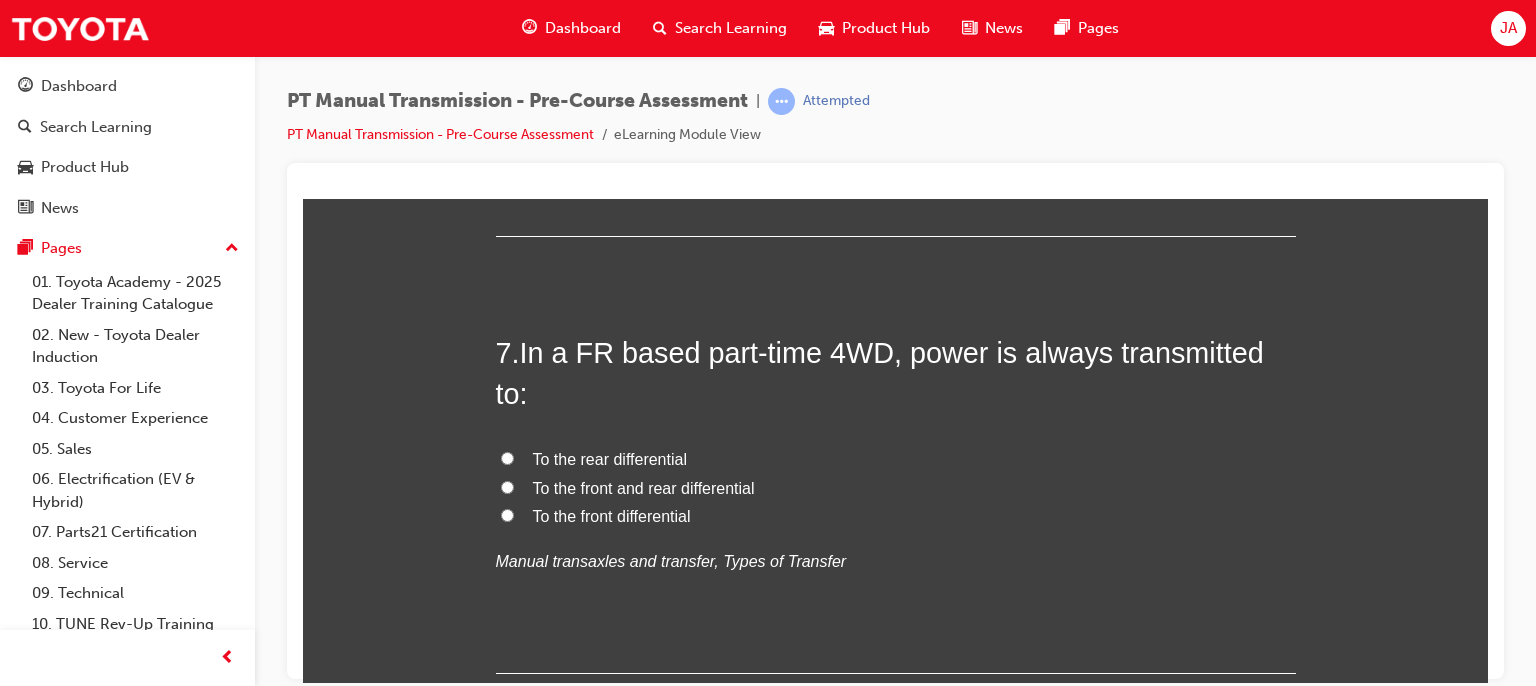 click on "Flywheel" at bounding box center [564, 21] 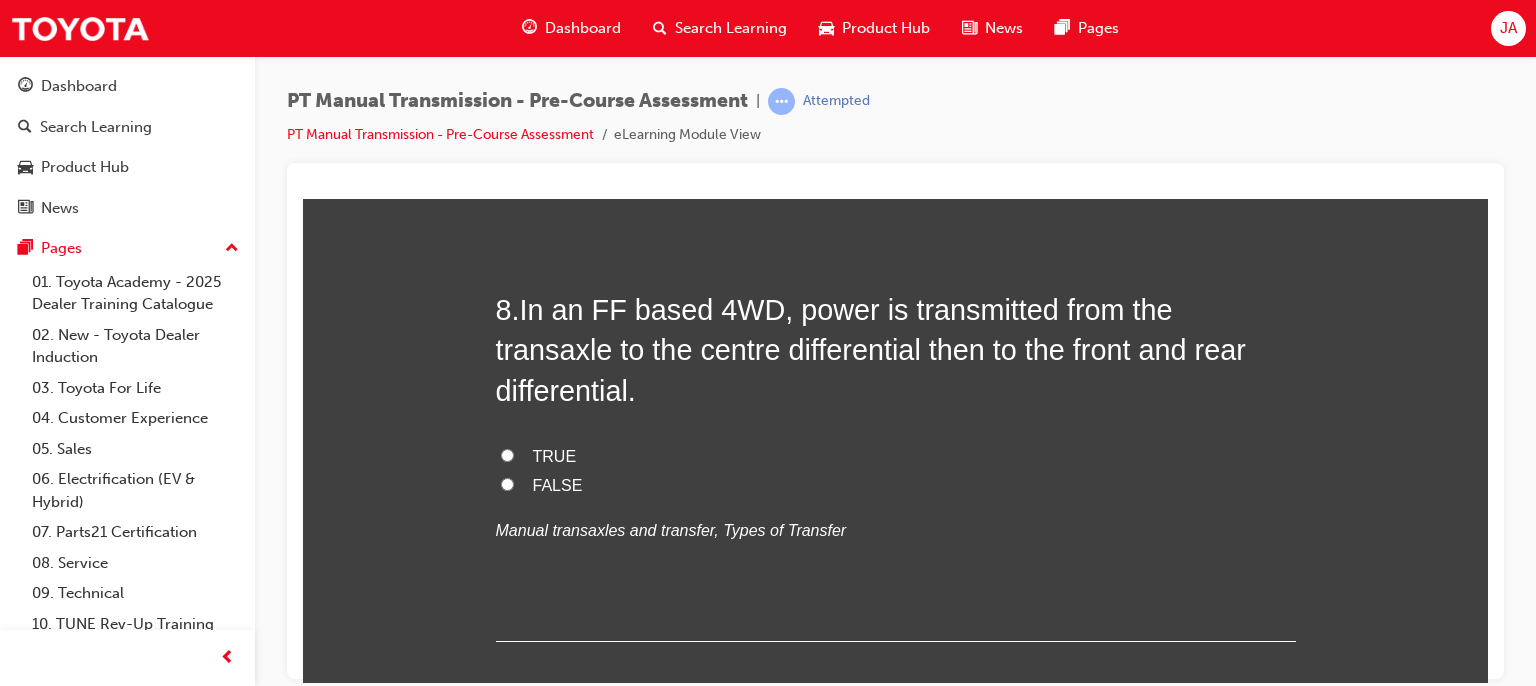 scroll, scrollTop: 3280, scrollLeft: 0, axis: vertical 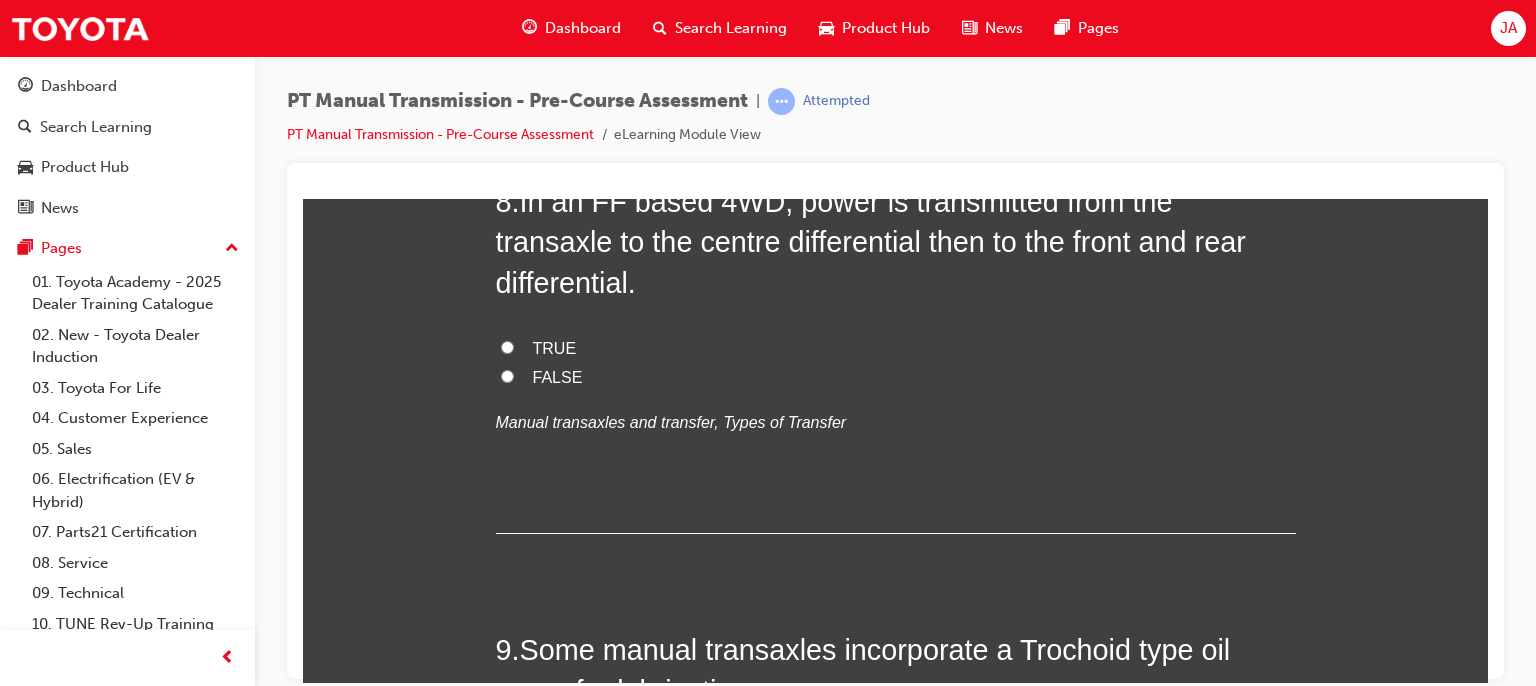 click on "To the rear differential" at bounding box center (610, -130) 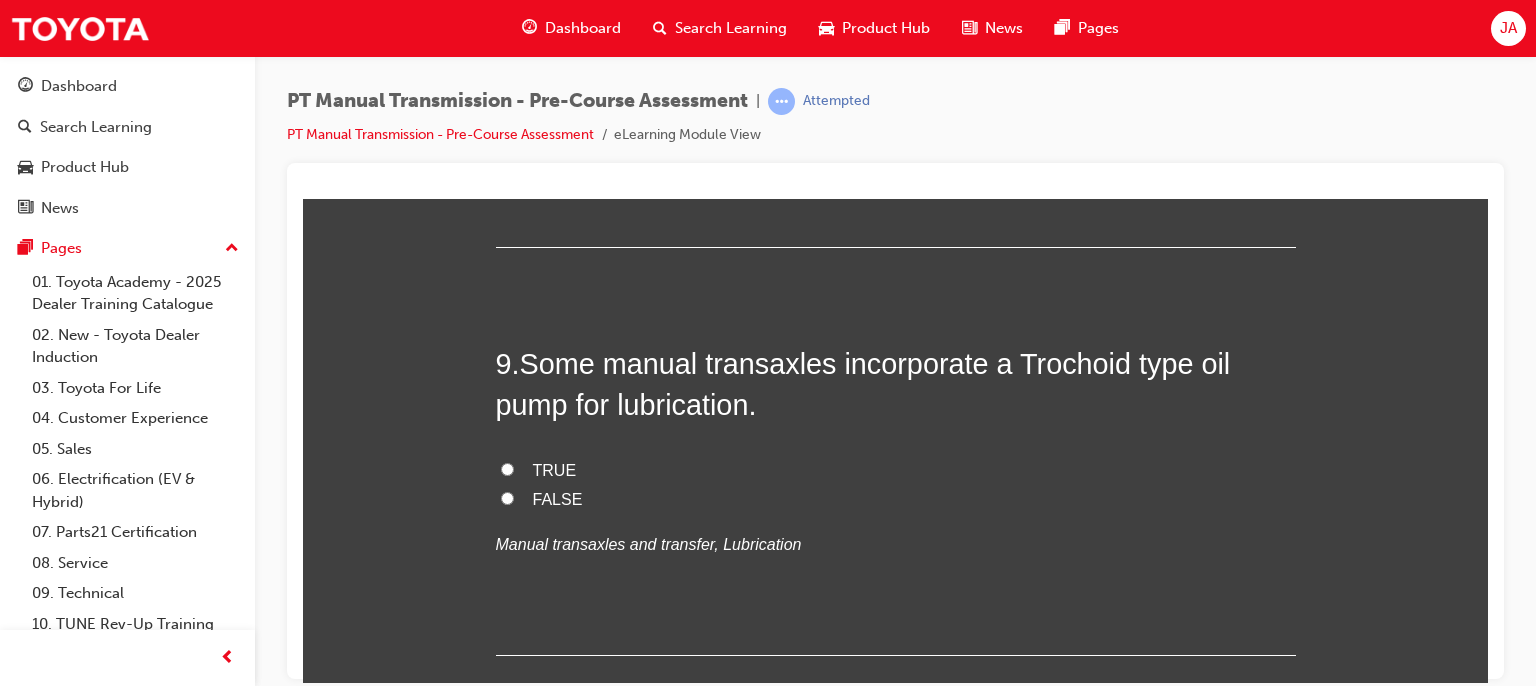 scroll, scrollTop: 3575, scrollLeft: 0, axis: vertical 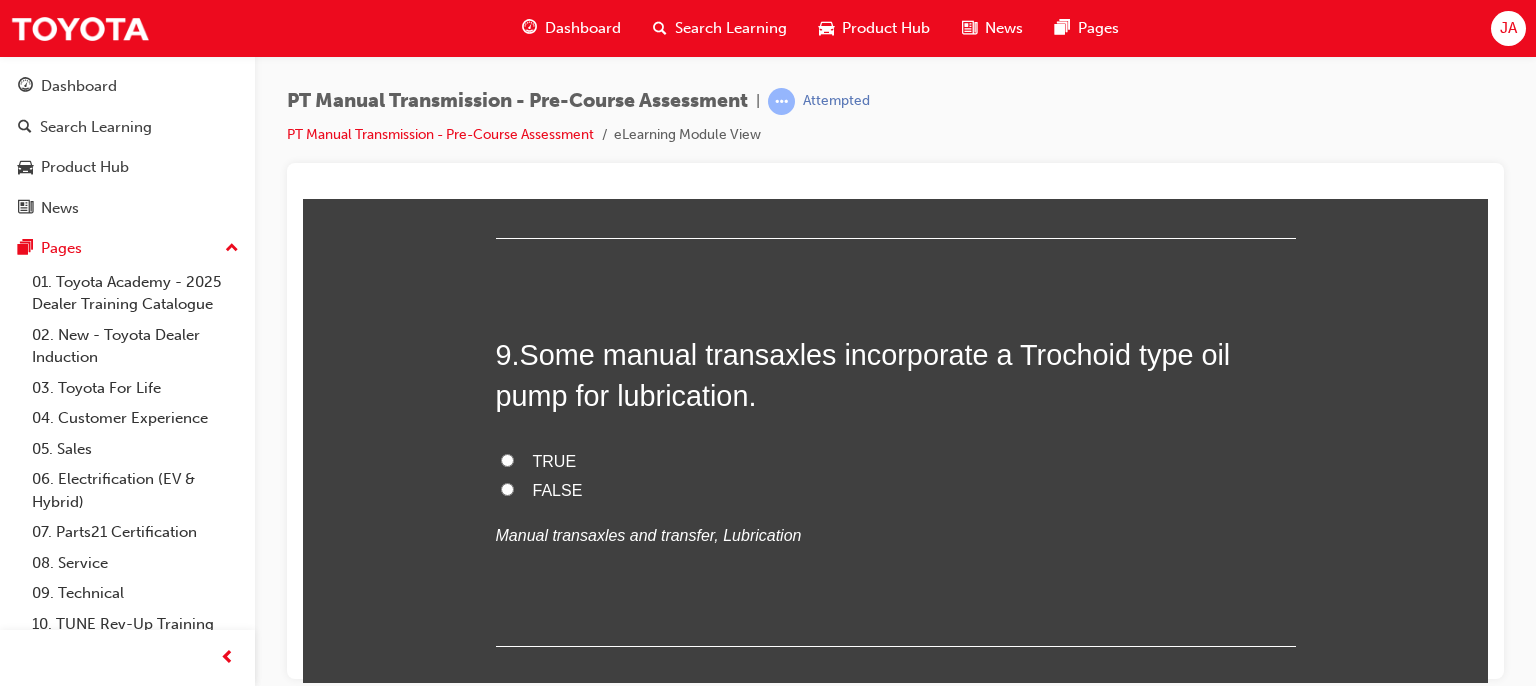 click on "TRUE" at bounding box center [507, 51] 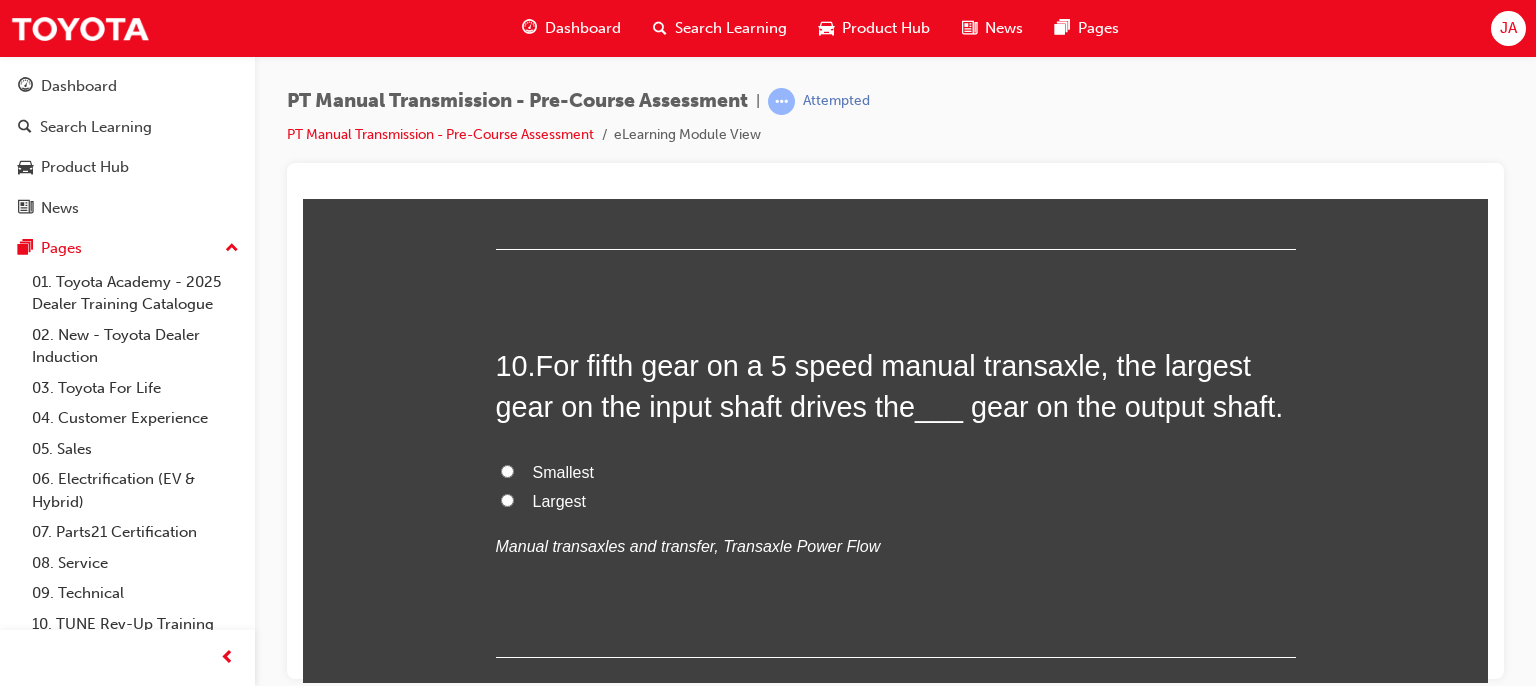 scroll, scrollTop: 3975, scrollLeft: 0, axis: vertical 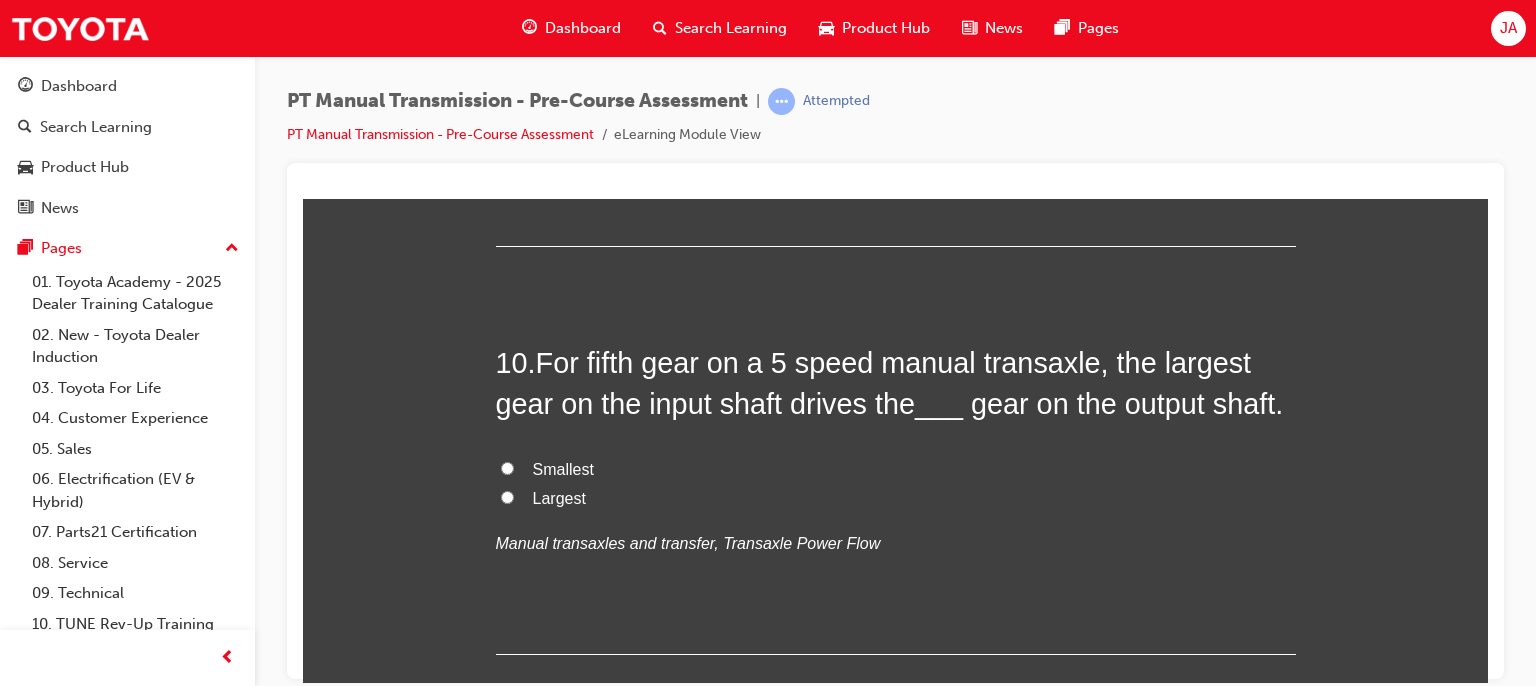 click on "TRUE" at bounding box center [507, 59] 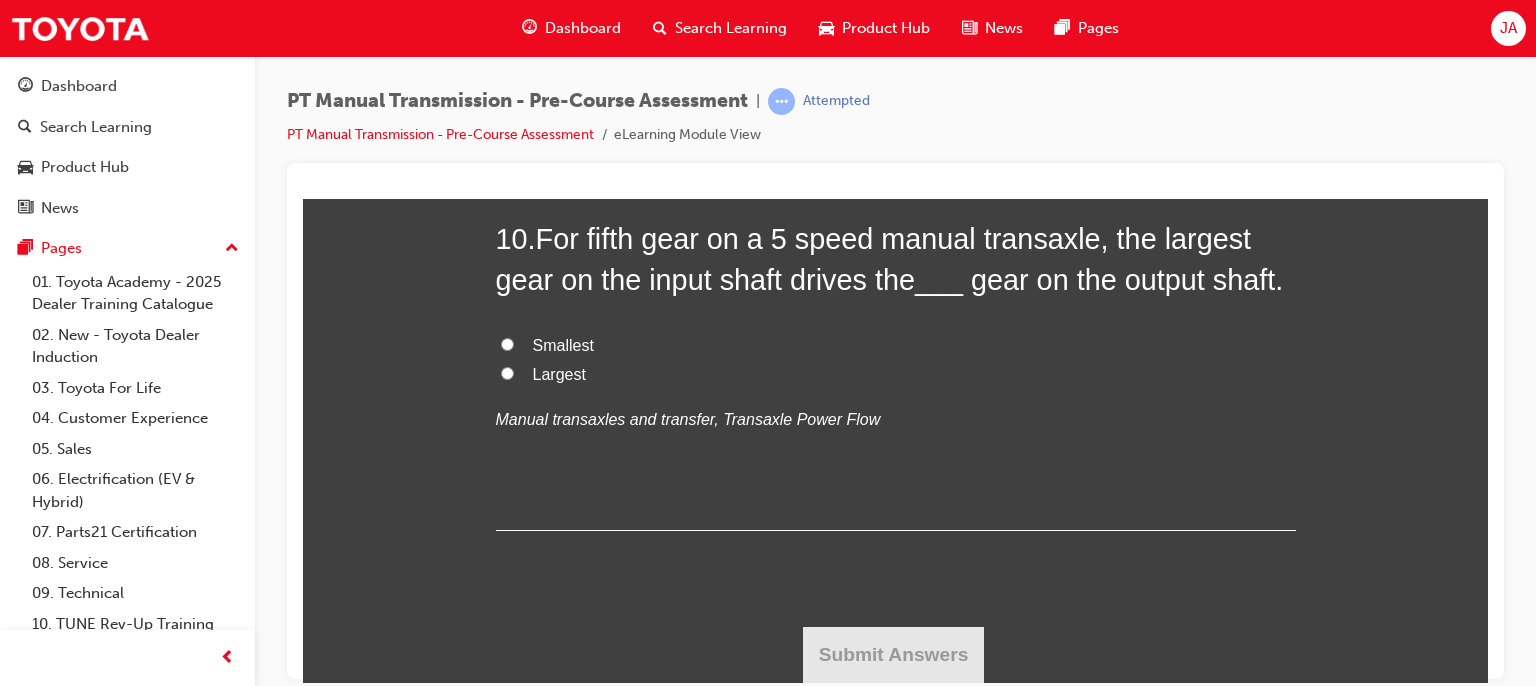 scroll, scrollTop: 4415, scrollLeft: 0, axis: vertical 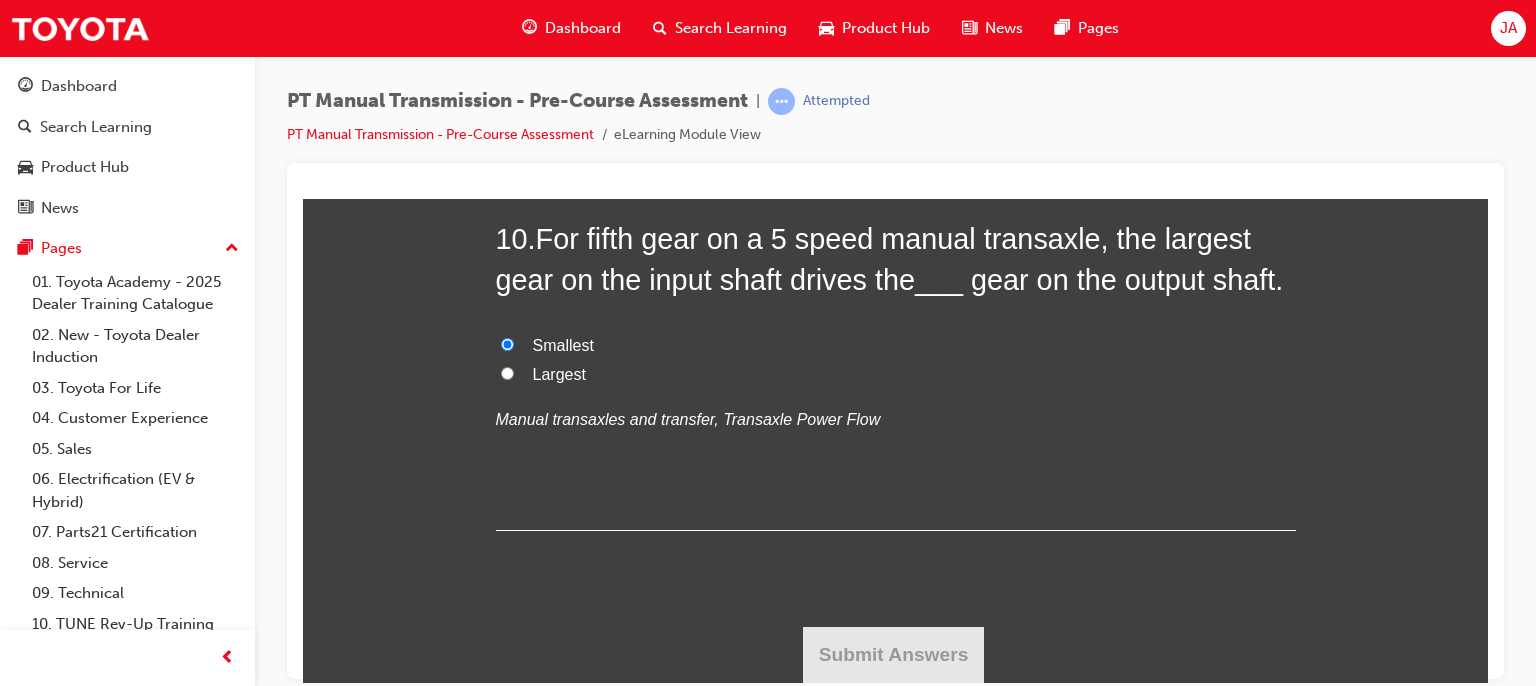 radio on "true" 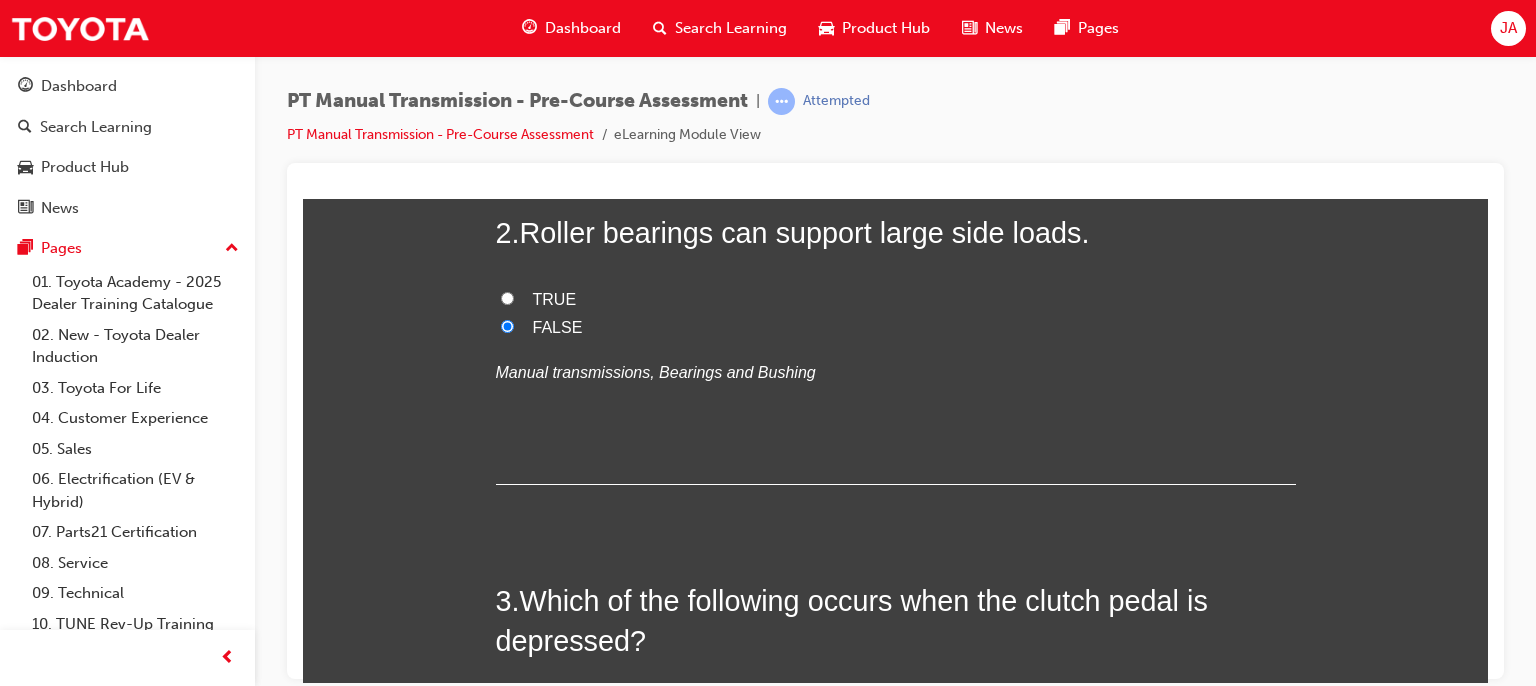 scroll, scrollTop: 183, scrollLeft: 0, axis: vertical 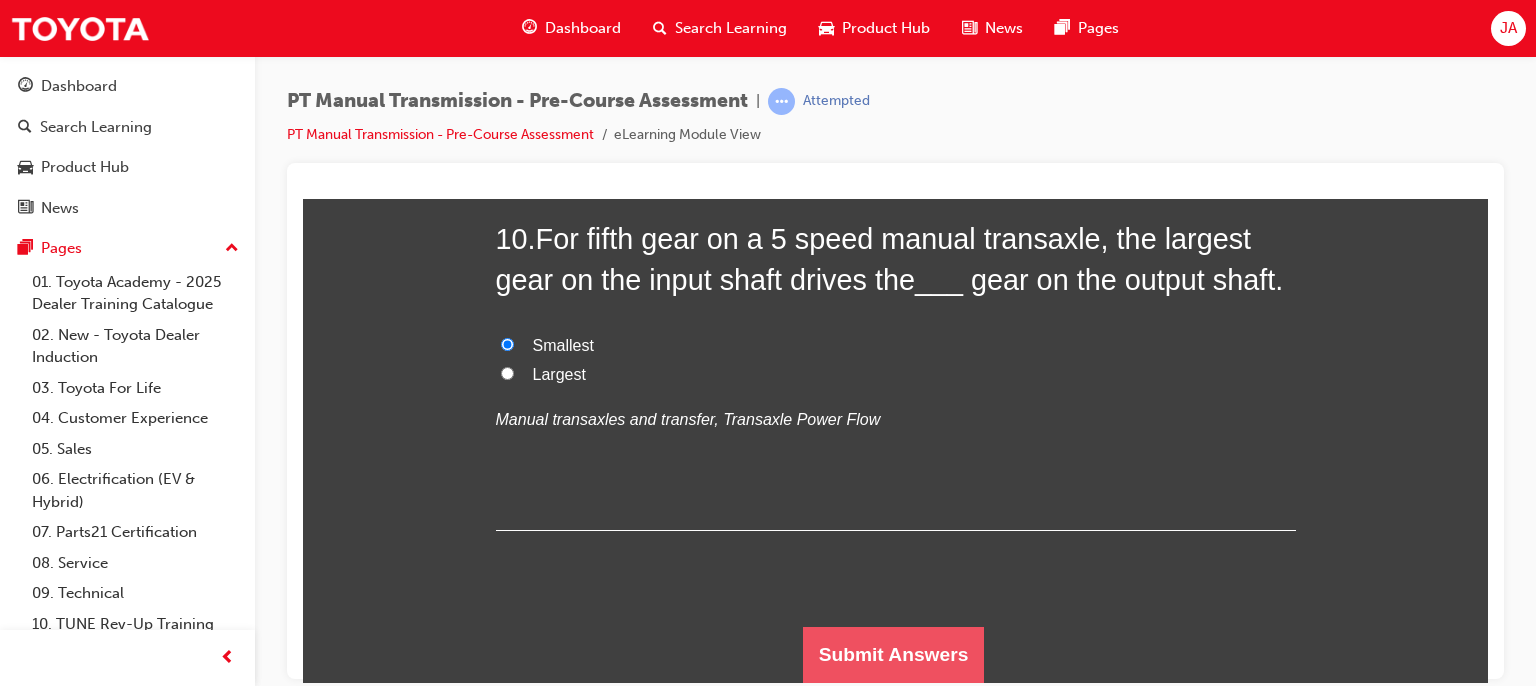 click on "Submit Answers" at bounding box center (894, 654) 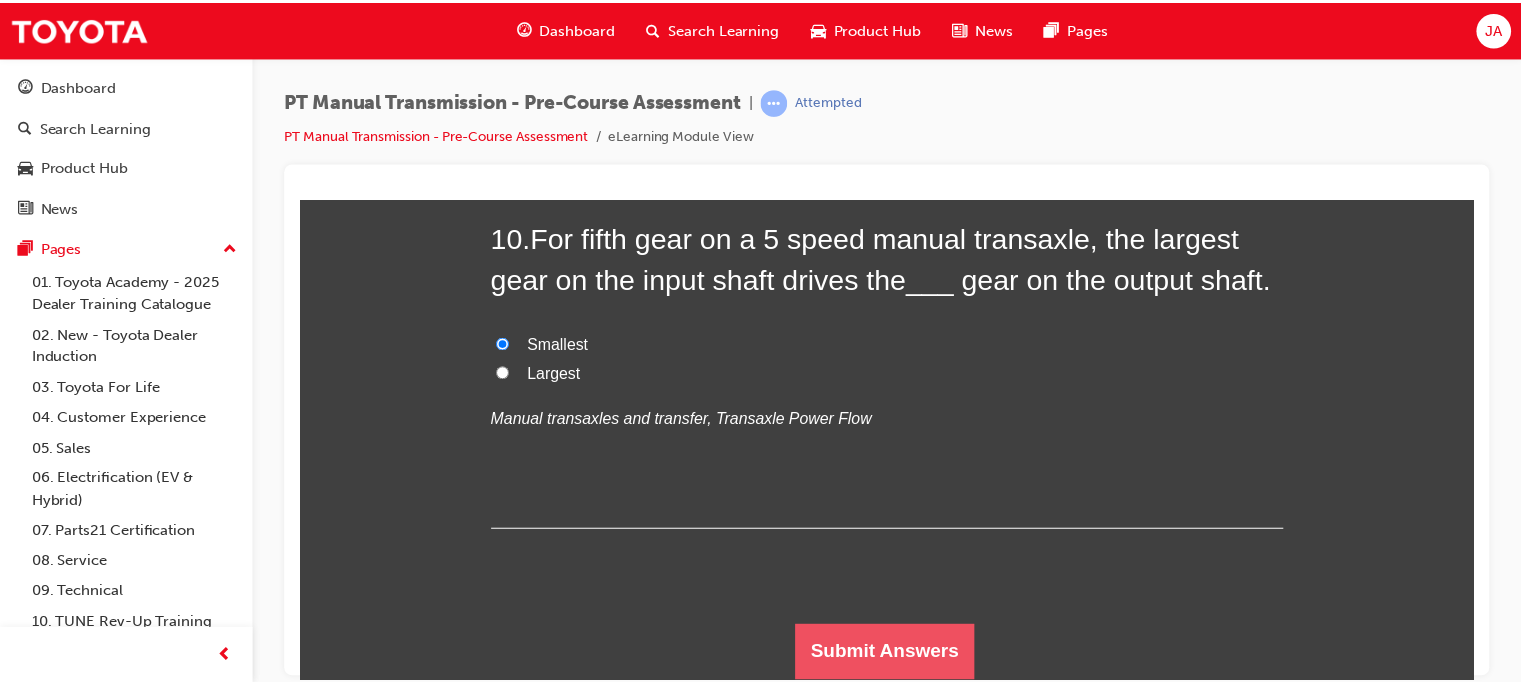 scroll, scrollTop: 0, scrollLeft: 0, axis: both 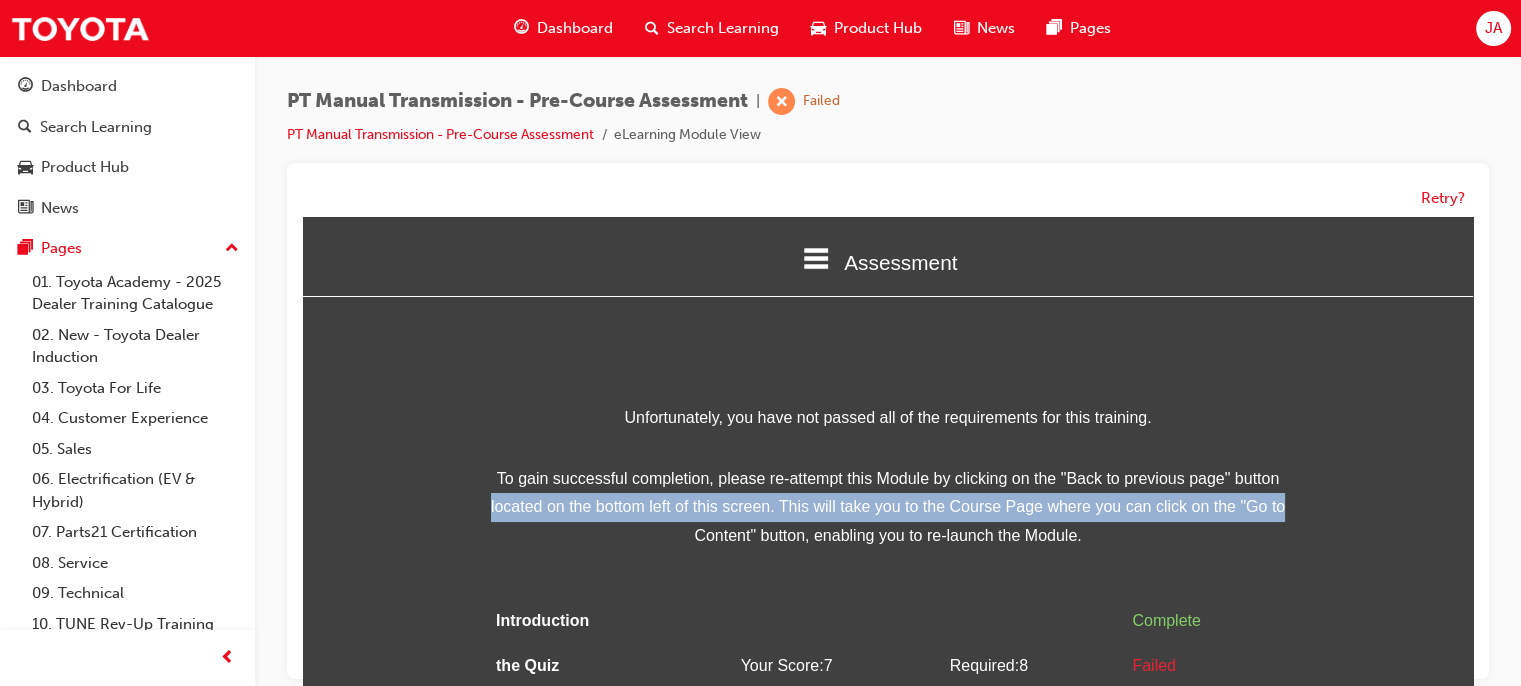 drag, startPoint x: 1460, startPoint y: 456, endPoint x: 1461, endPoint y: 510, distance: 54.00926 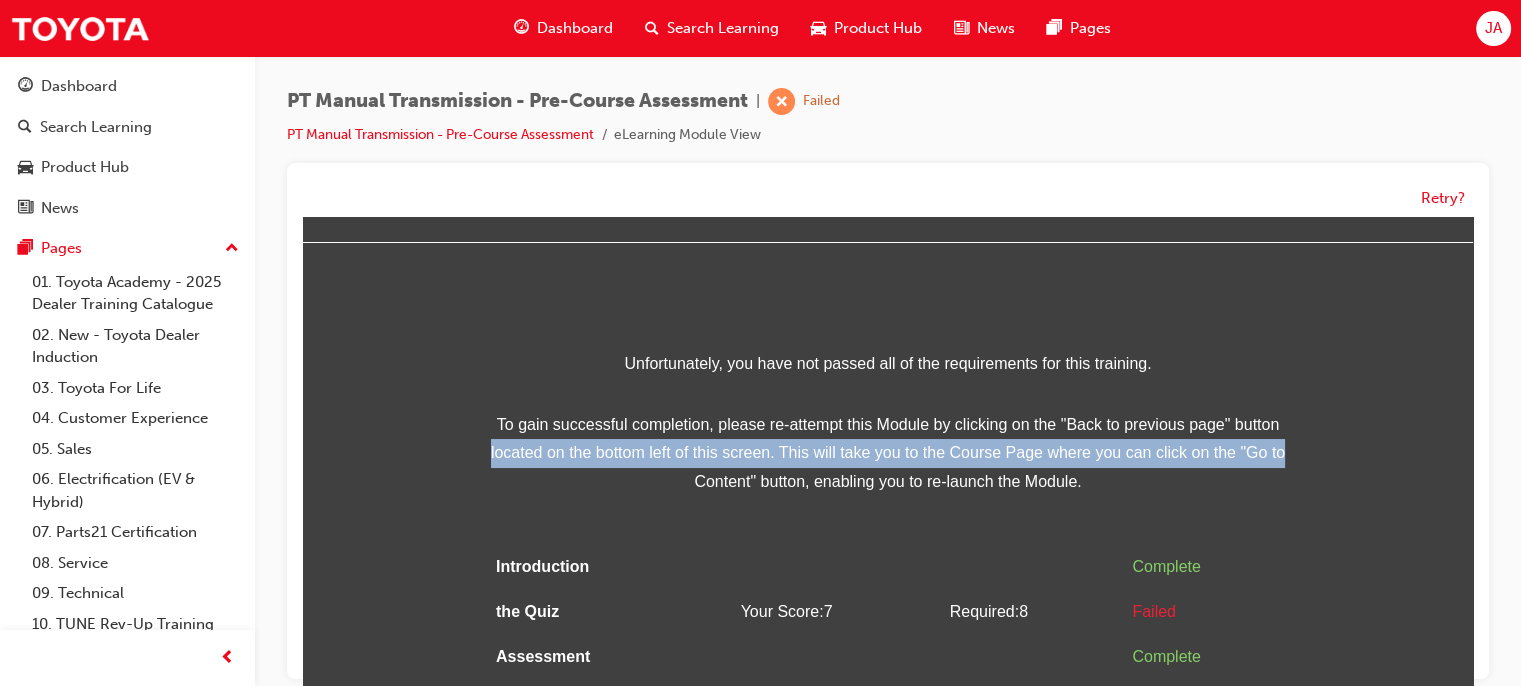 scroll, scrollTop: 64, scrollLeft: 0, axis: vertical 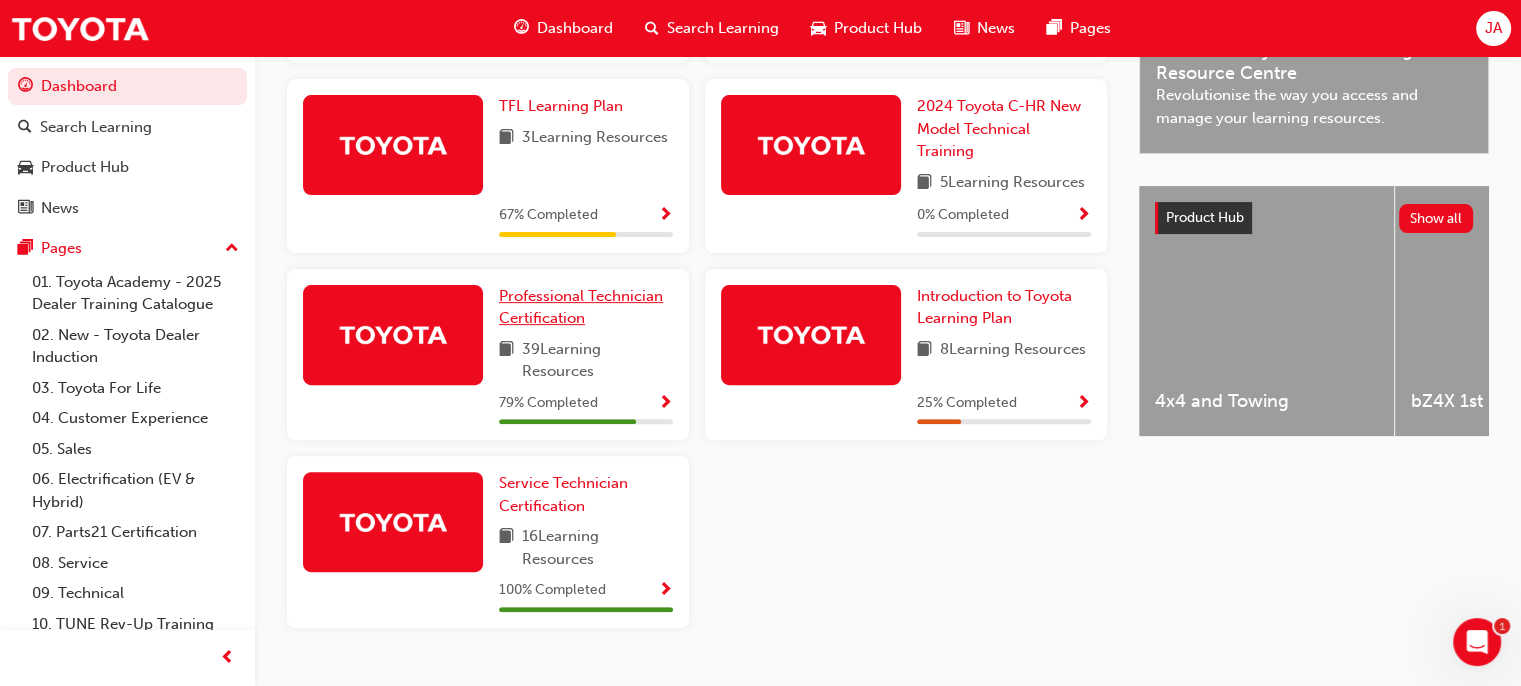 click on "Professional Technician Certification" at bounding box center (581, 307) 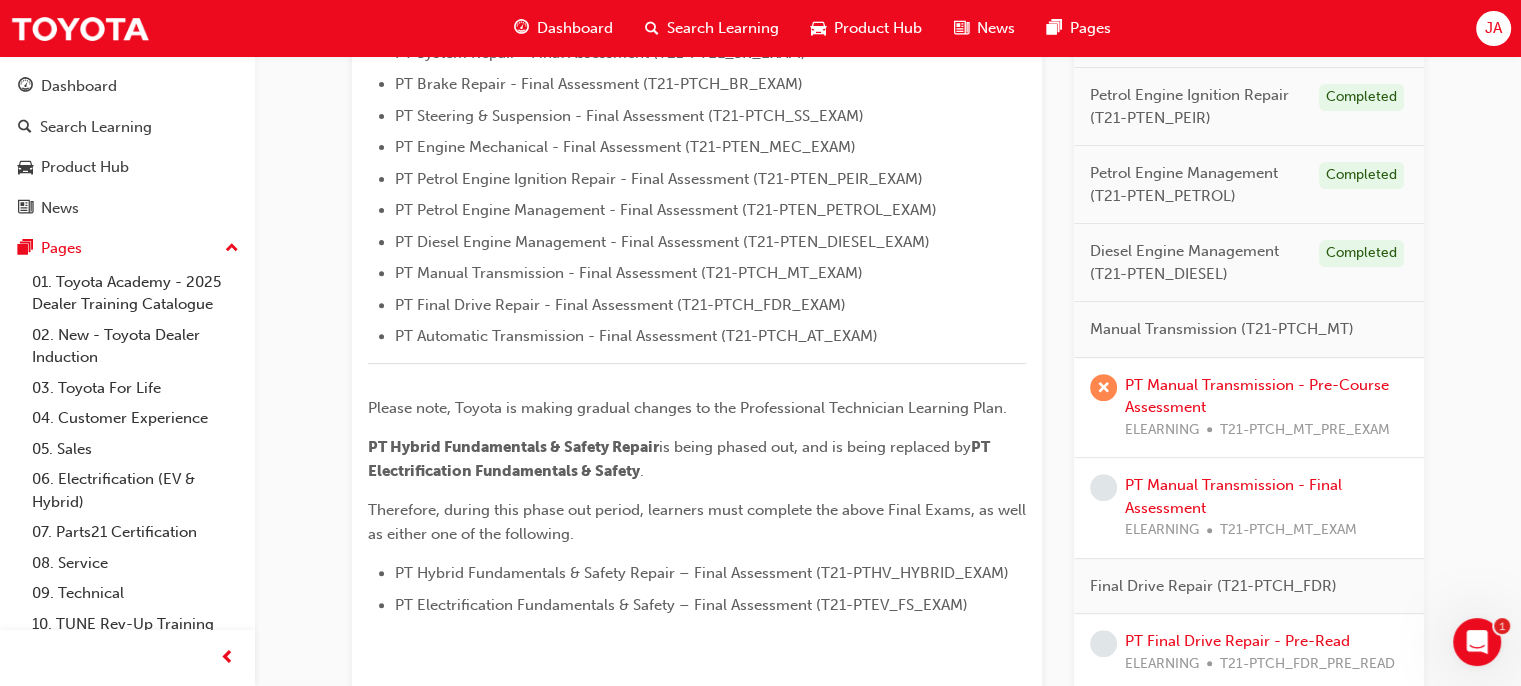 scroll, scrollTop: 706, scrollLeft: 0, axis: vertical 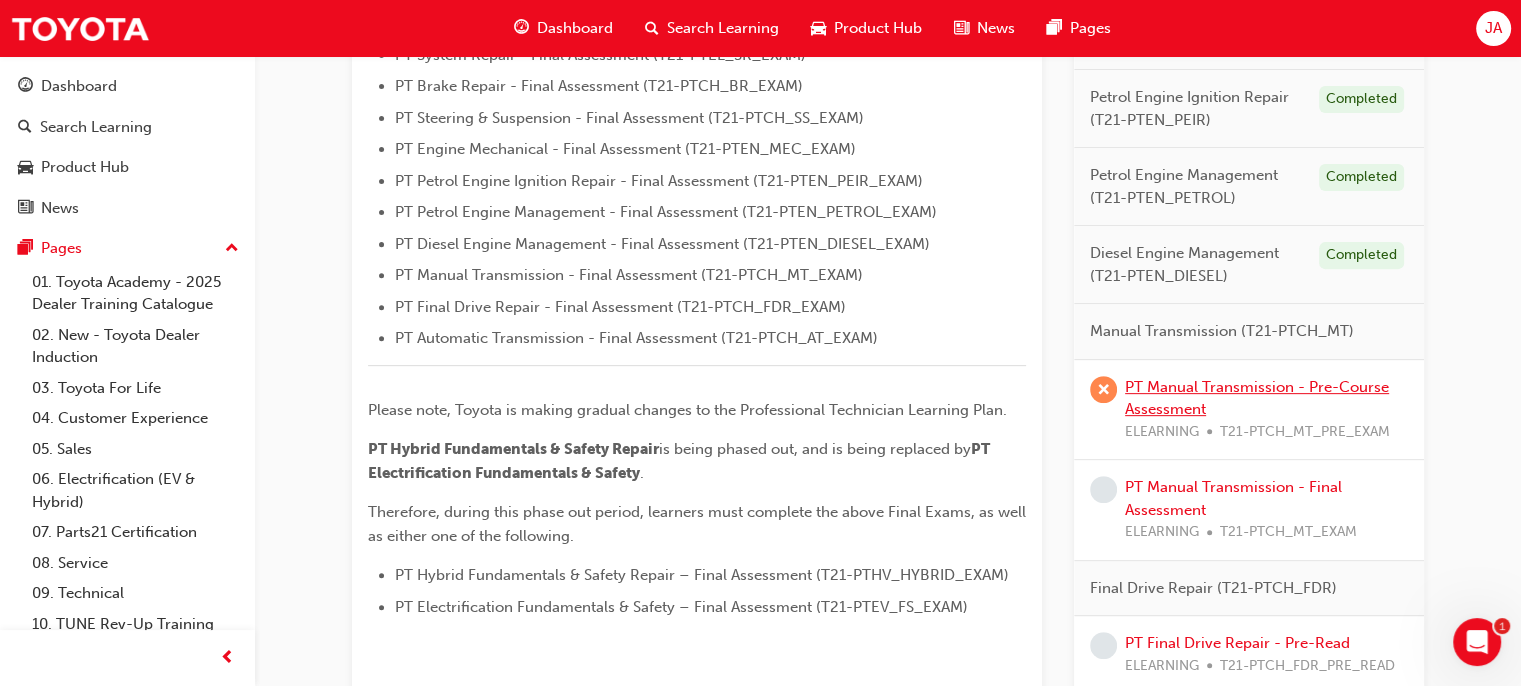 click on "PT Manual Transmission - Pre-Course Assessment" at bounding box center [1257, 398] 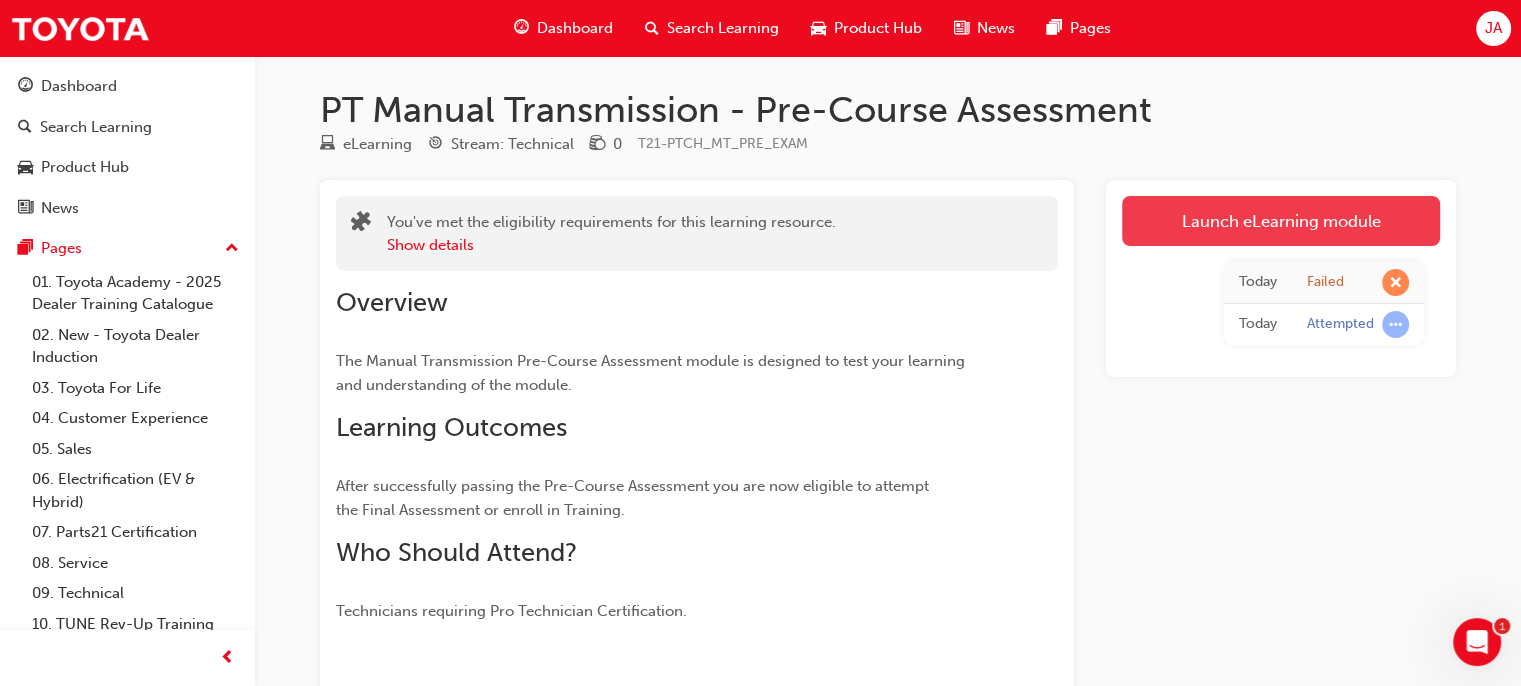 click on "Launch eLearning module" at bounding box center [1281, 221] 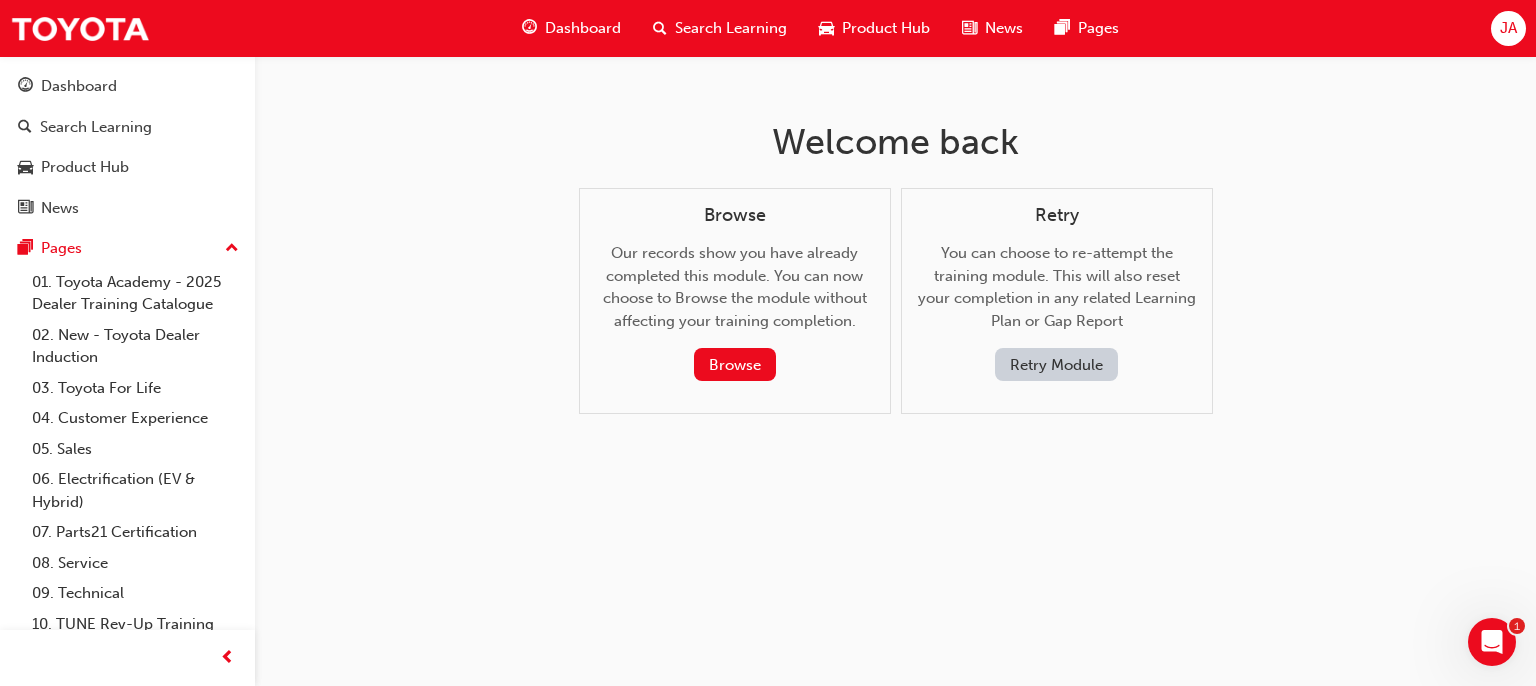click on "Retry Module" at bounding box center [1056, 364] 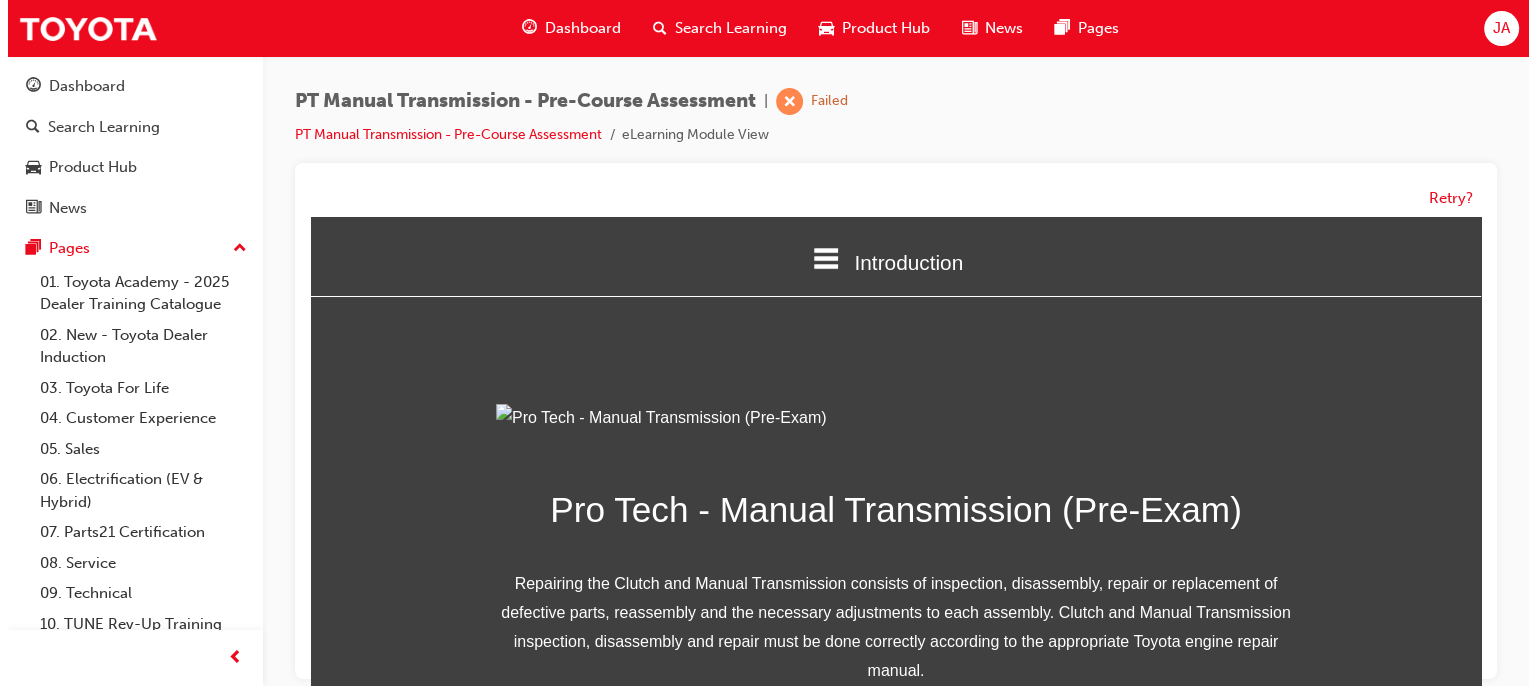 scroll, scrollTop: 0, scrollLeft: 0, axis: both 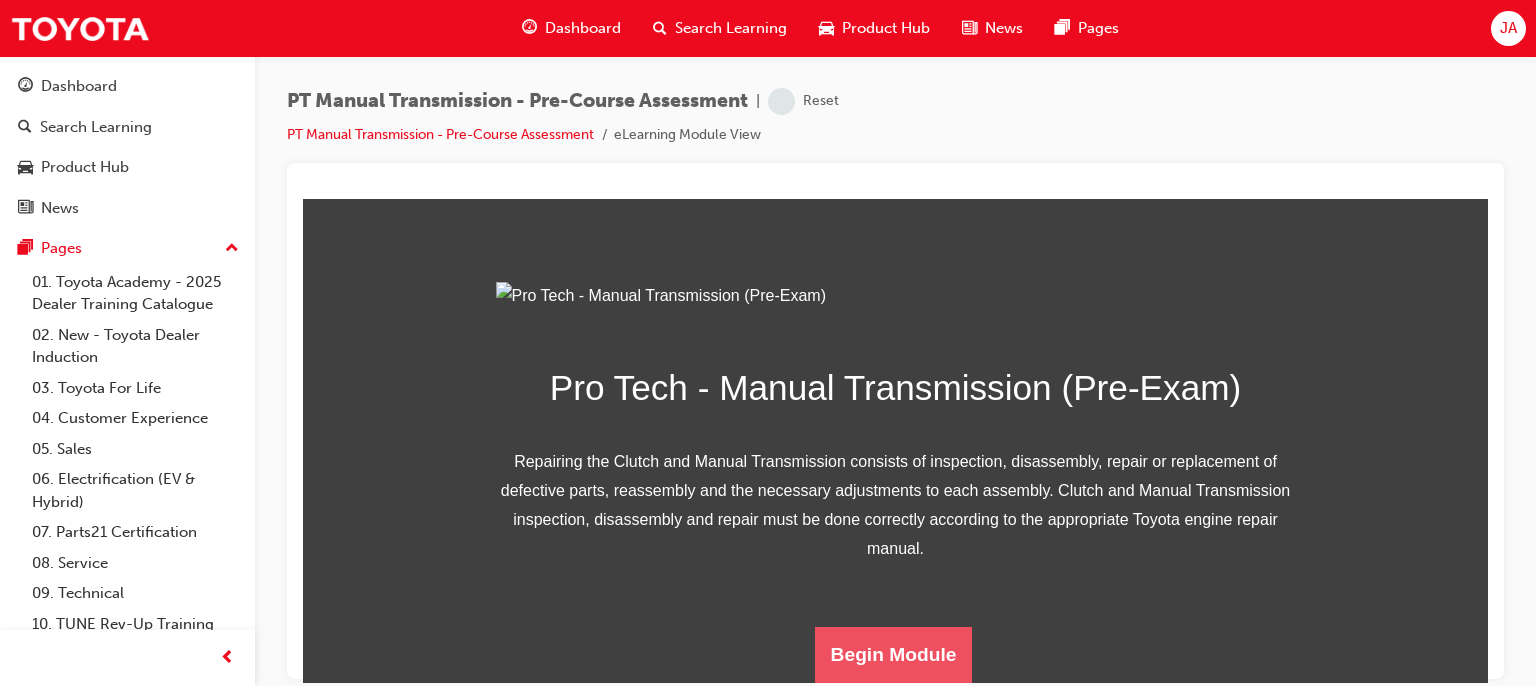 click on "Begin Module" at bounding box center [894, 654] 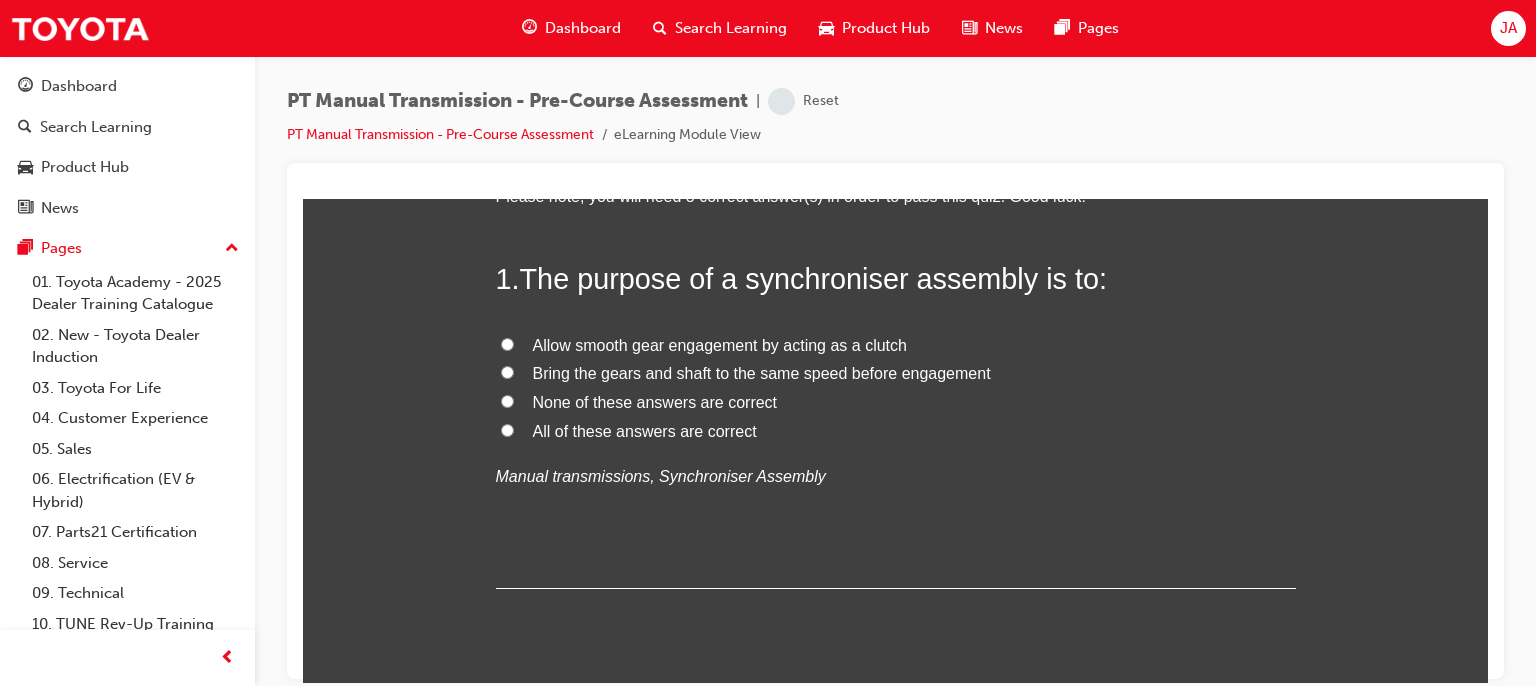 scroll, scrollTop: 125, scrollLeft: 0, axis: vertical 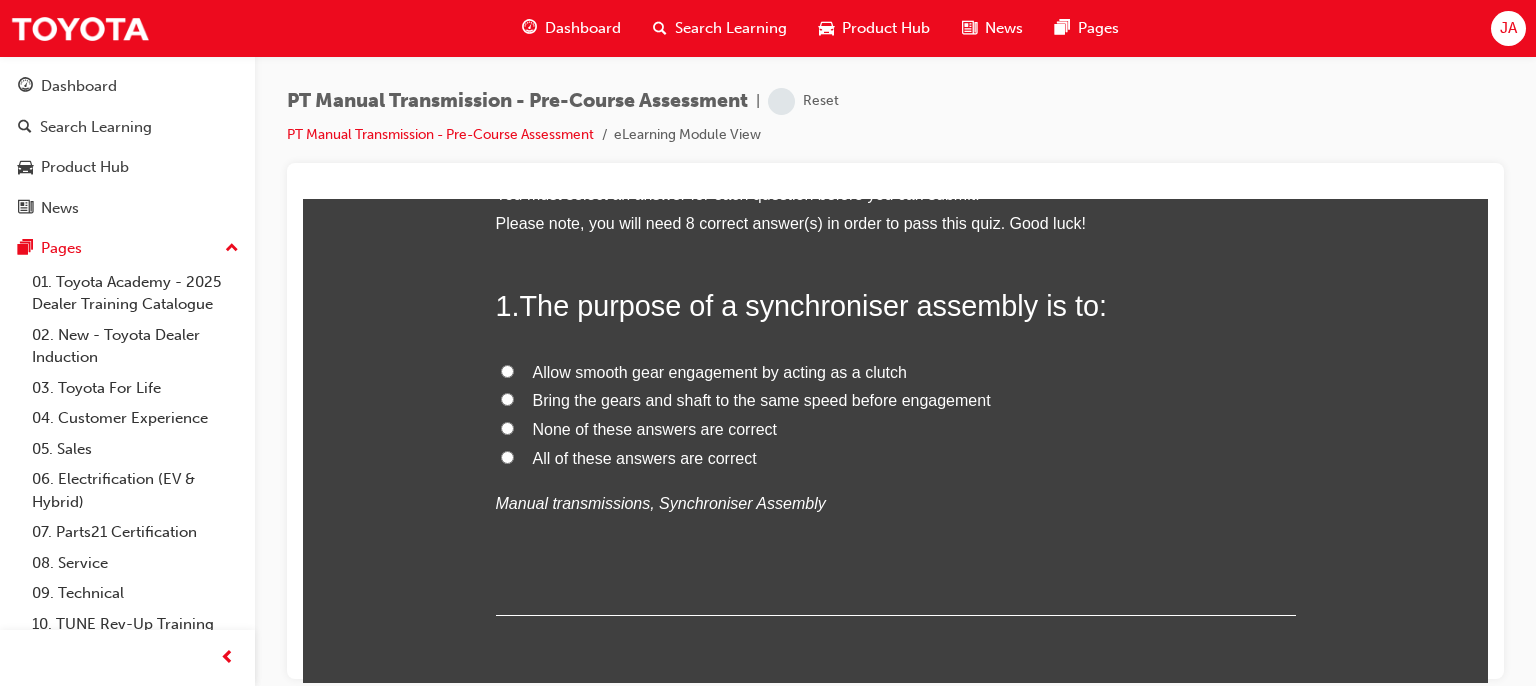 click on "All of these answers are correct" at bounding box center (645, 457) 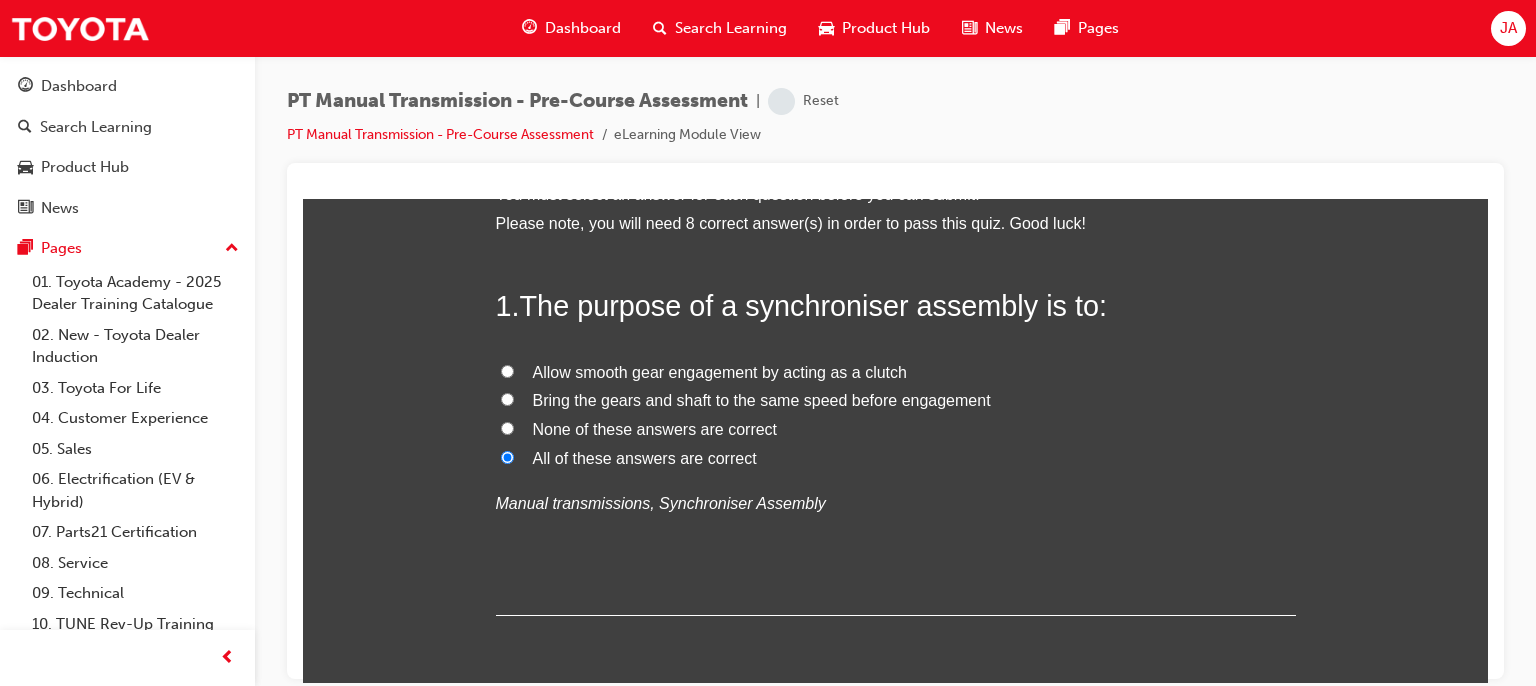 radio on "true" 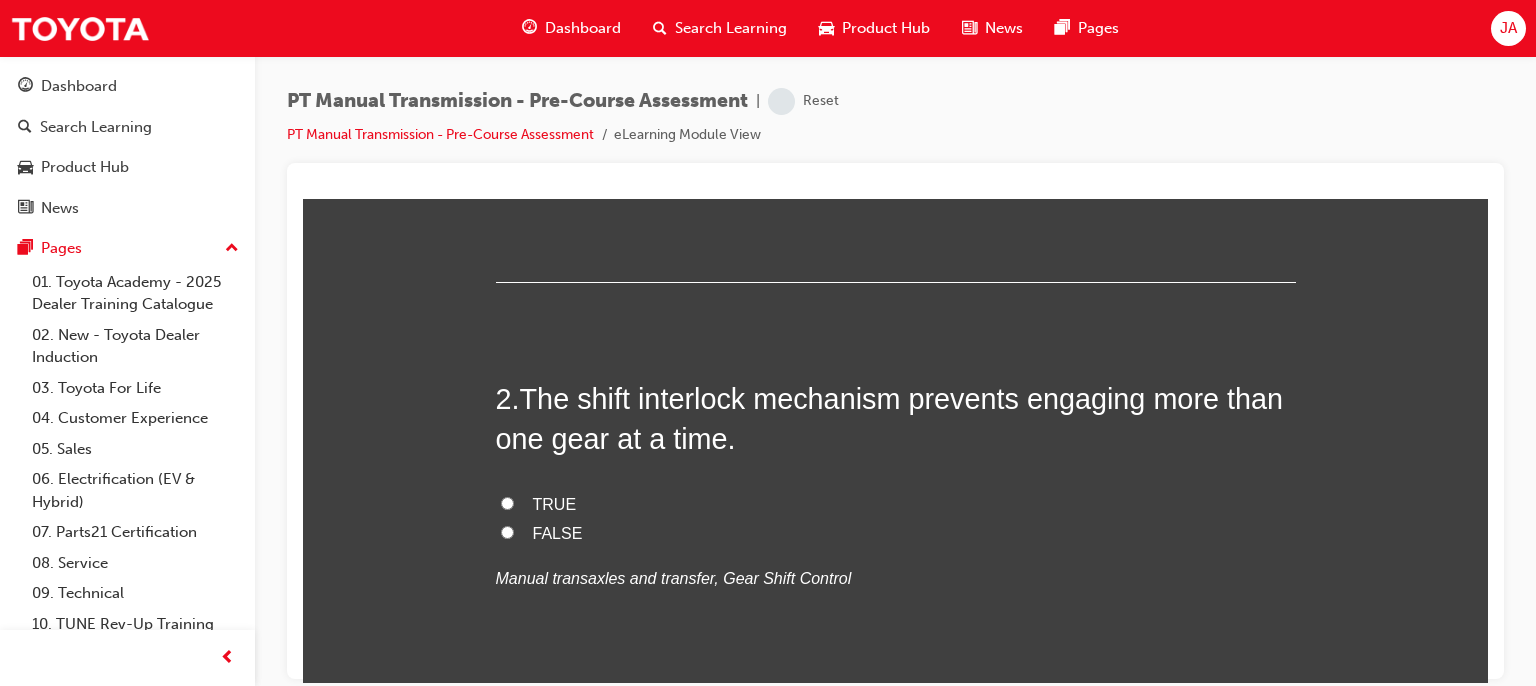 scroll, scrollTop: 485, scrollLeft: 0, axis: vertical 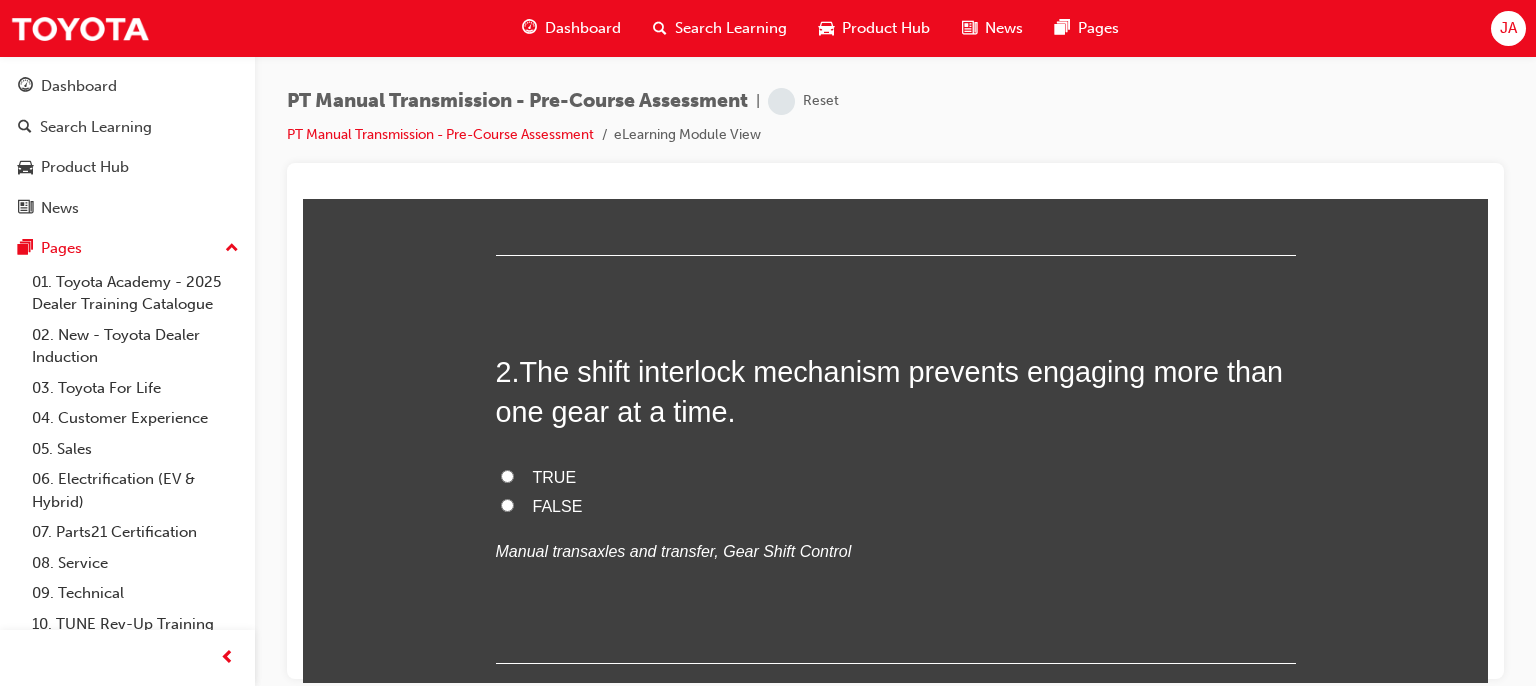 click on "TRUE" at bounding box center [896, 477] 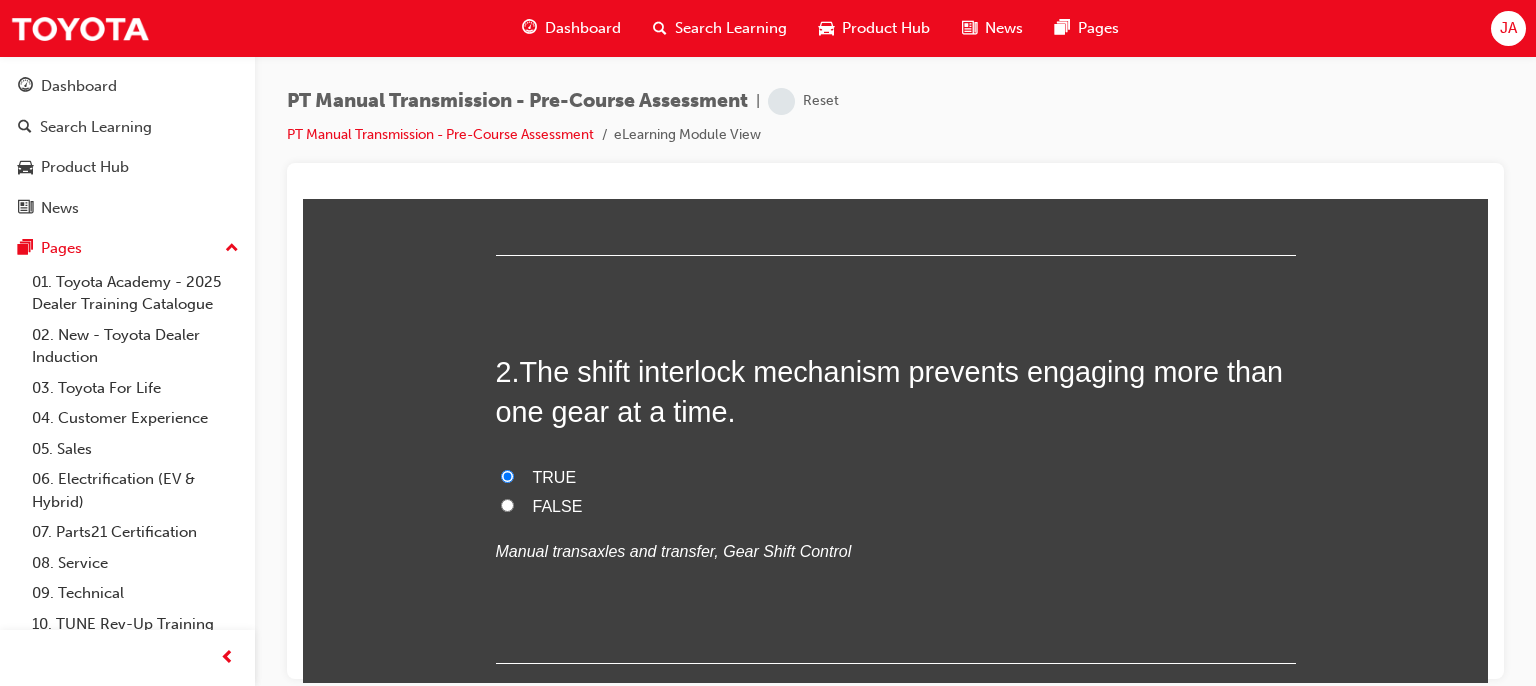 radio on "true" 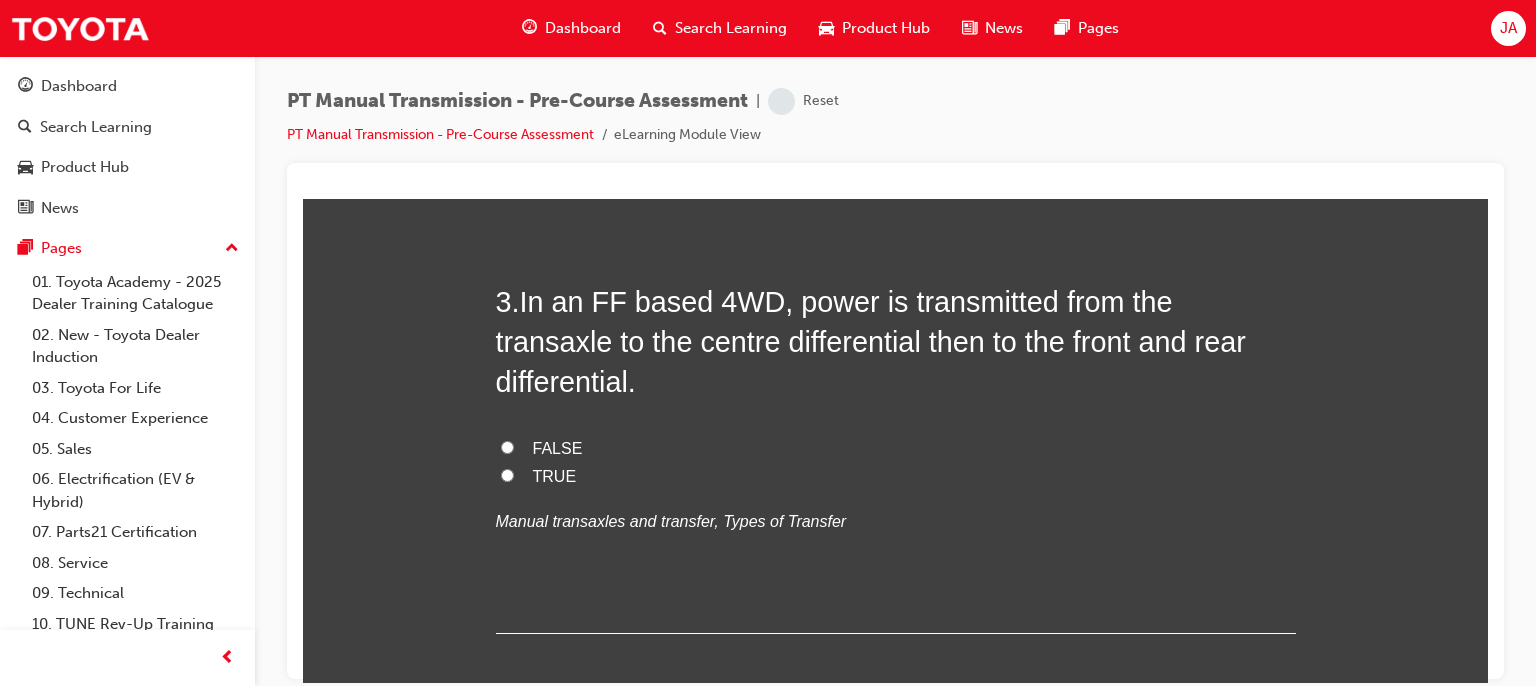 scroll, scrollTop: 965, scrollLeft: 0, axis: vertical 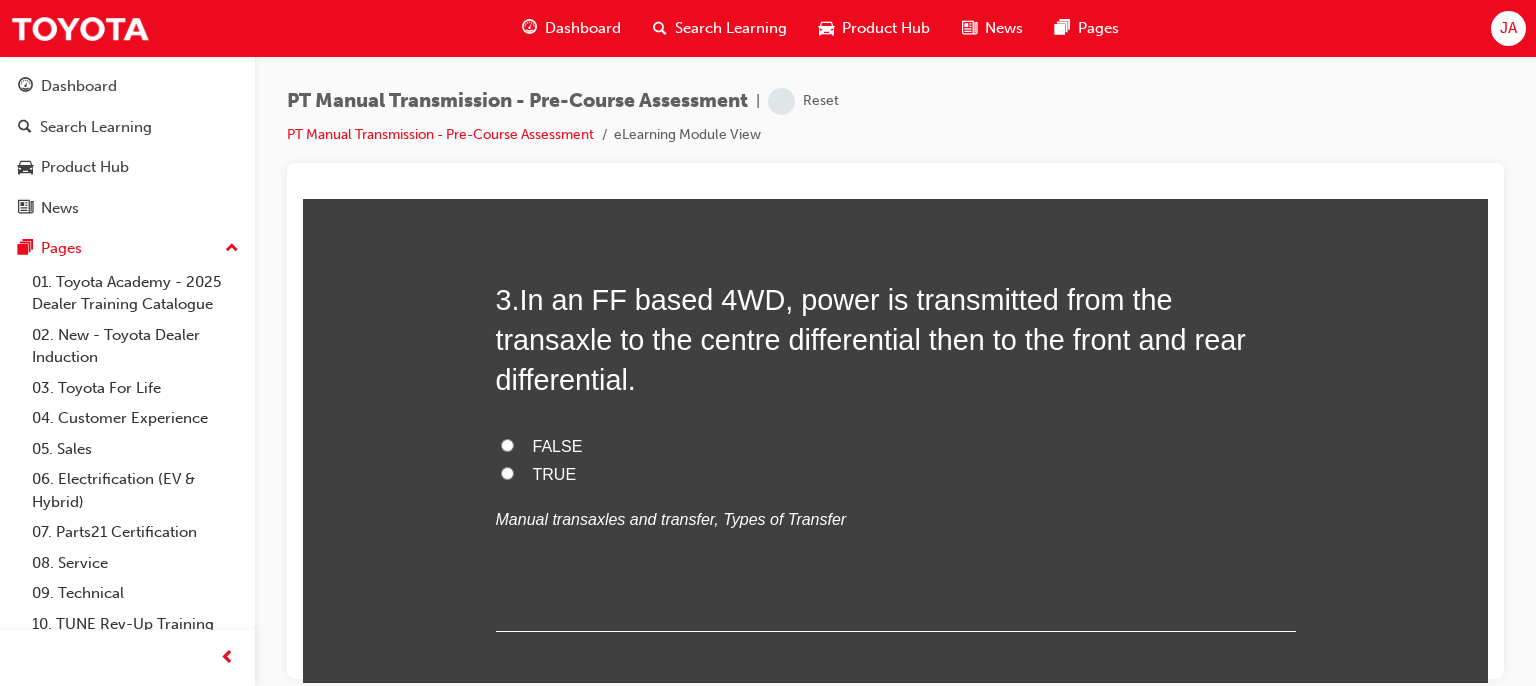 click on "TRUE" at bounding box center [896, 474] 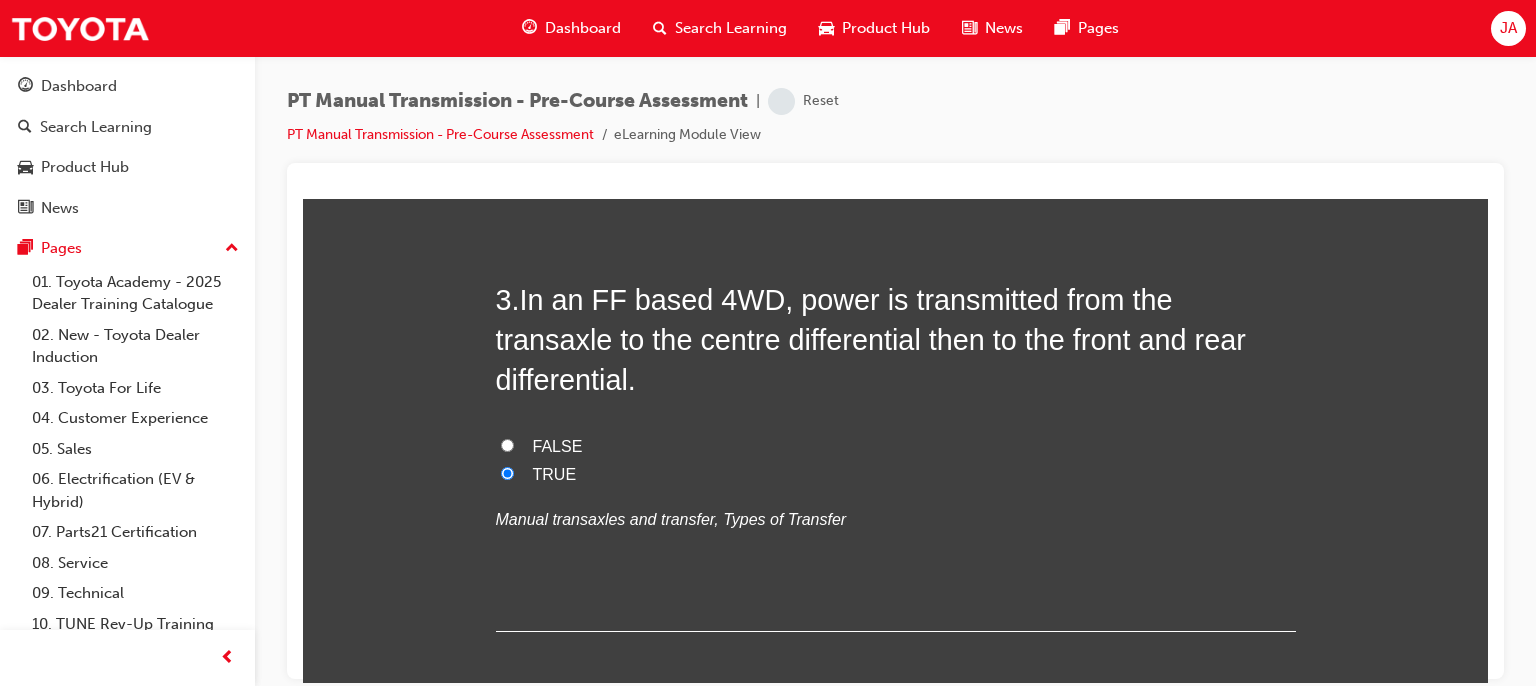 radio on "true" 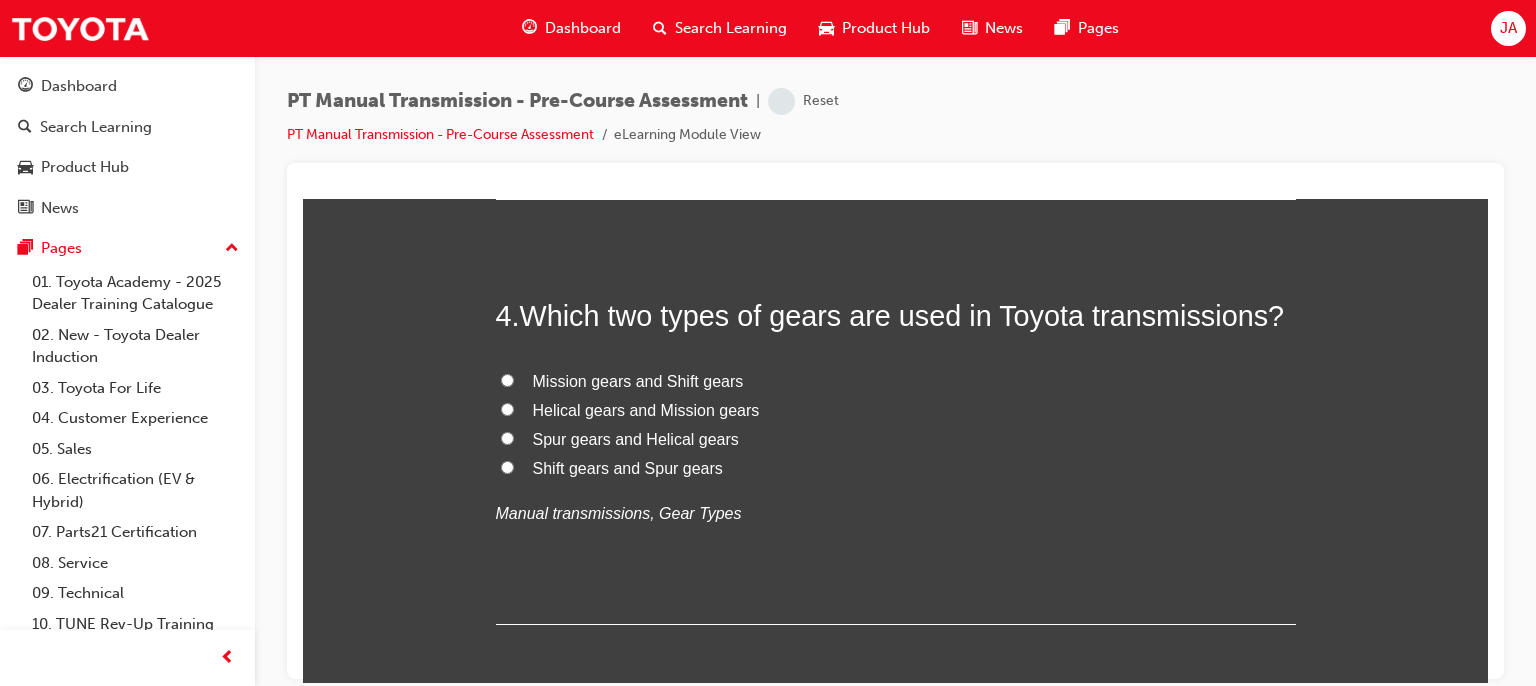 scroll, scrollTop: 1405, scrollLeft: 0, axis: vertical 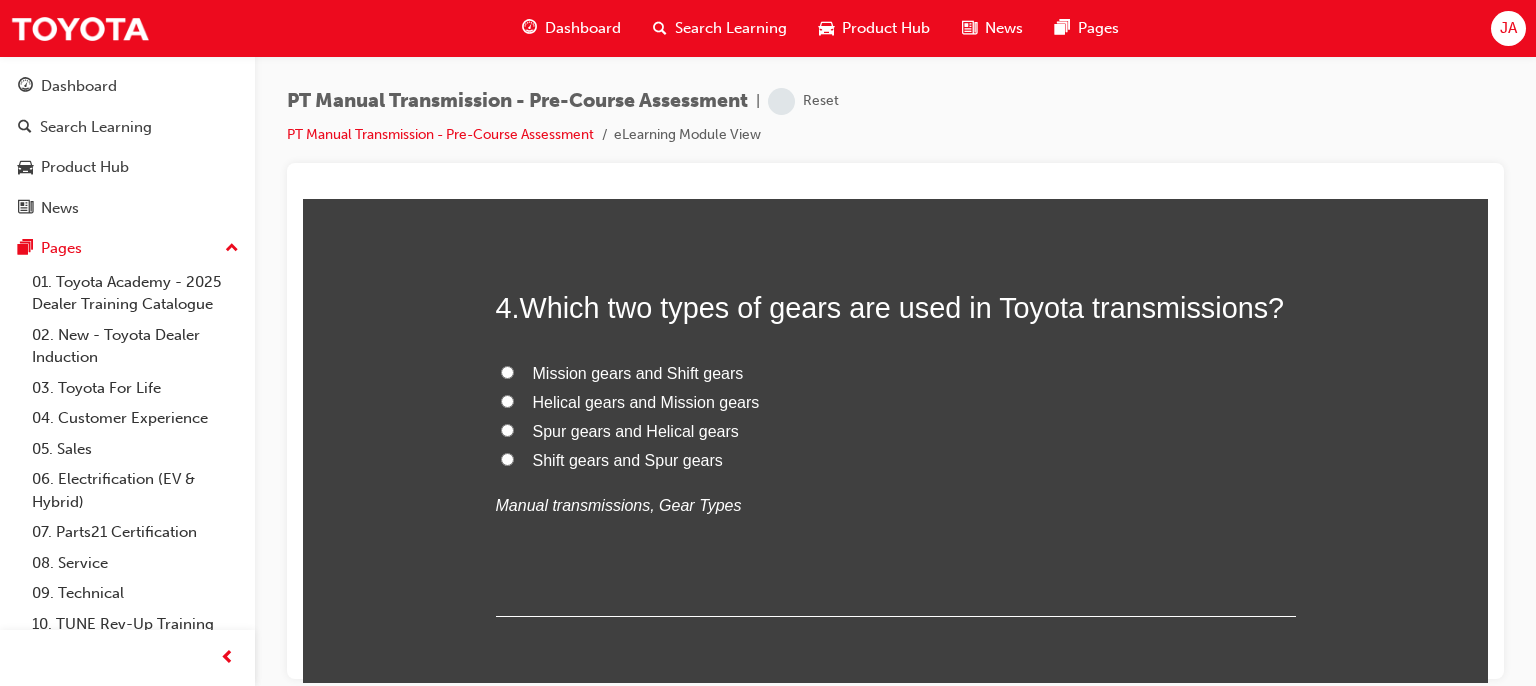 click on "Spur gears and Helical gears" at bounding box center (896, 431) 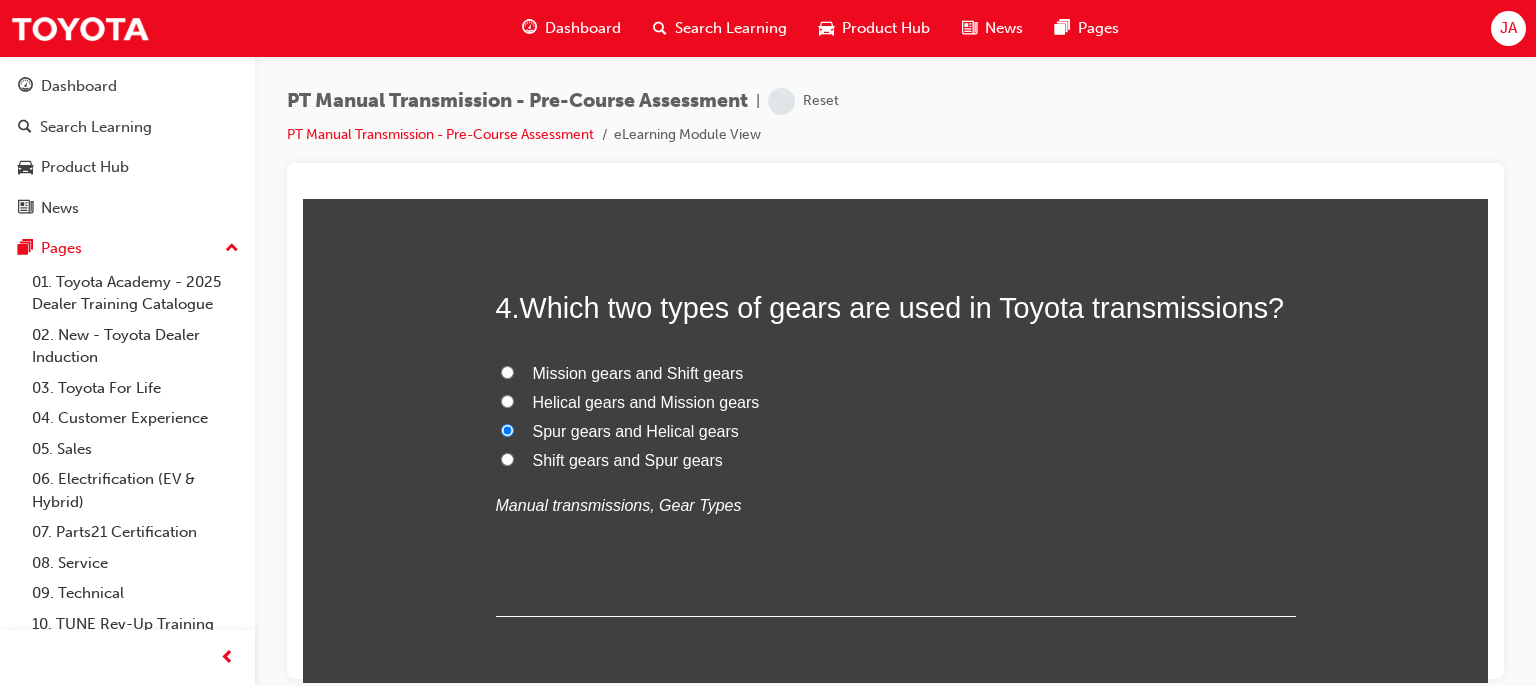 radio on "true" 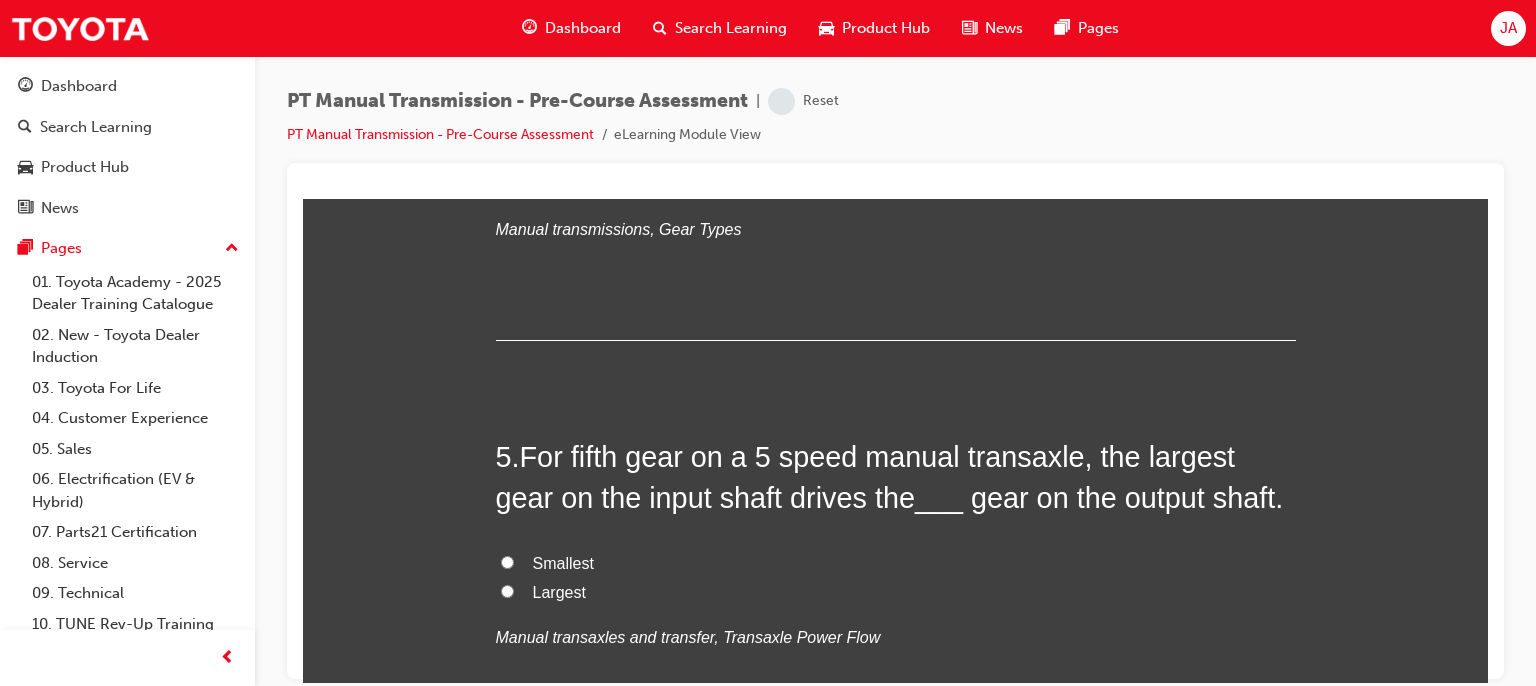 scroll, scrollTop: 1685, scrollLeft: 0, axis: vertical 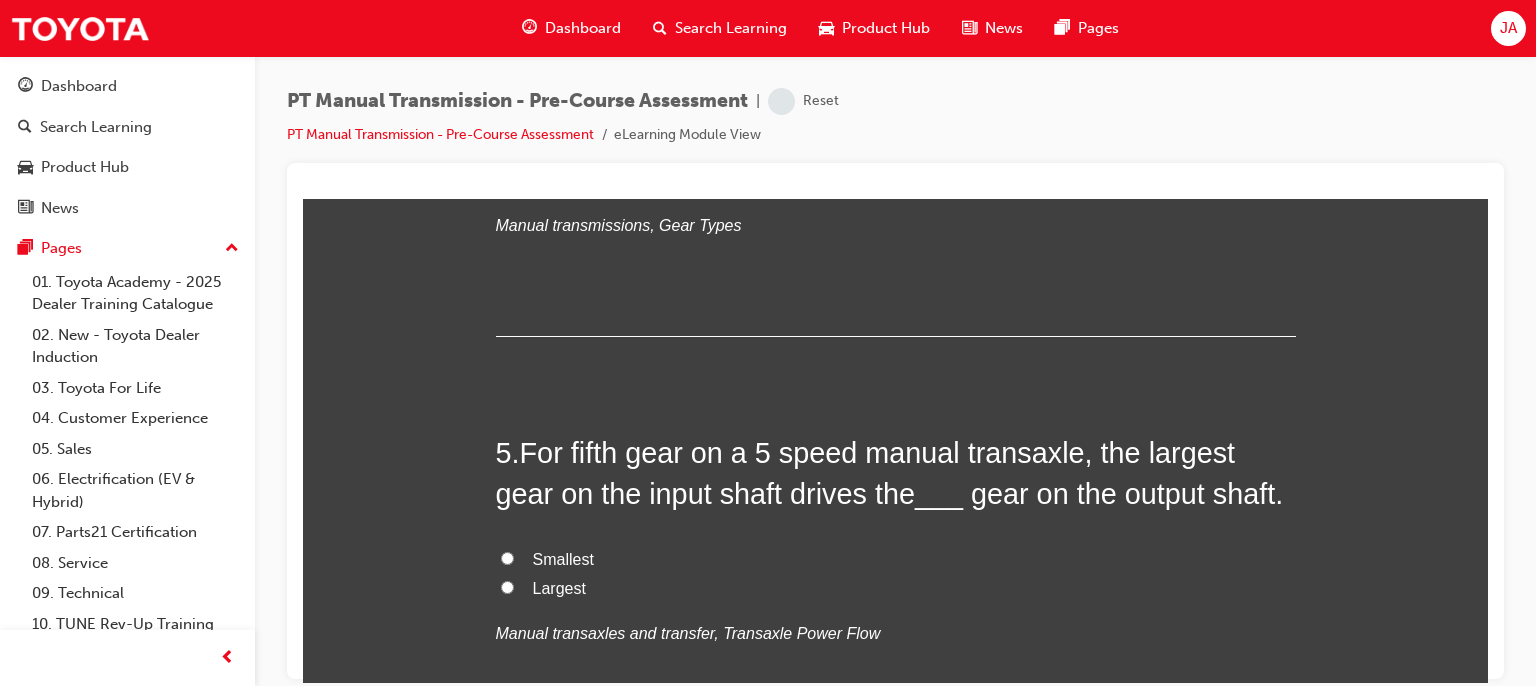 click on "Smallest" at bounding box center [507, 557] 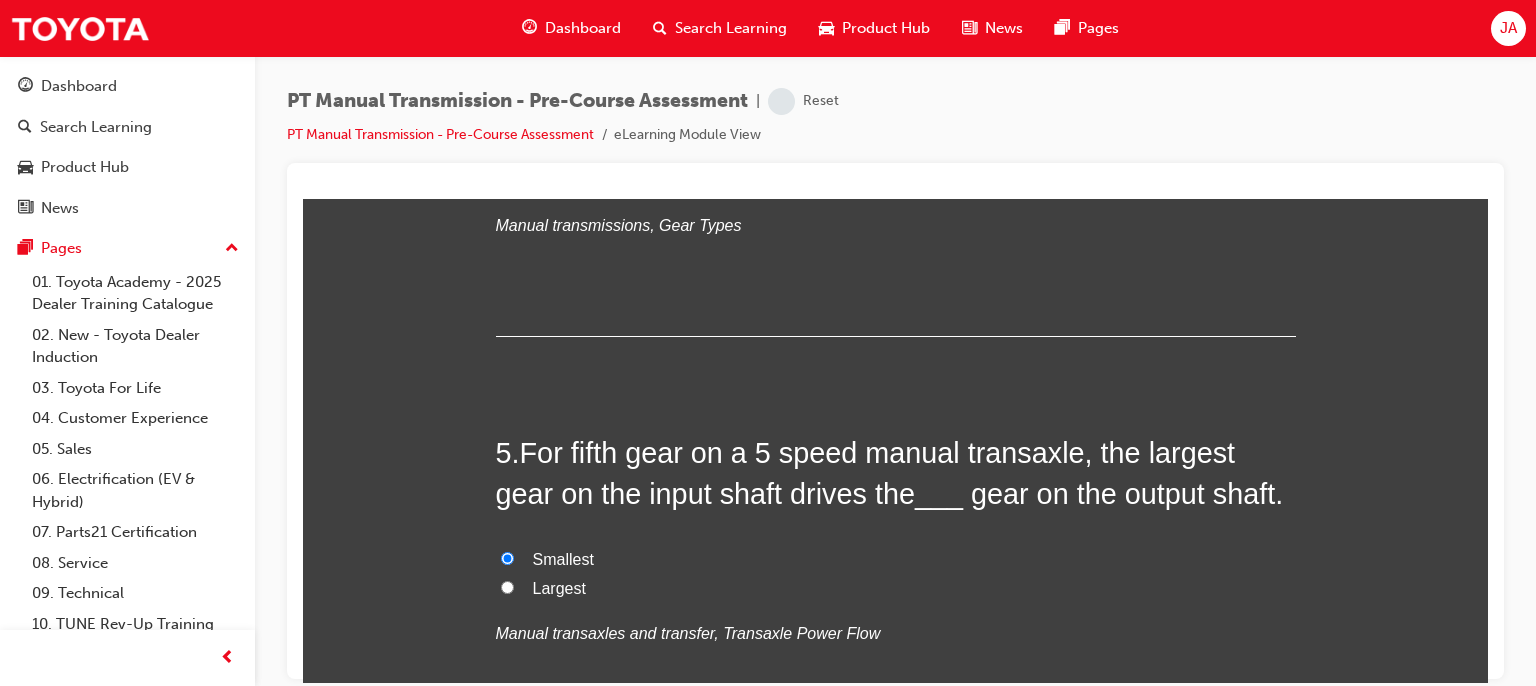 radio on "true" 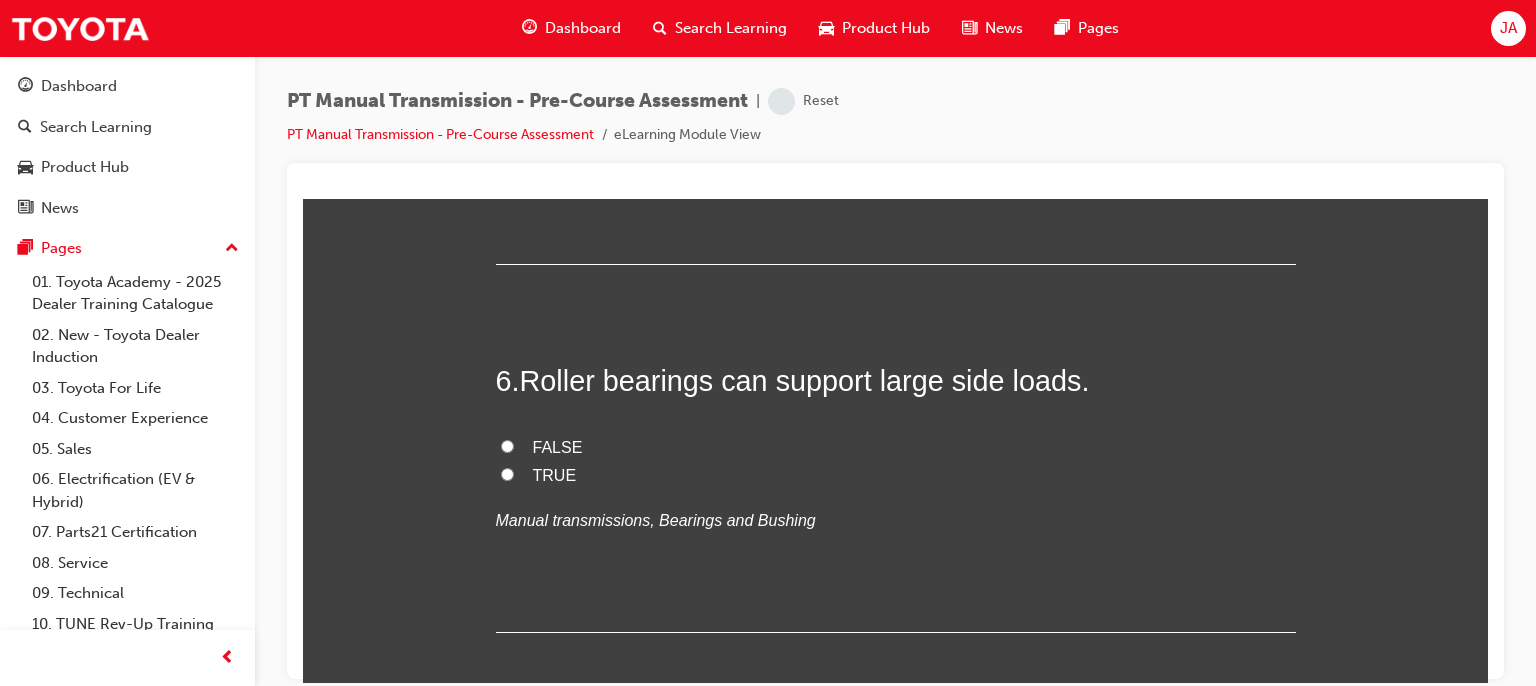 scroll, scrollTop: 2218, scrollLeft: 0, axis: vertical 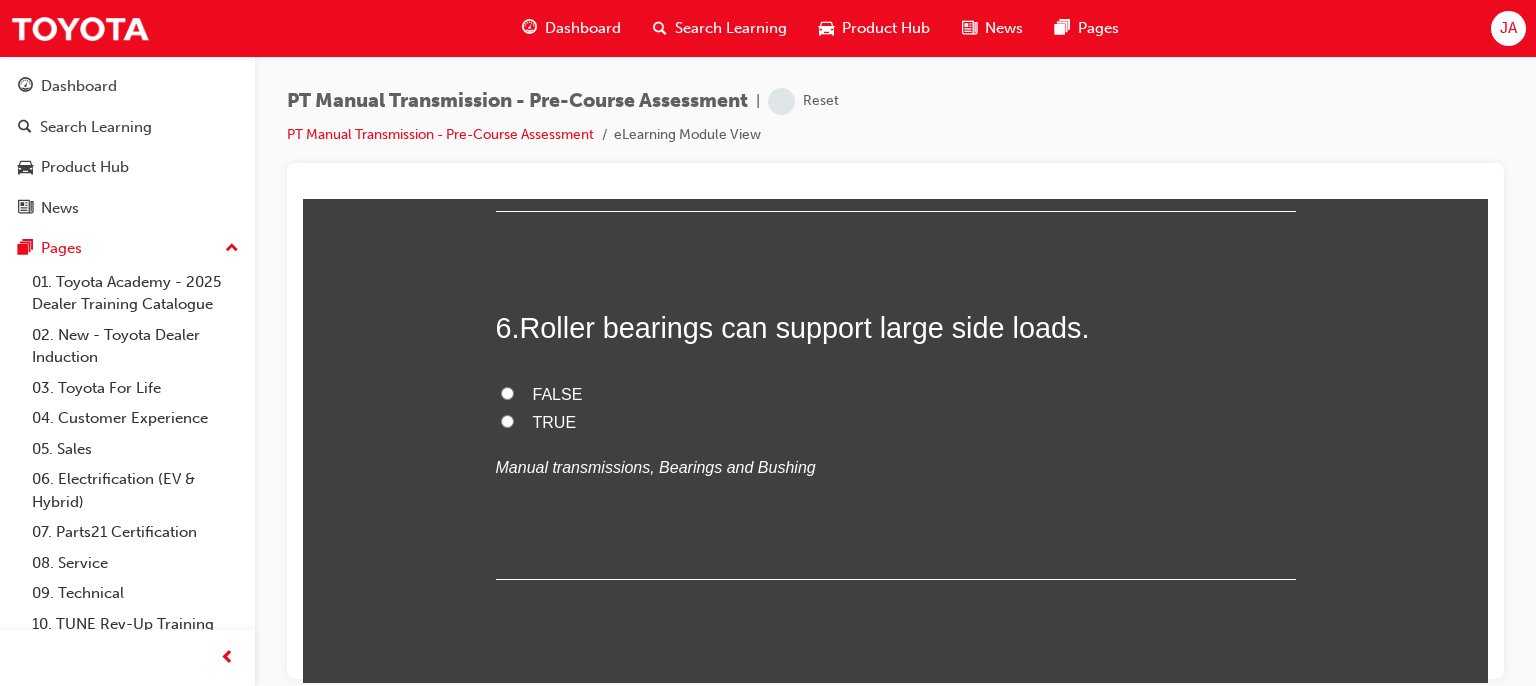 click on "FALSE" at bounding box center [896, 394] 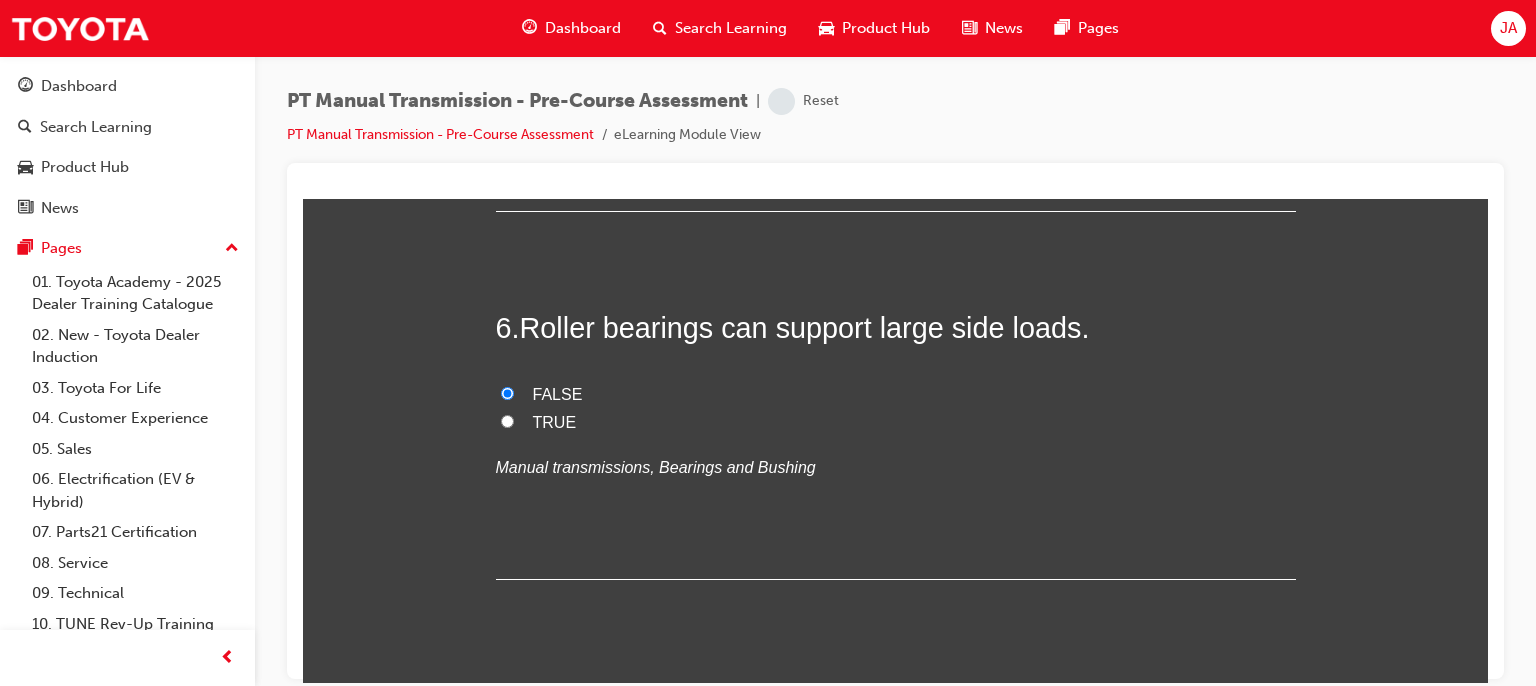 radio on "true" 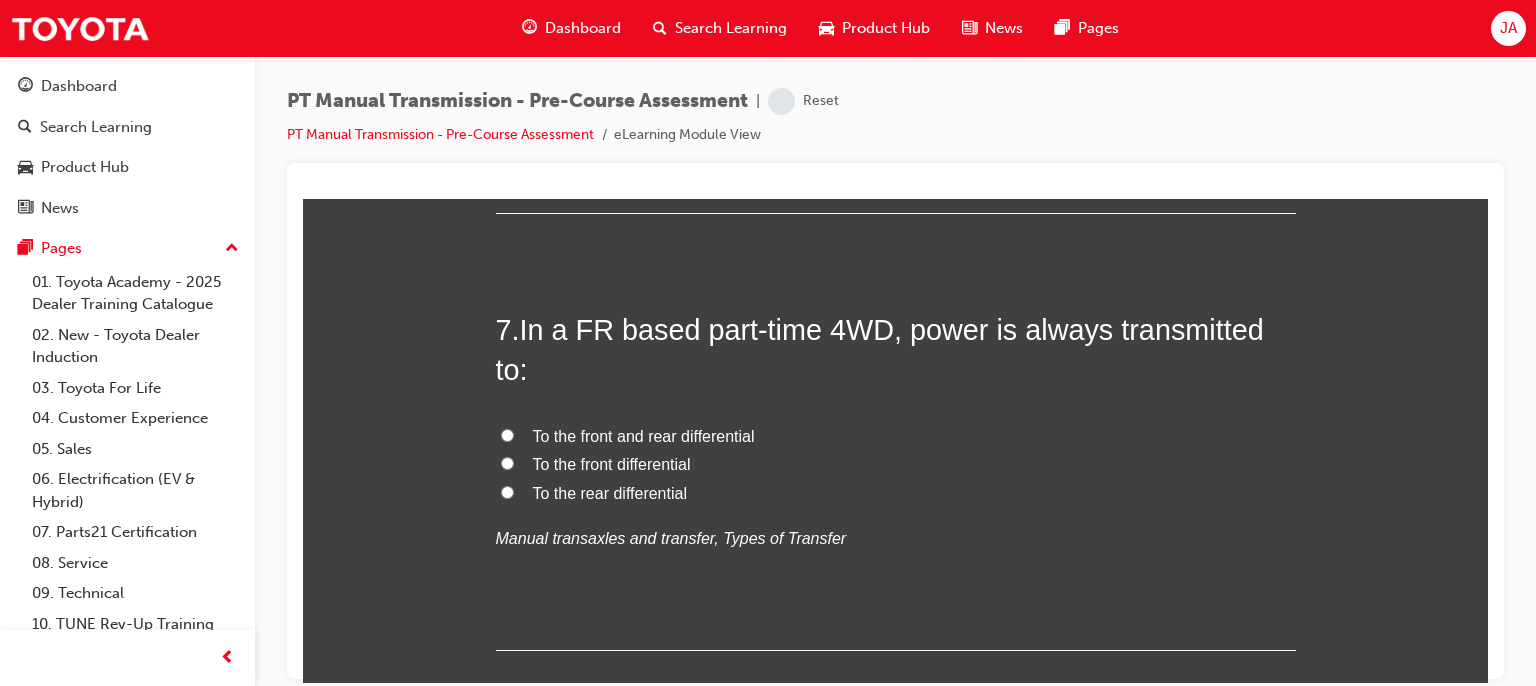 scroll, scrollTop: 2618, scrollLeft: 0, axis: vertical 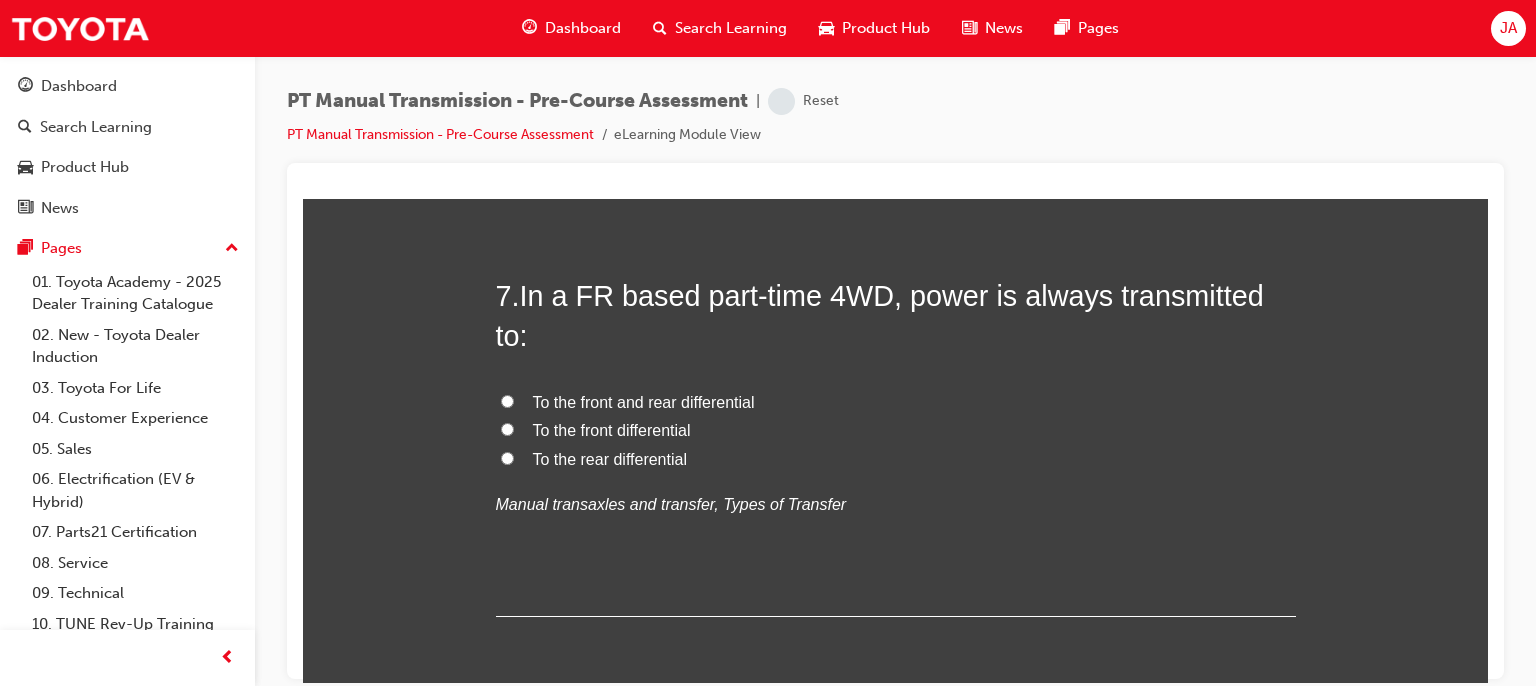 click on "To the rear differential" at bounding box center (610, 458) 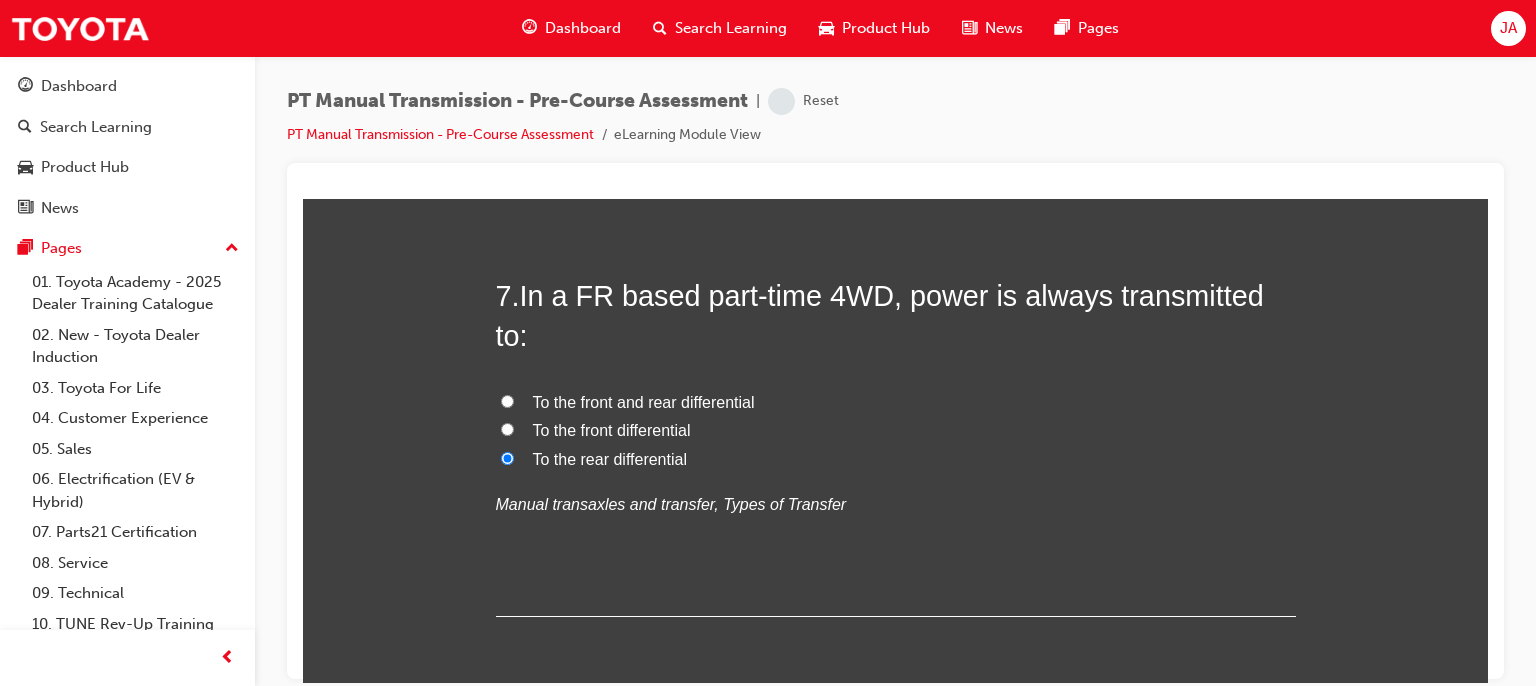radio on "true" 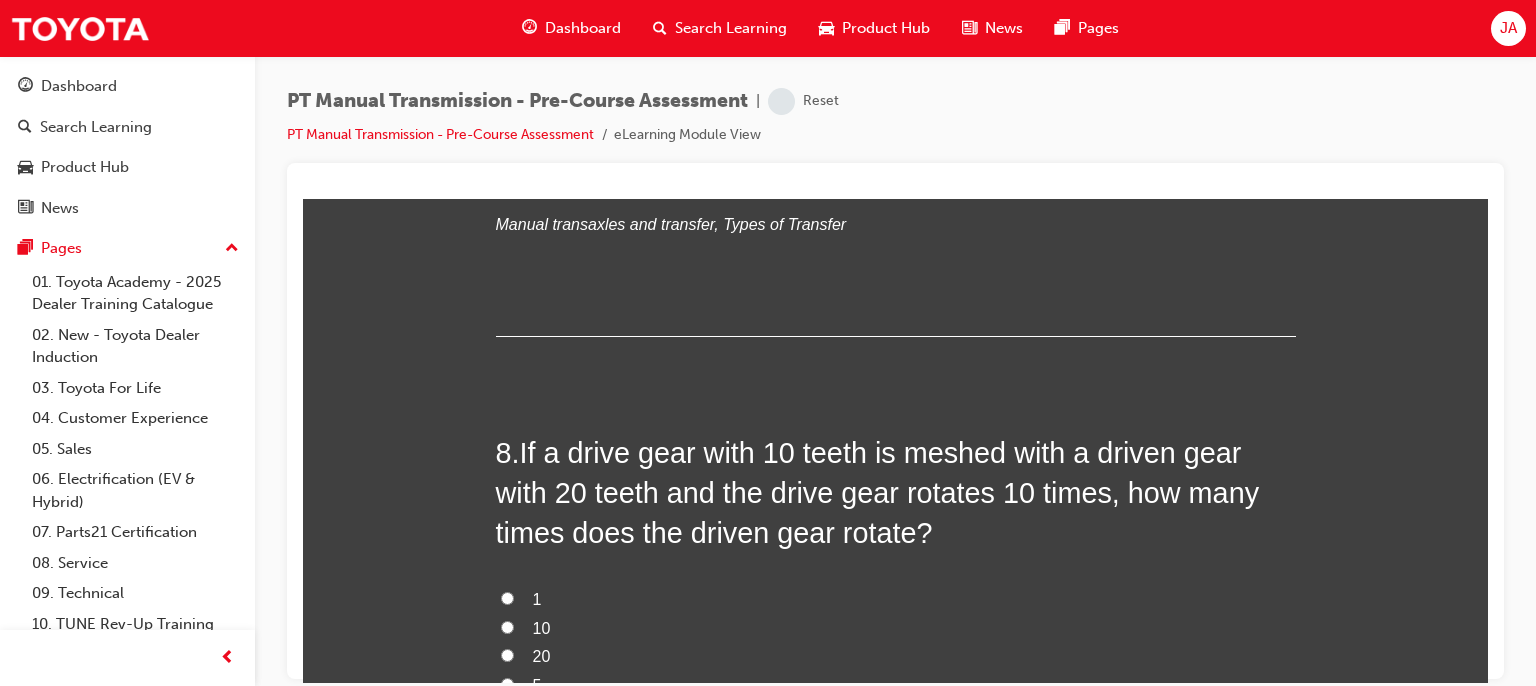 scroll, scrollTop: 2938, scrollLeft: 0, axis: vertical 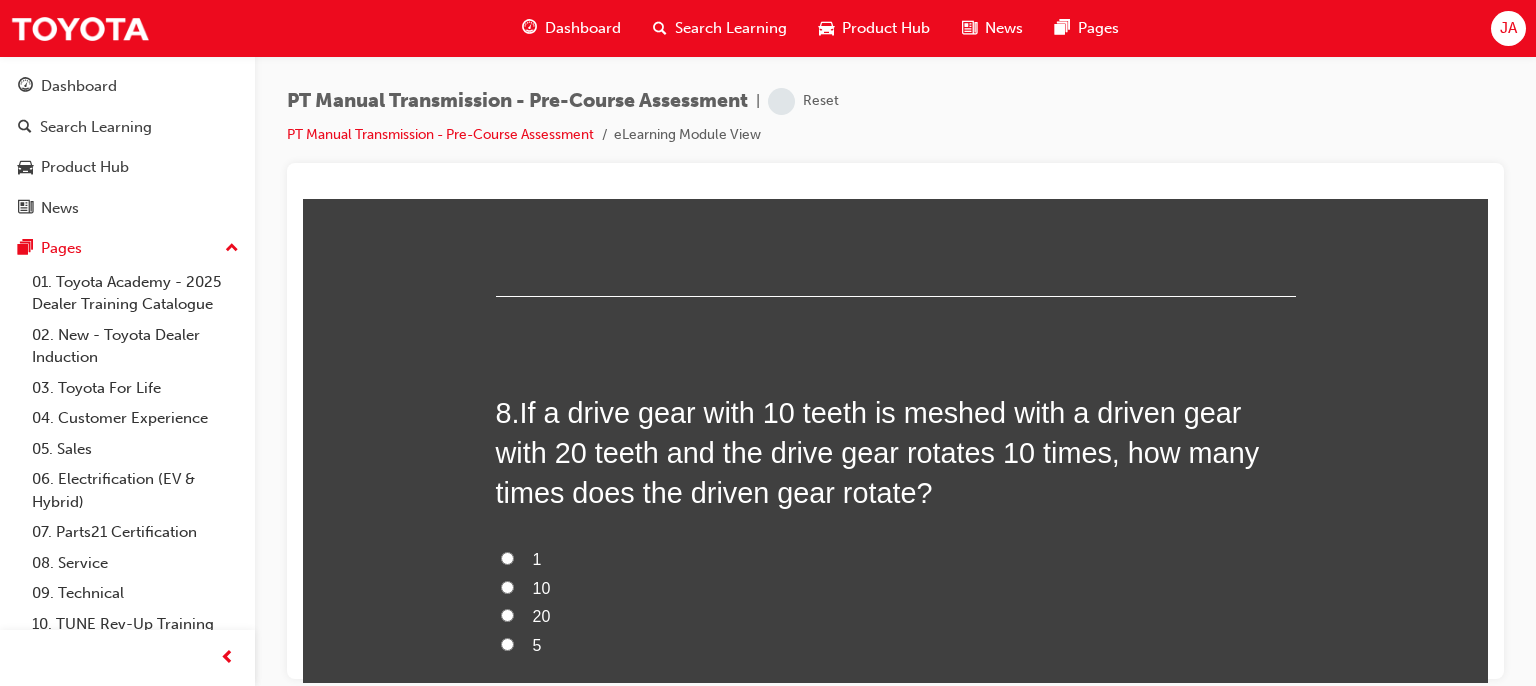 click on "5" at bounding box center [507, 643] 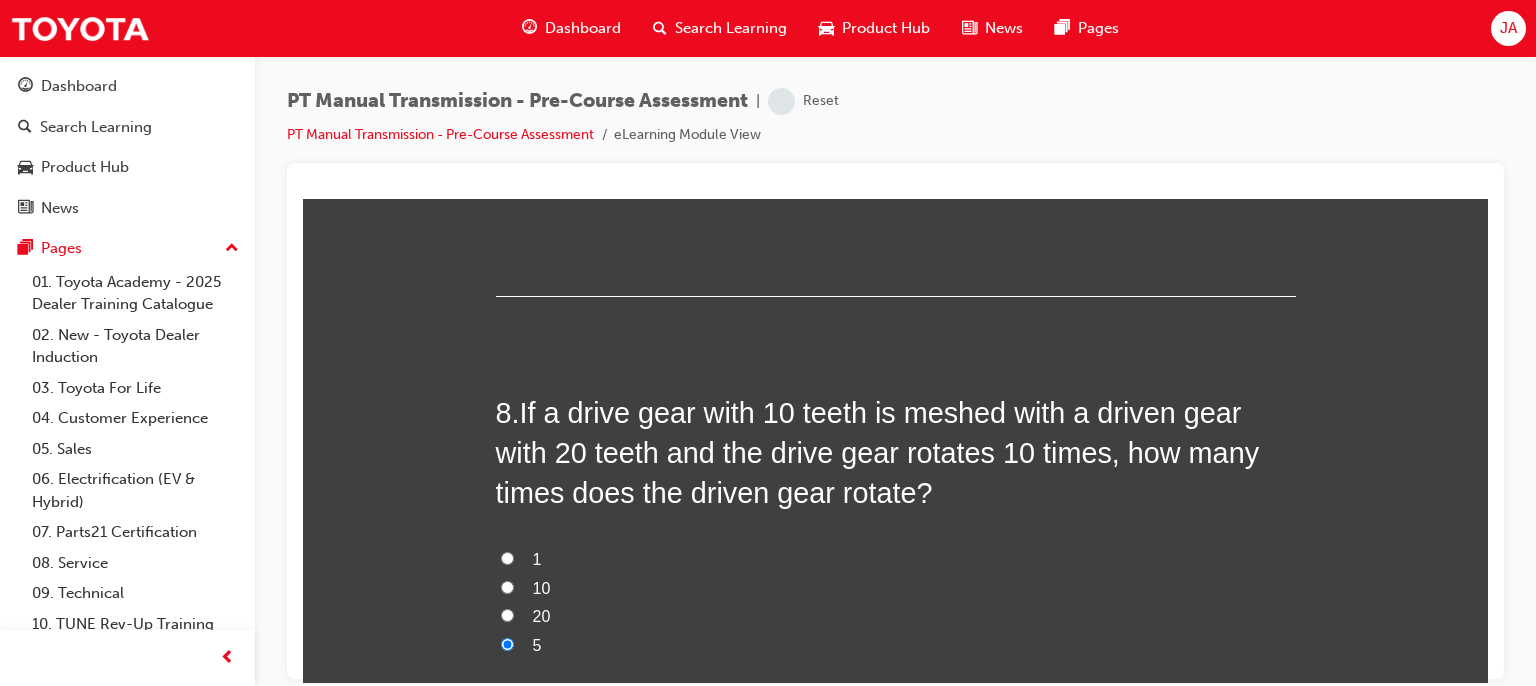 radio on "true" 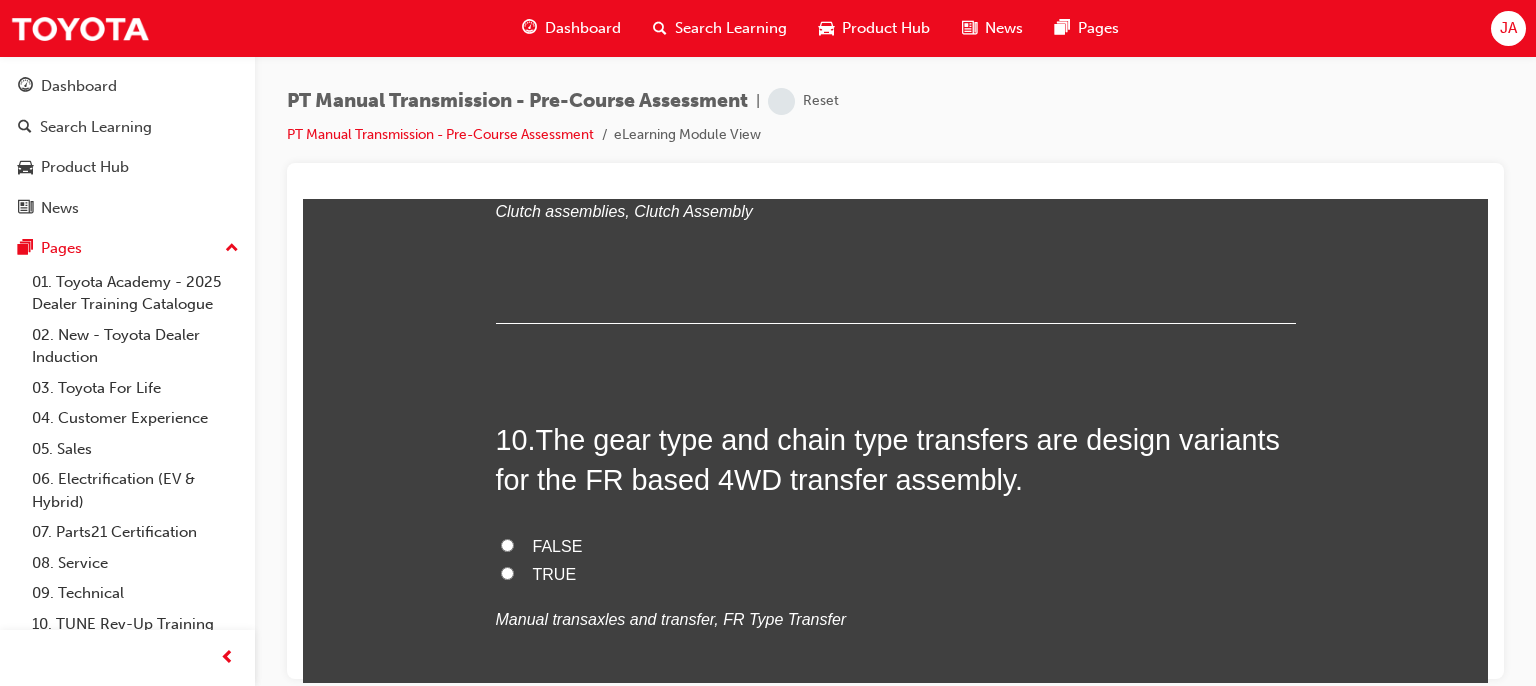 scroll, scrollTop: 3978, scrollLeft: 0, axis: vertical 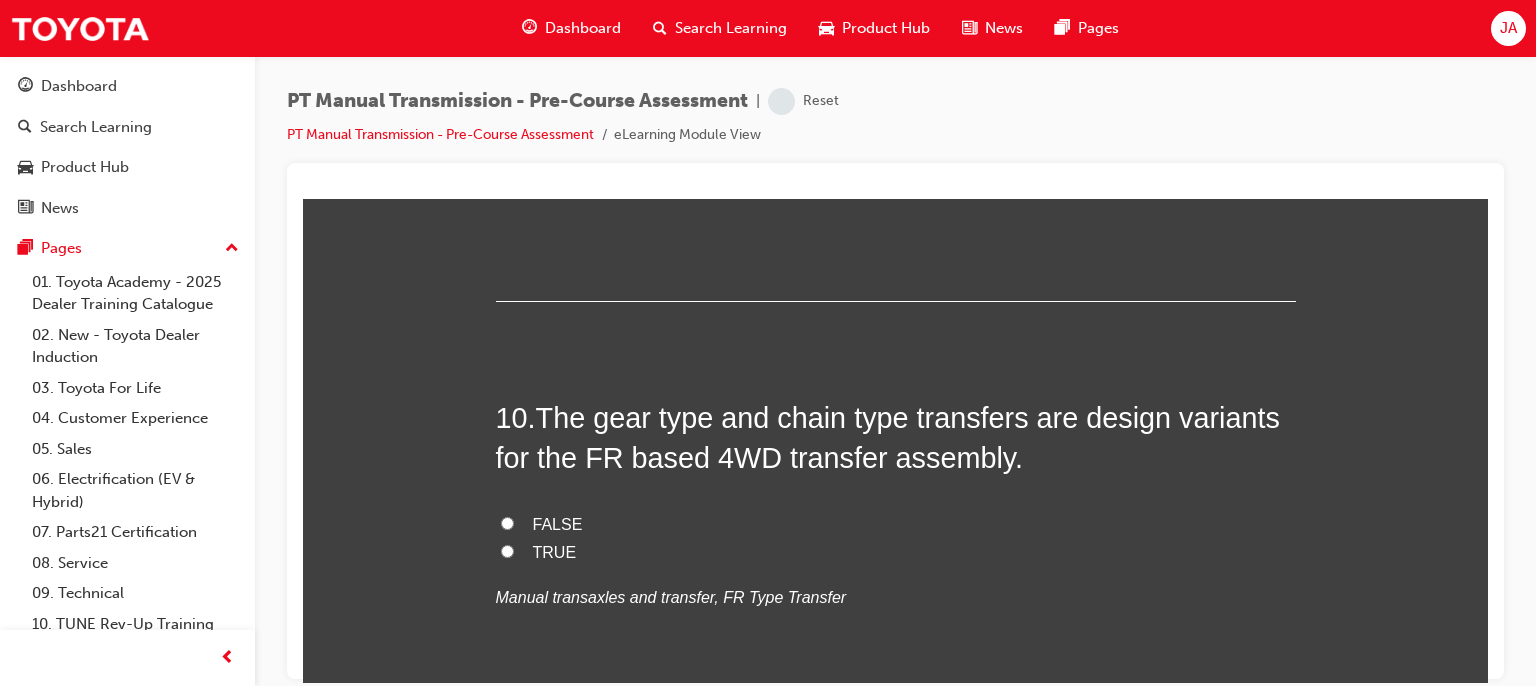 click on "Clutch disc" at bounding box center [572, 57] 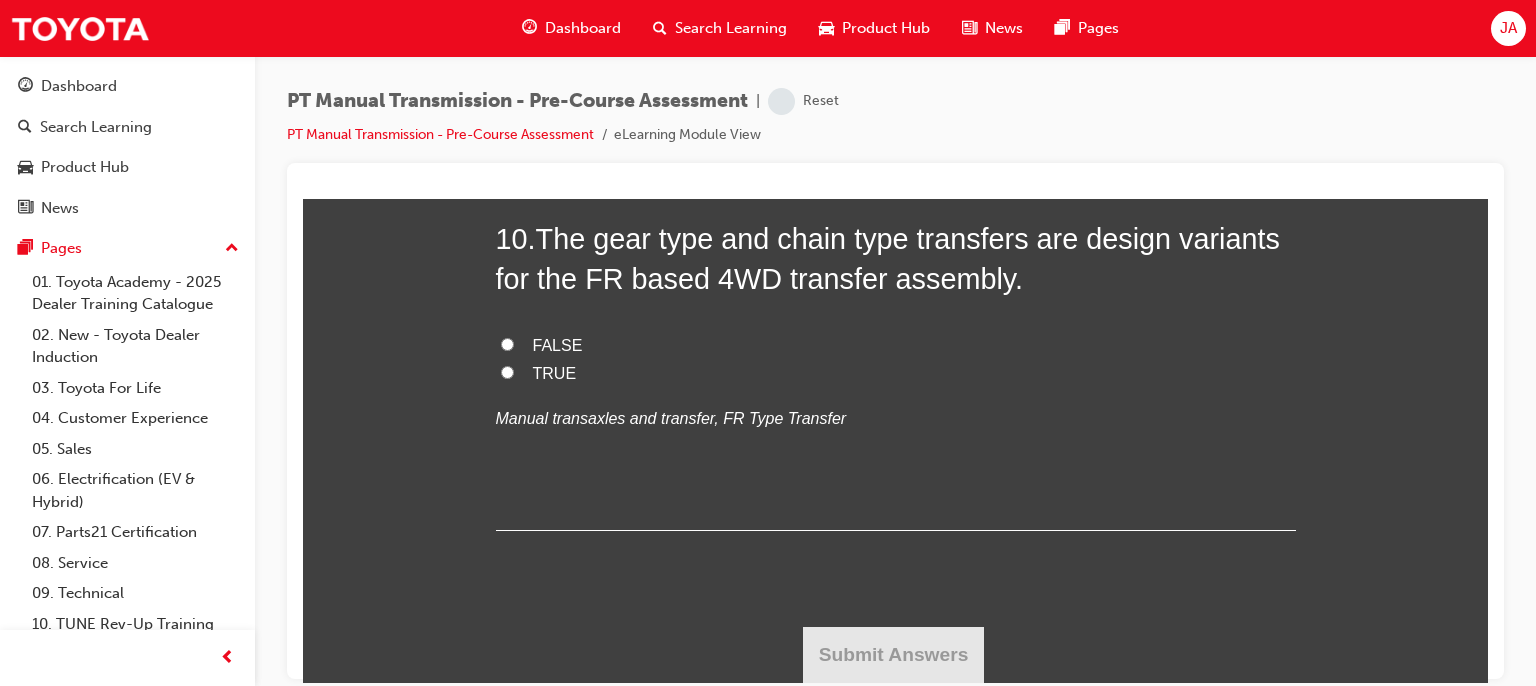 scroll, scrollTop: 4538, scrollLeft: 0, axis: vertical 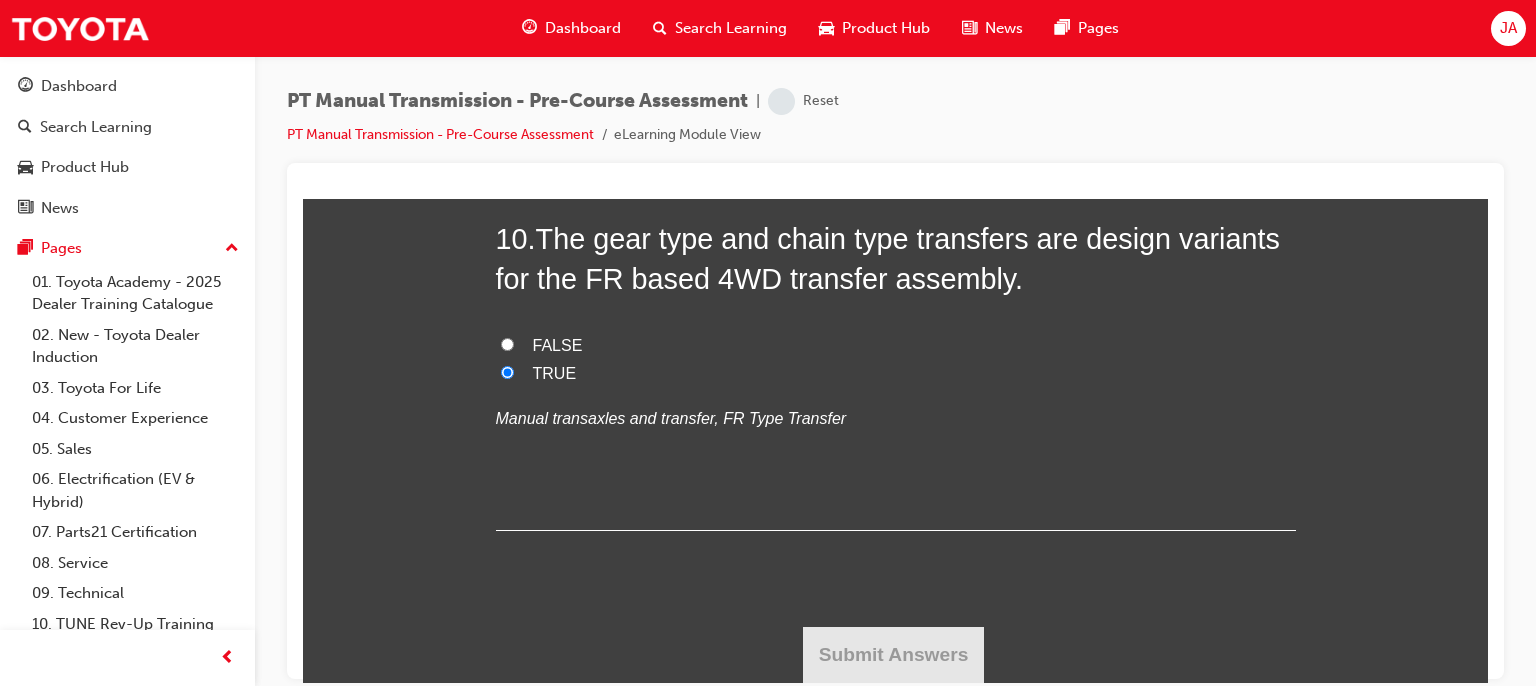 radio on "true" 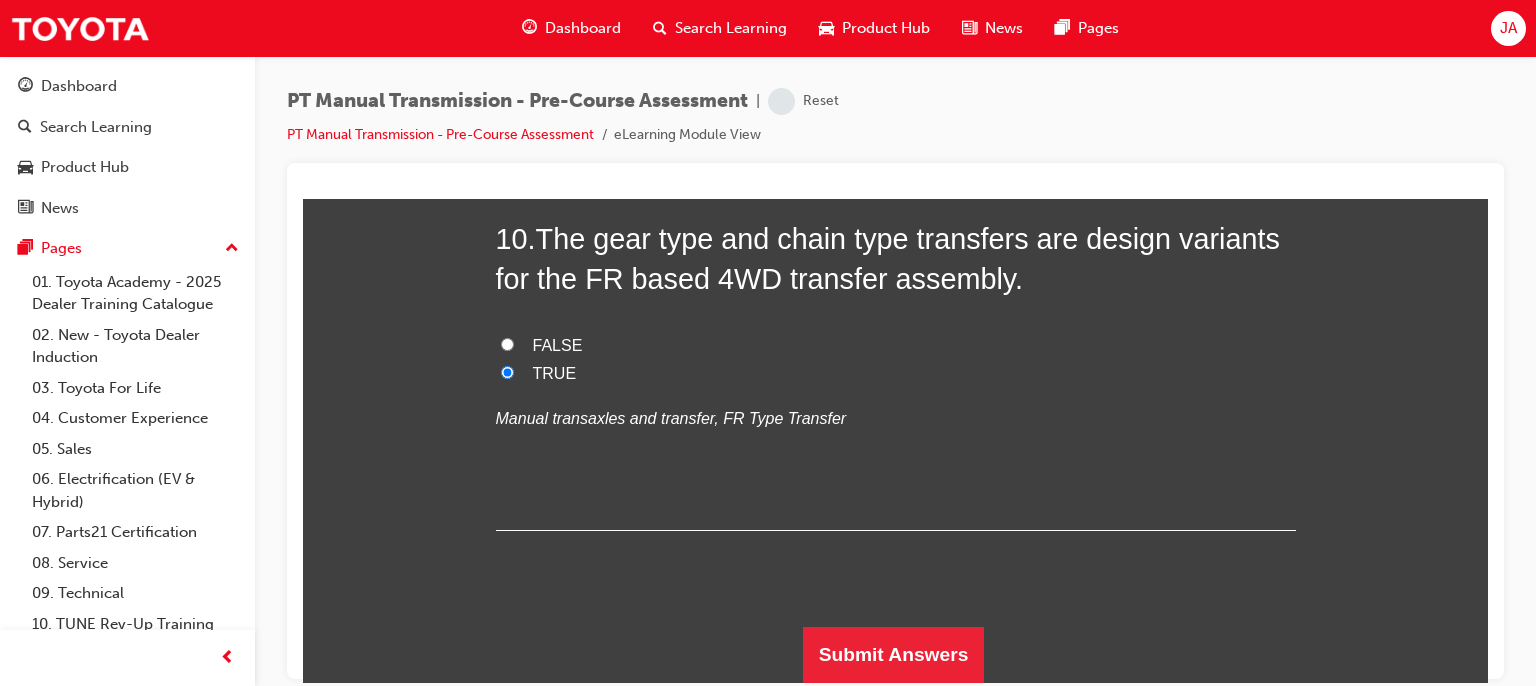 scroll, scrollTop: 4618, scrollLeft: 0, axis: vertical 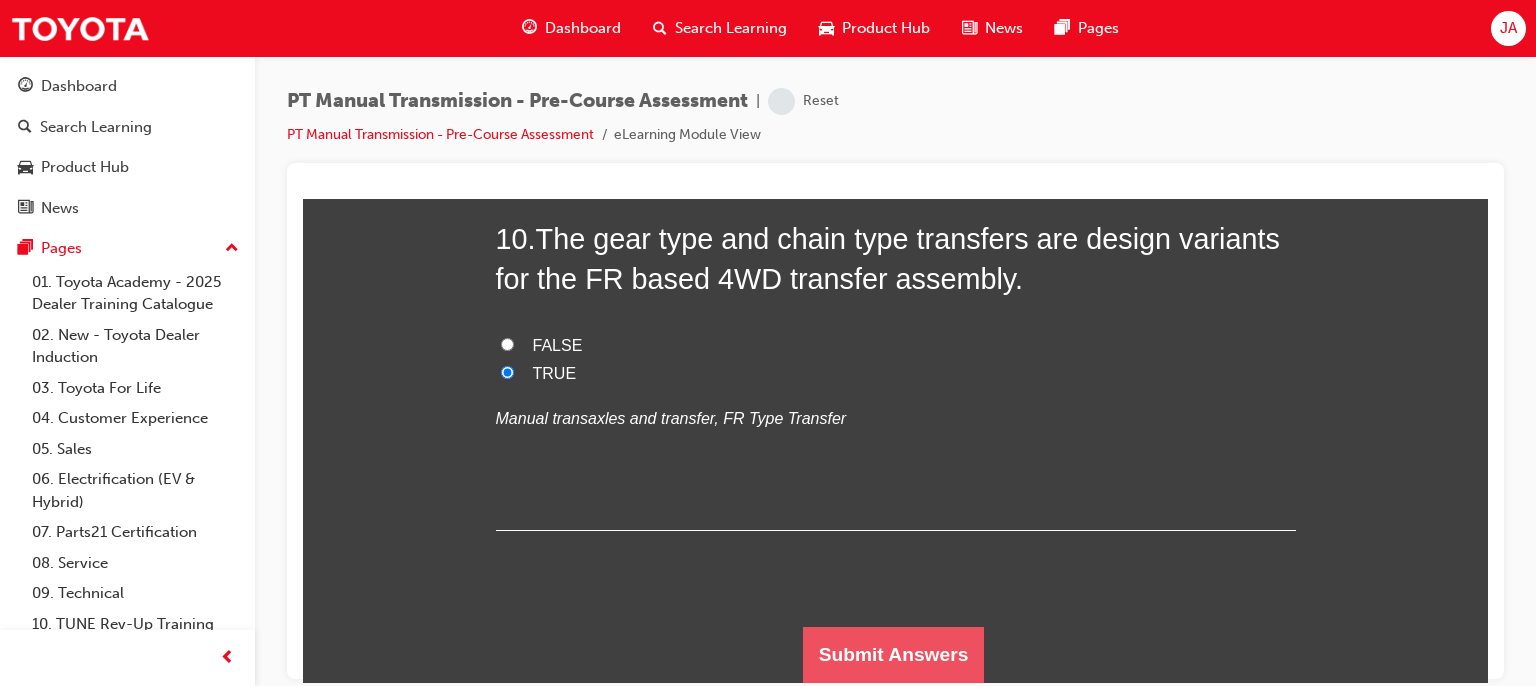 click on "Submit Answers" at bounding box center (894, 654) 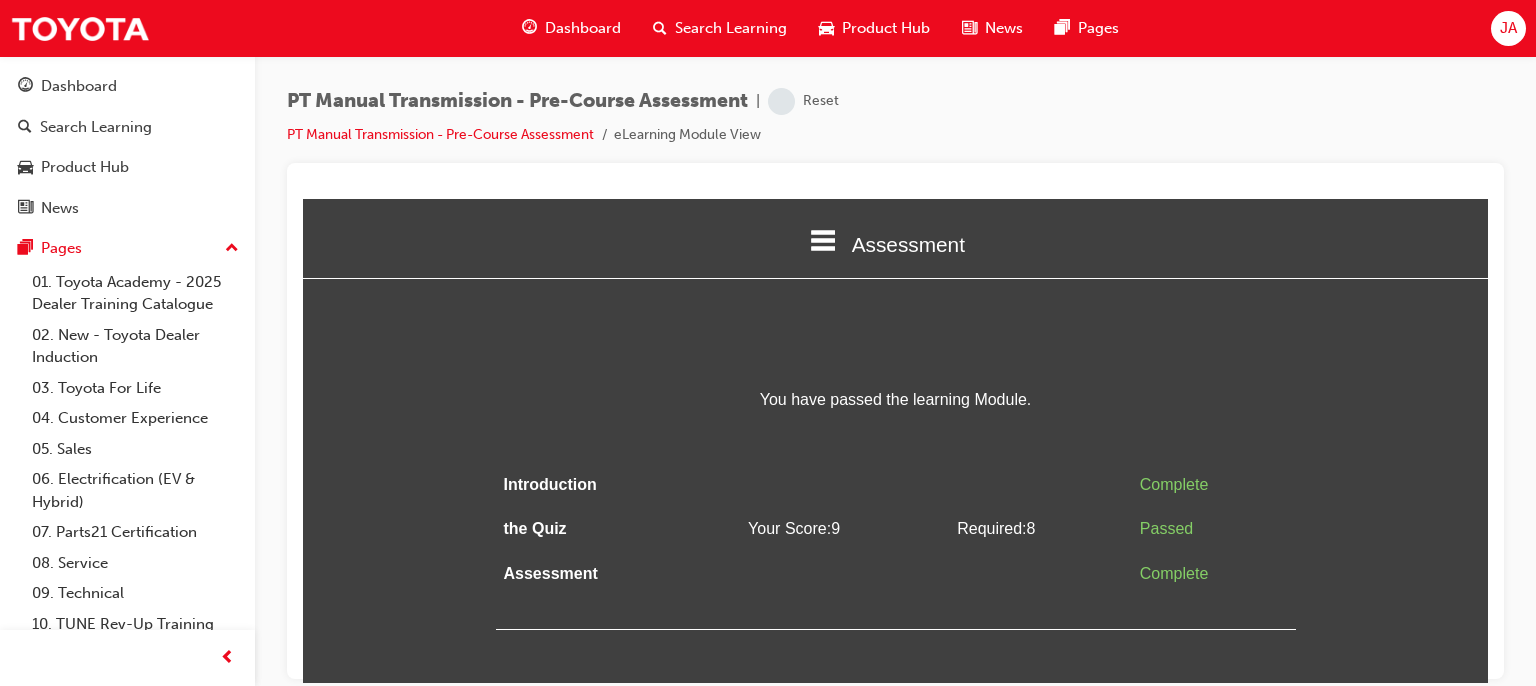 scroll, scrollTop: 0, scrollLeft: 0, axis: both 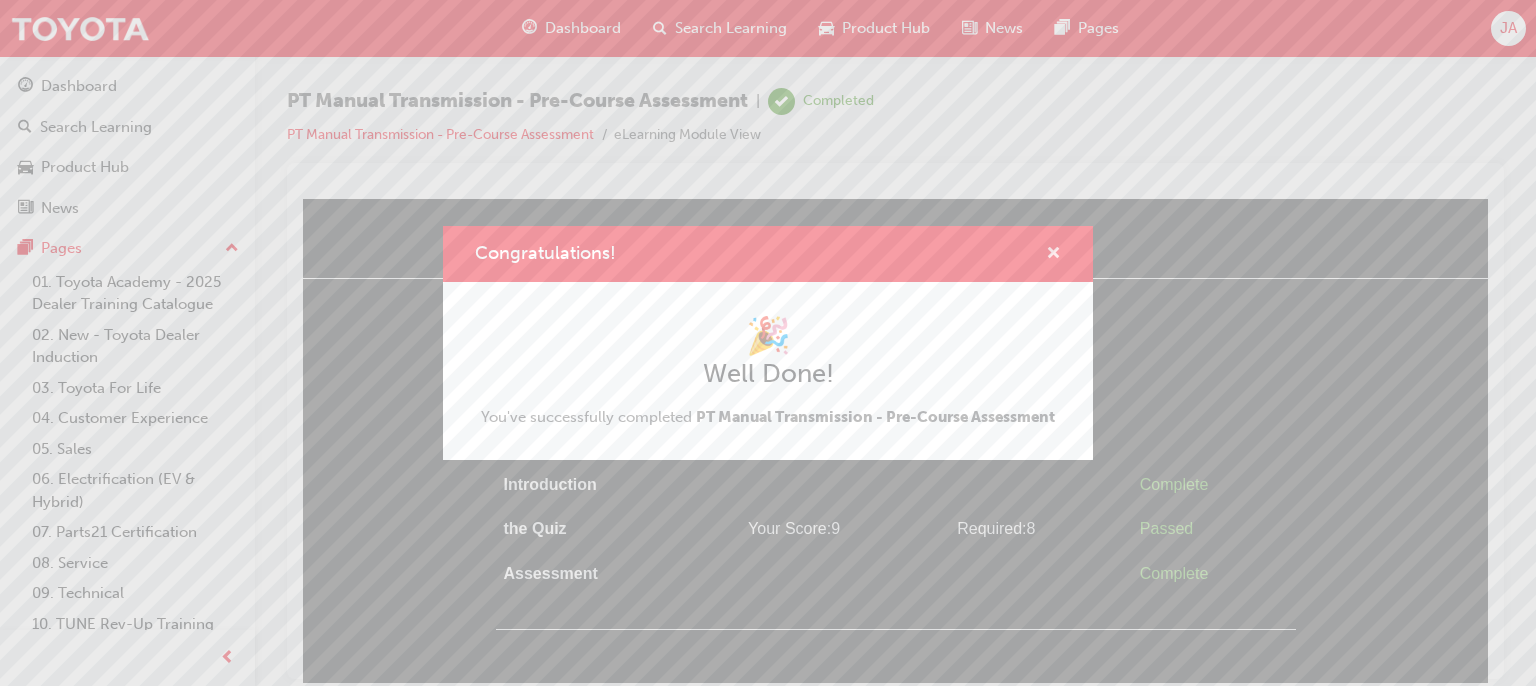 click at bounding box center (1053, 254) 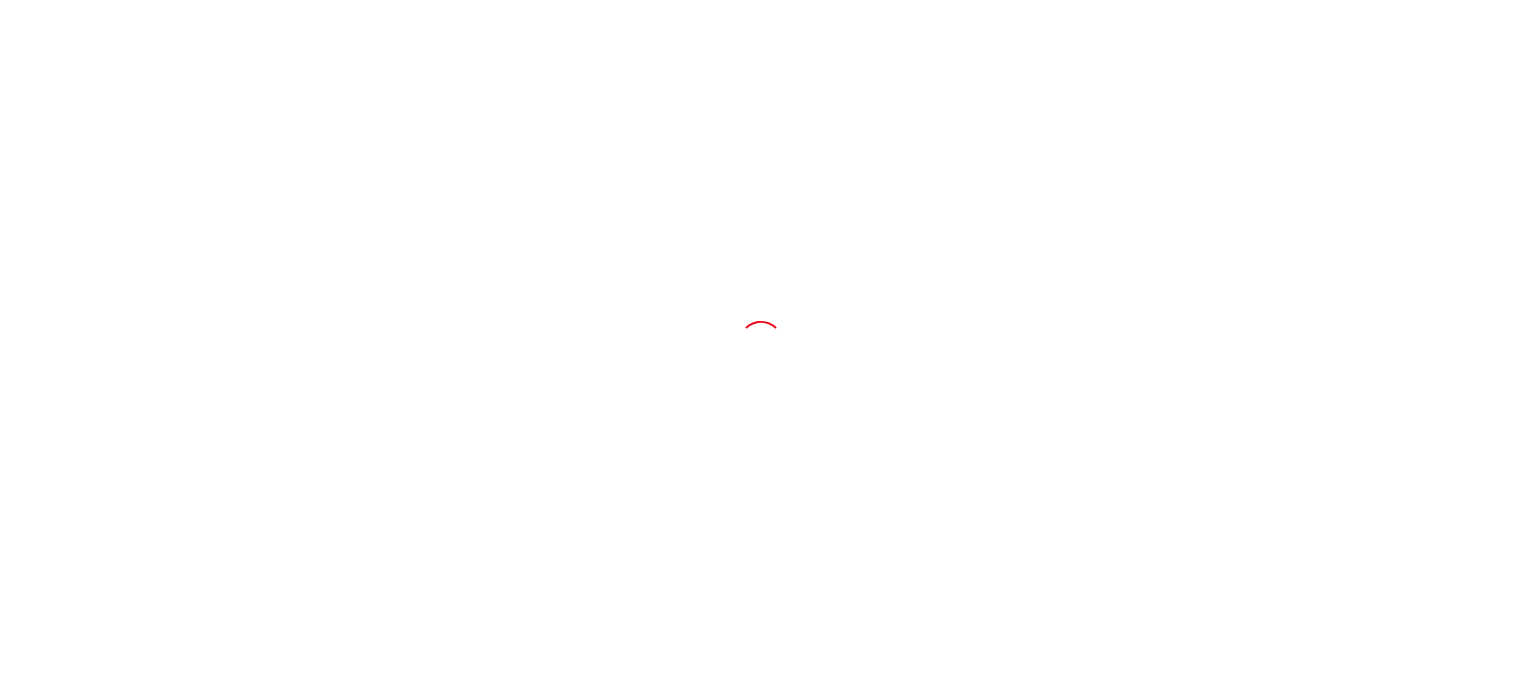 scroll, scrollTop: 0, scrollLeft: 0, axis: both 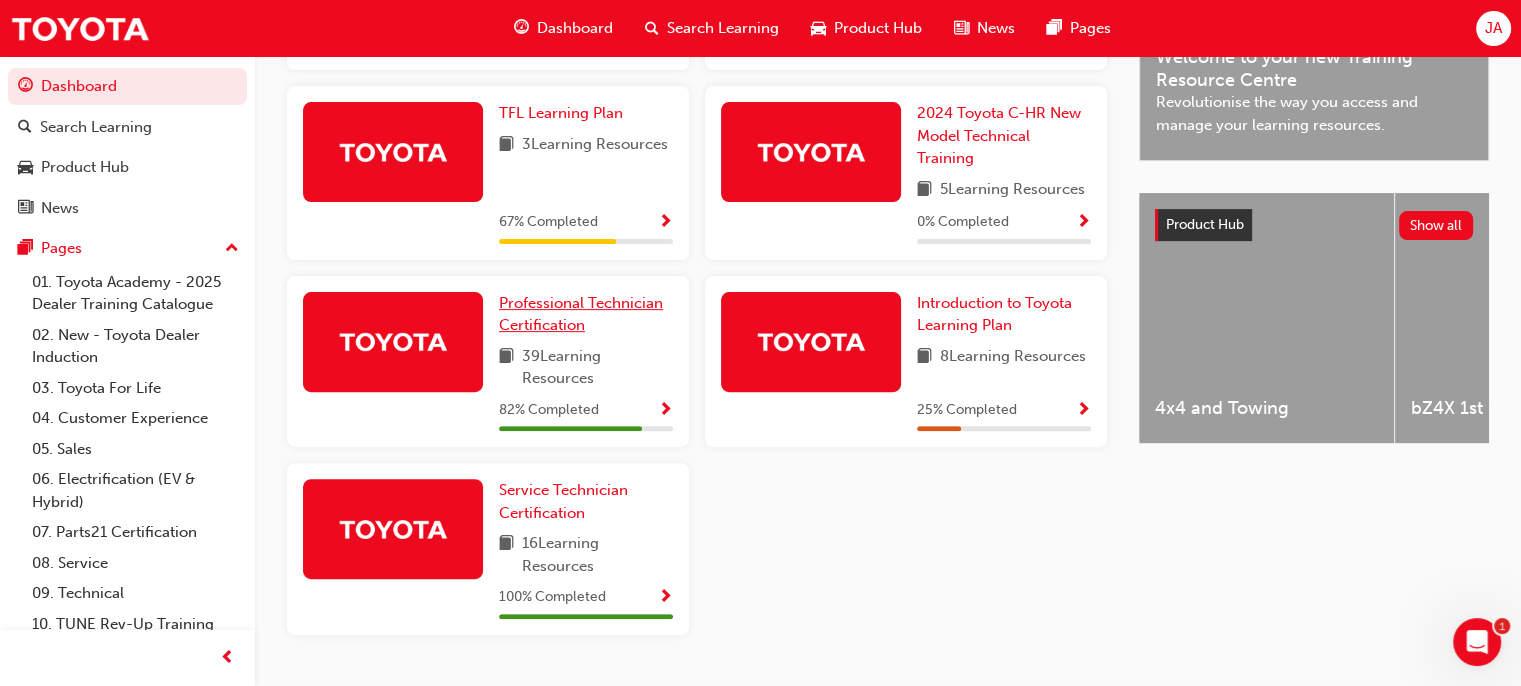 click on "Professional Technician Certification" at bounding box center (581, 314) 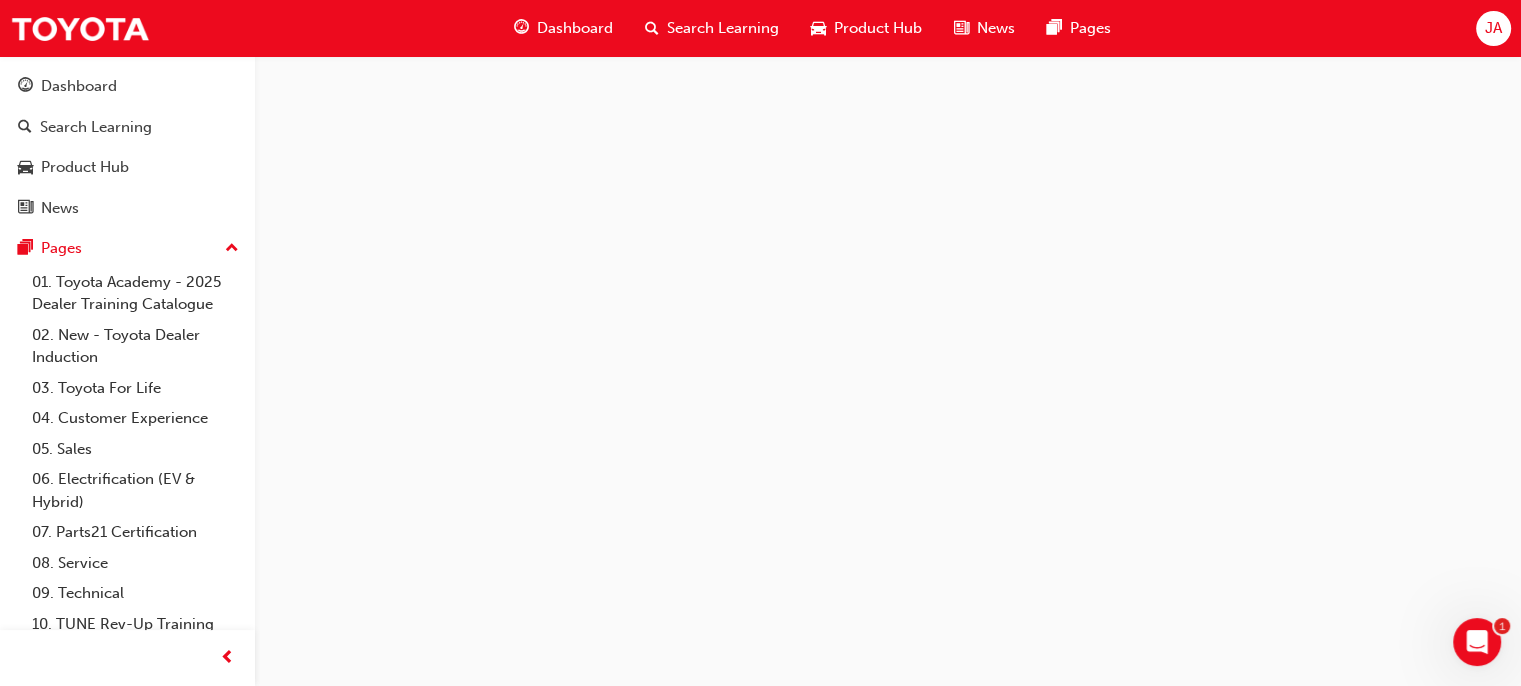 scroll, scrollTop: 0, scrollLeft: 0, axis: both 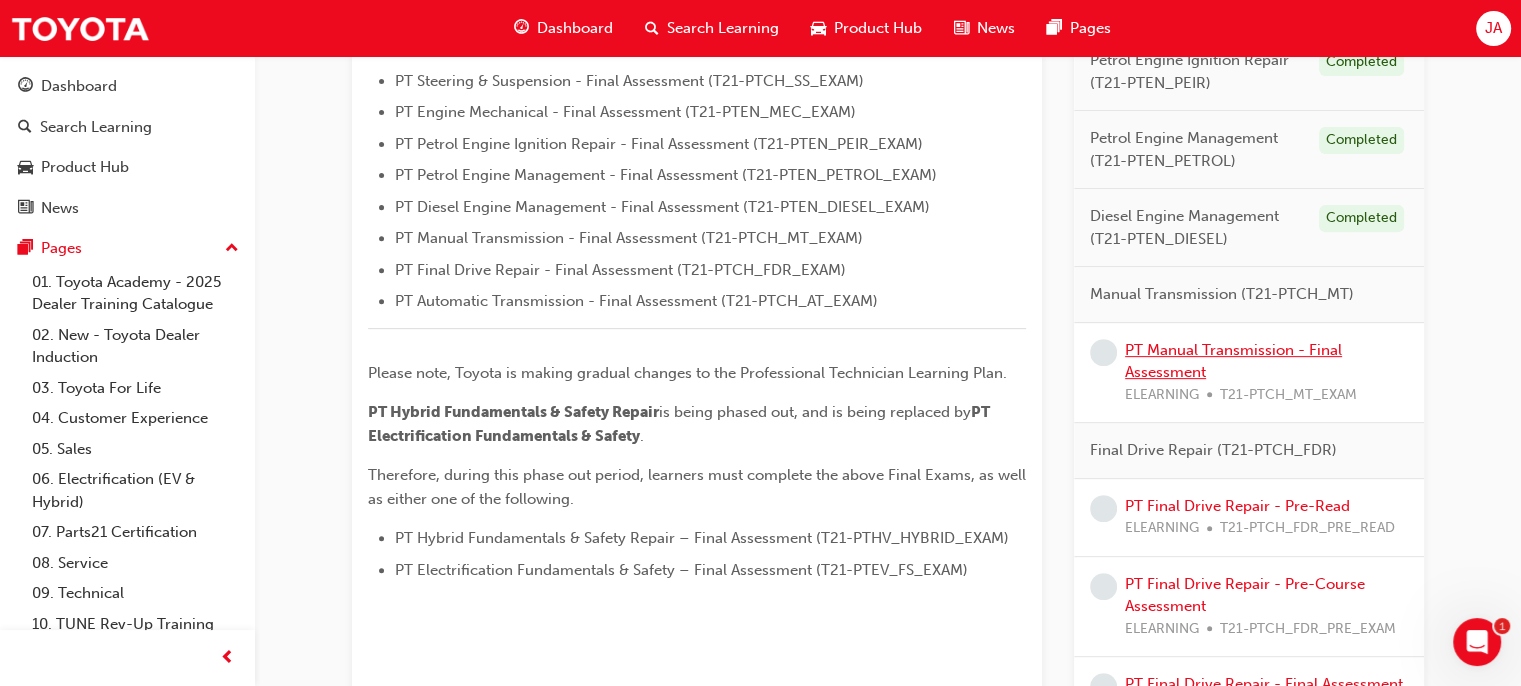 click on "PT Manual Transmission - Final Assessment" at bounding box center (1233, 361) 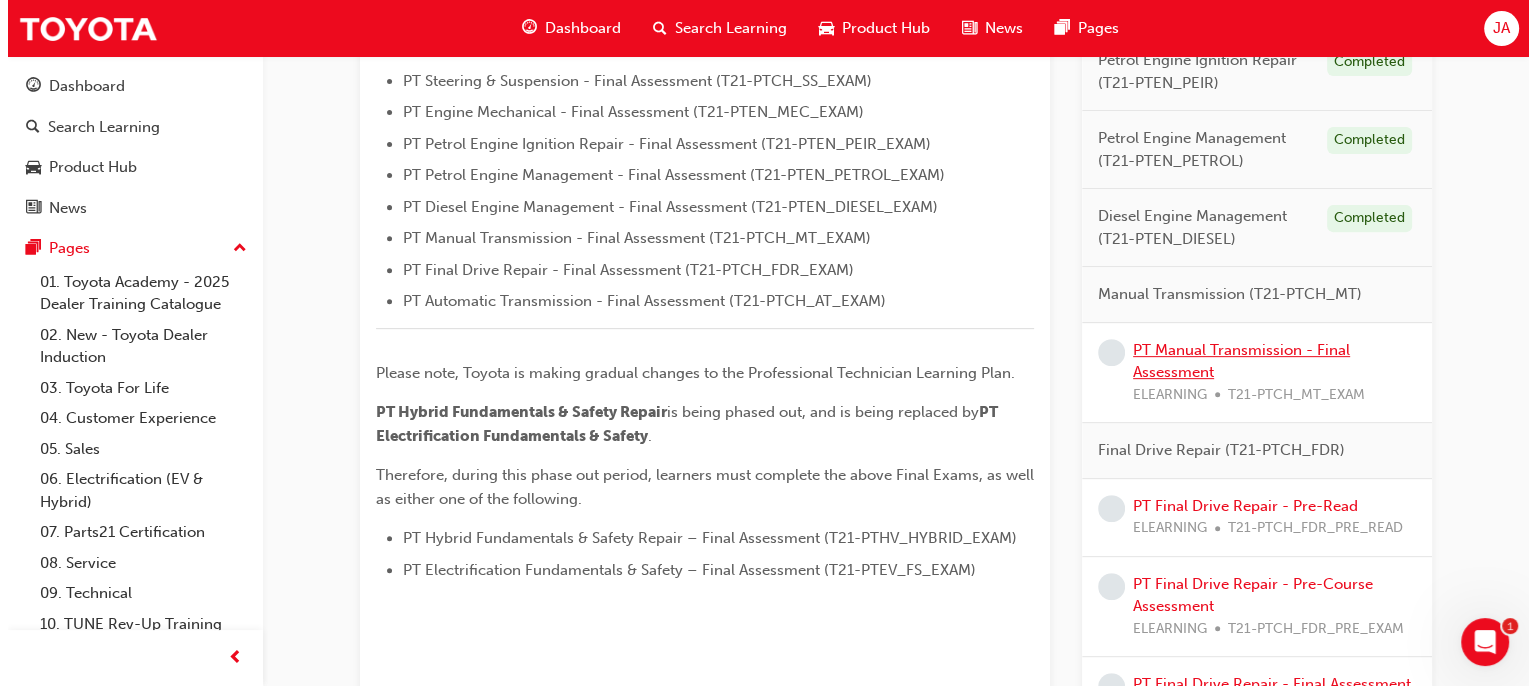 scroll, scrollTop: 0, scrollLeft: 0, axis: both 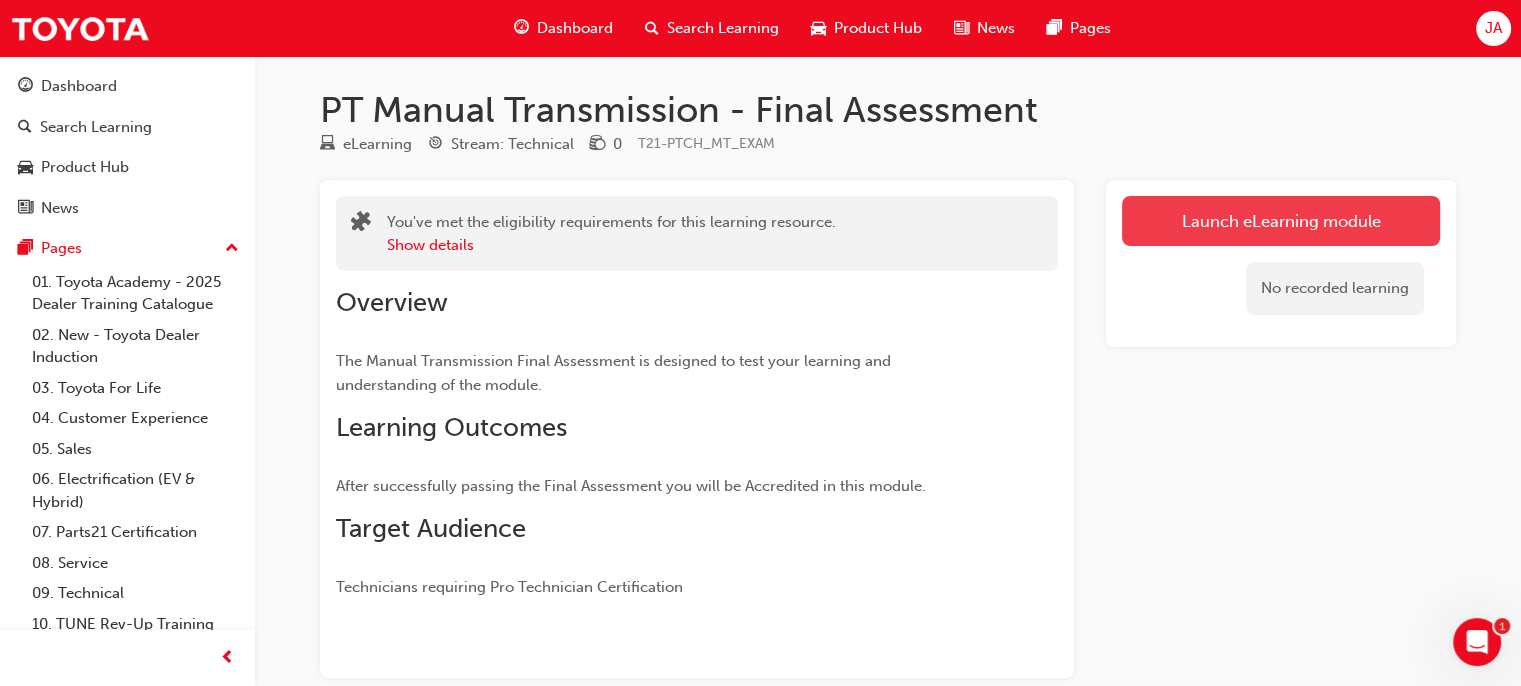 click on "Launch eLearning module" at bounding box center [1281, 221] 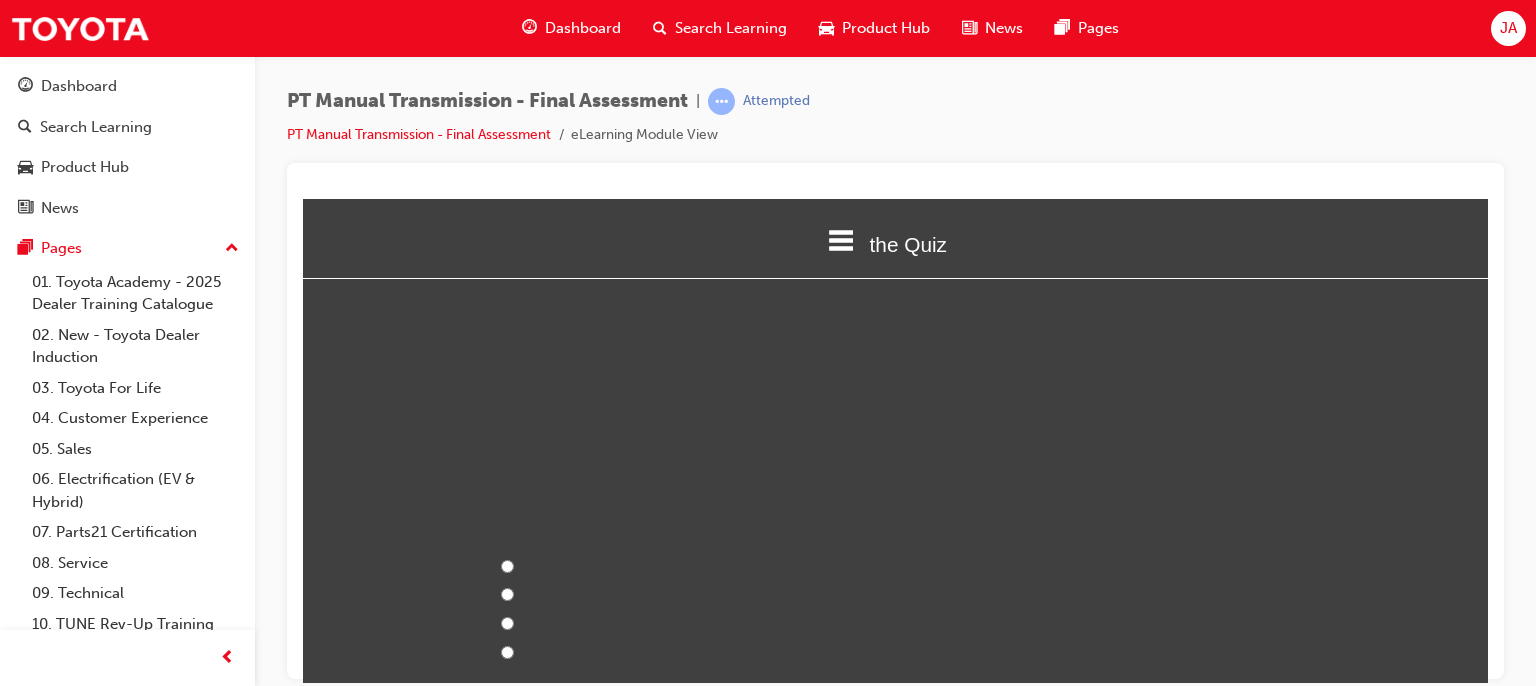 scroll, scrollTop: 0, scrollLeft: 0, axis: both 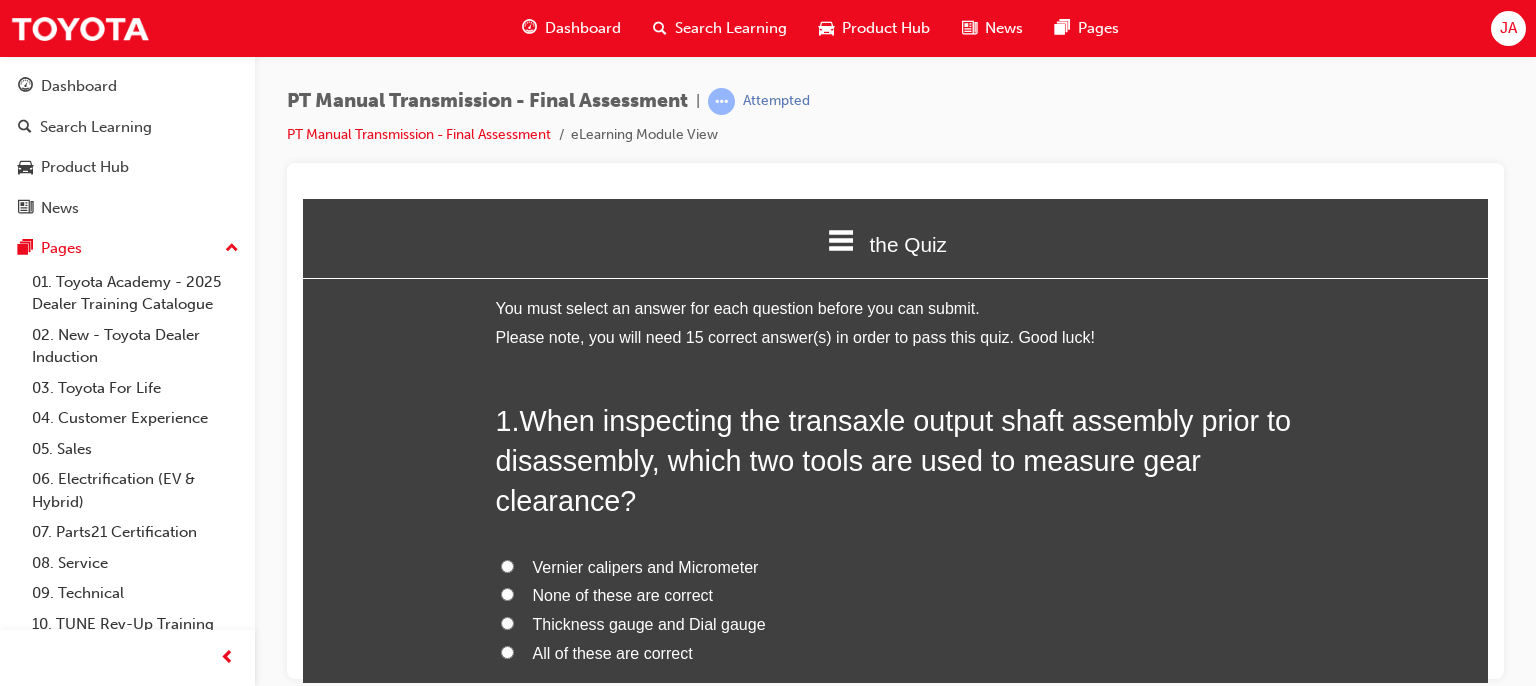 drag, startPoint x: 1480, startPoint y: 230, endPoint x: 1767, endPoint y: 377, distance: 322.4562 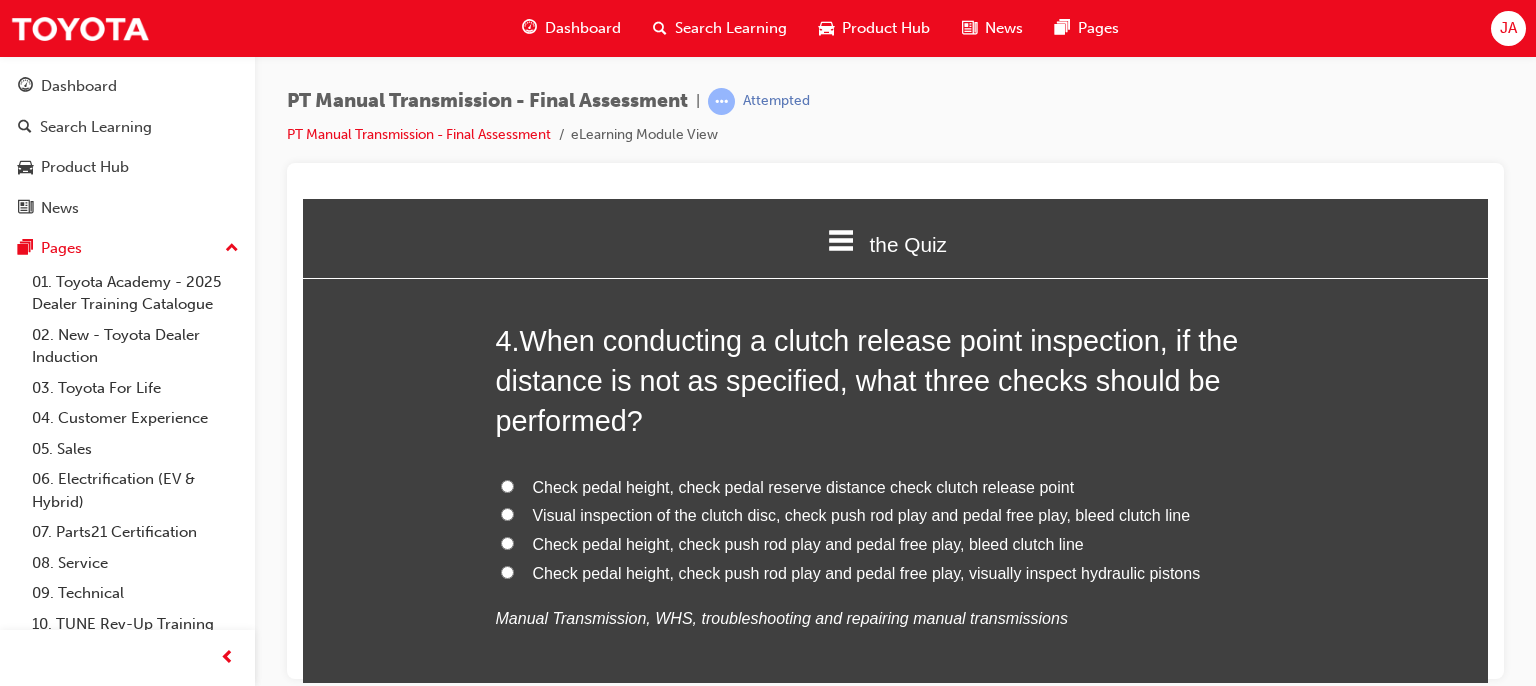 scroll, scrollTop: 0, scrollLeft: 0, axis: both 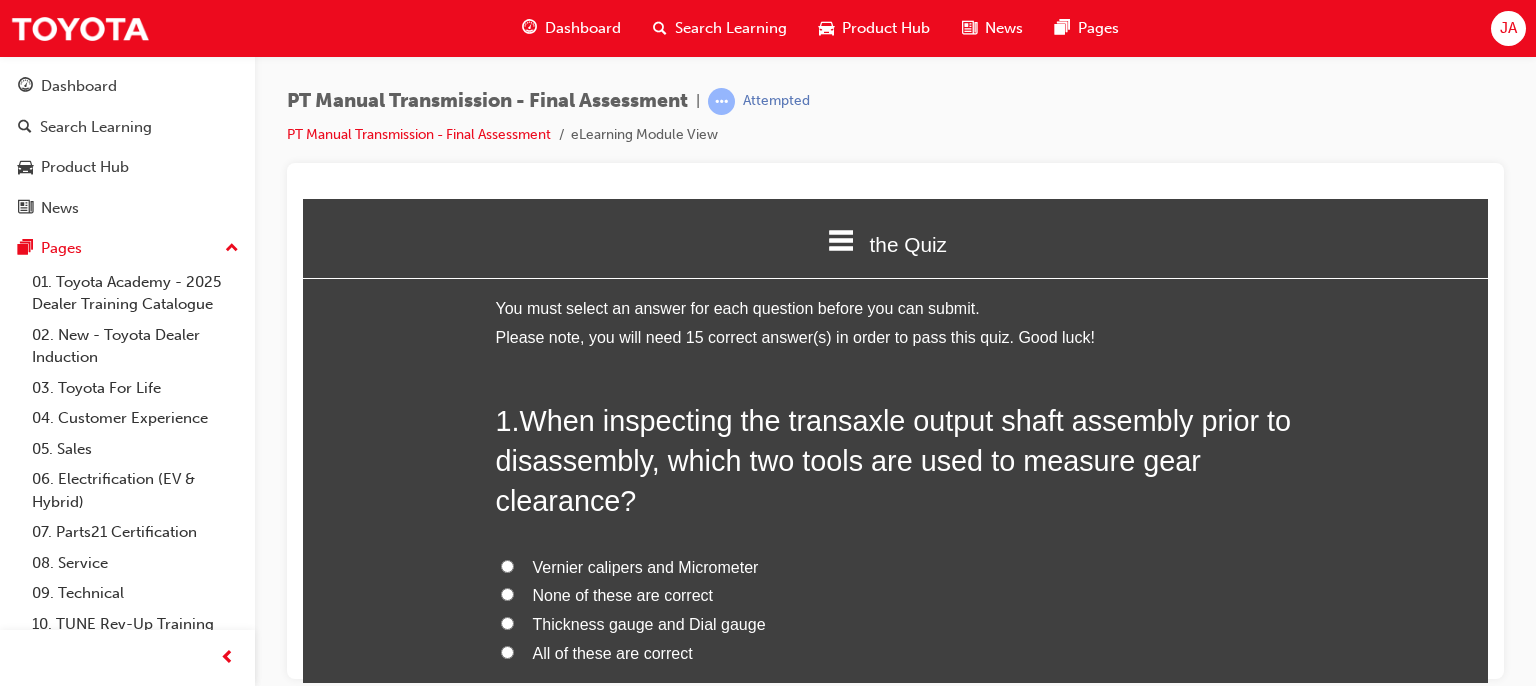 drag, startPoint x: 1480, startPoint y: 227, endPoint x: 1838, endPoint y: 277, distance: 361.47476 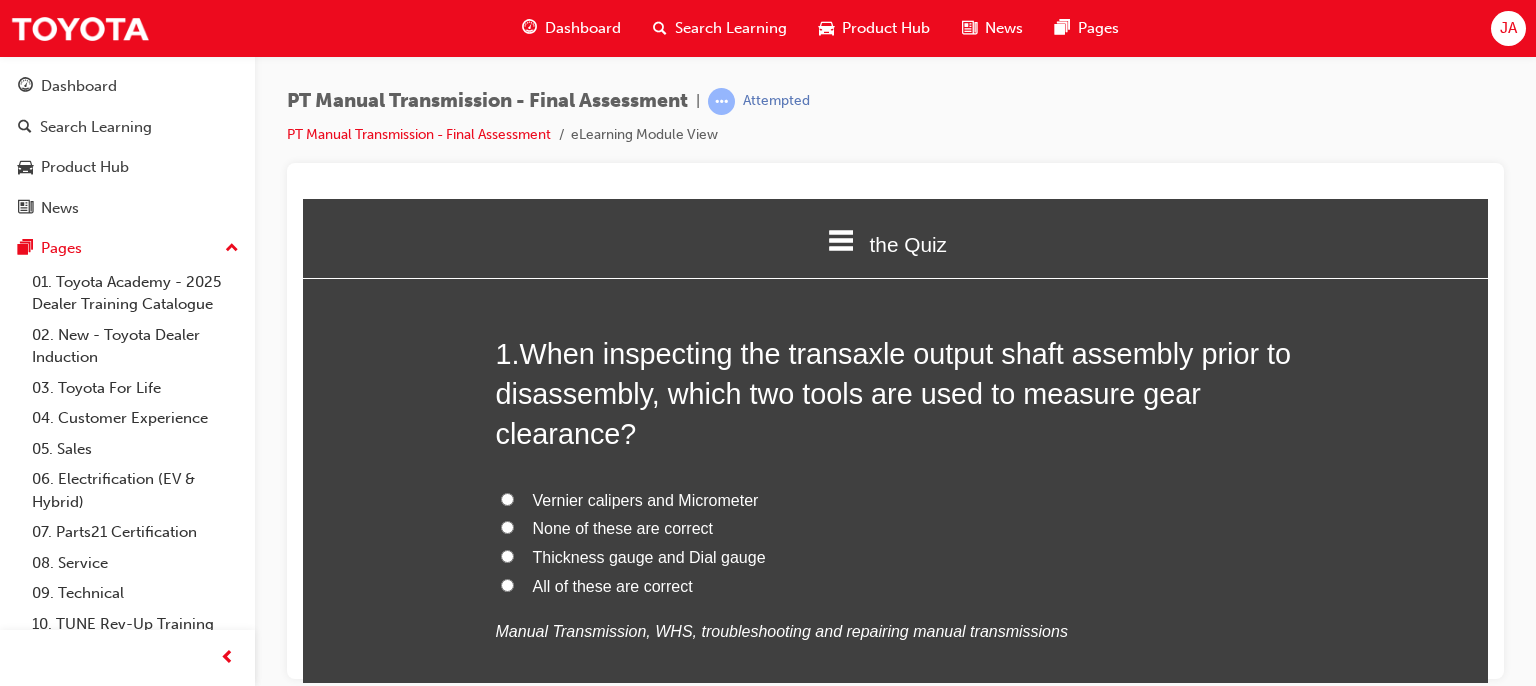 scroll, scrollTop: 80, scrollLeft: 0, axis: vertical 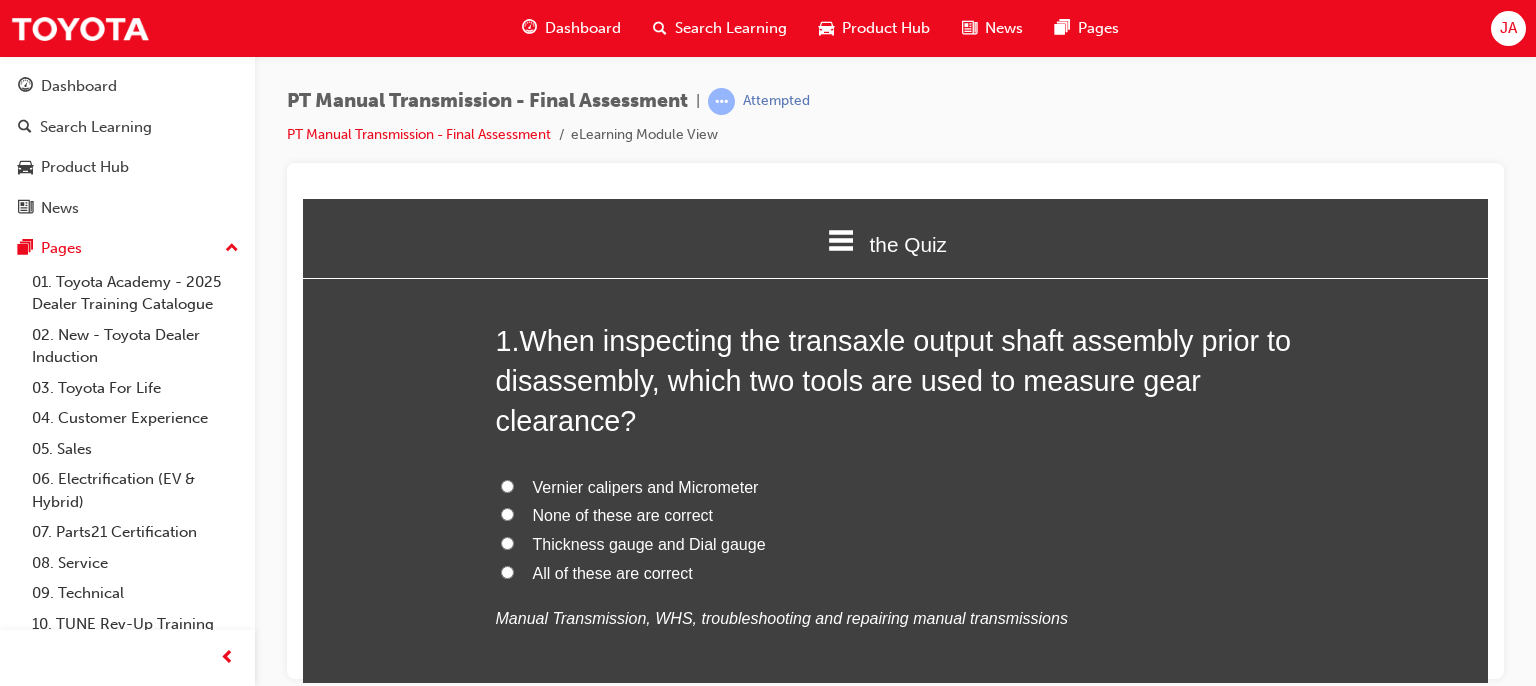 click on "All of these are correct" at bounding box center (507, 571) 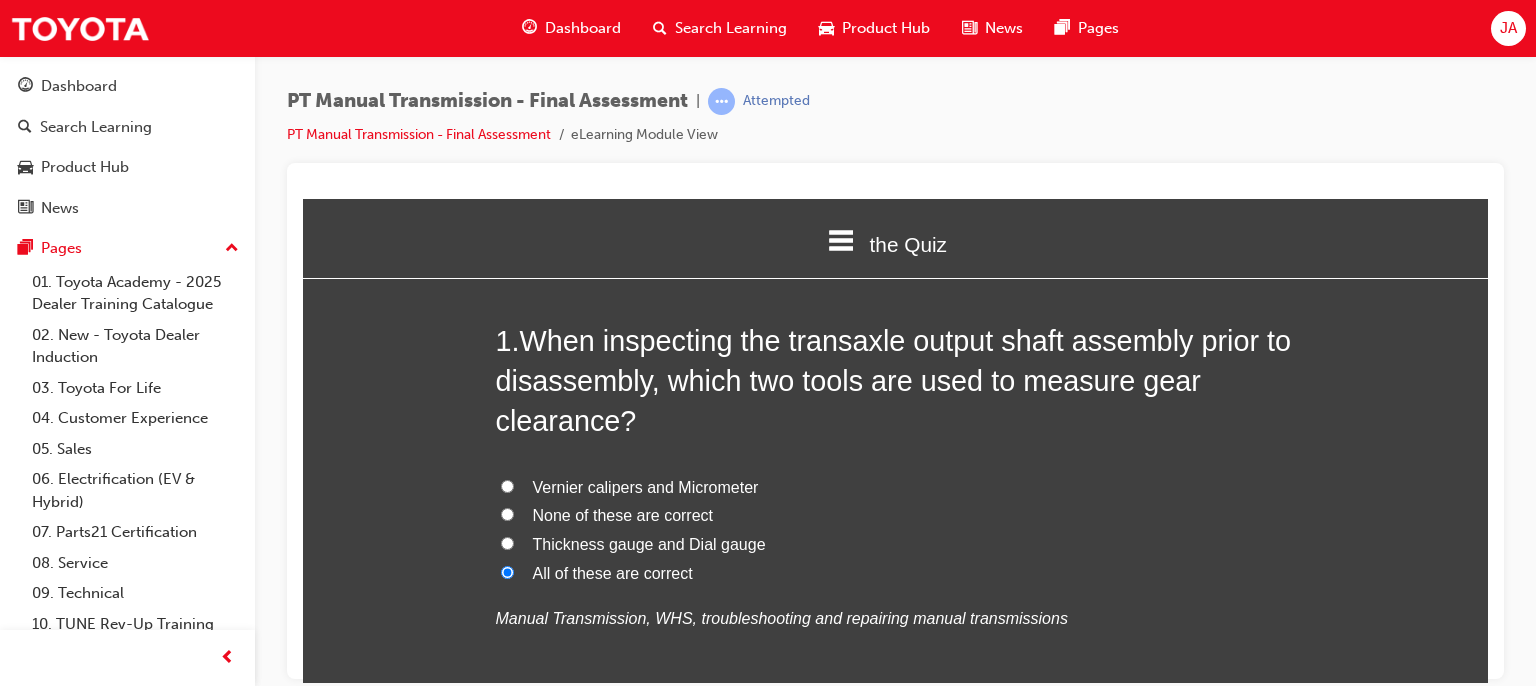 radio on "true" 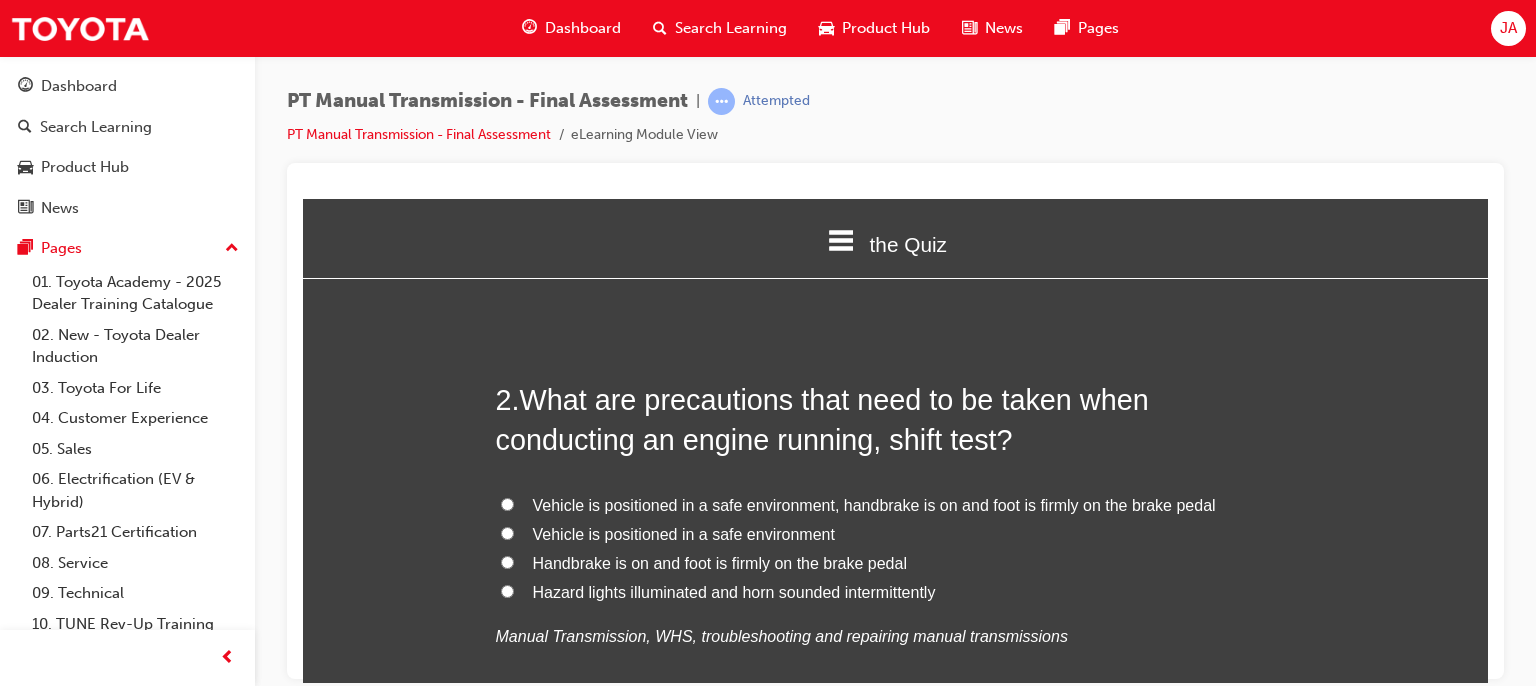 scroll, scrollTop: 533, scrollLeft: 0, axis: vertical 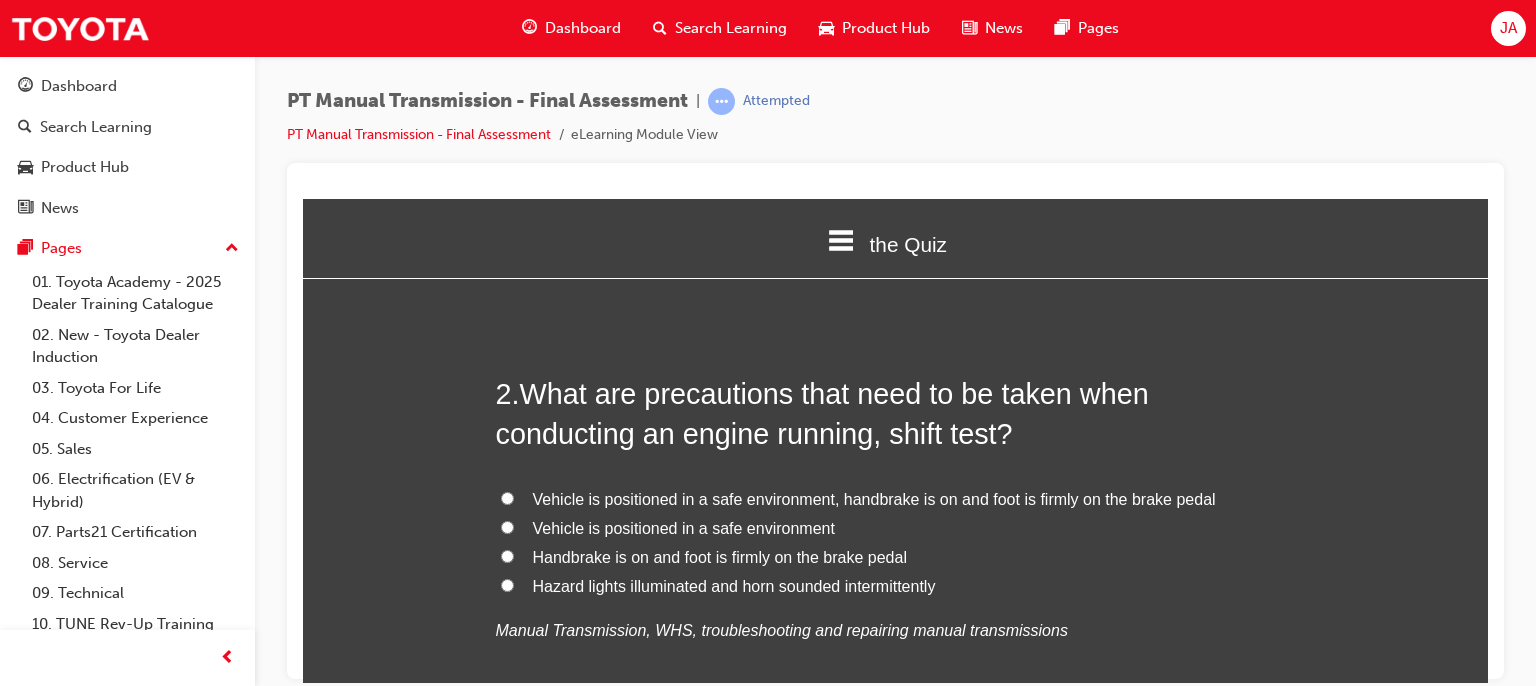 click on "Vehicle is positioned in a safe environment, handbrake is on and foot is firmly on the brake pedal" at bounding box center [874, 498] 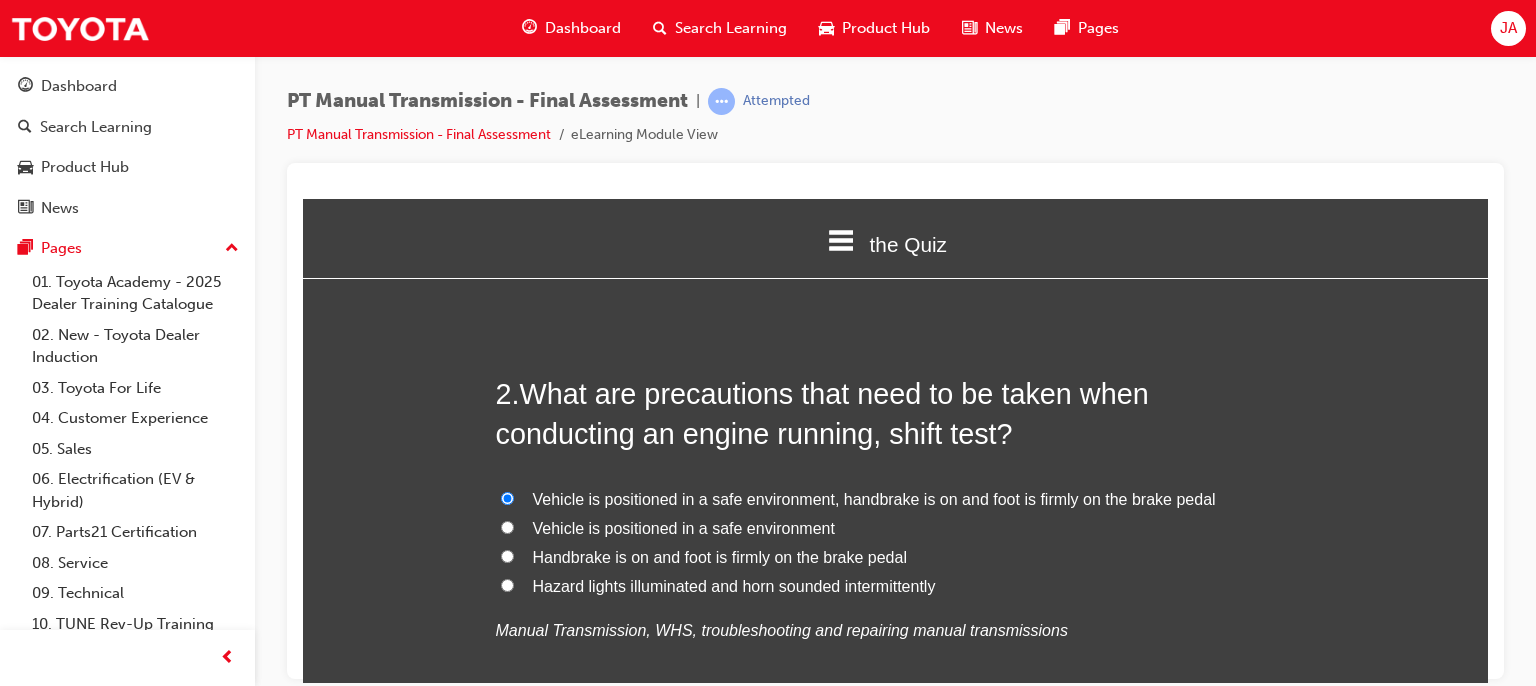 radio on "true" 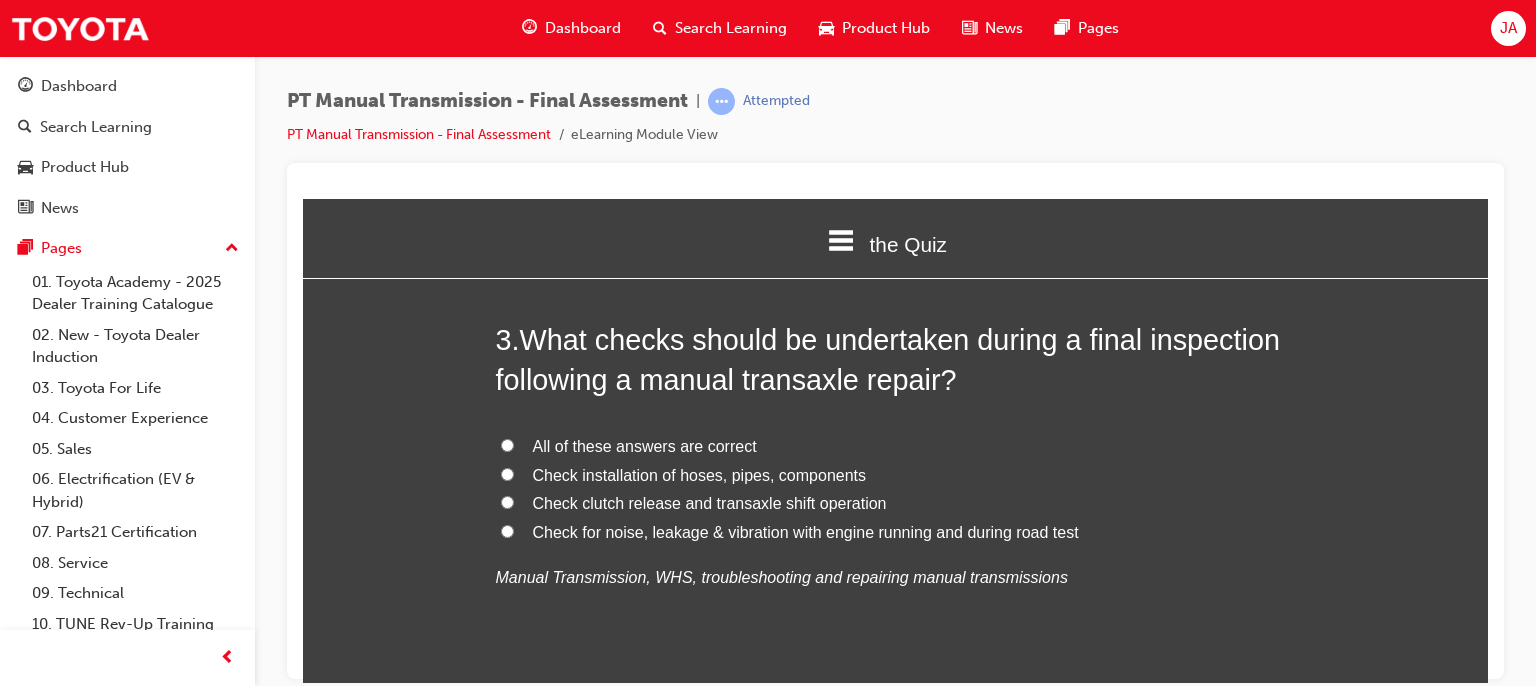 scroll, scrollTop: 1053, scrollLeft: 0, axis: vertical 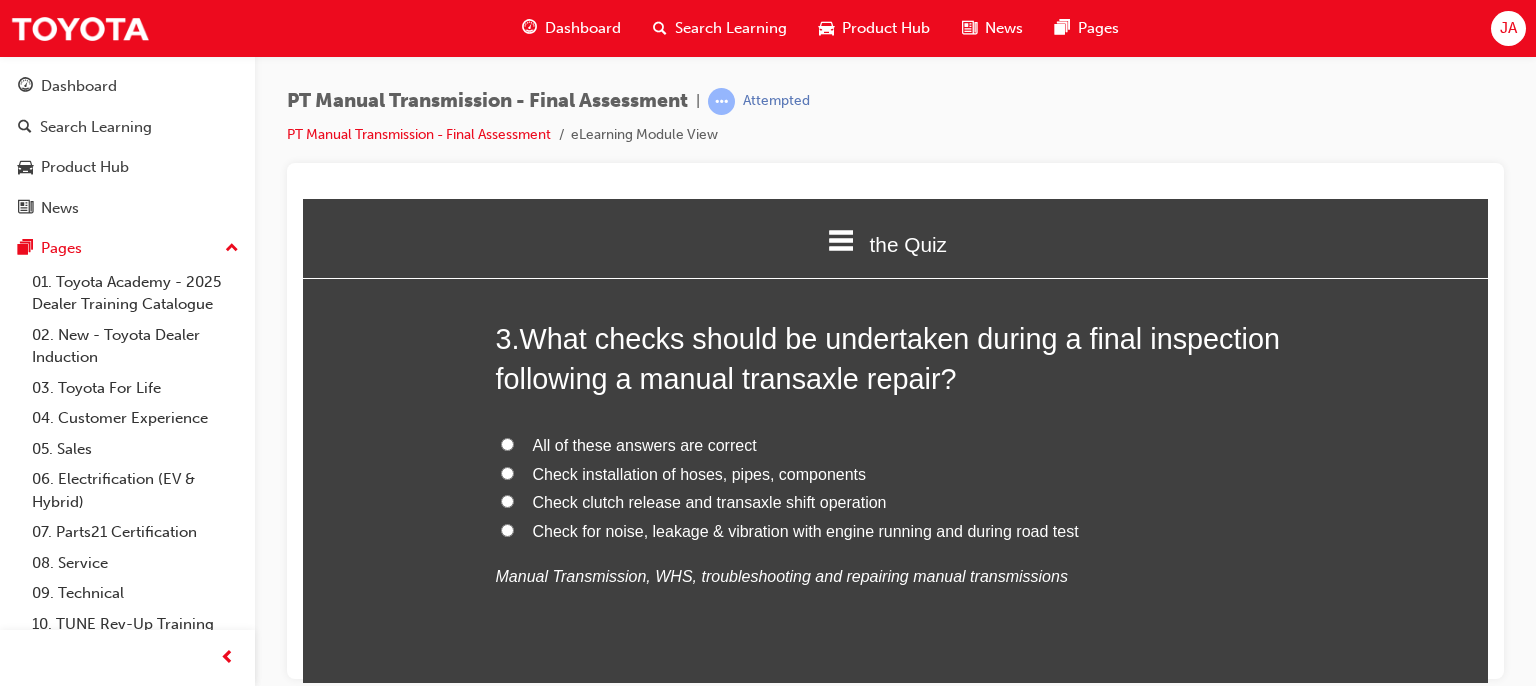 click on "All of these answers are correct" at bounding box center (645, 444) 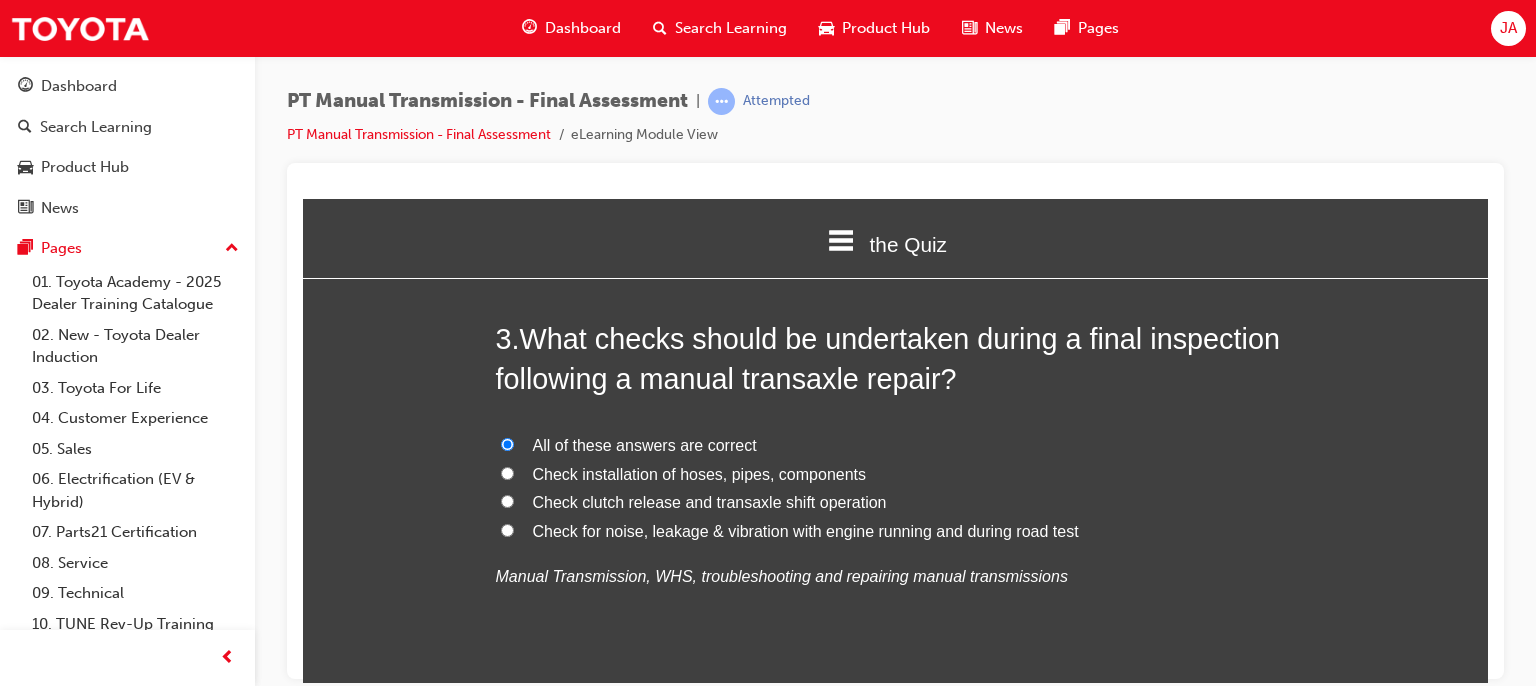 radio on "true" 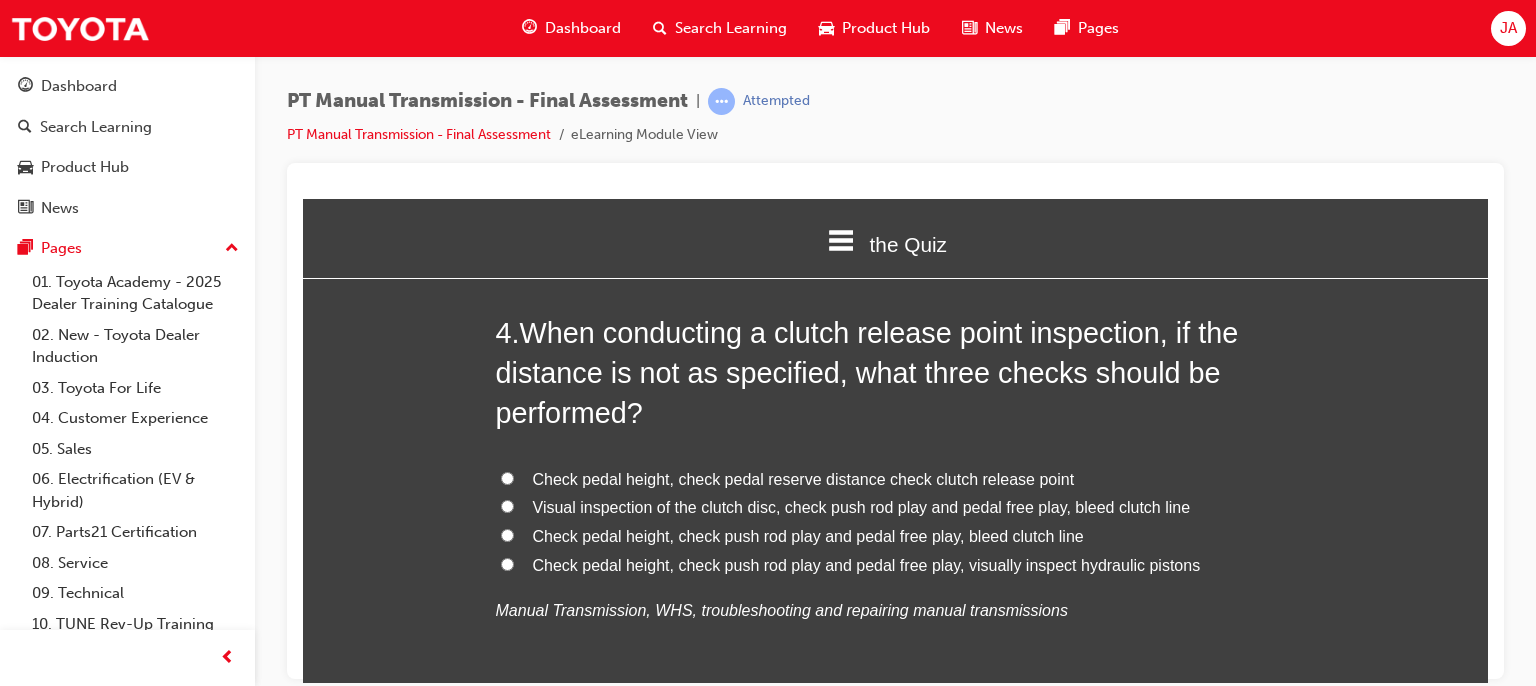 scroll, scrollTop: 1546, scrollLeft: 0, axis: vertical 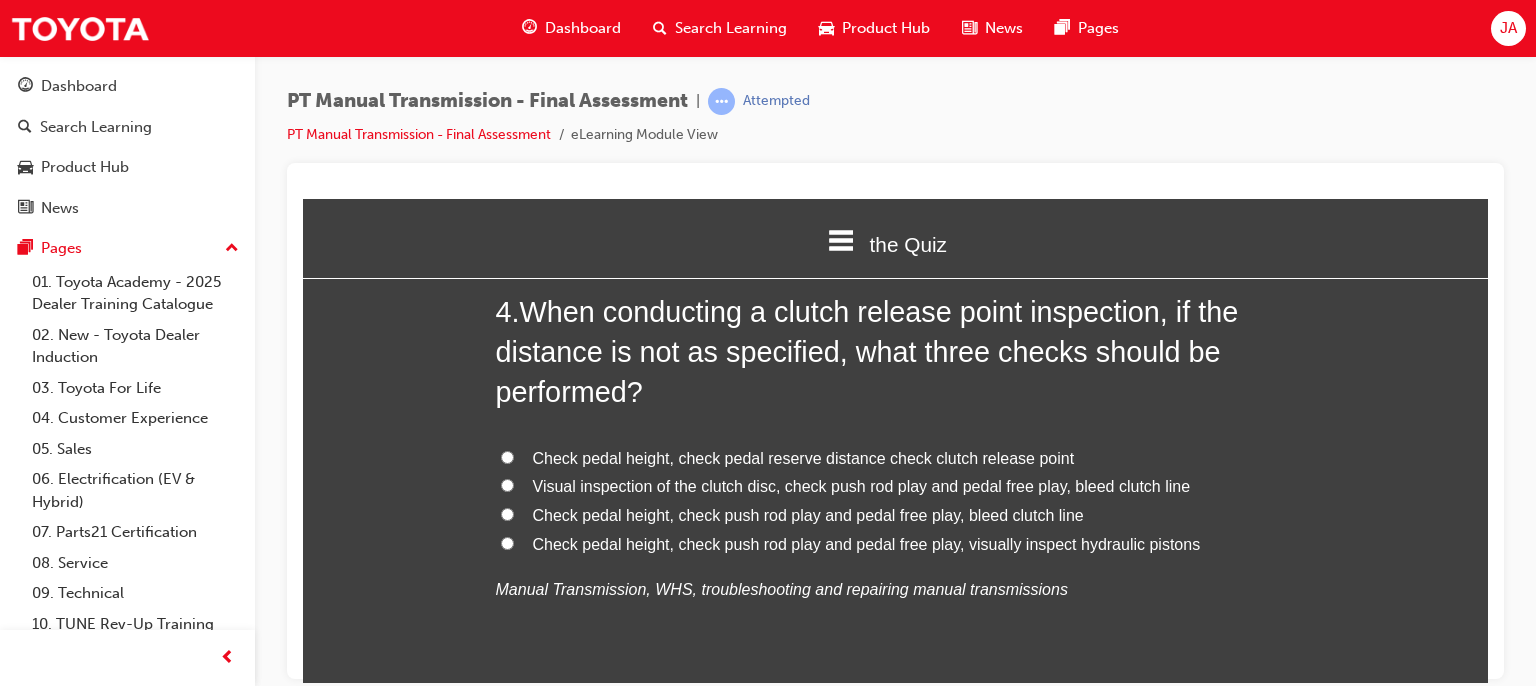 click on "Check pedal height, check pedal reserve distance check clutch release point" at bounding box center (804, 457) 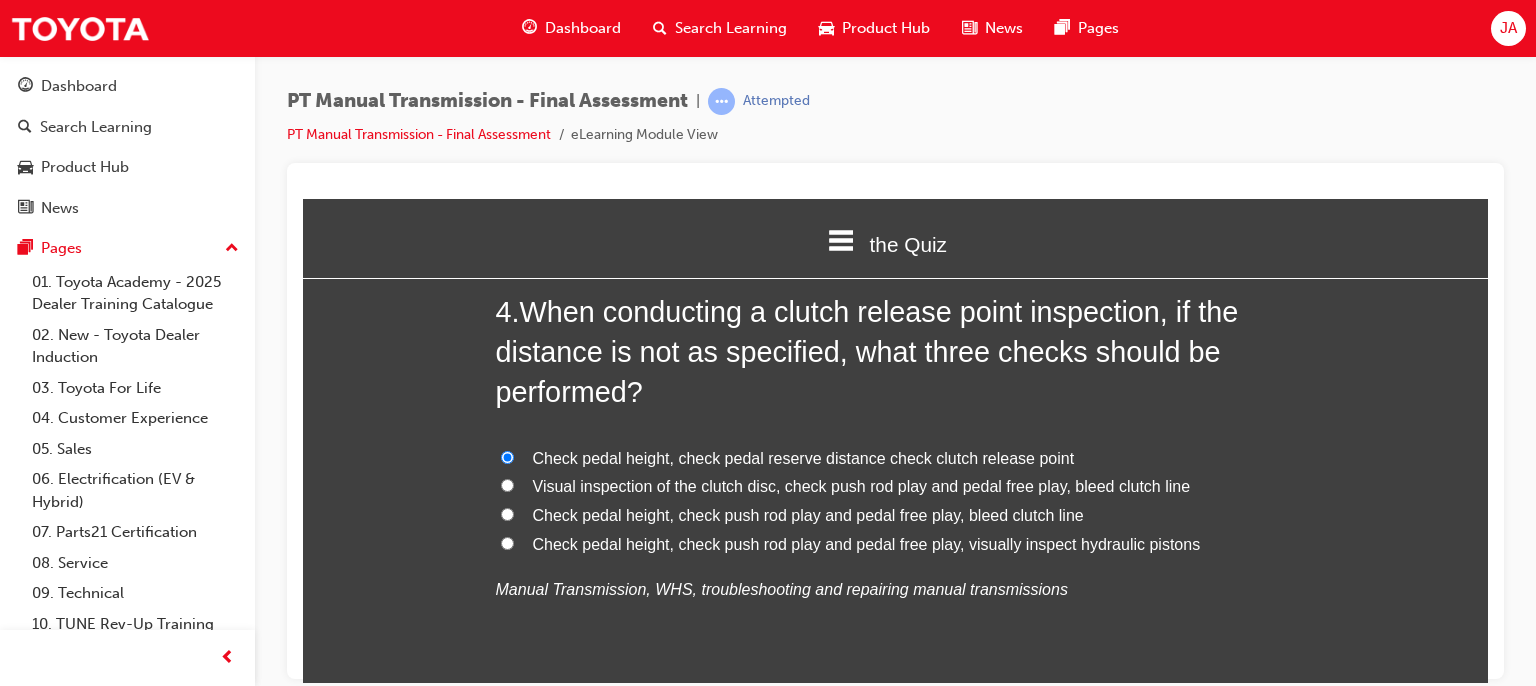radio on "true" 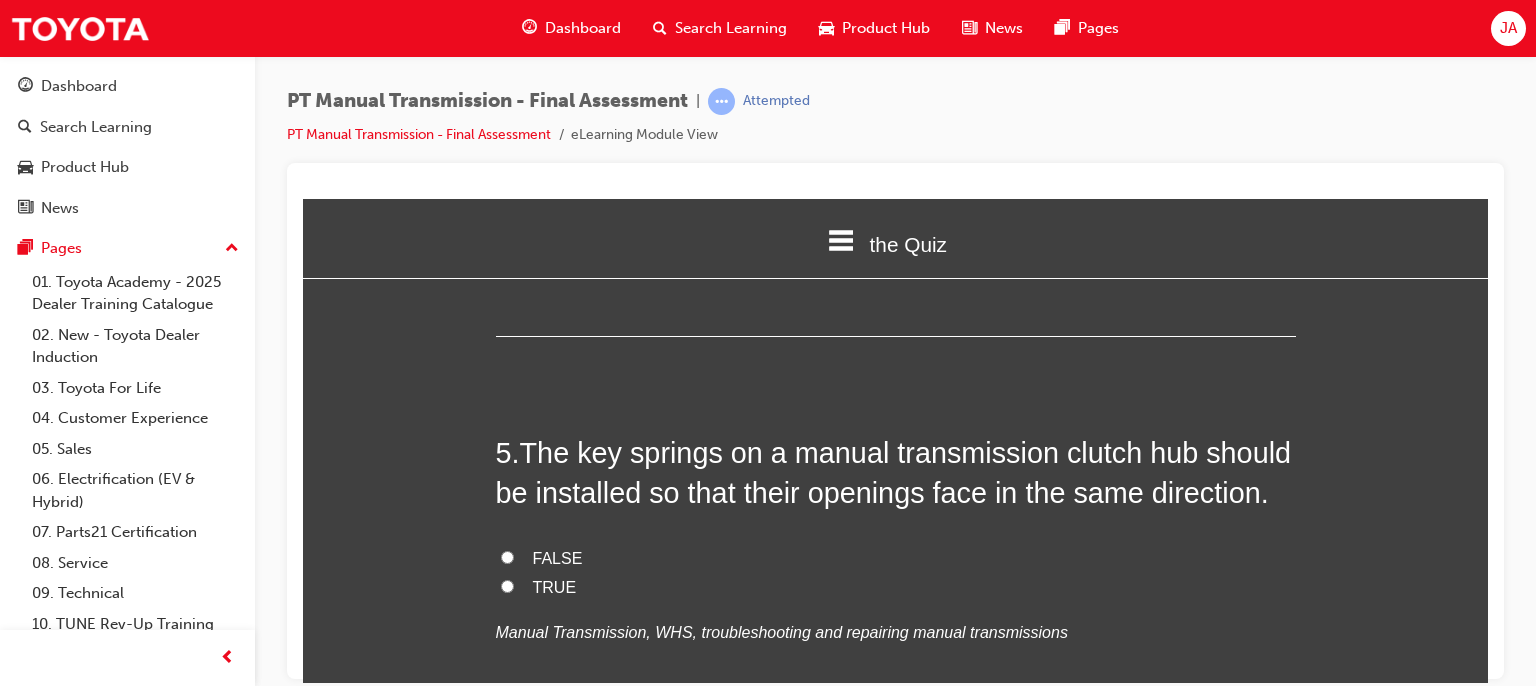 scroll, scrollTop: 1946, scrollLeft: 0, axis: vertical 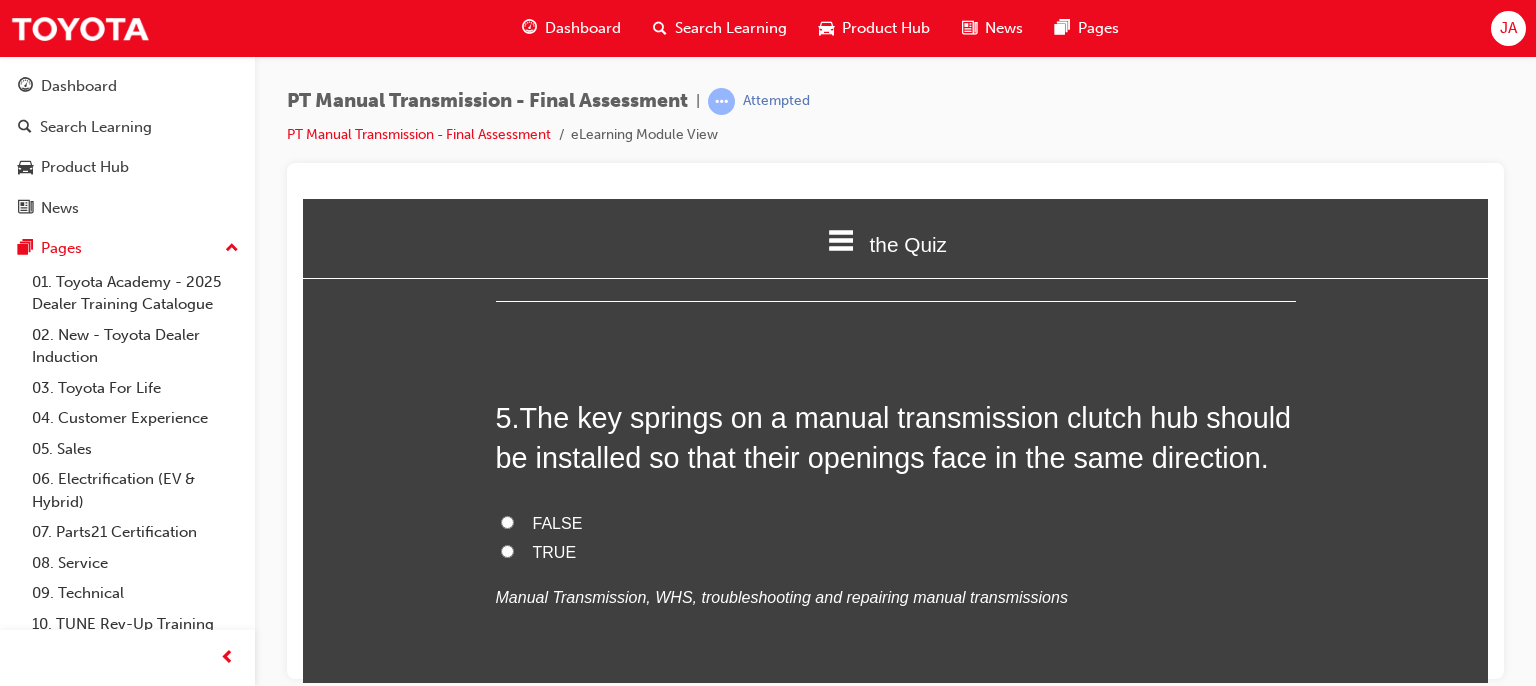 click on "TRUE" at bounding box center [507, 550] 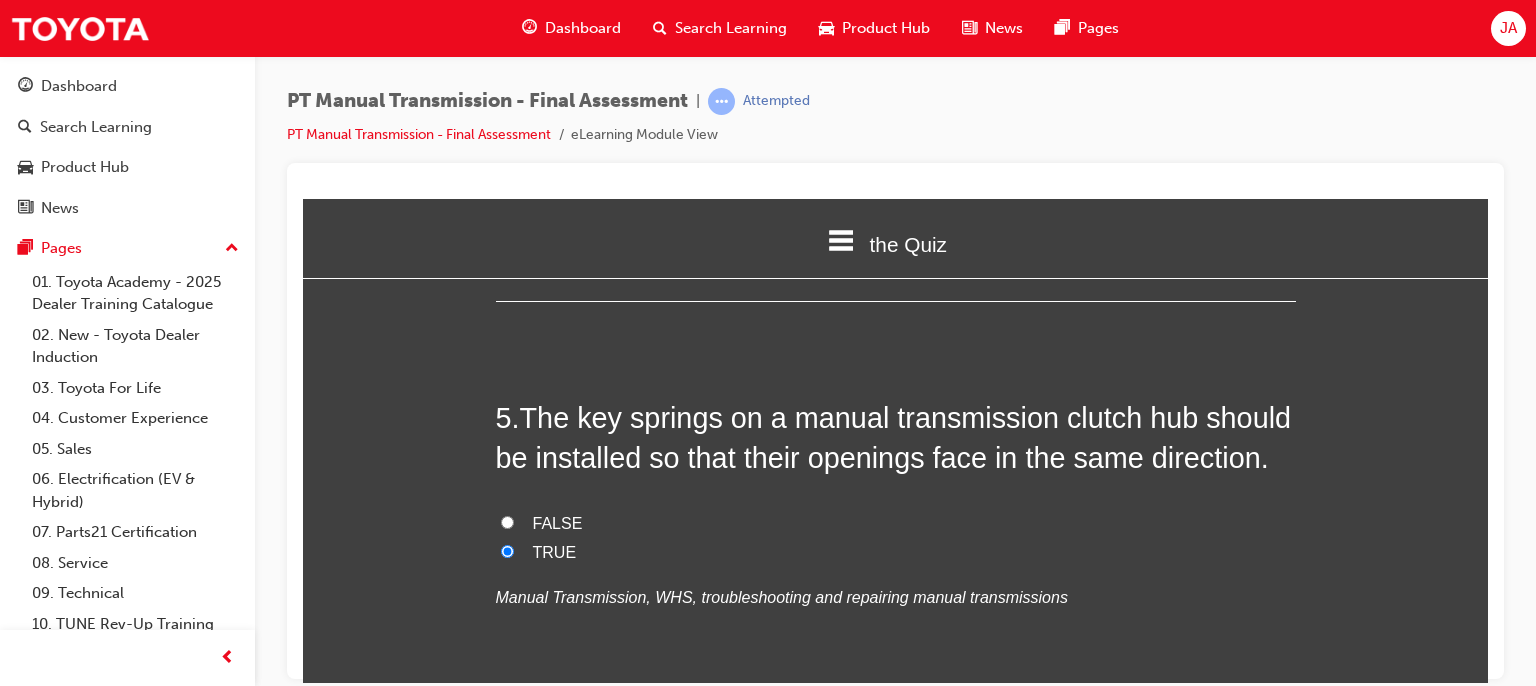 radio on "true" 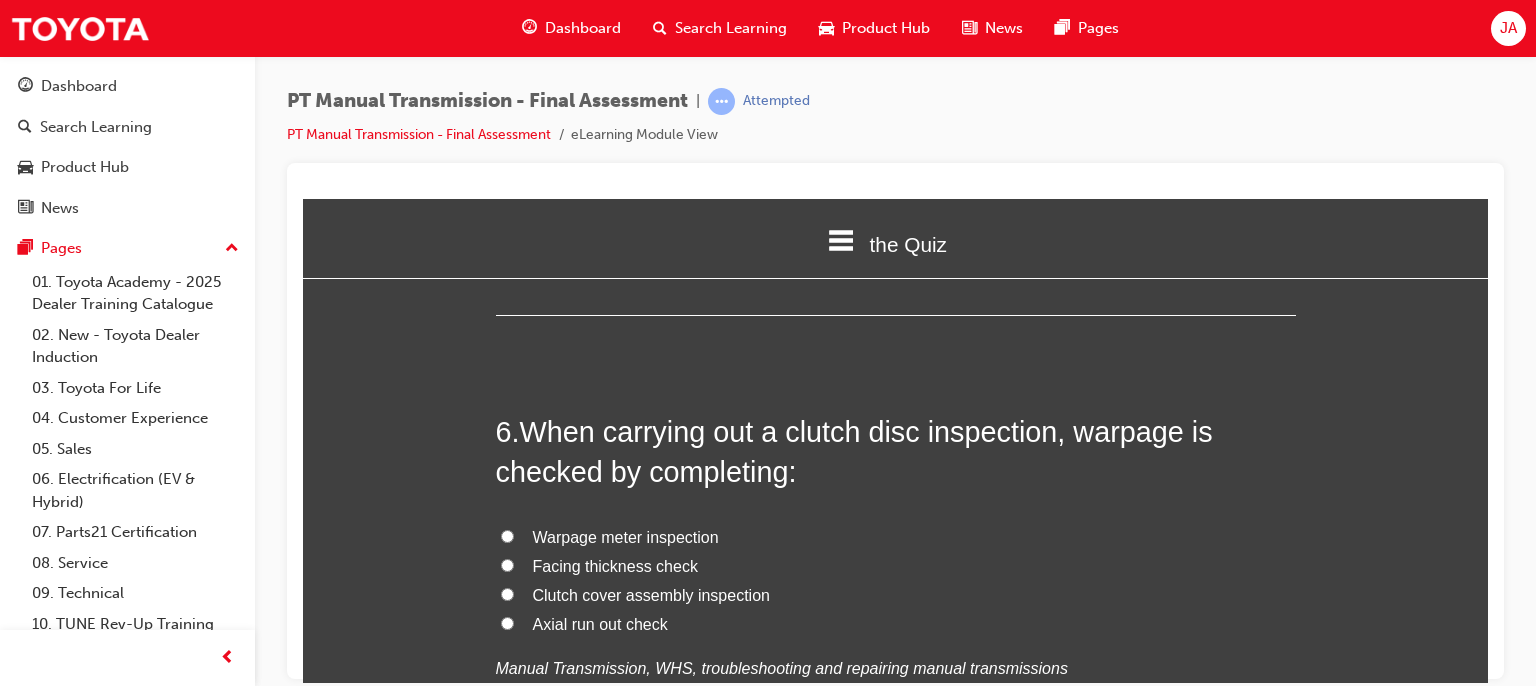 scroll, scrollTop: 2346, scrollLeft: 0, axis: vertical 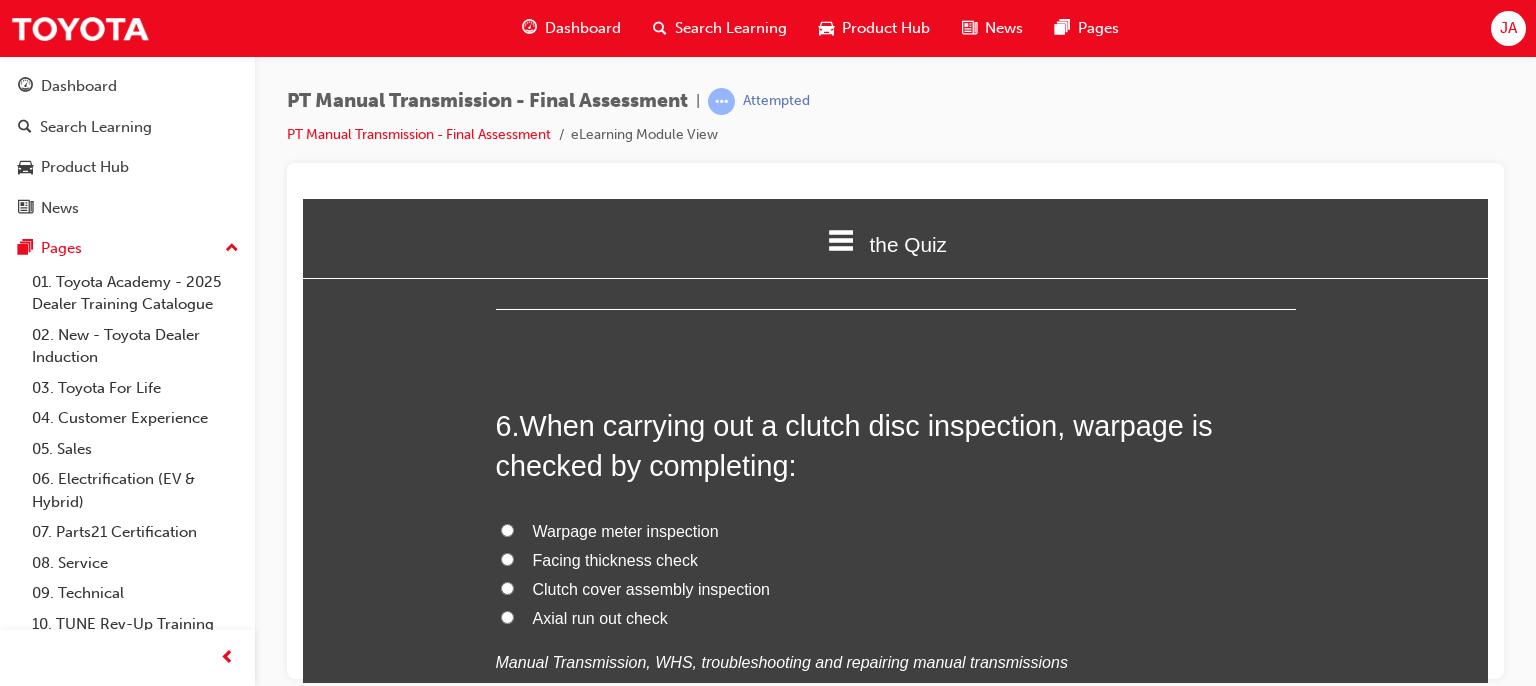 click on "Axial run out check" at bounding box center (600, 617) 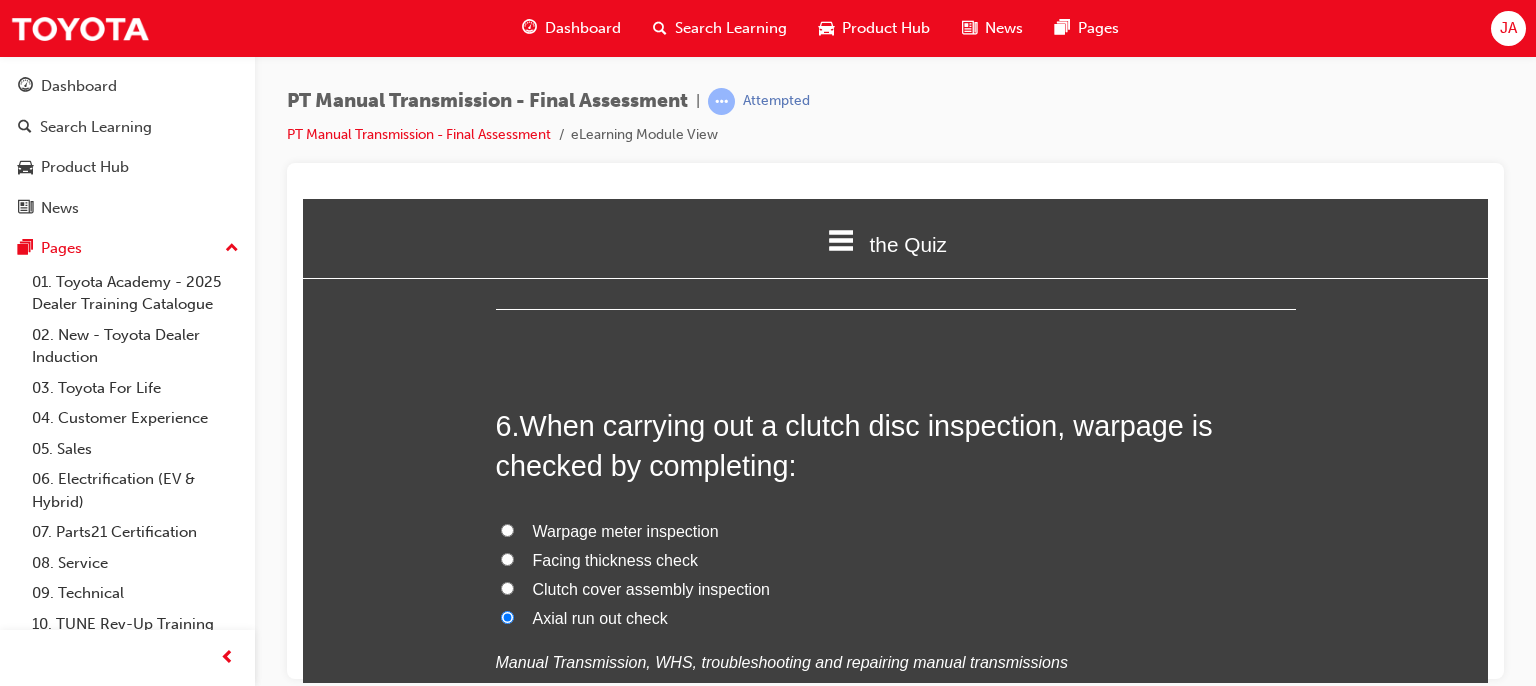 radio on "true" 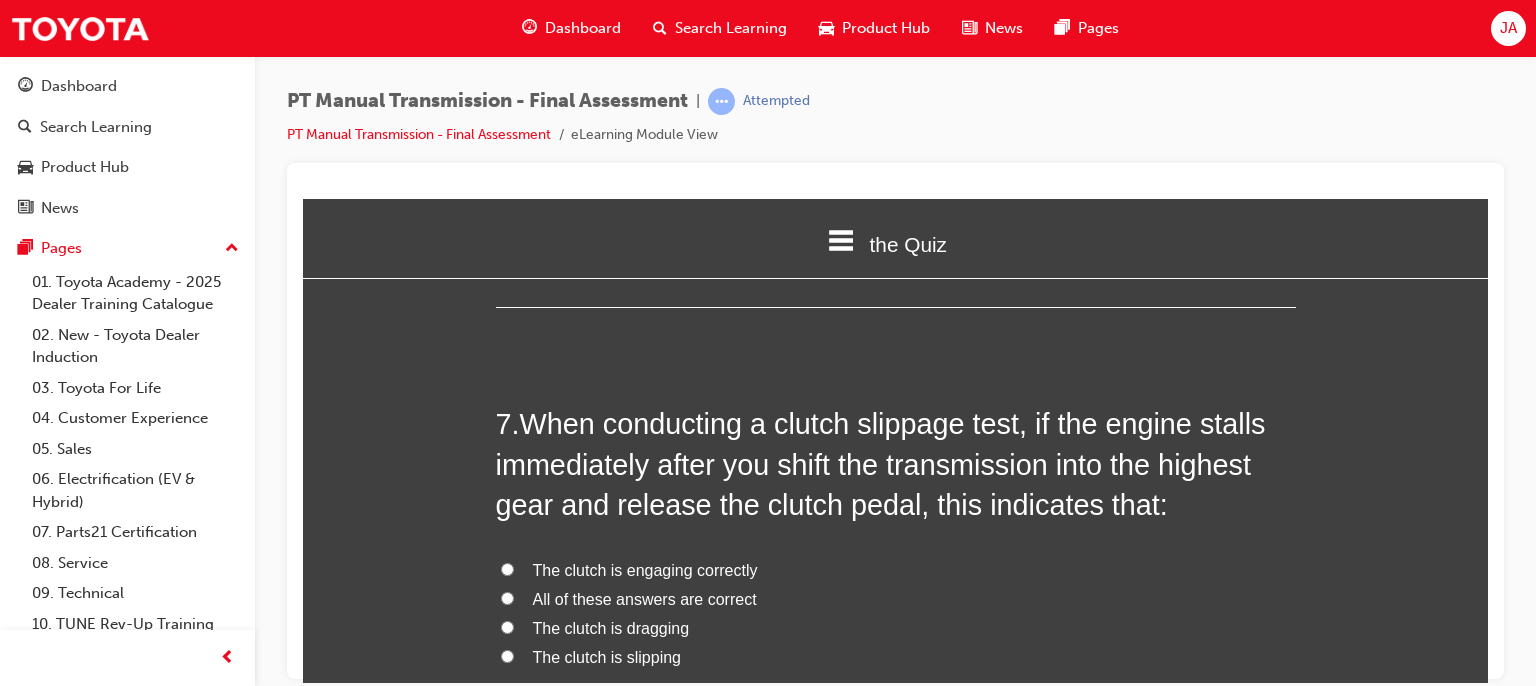scroll, scrollTop: 2840, scrollLeft: 0, axis: vertical 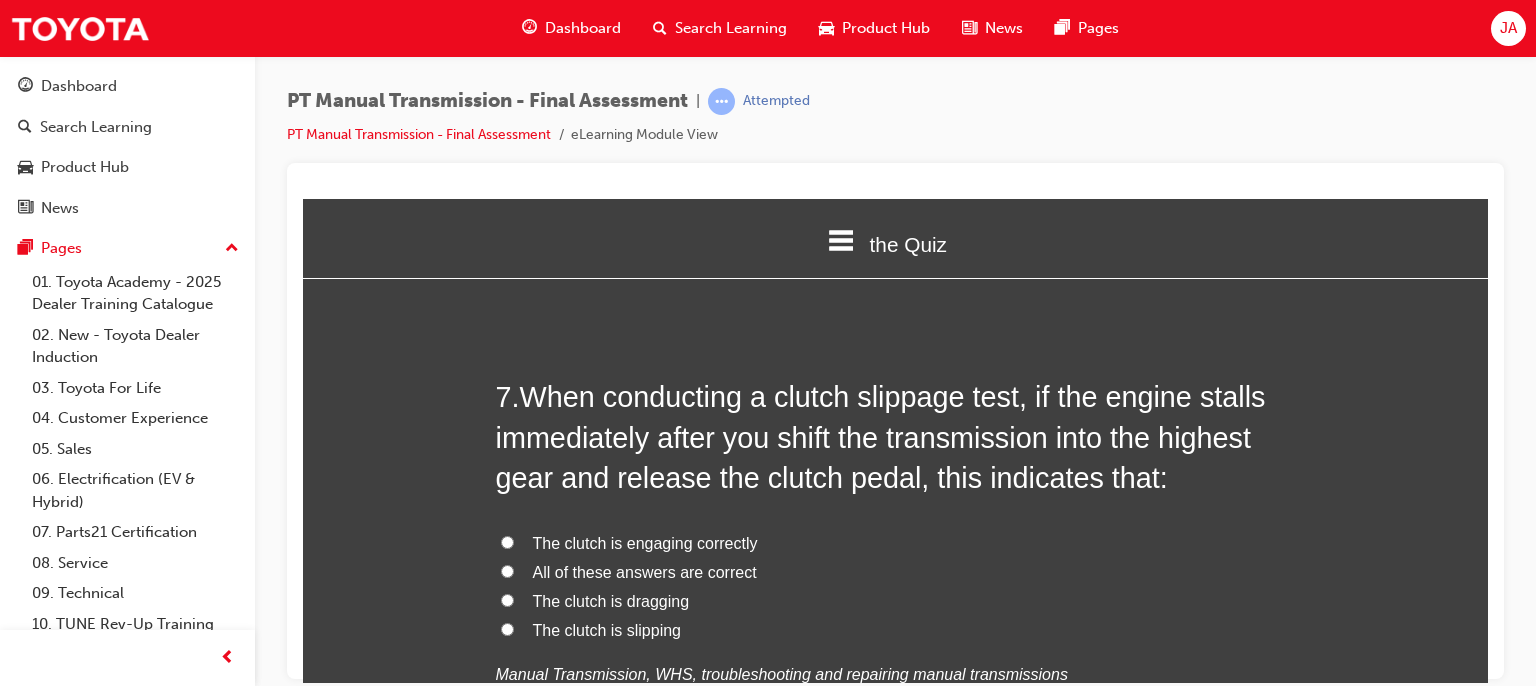 click on "All of these answers are correct" at bounding box center [645, 571] 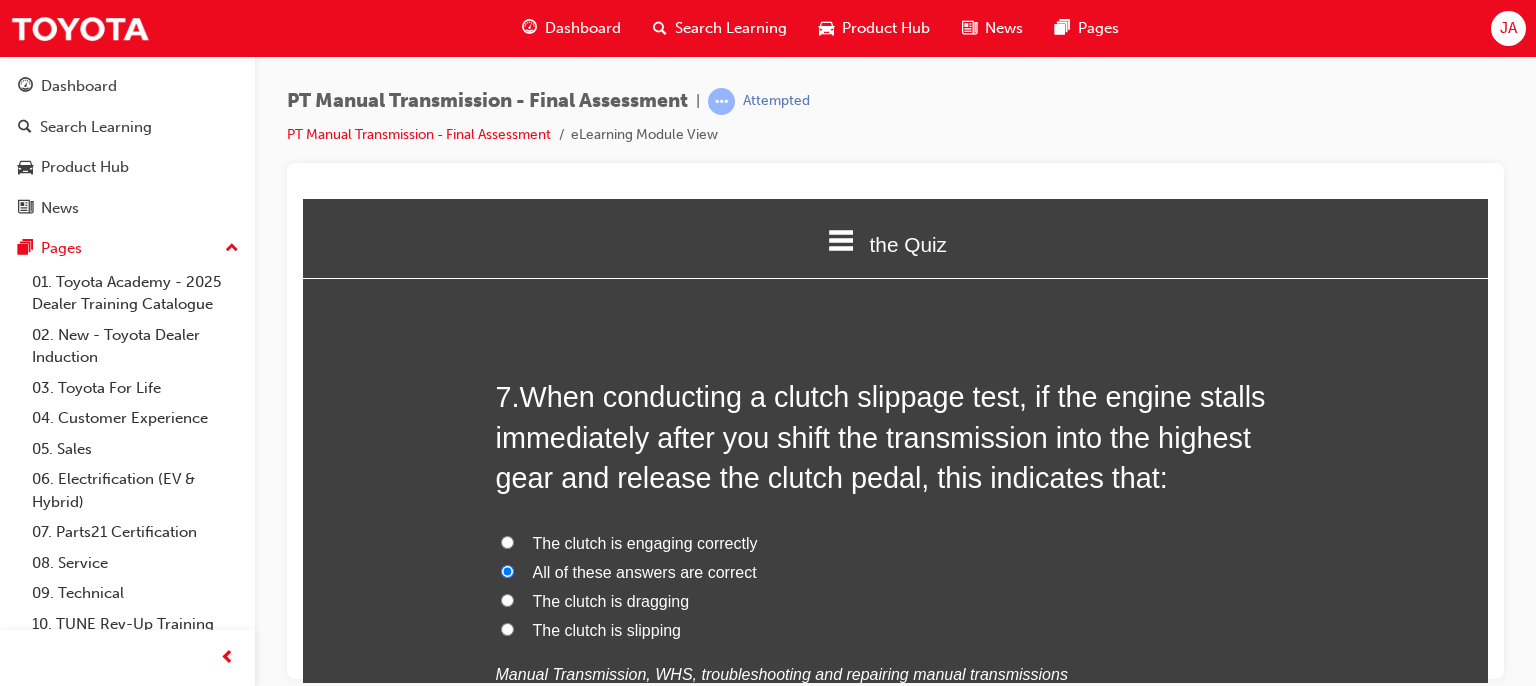 radio on "true" 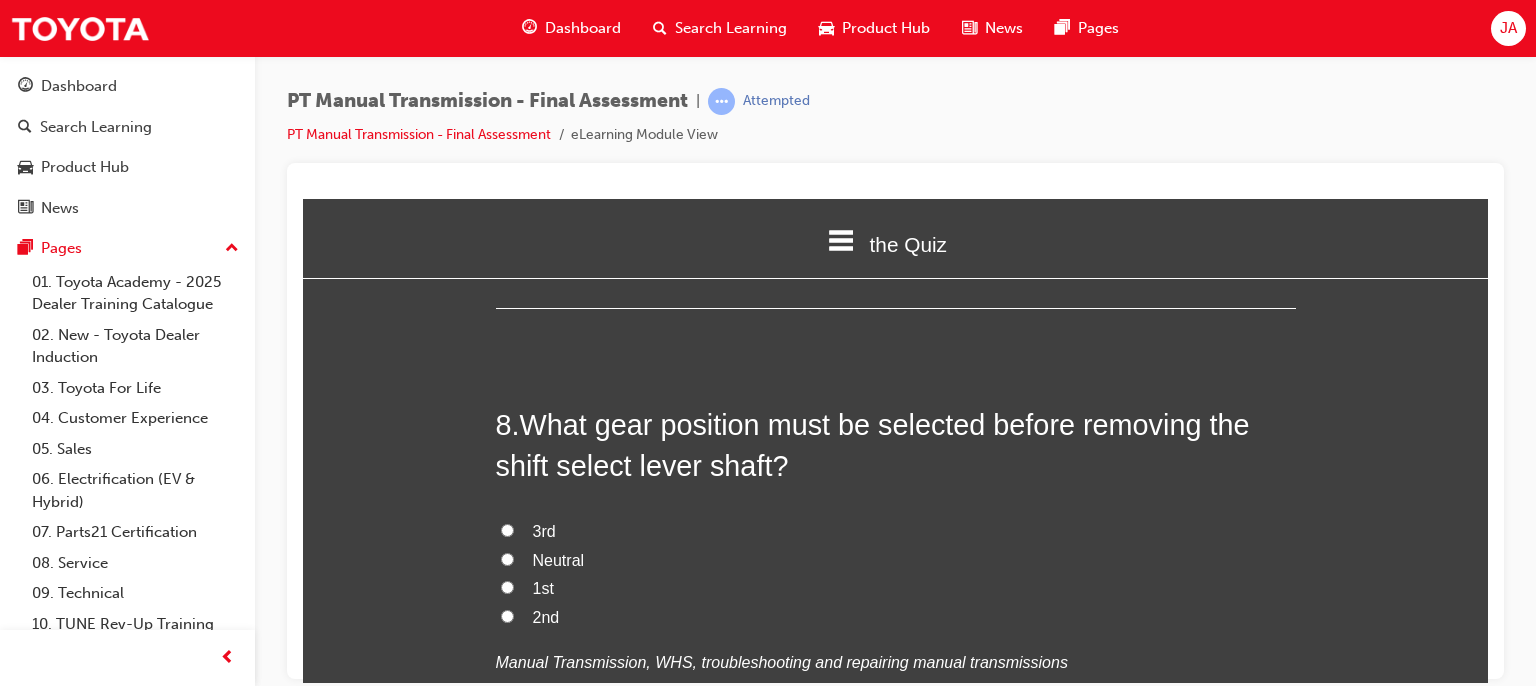 scroll, scrollTop: 3320, scrollLeft: 0, axis: vertical 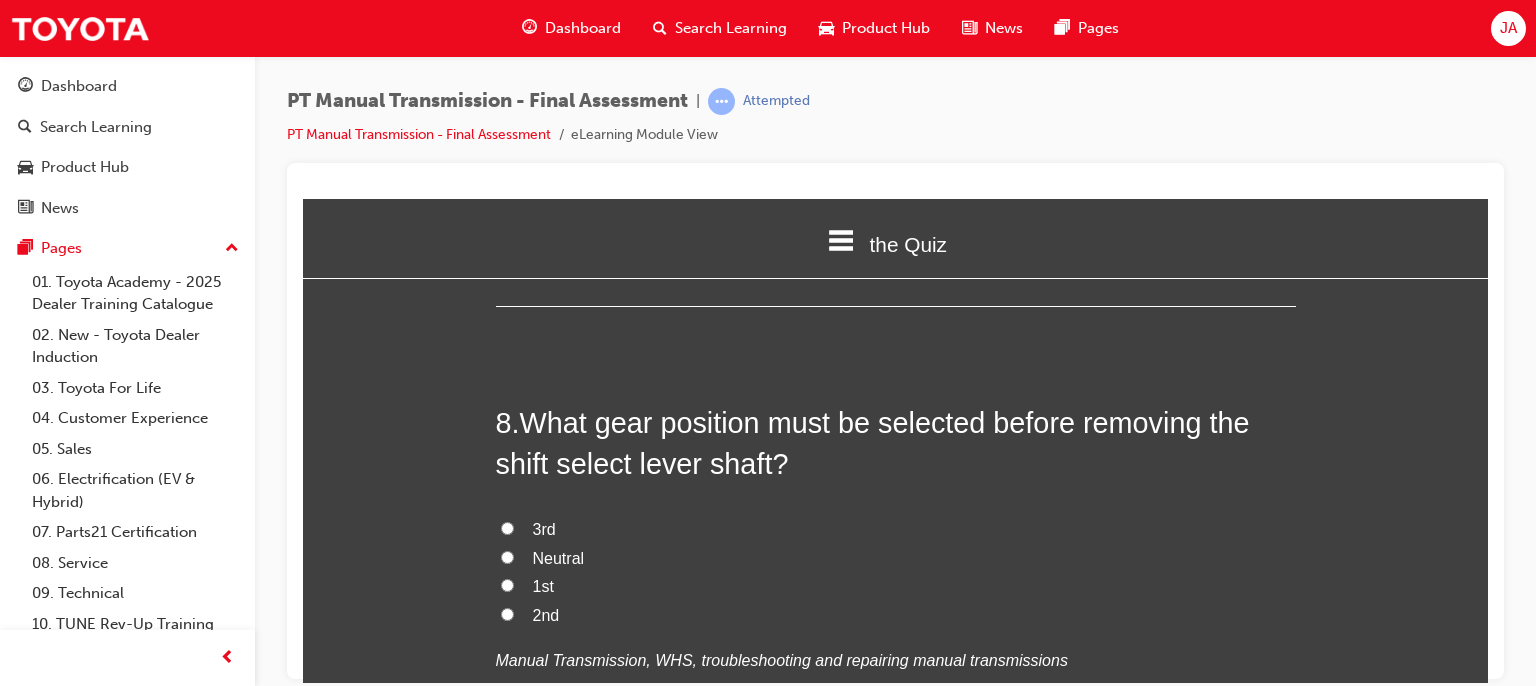 click on "Neutral" at bounding box center [559, 557] 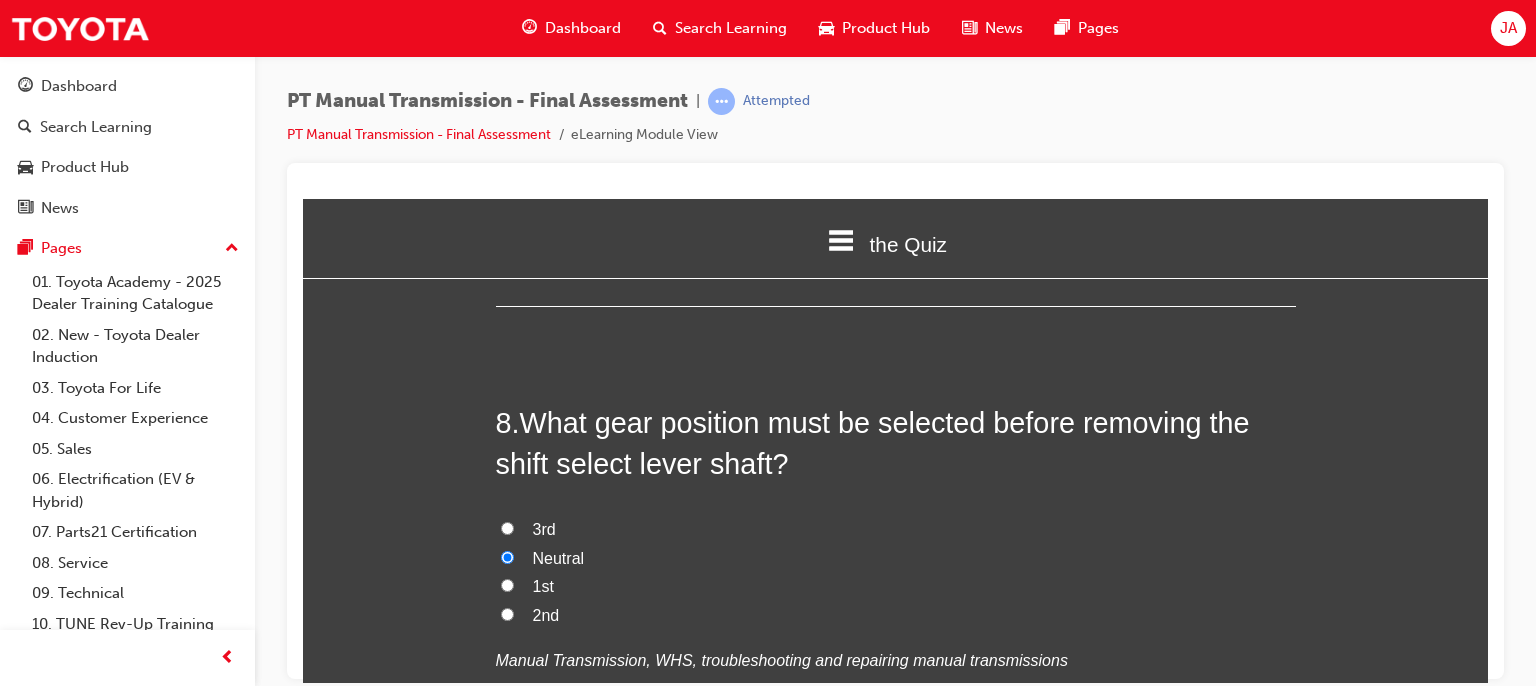 radio on "true" 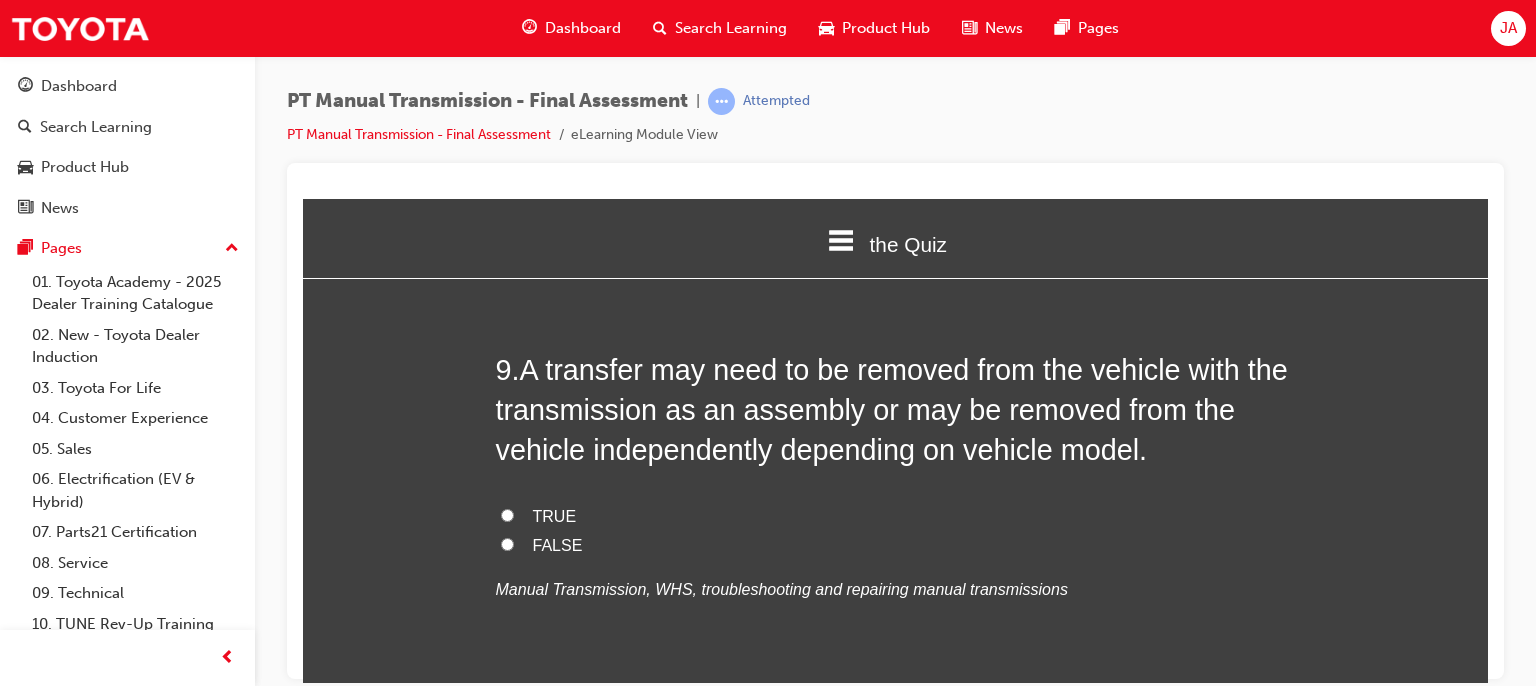 scroll, scrollTop: 3840, scrollLeft: 0, axis: vertical 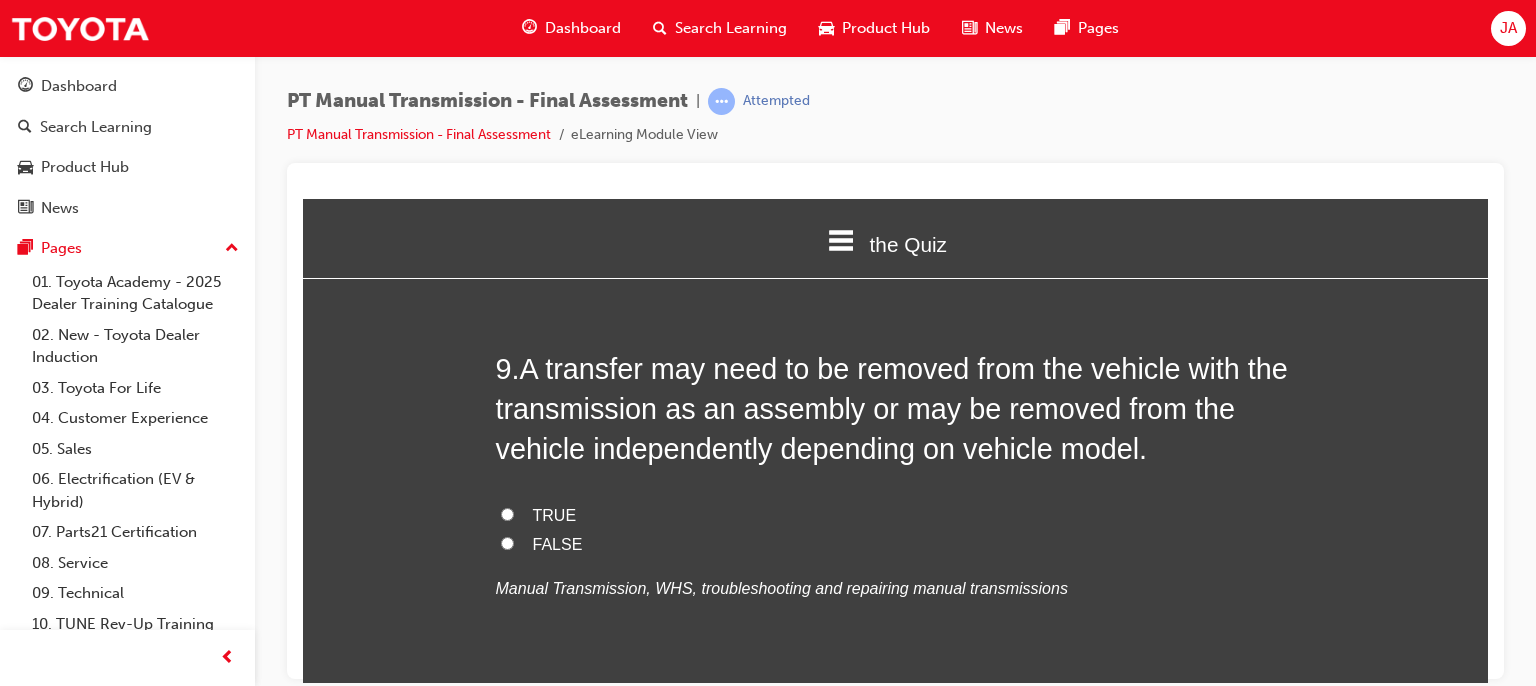 click on "TRUE" at bounding box center [507, 513] 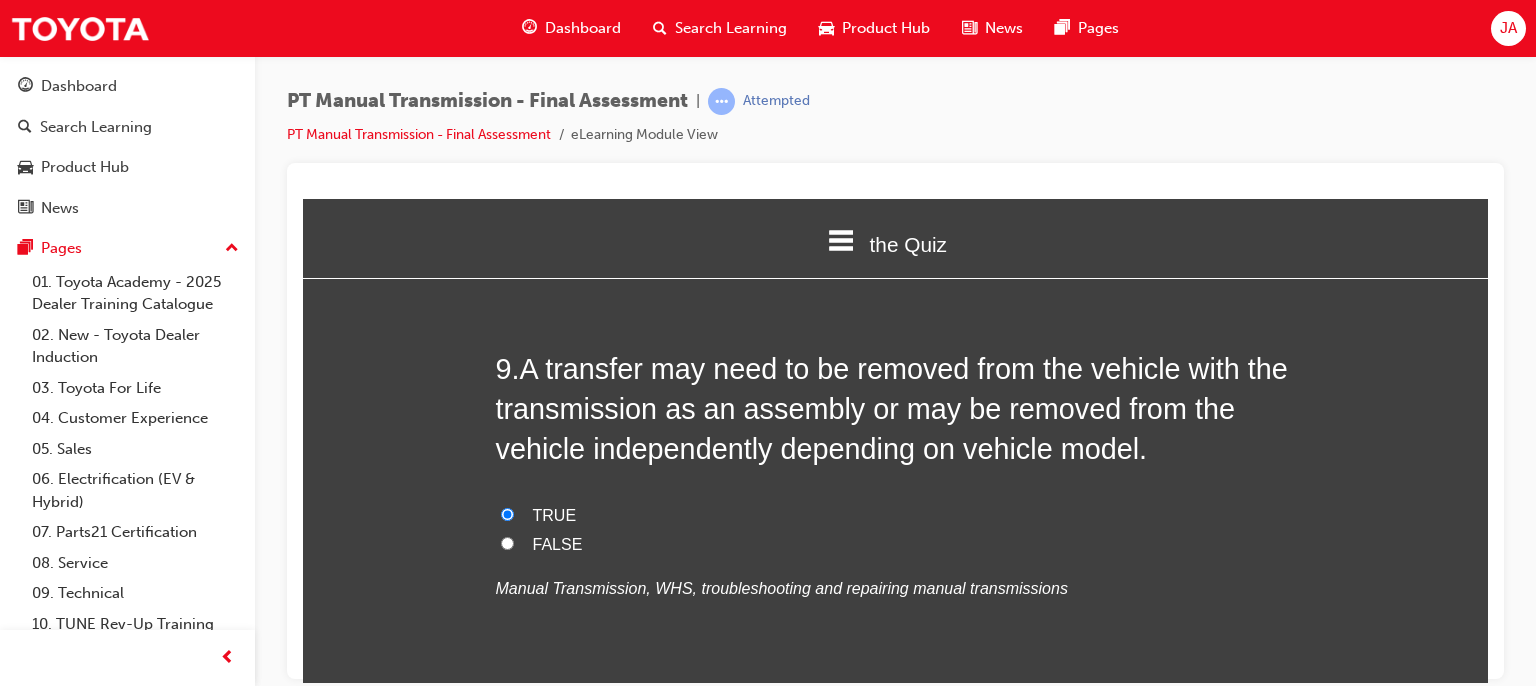 radio on "true" 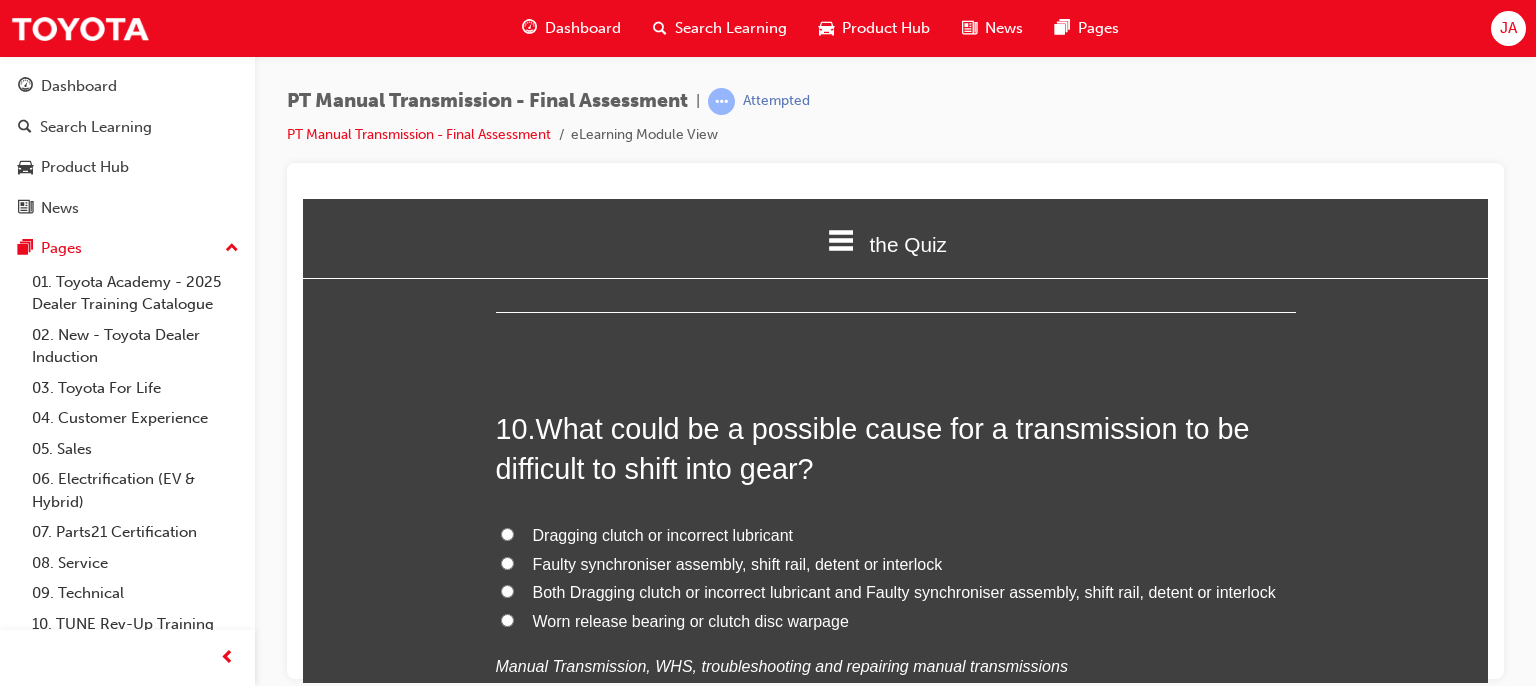 scroll, scrollTop: 4240, scrollLeft: 0, axis: vertical 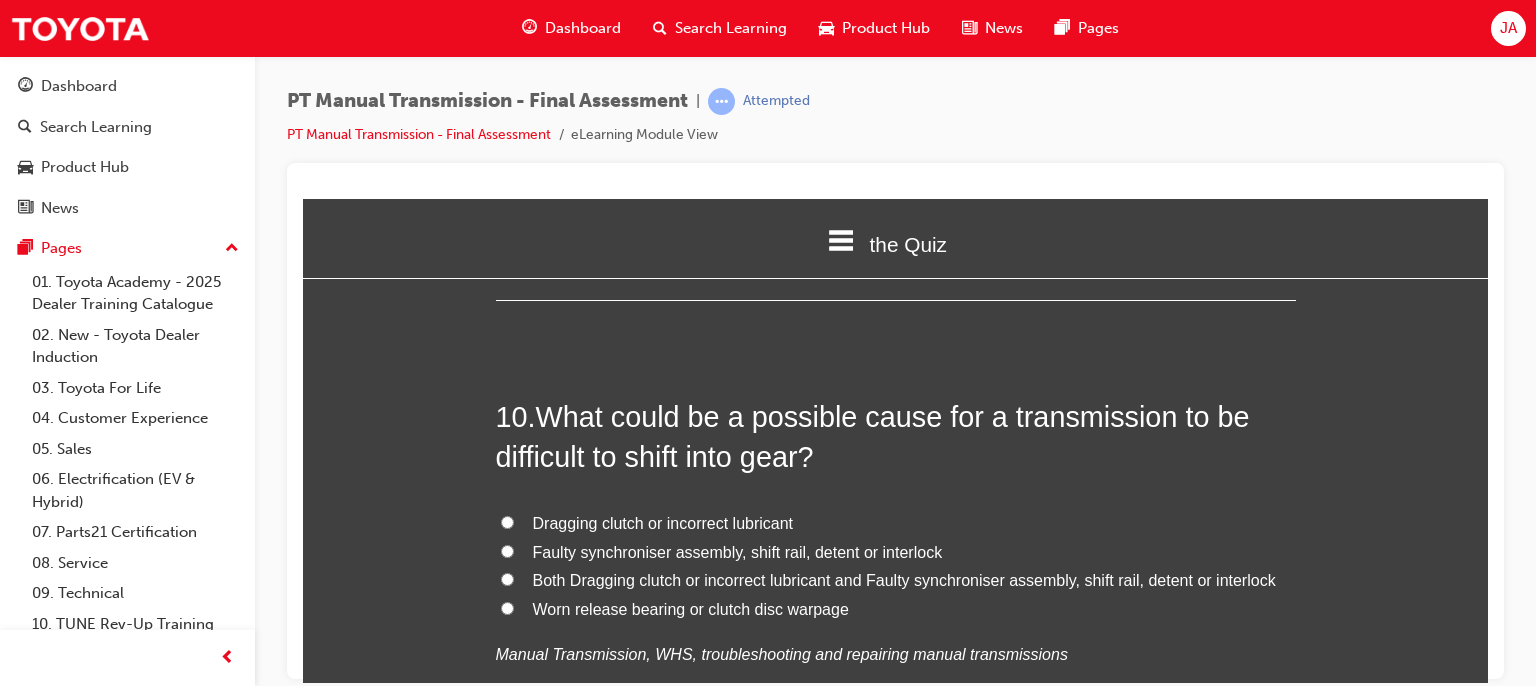 click on "Both Dragging clutch or incorrect lubricant and Faulty synchroniser assembly, shift rail, detent or interlock" at bounding box center (904, 579) 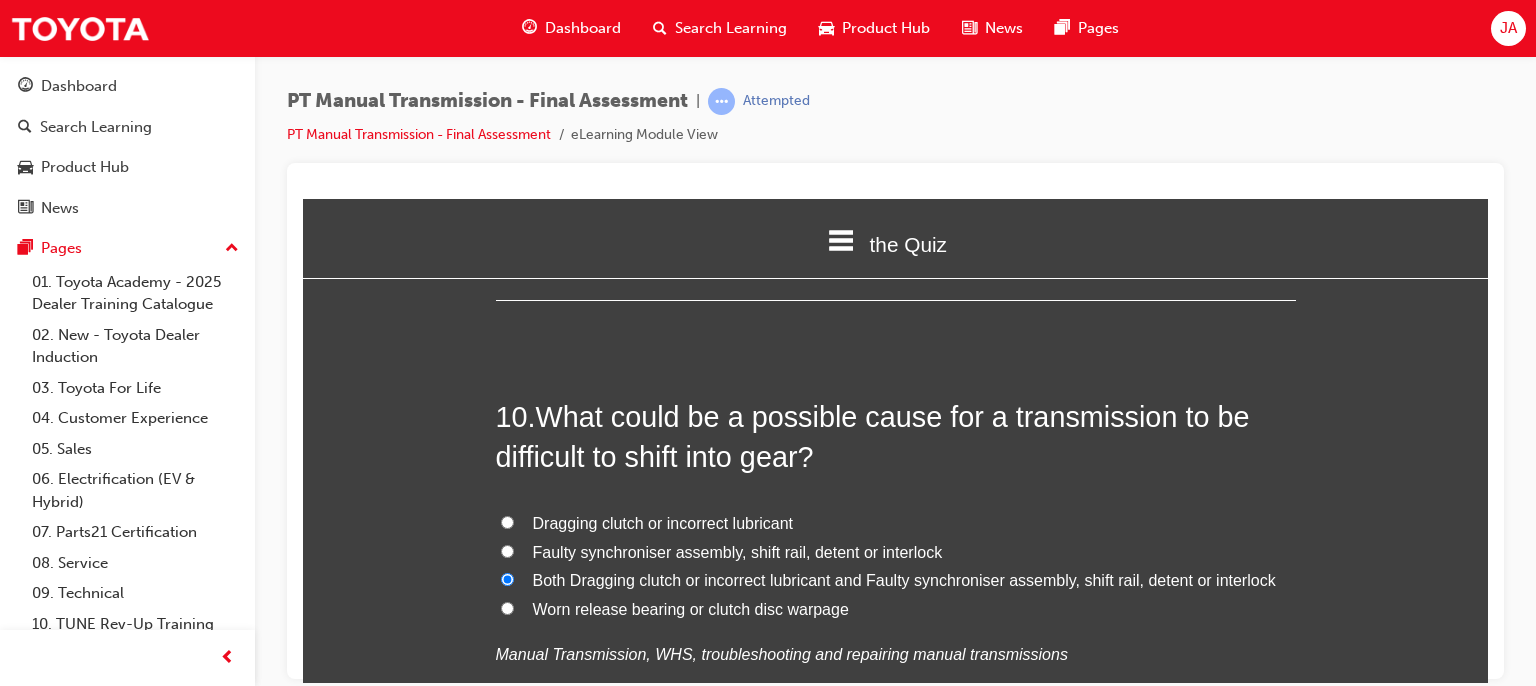 radio on "true" 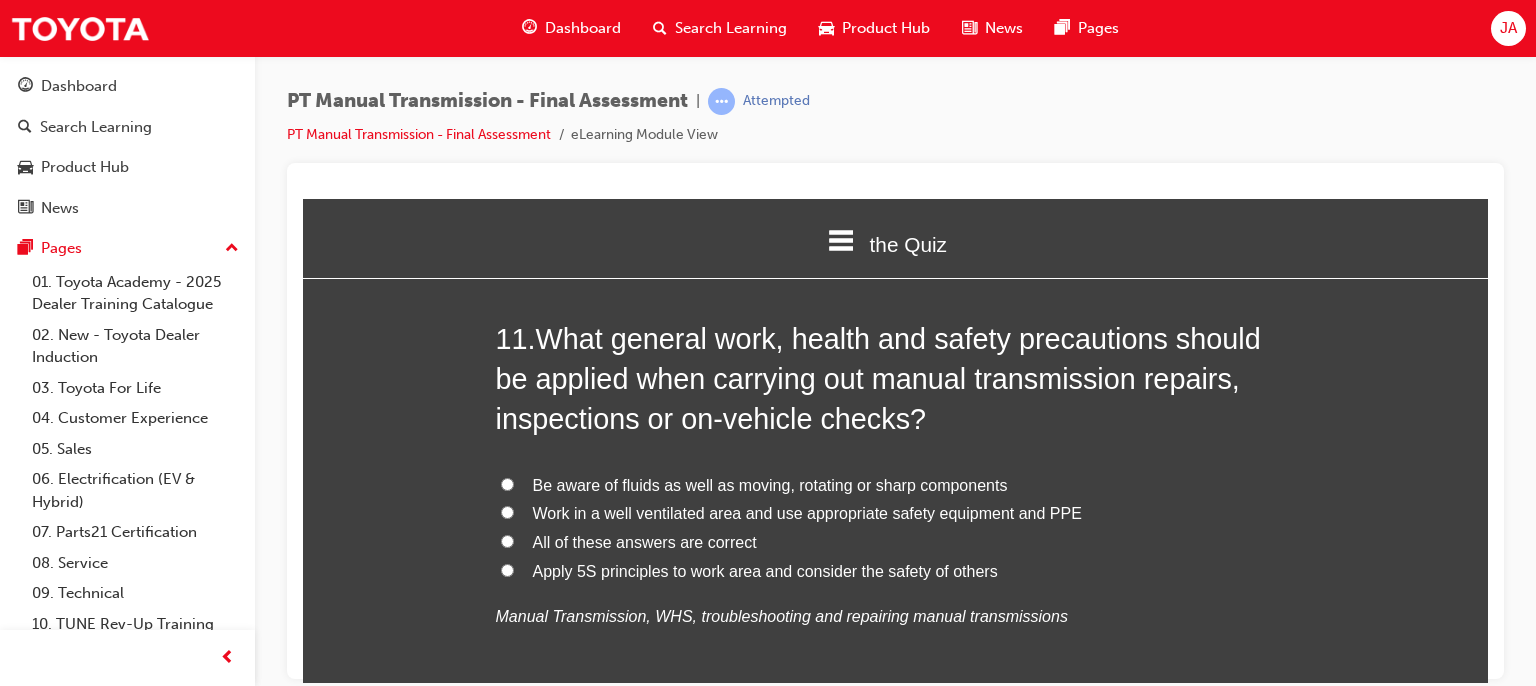 scroll, scrollTop: 4800, scrollLeft: 0, axis: vertical 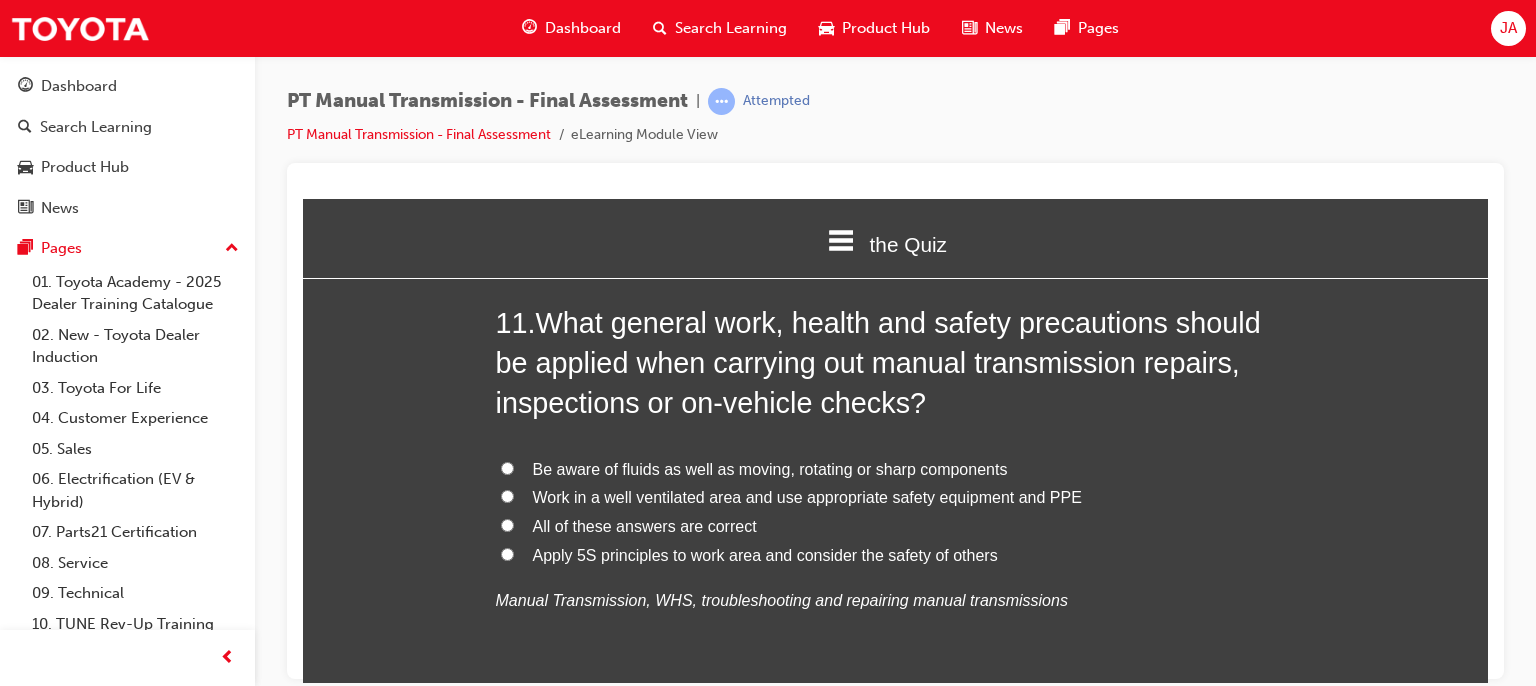 click on "All of these answers are correct" at bounding box center [645, 525] 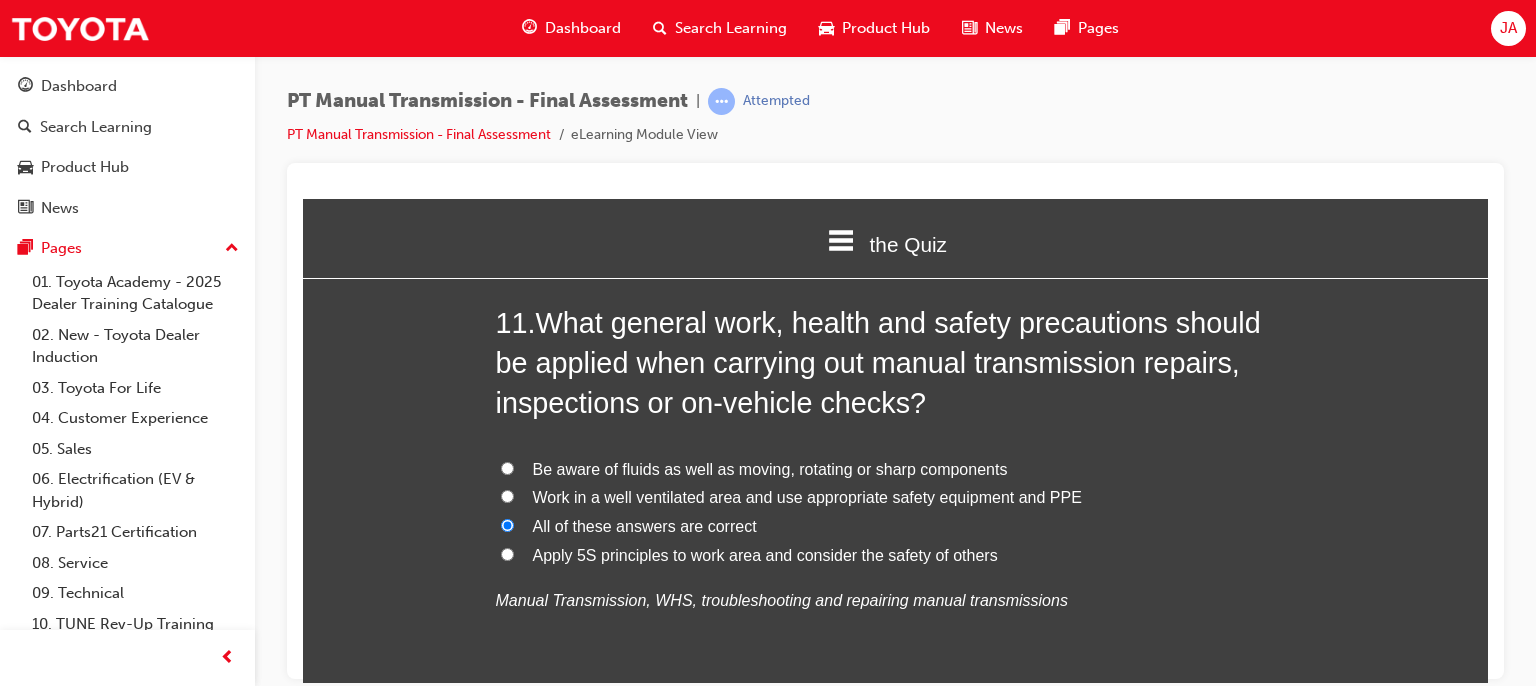 radio on "true" 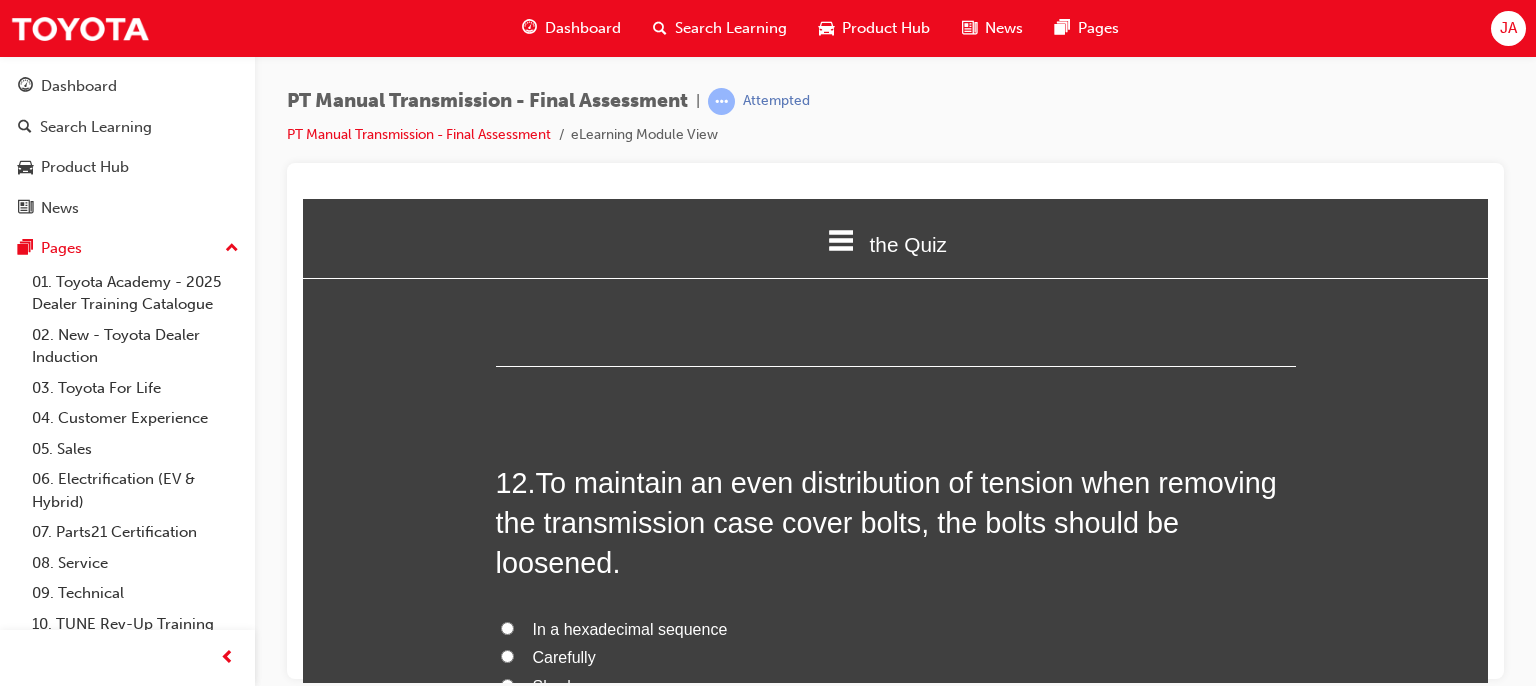 scroll, scrollTop: 5266, scrollLeft: 0, axis: vertical 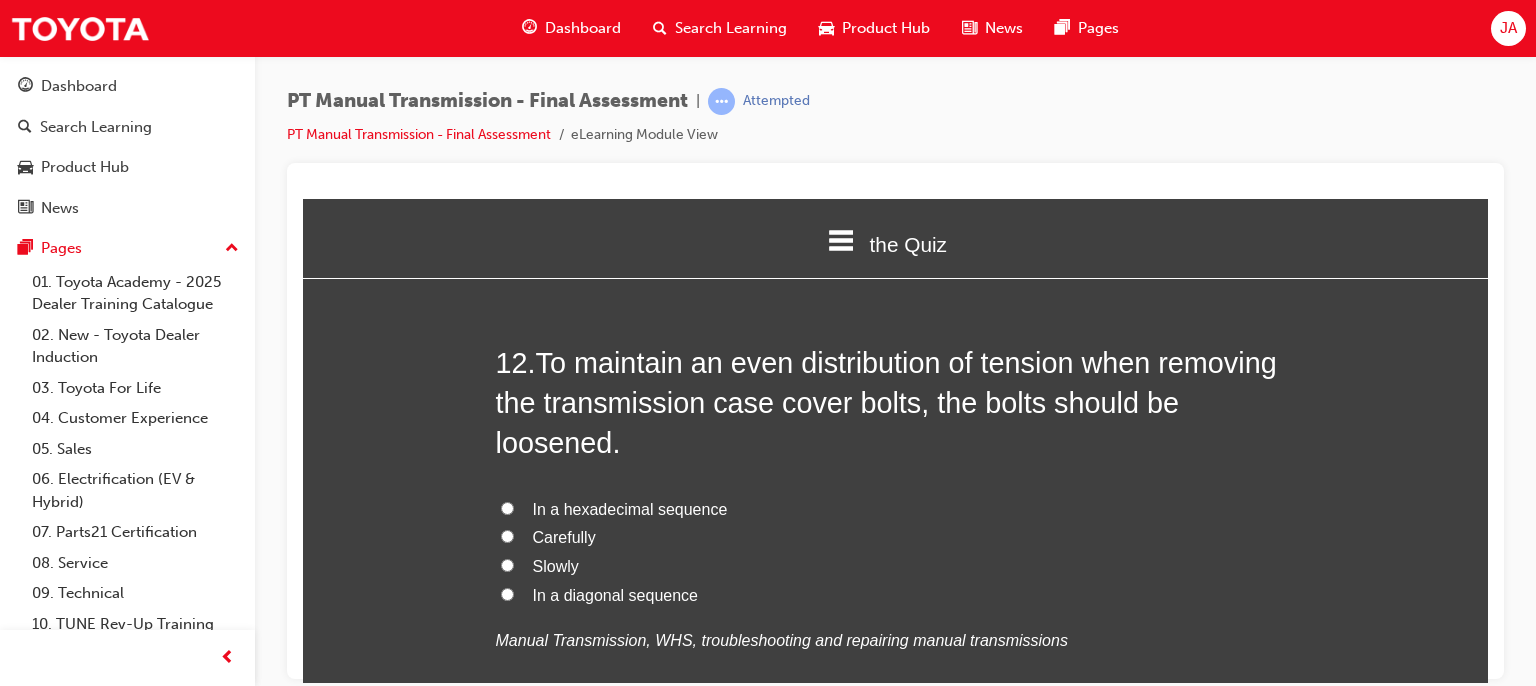 click on "In a diagonal sequence" at bounding box center (507, 593) 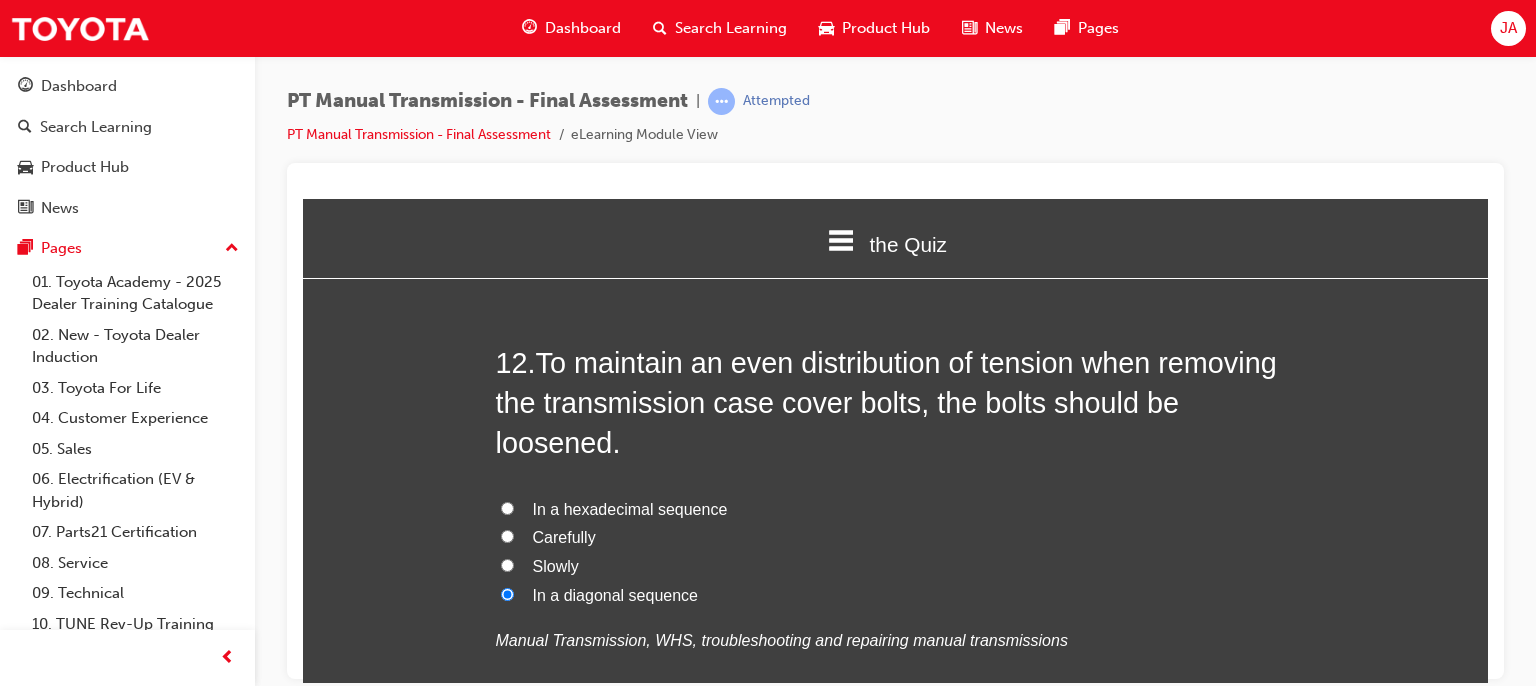 radio on "true" 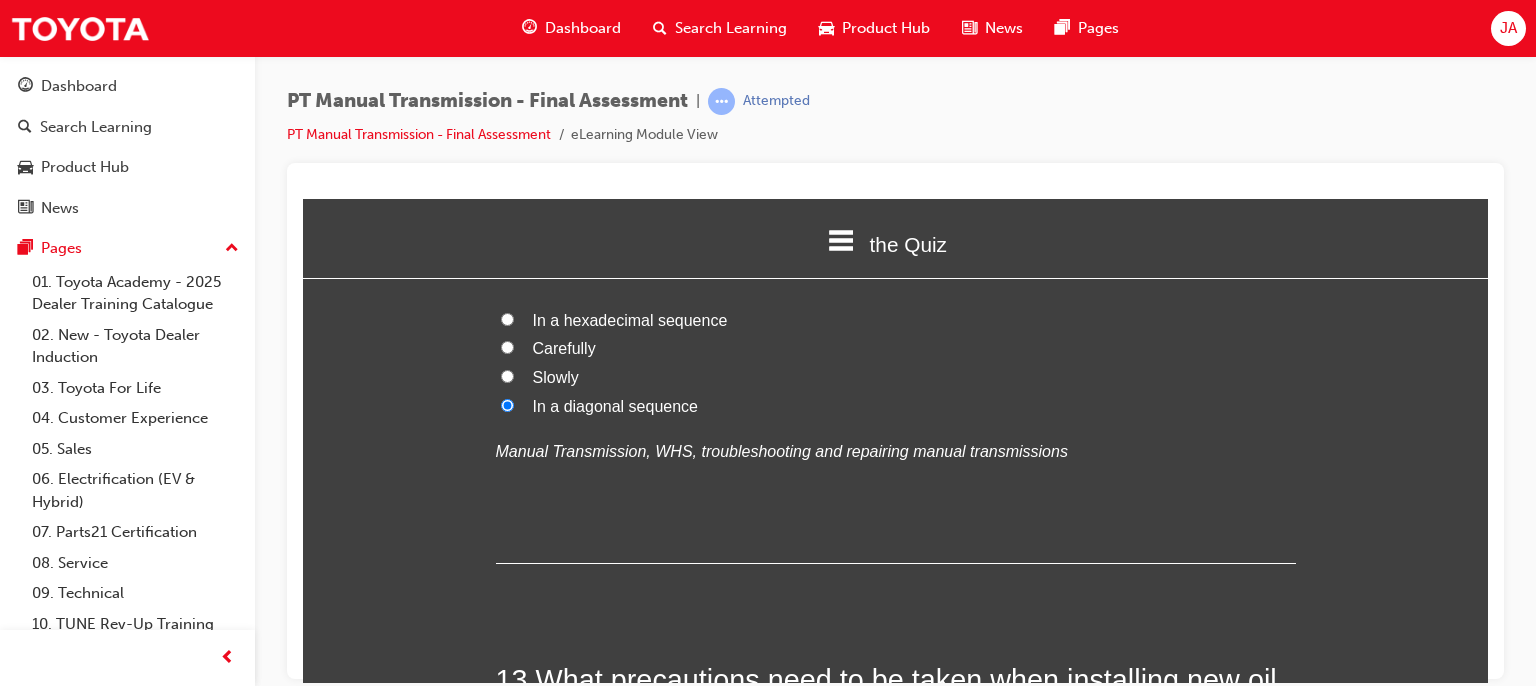 scroll, scrollTop: 5466, scrollLeft: 0, axis: vertical 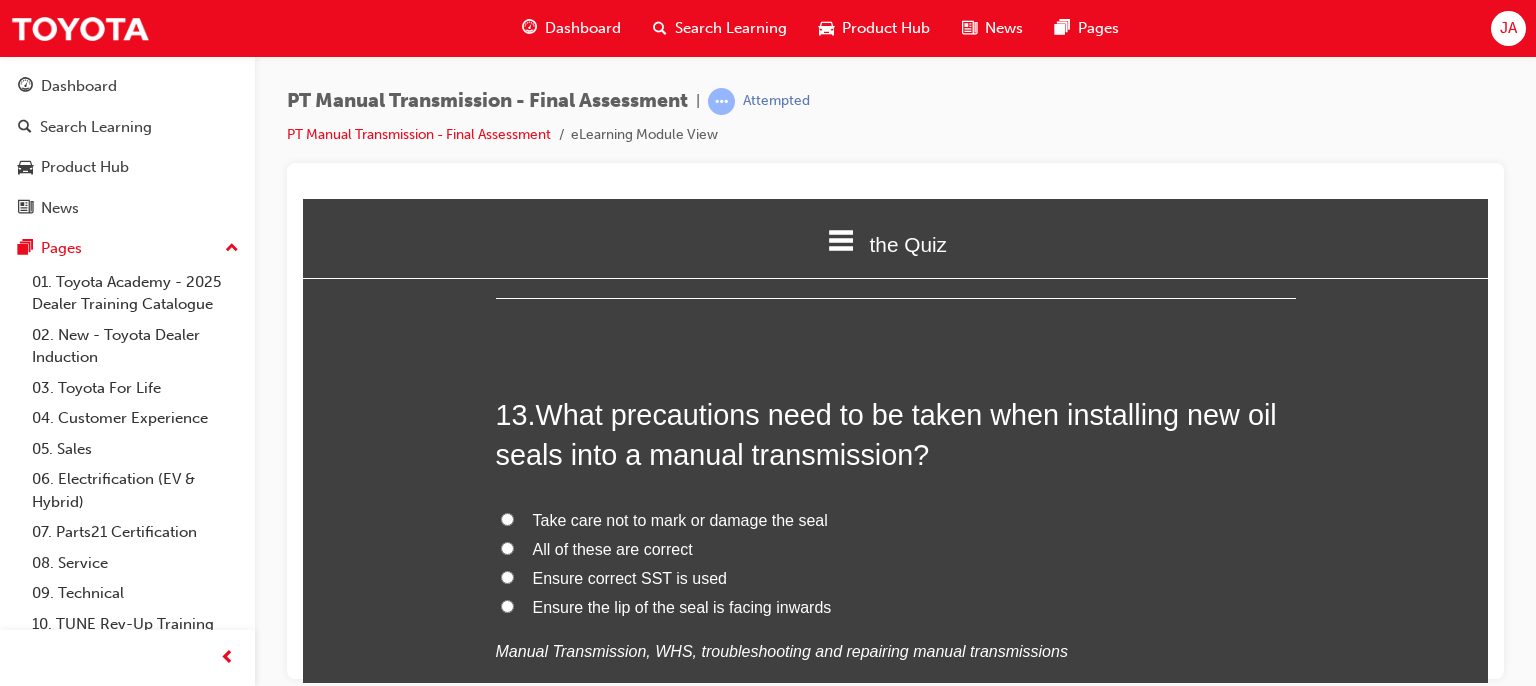 click on "All of these are correct" at bounding box center [613, 548] 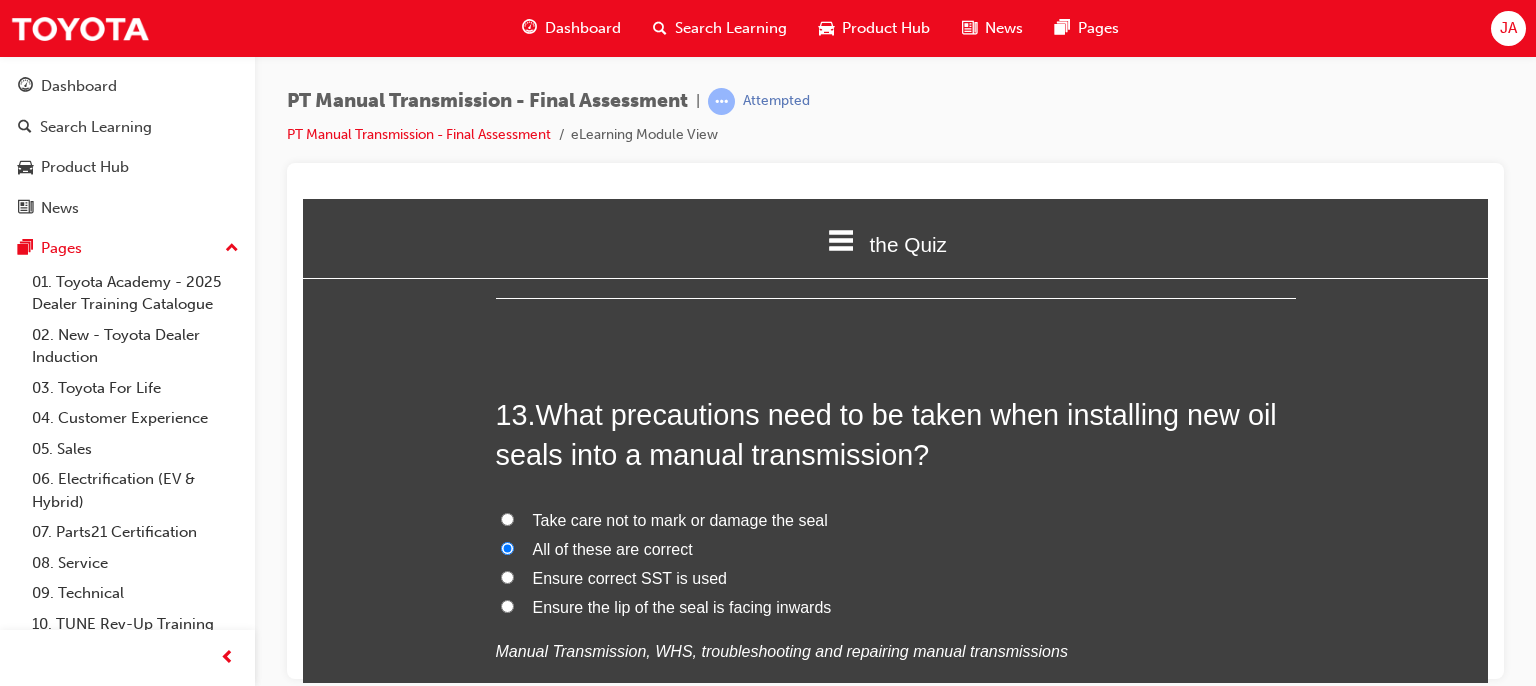 radio on "true" 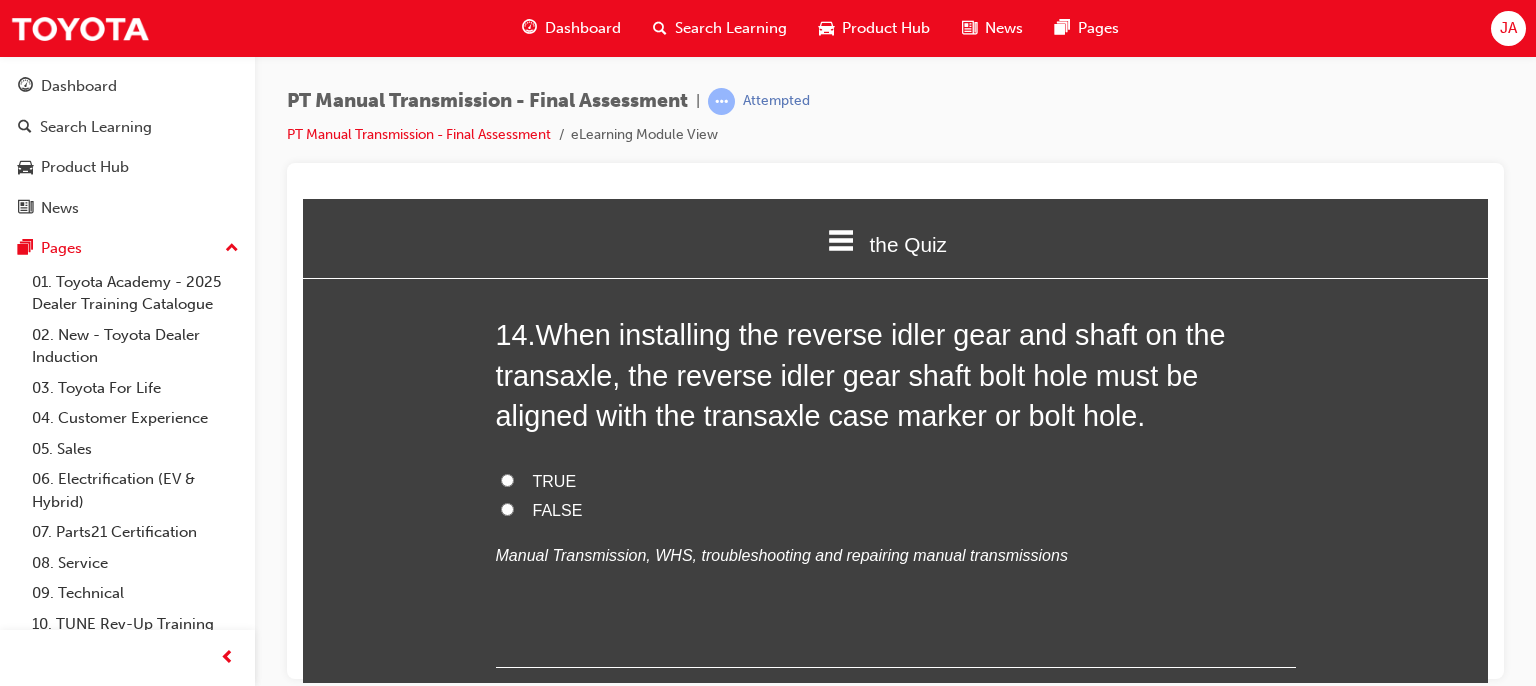 scroll, scrollTop: 6266, scrollLeft: 0, axis: vertical 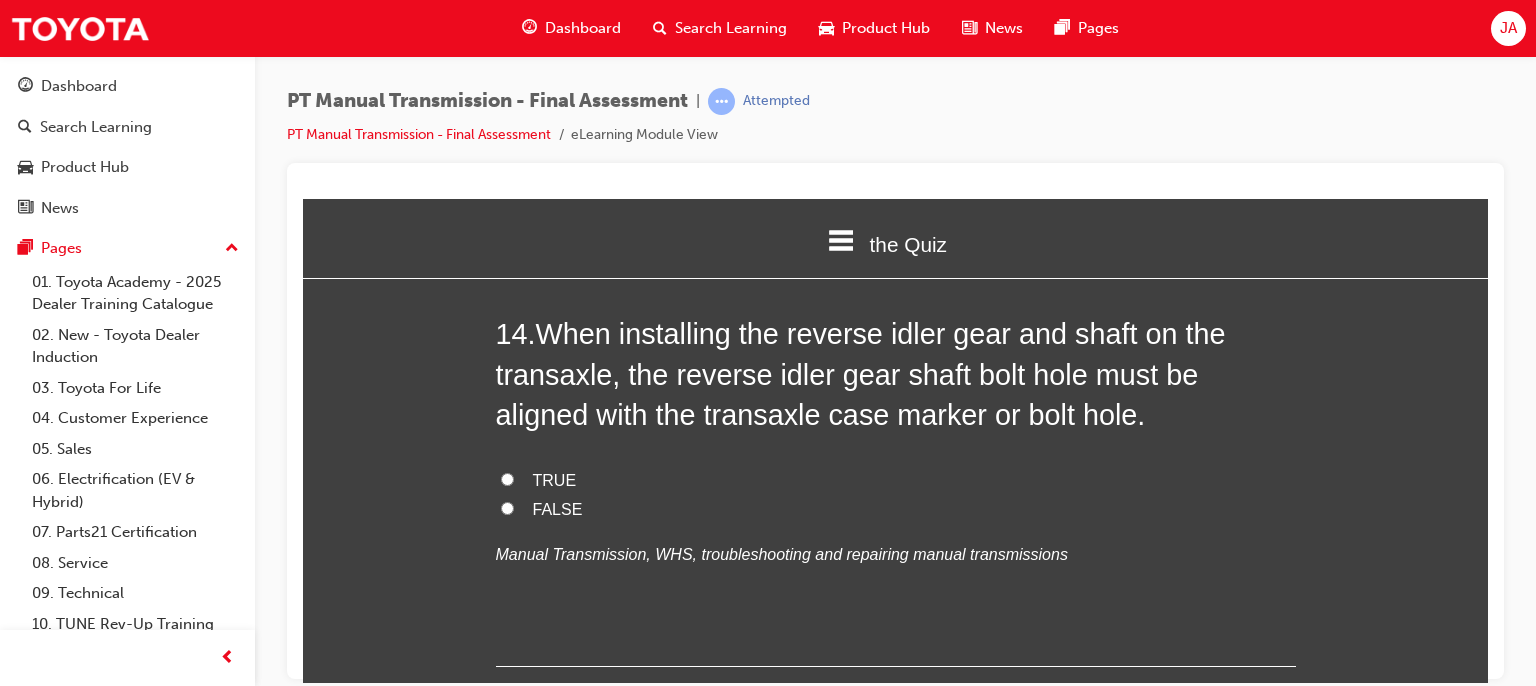 click on "TRUE" at bounding box center [507, 478] 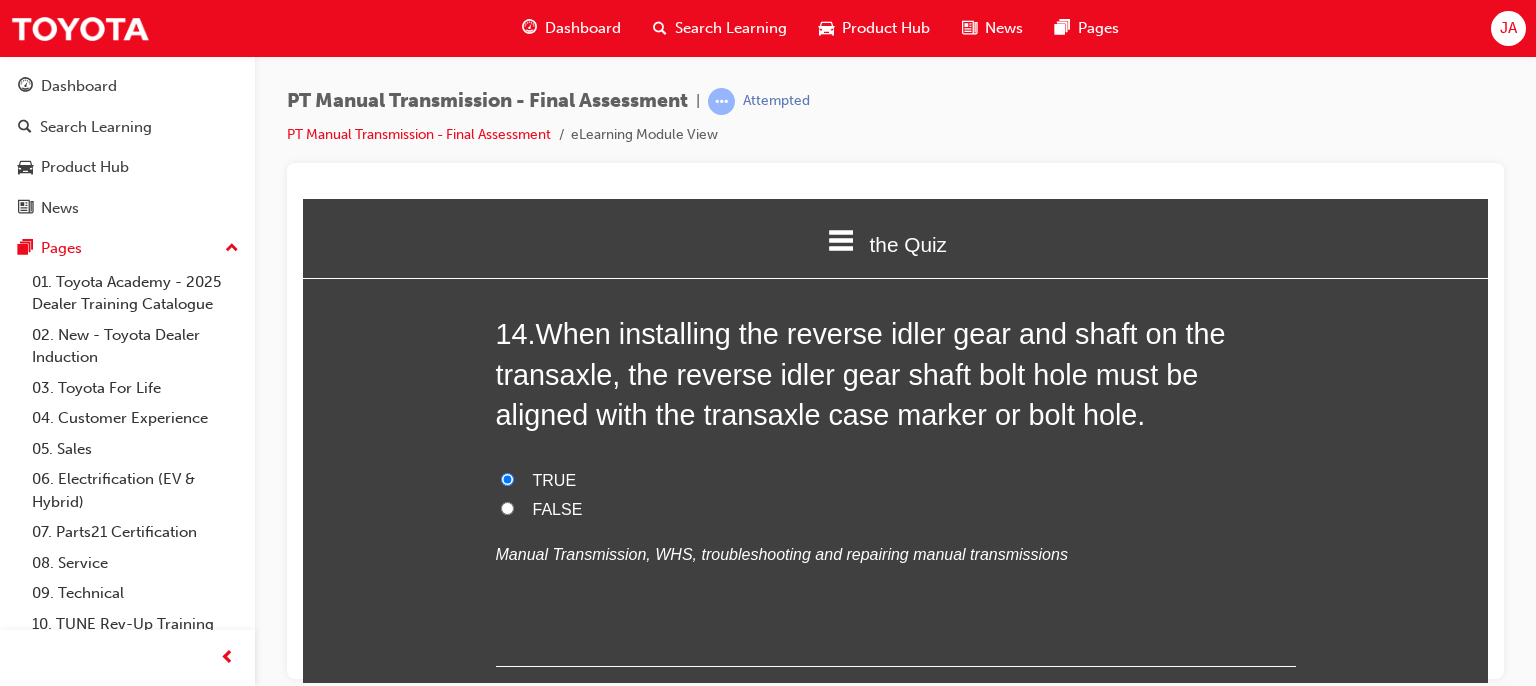radio on "true" 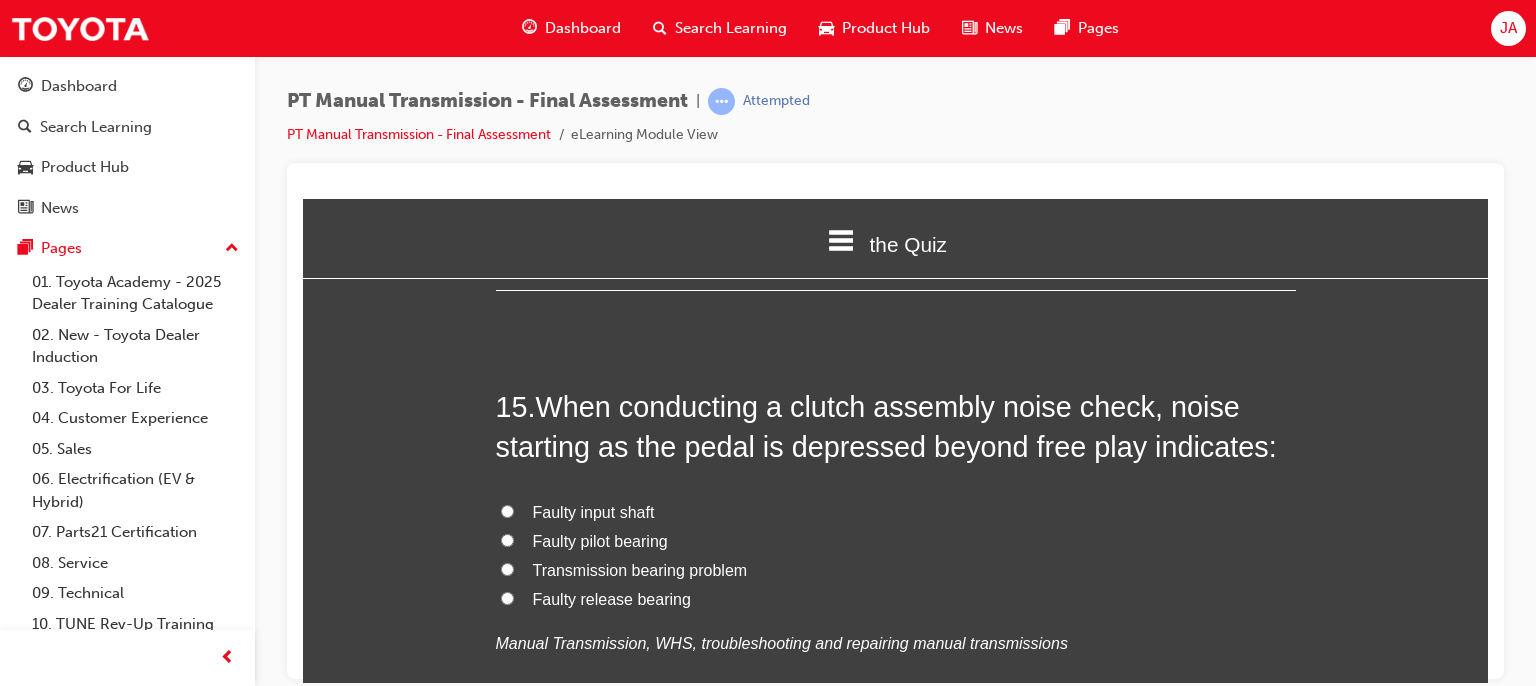 scroll, scrollTop: 6666, scrollLeft: 0, axis: vertical 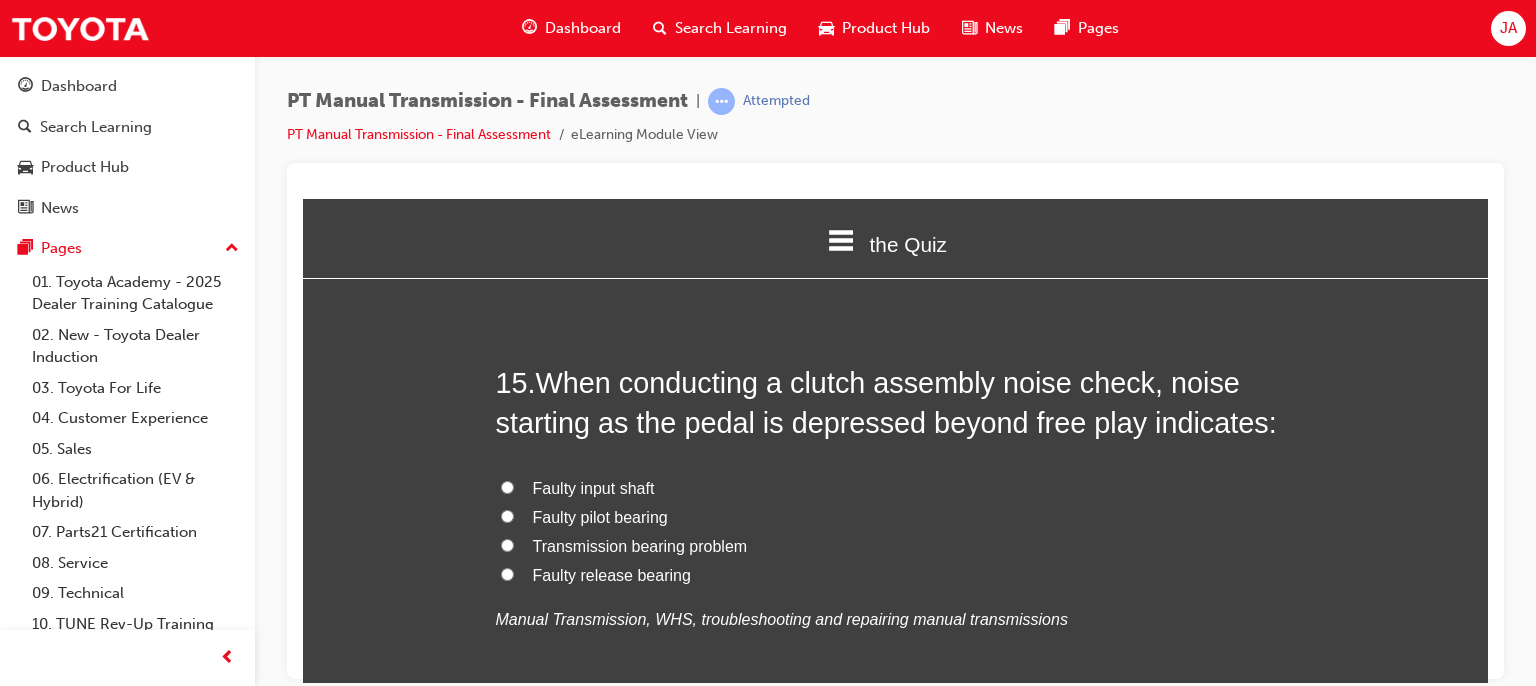 click on "Faulty release bearing" at bounding box center (612, 574) 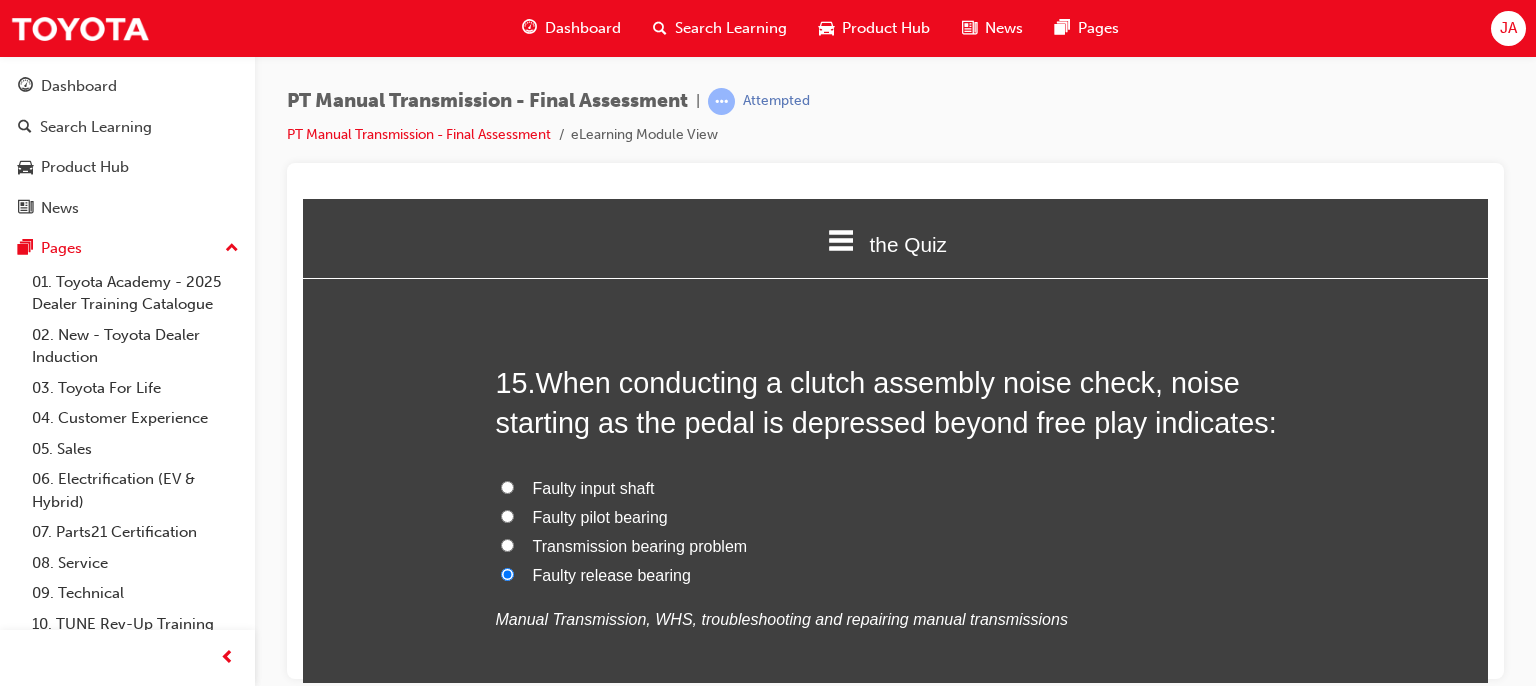 radio on "true" 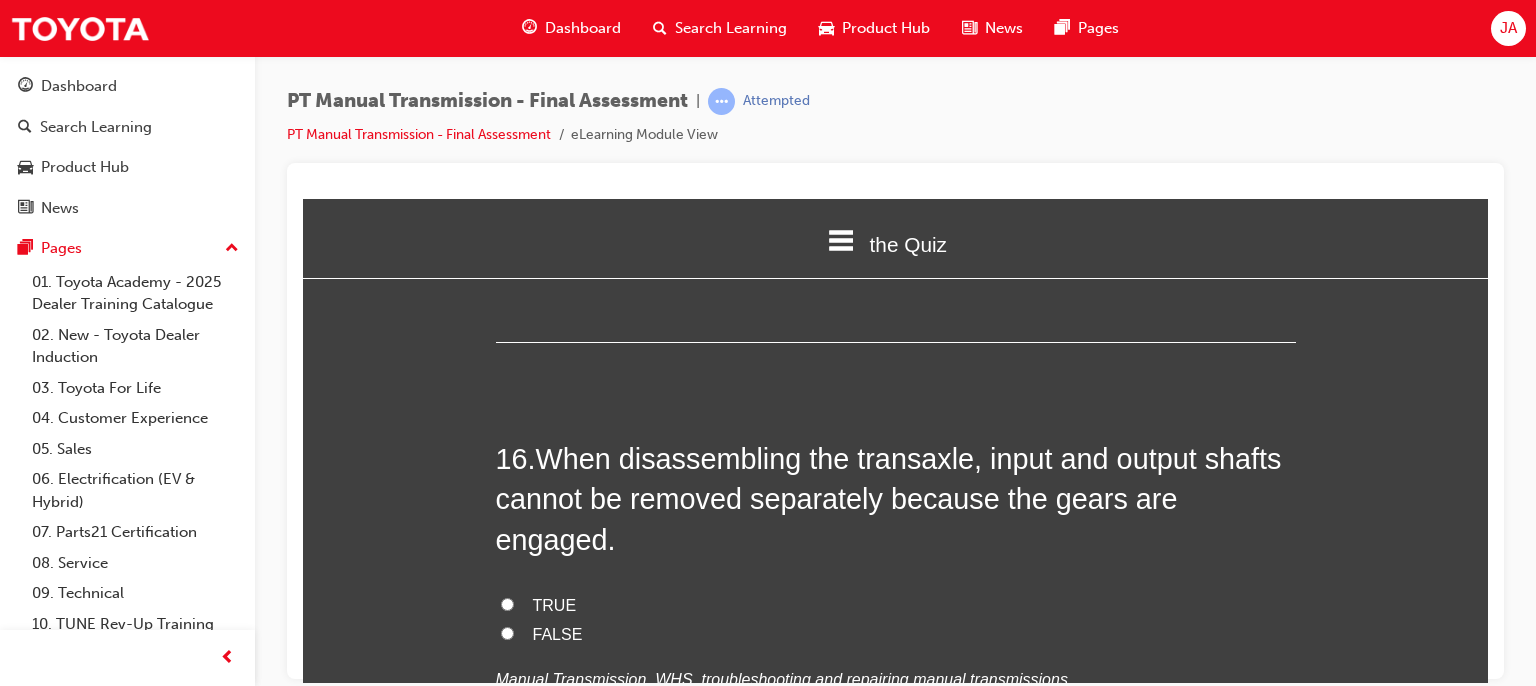 scroll, scrollTop: 7066, scrollLeft: 0, axis: vertical 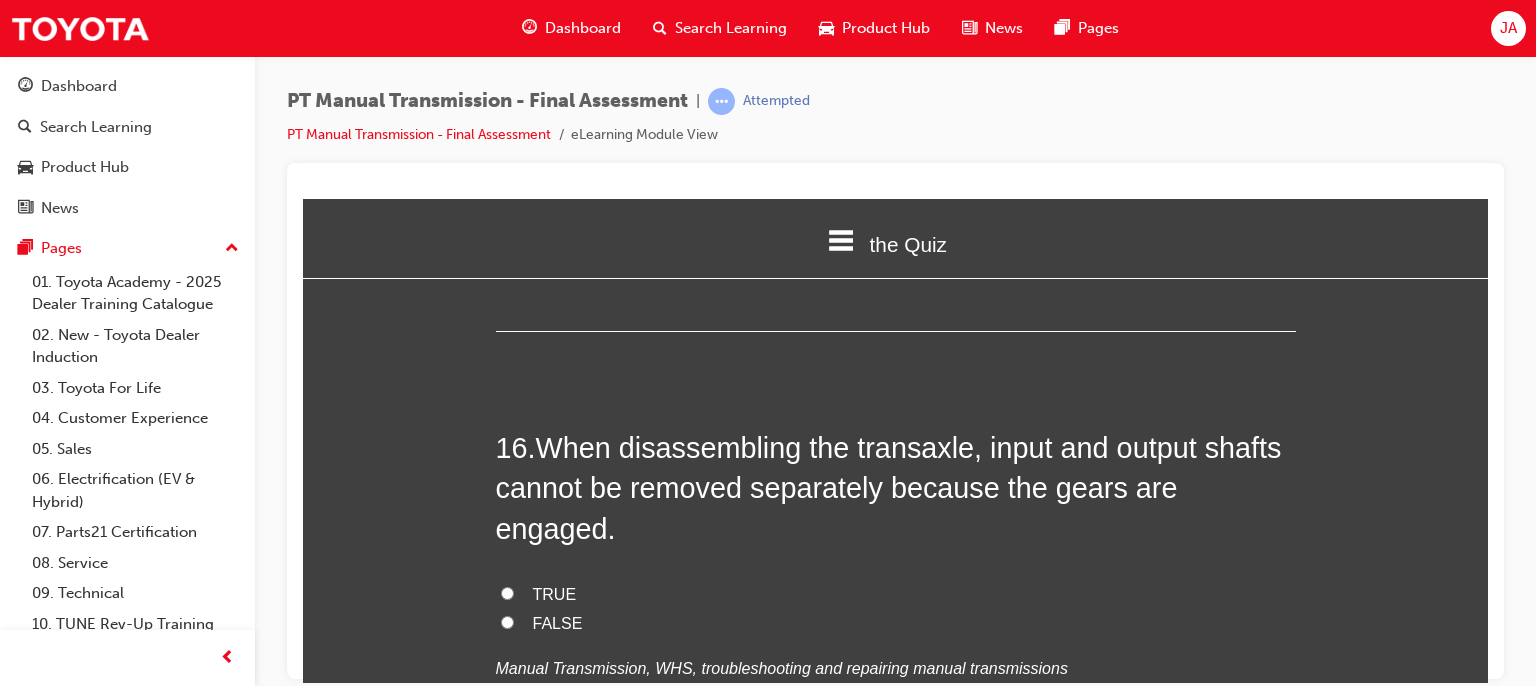 click on "TRUE" at bounding box center (896, 594) 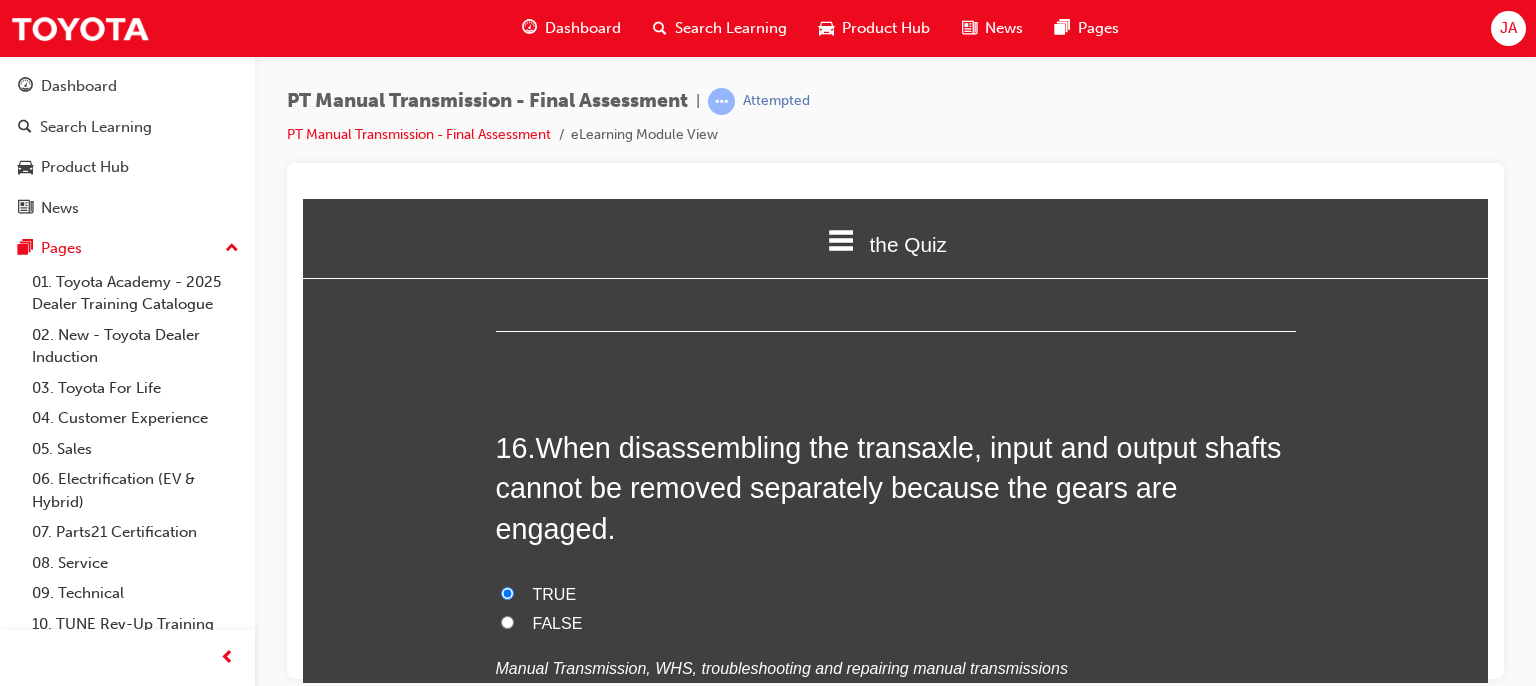 radio on "true" 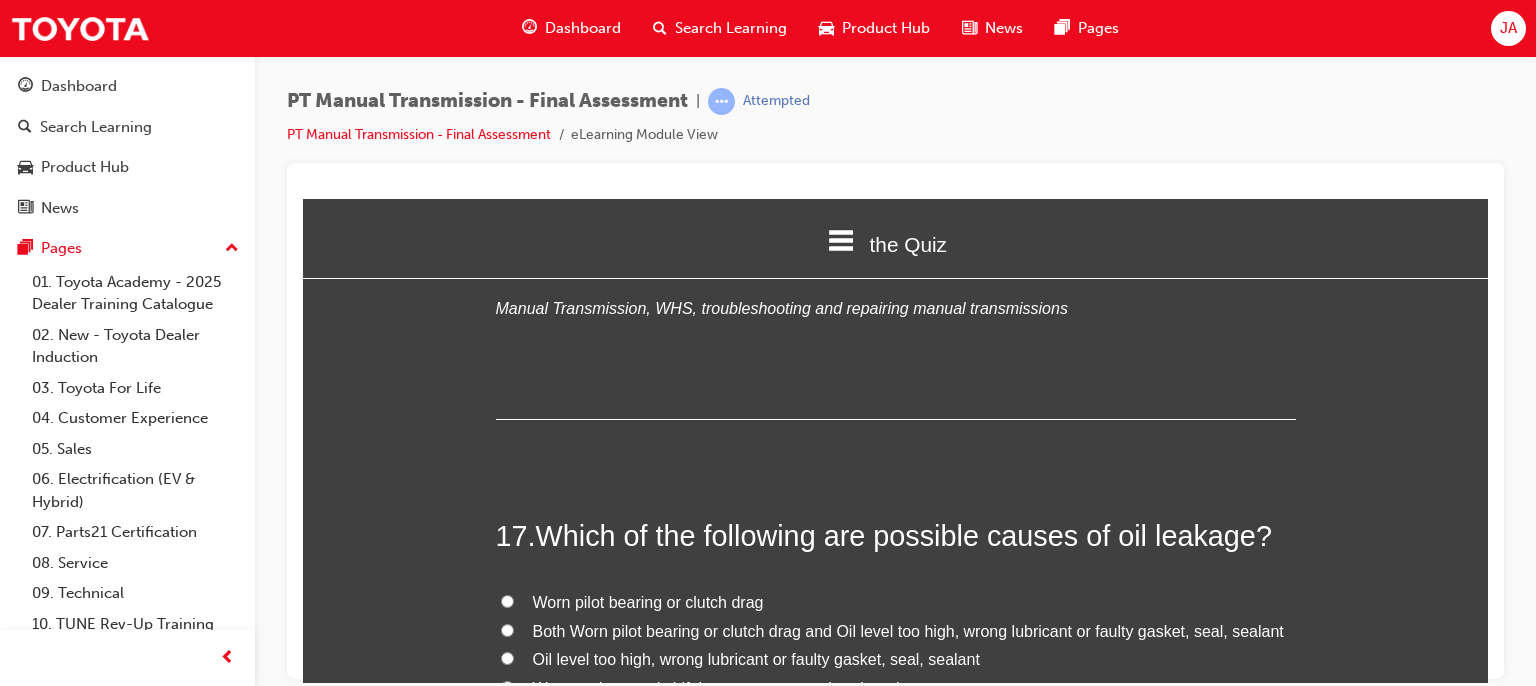 scroll, scrollTop: 7466, scrollLeft: 0, axis: vertical 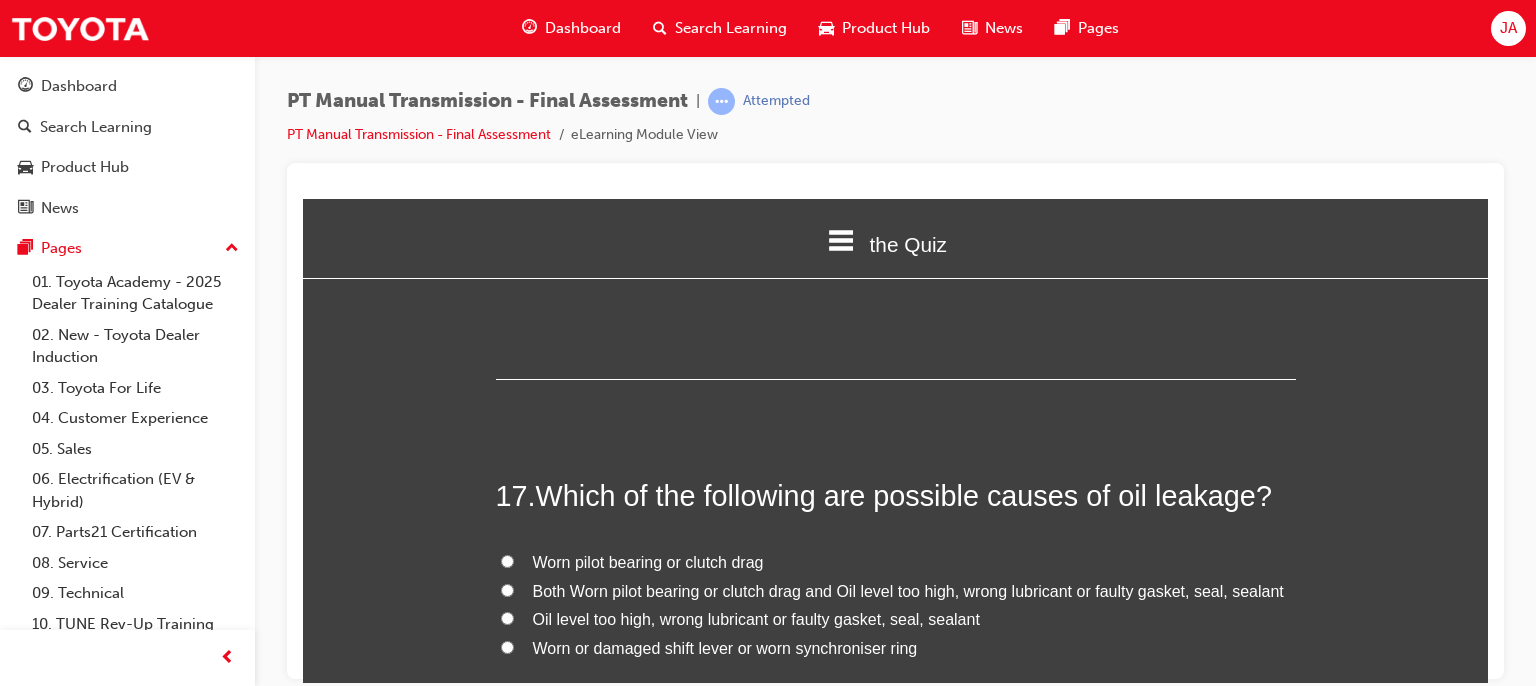 click on "Both Worn pilot bearing or clutch drag and Oil level too high, wrong lubricant or faulty gasket, seal, sealant" at bounding box center (908, 590) 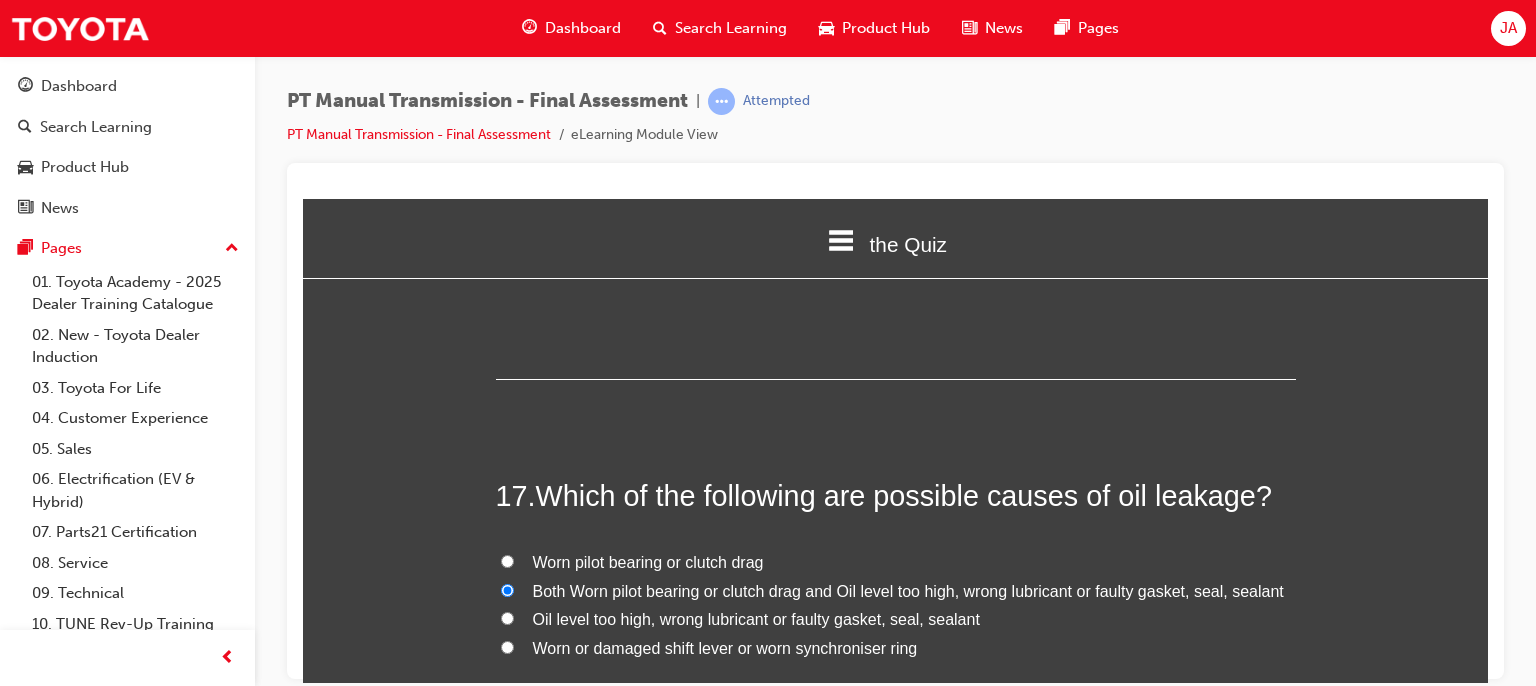 radio on "true" 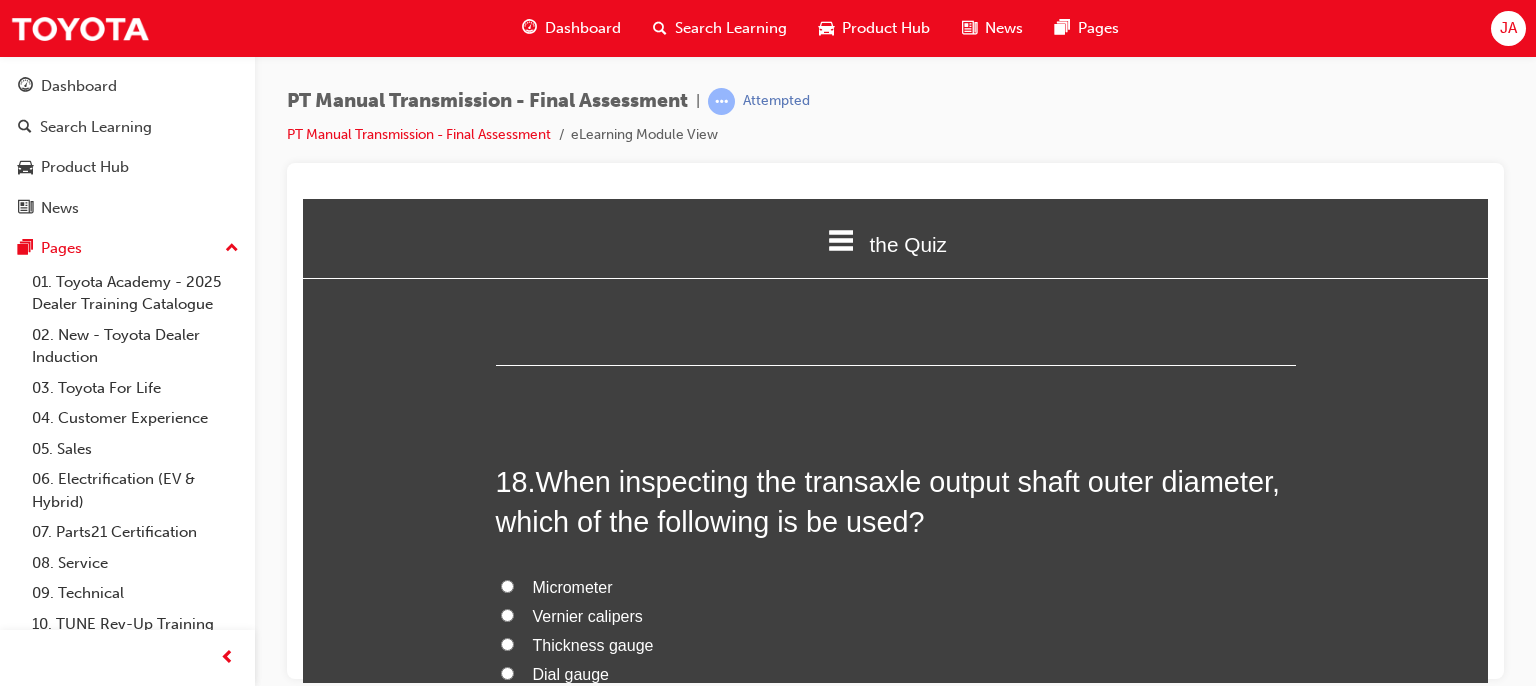 scroll, scrollTop: 7946, scrollLeft: 0, axis: vertical 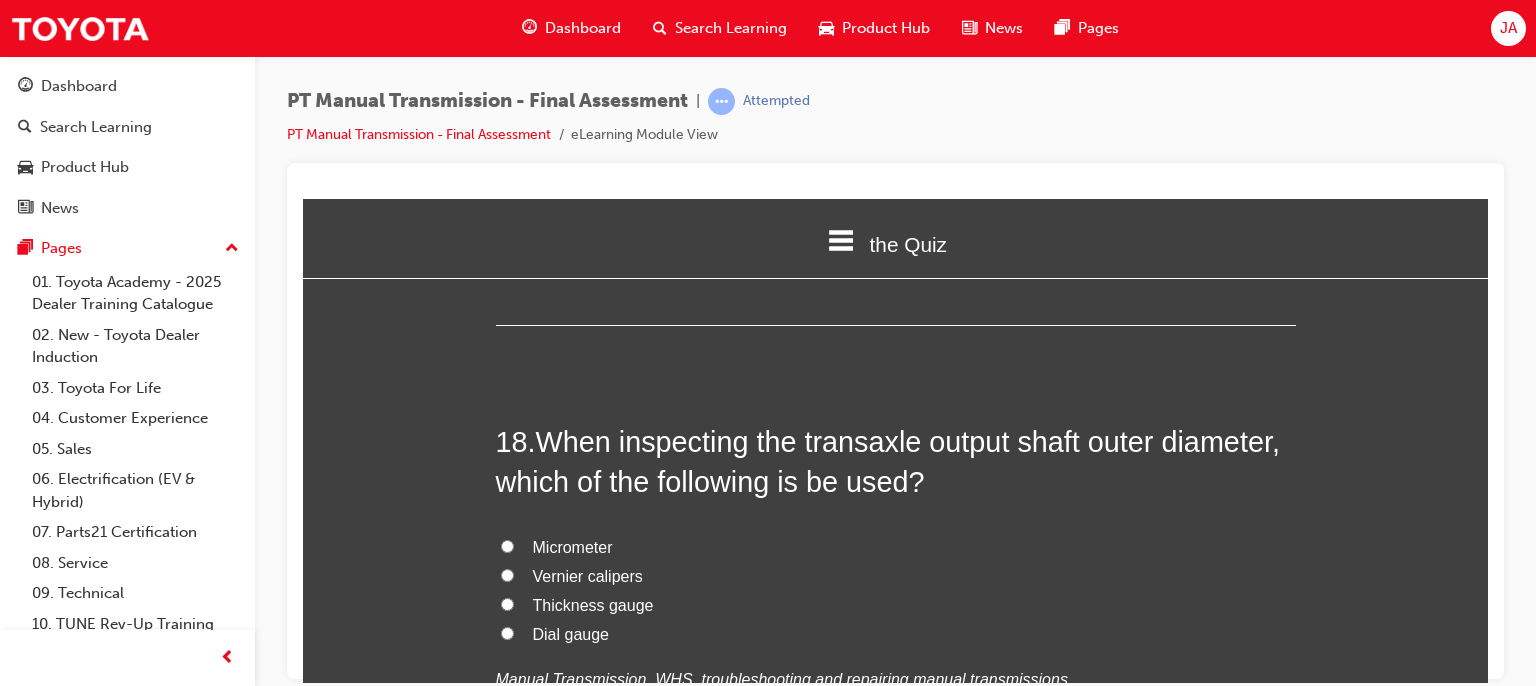 click on "Micrometer" at bounding box center (896, 547) 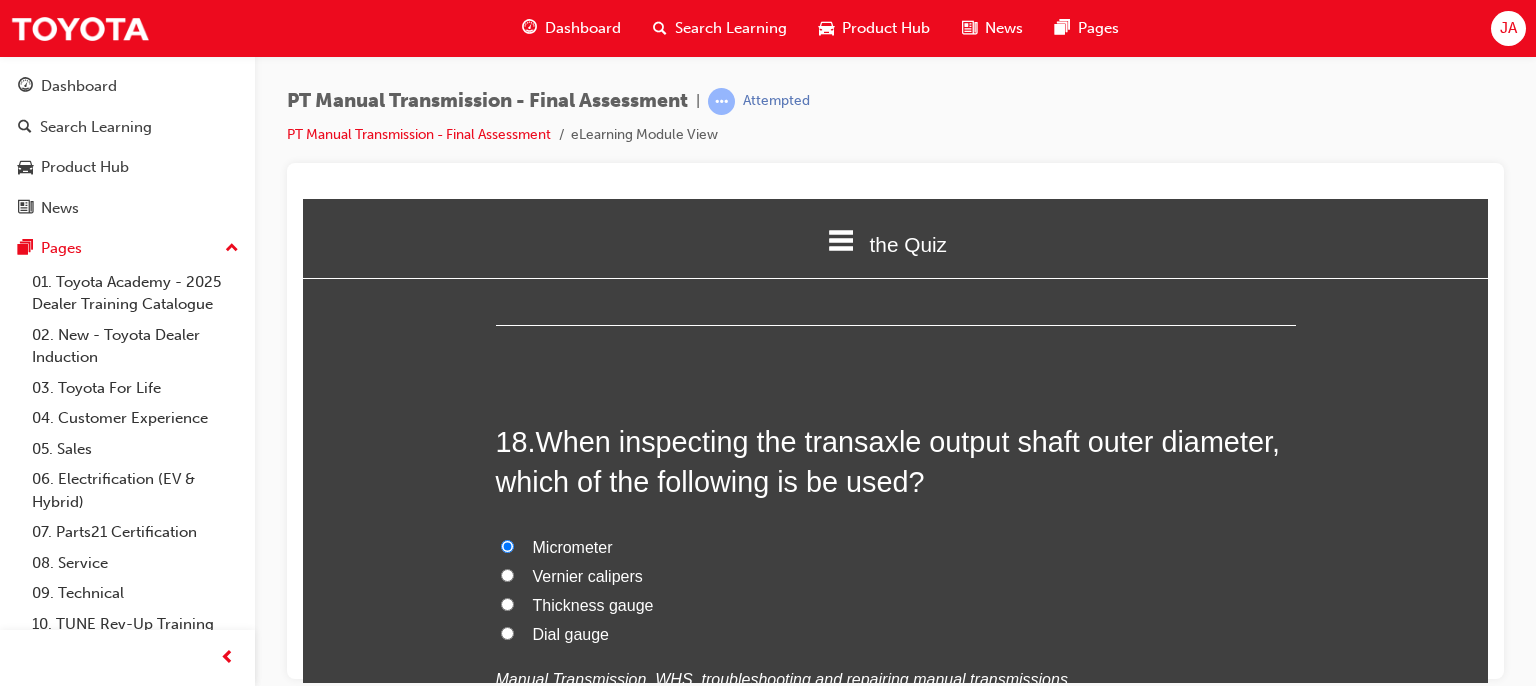 radio on "true" 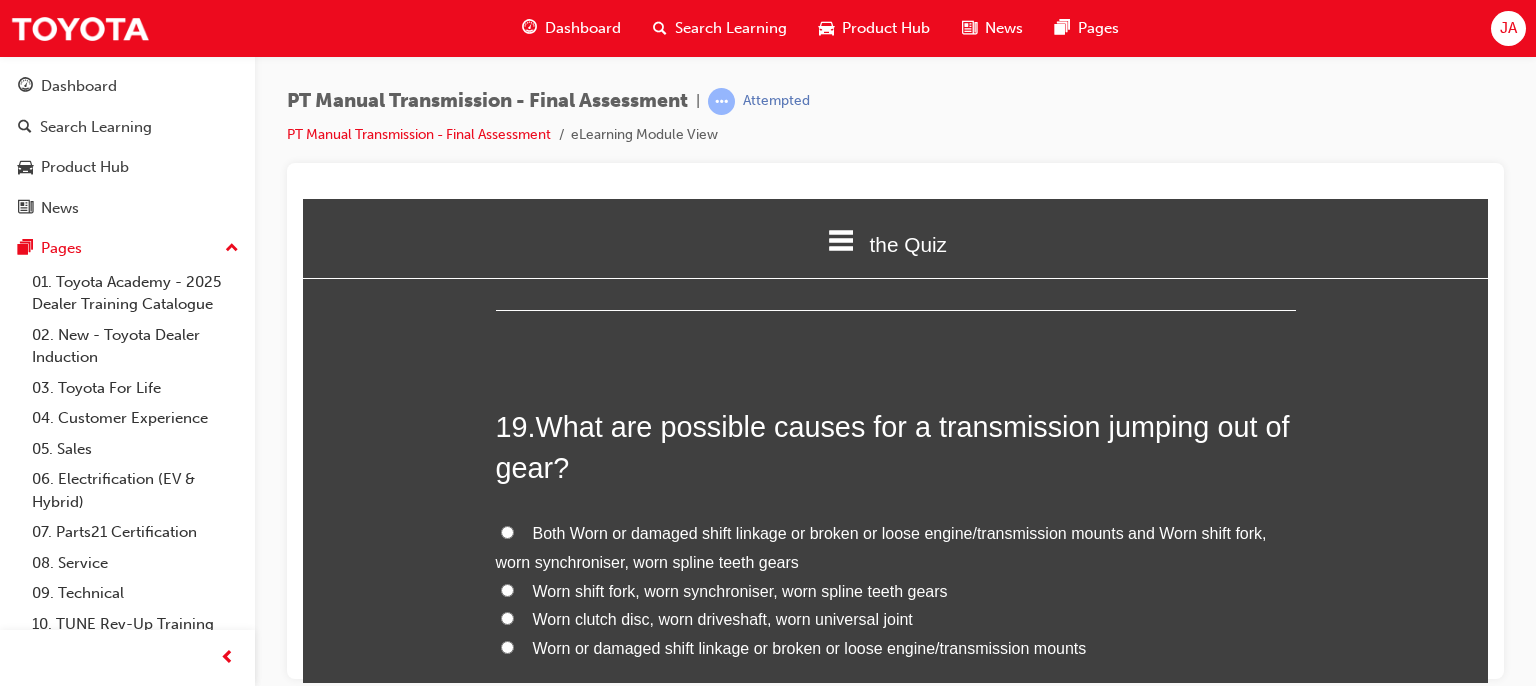 scroll, scrollTop: 8466, scrollLeft: 0, axis: vertical 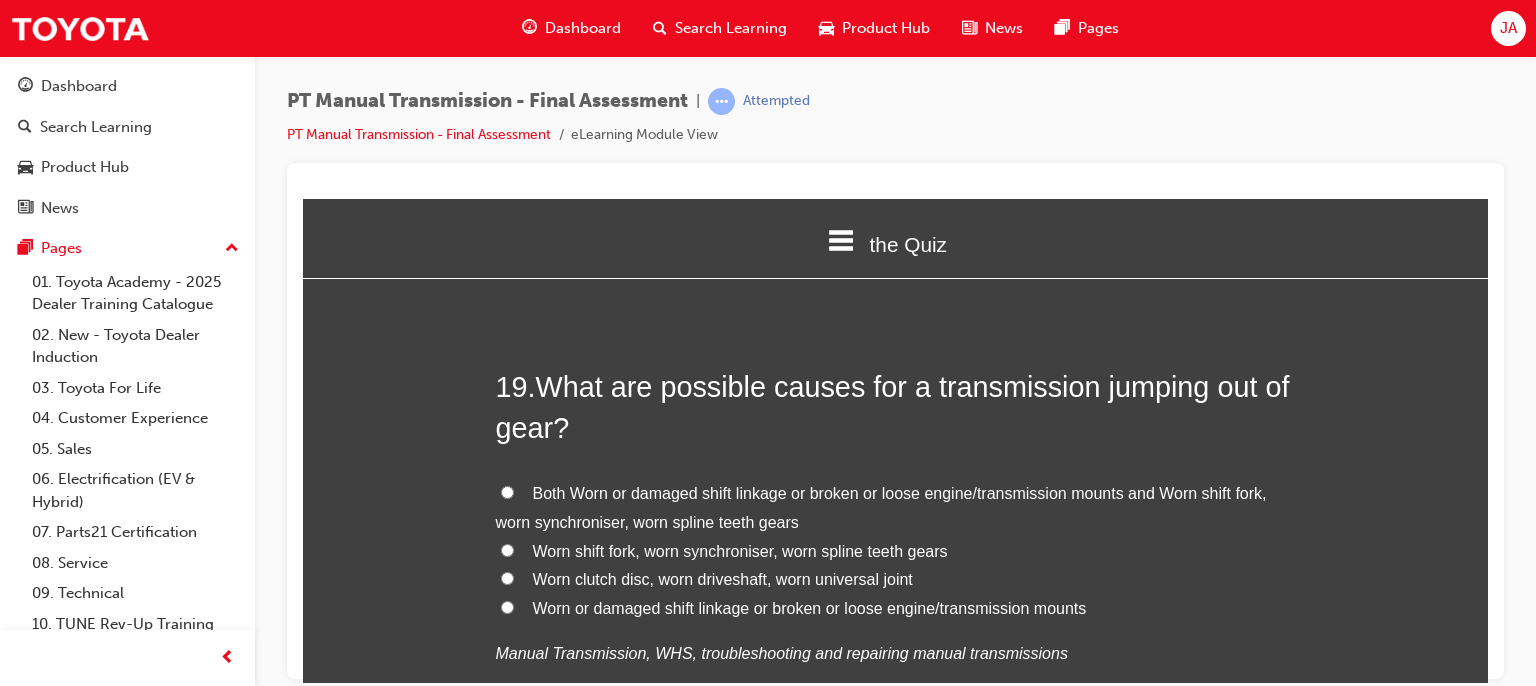 click on "Both Worn or damaged shift linkage or broken or loose engine/transmission mounts and Worn shift fork, worn synchroniser, worn spline teeth gears" at bounding box center [881, 507] 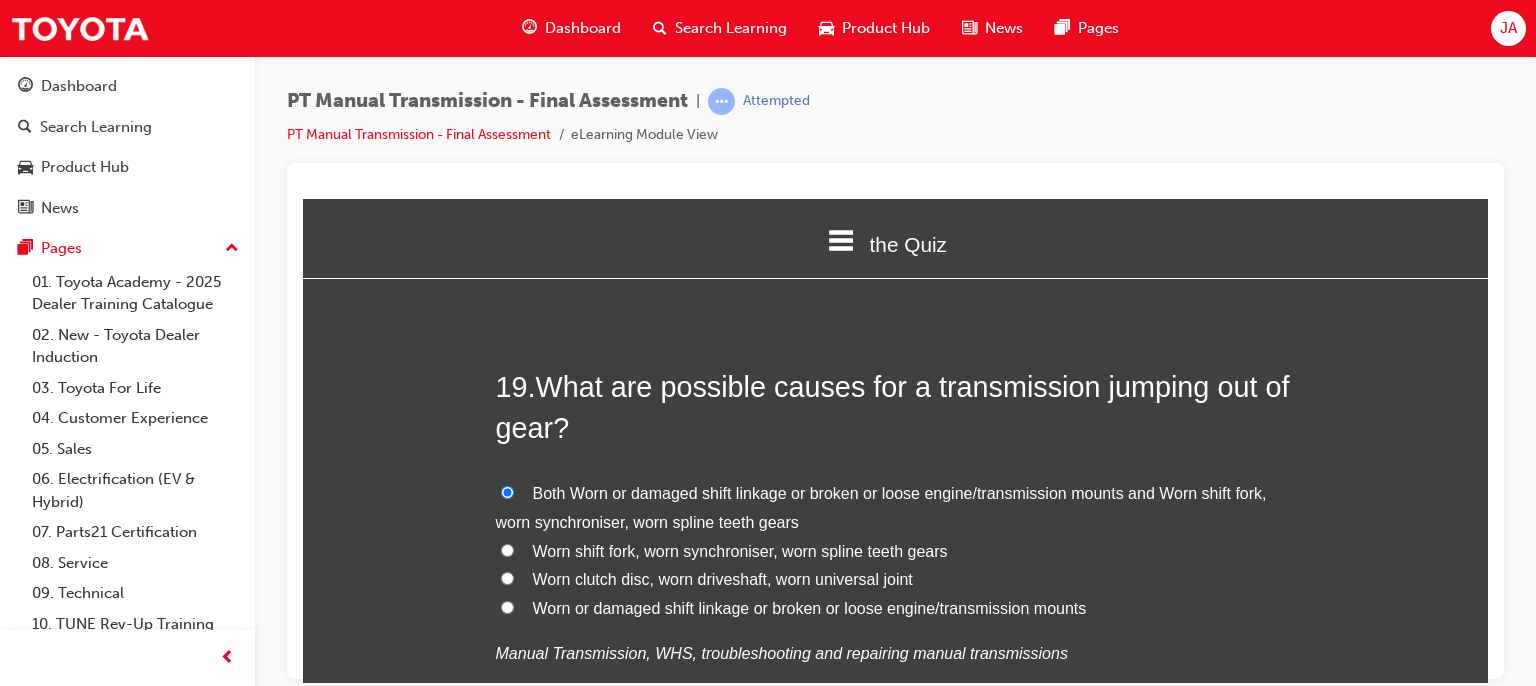 radio on "true" 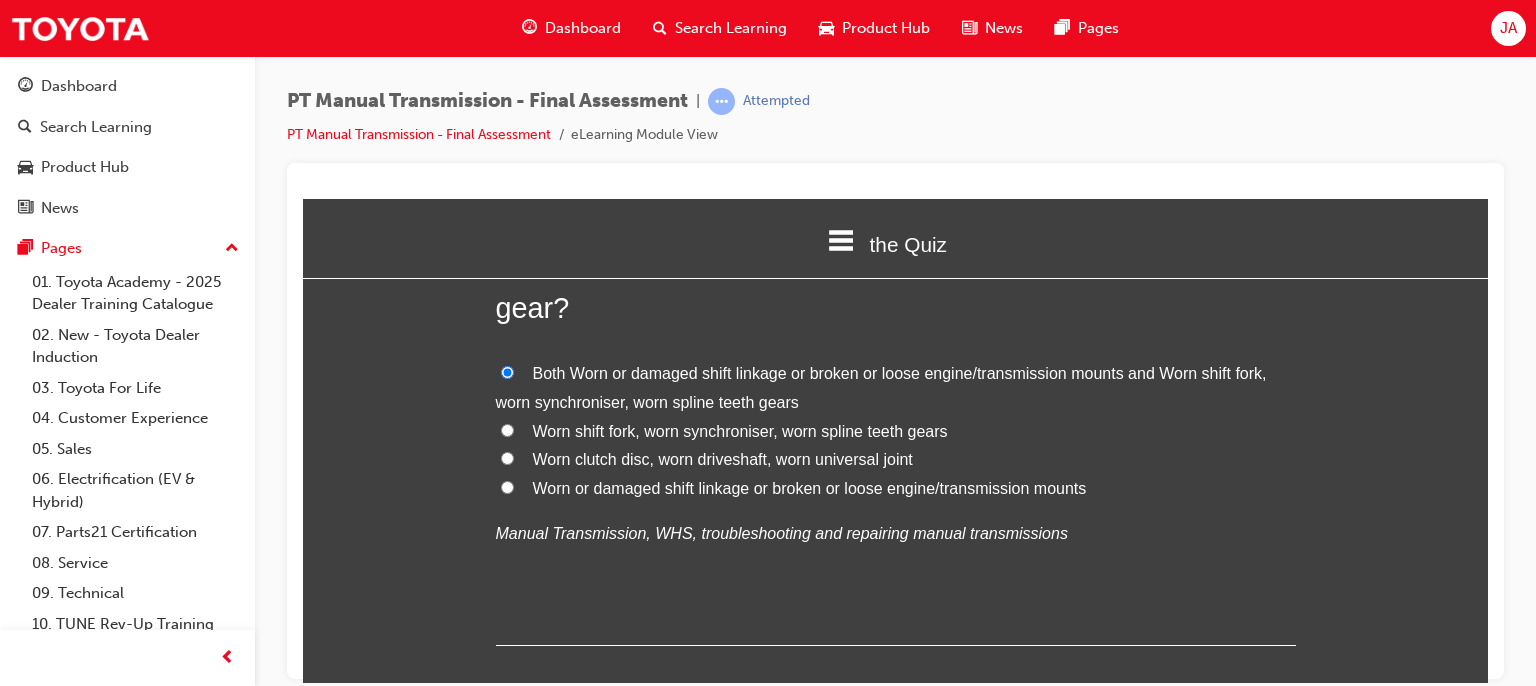 scroll, scrollTop: 8656, scrollLeft: 0, axis: vertical 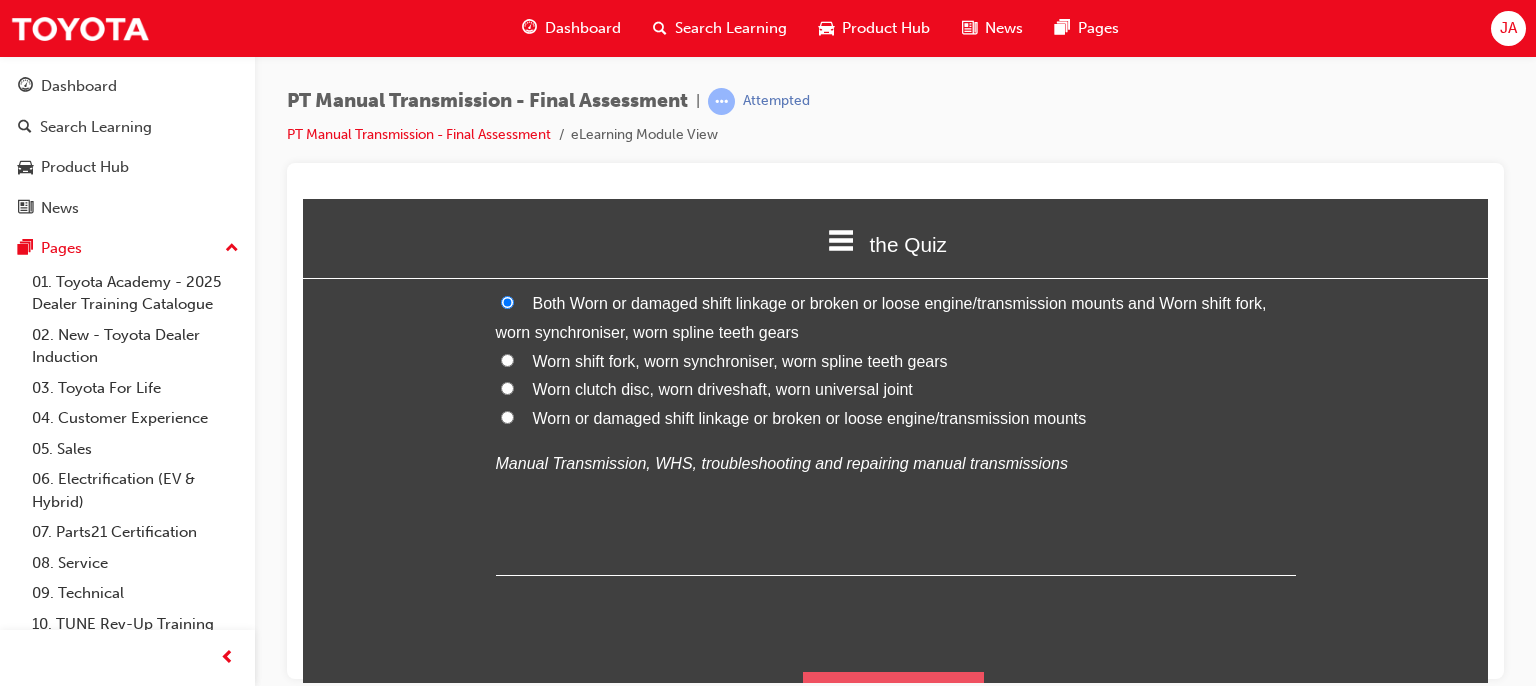 click on "Submit Answers" at bounding box center [894, 699] 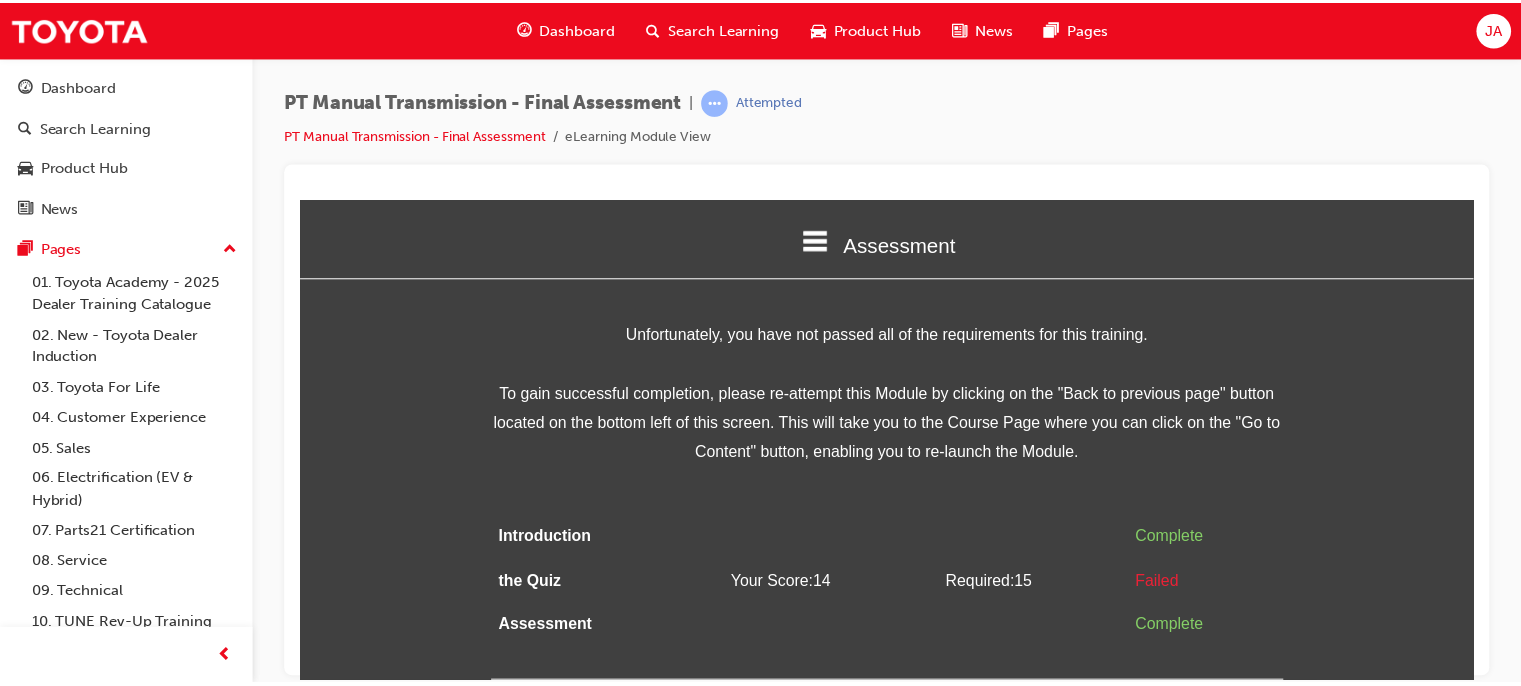 scroll, scrollTop: 0, scrollLeft: 0, axis: both 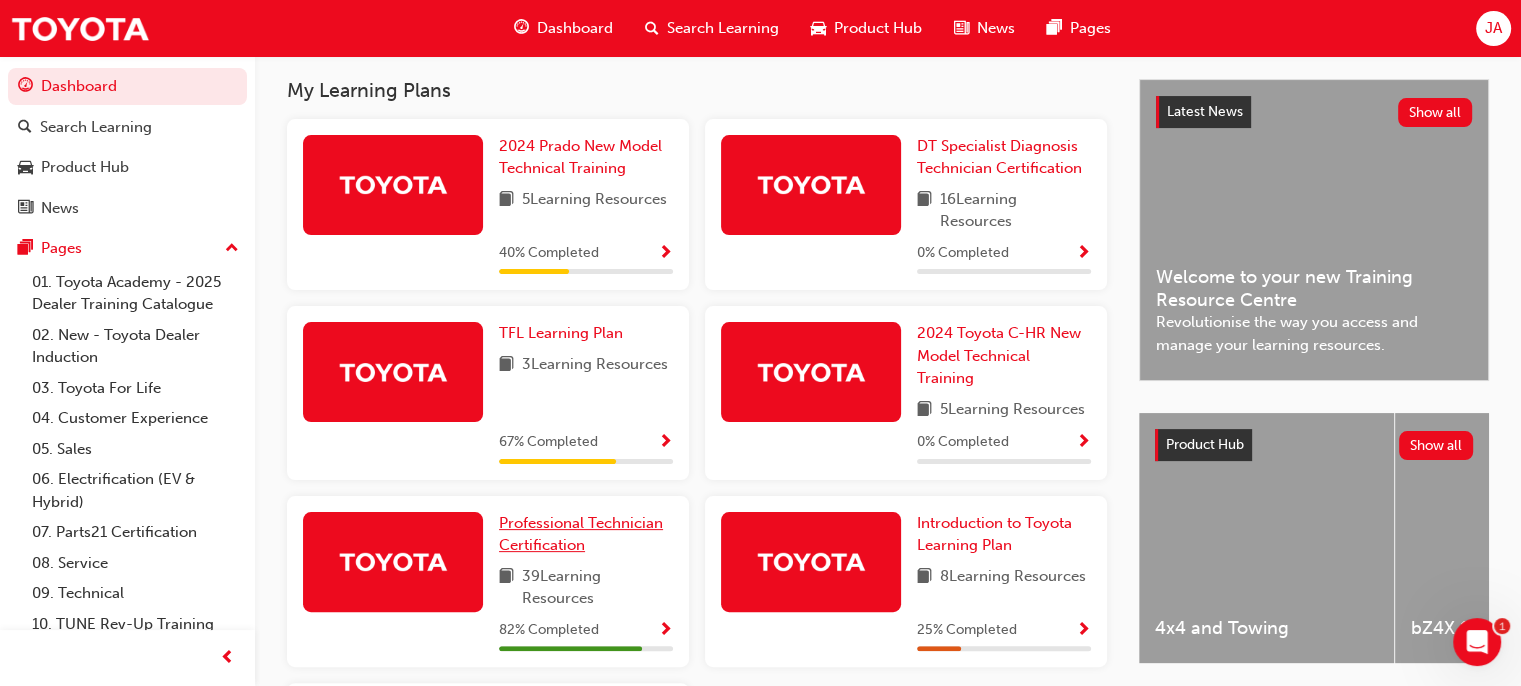 click on "Professional Technician Certification" at bounding box center [581, 534] 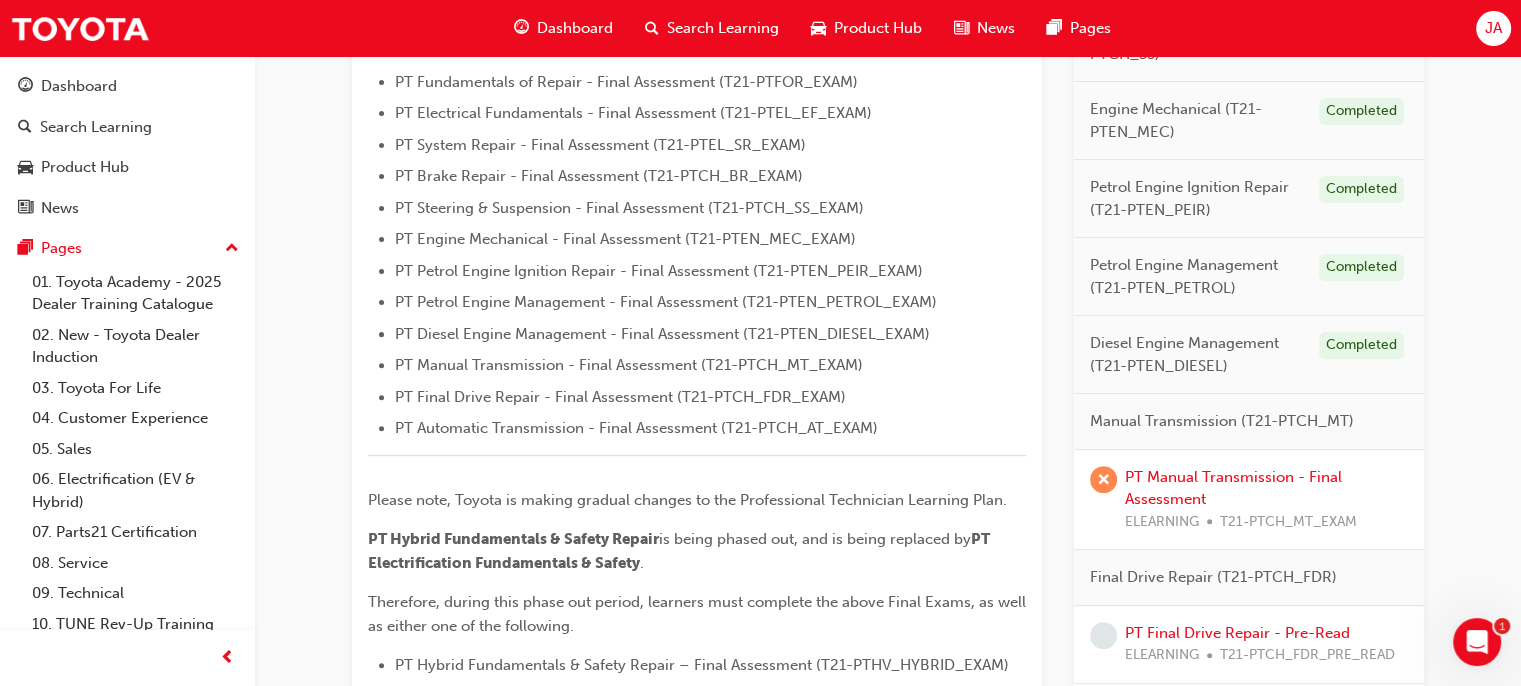 scroll, scrollTop: 628, scrollLeft: 0, axis: vertical 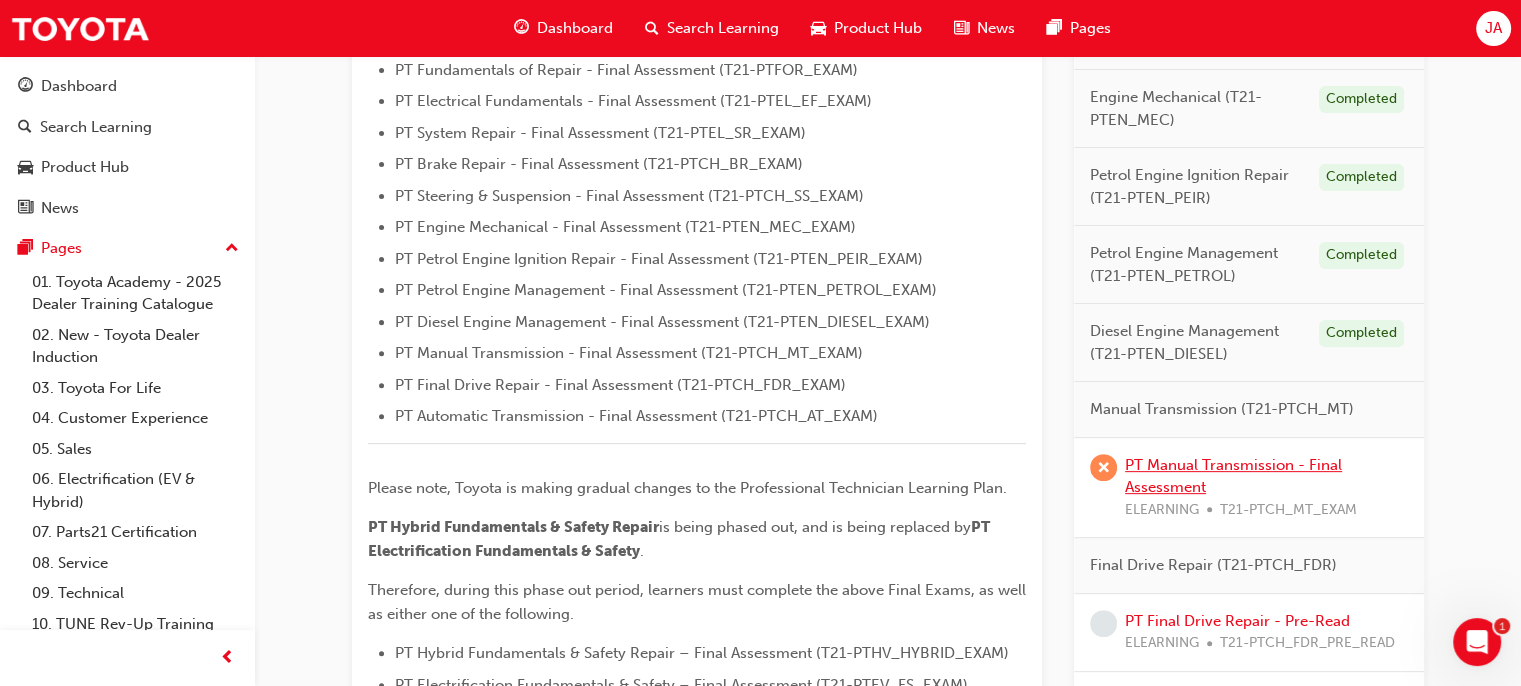 click on "PT Manual Transmission - Final Assessment" at bounding box center (1233, 476) 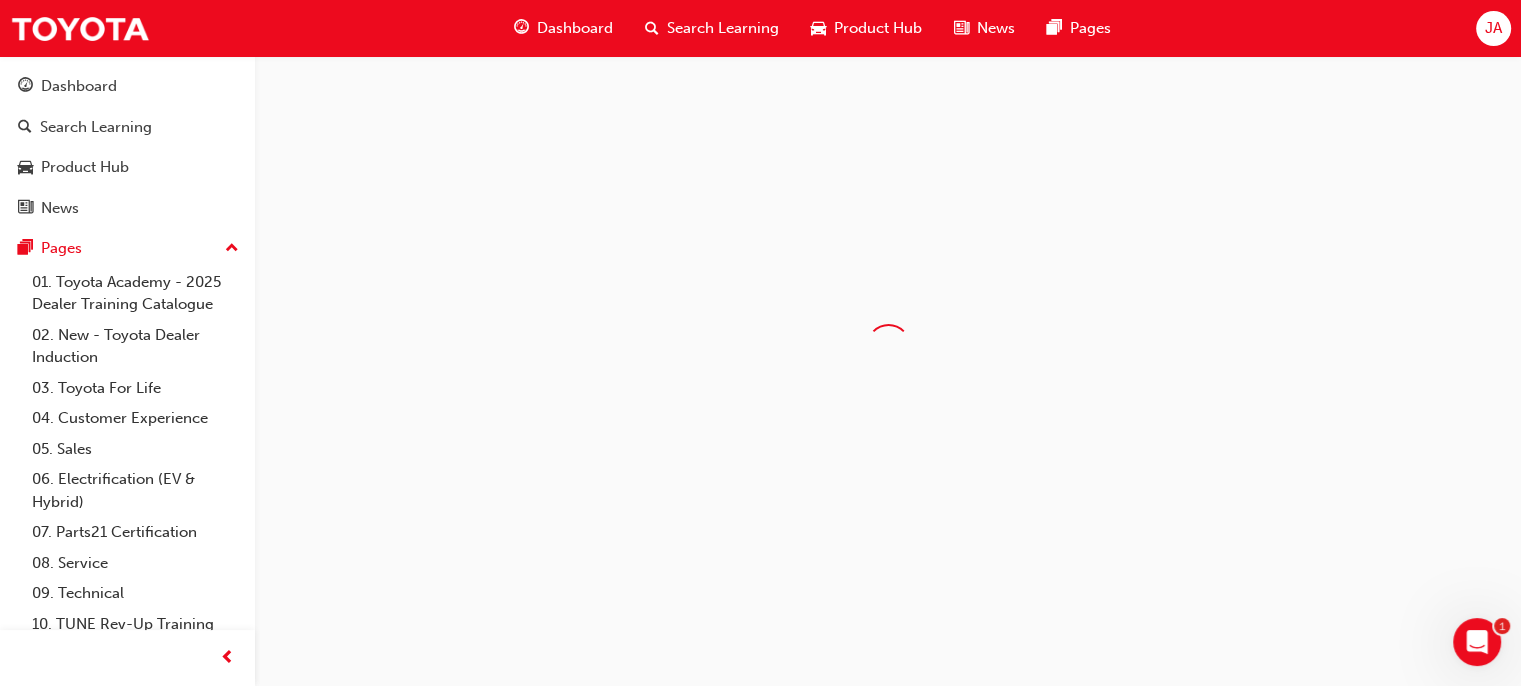 scroll, scrollTop: 0, scrollLeft: 0, axis: both 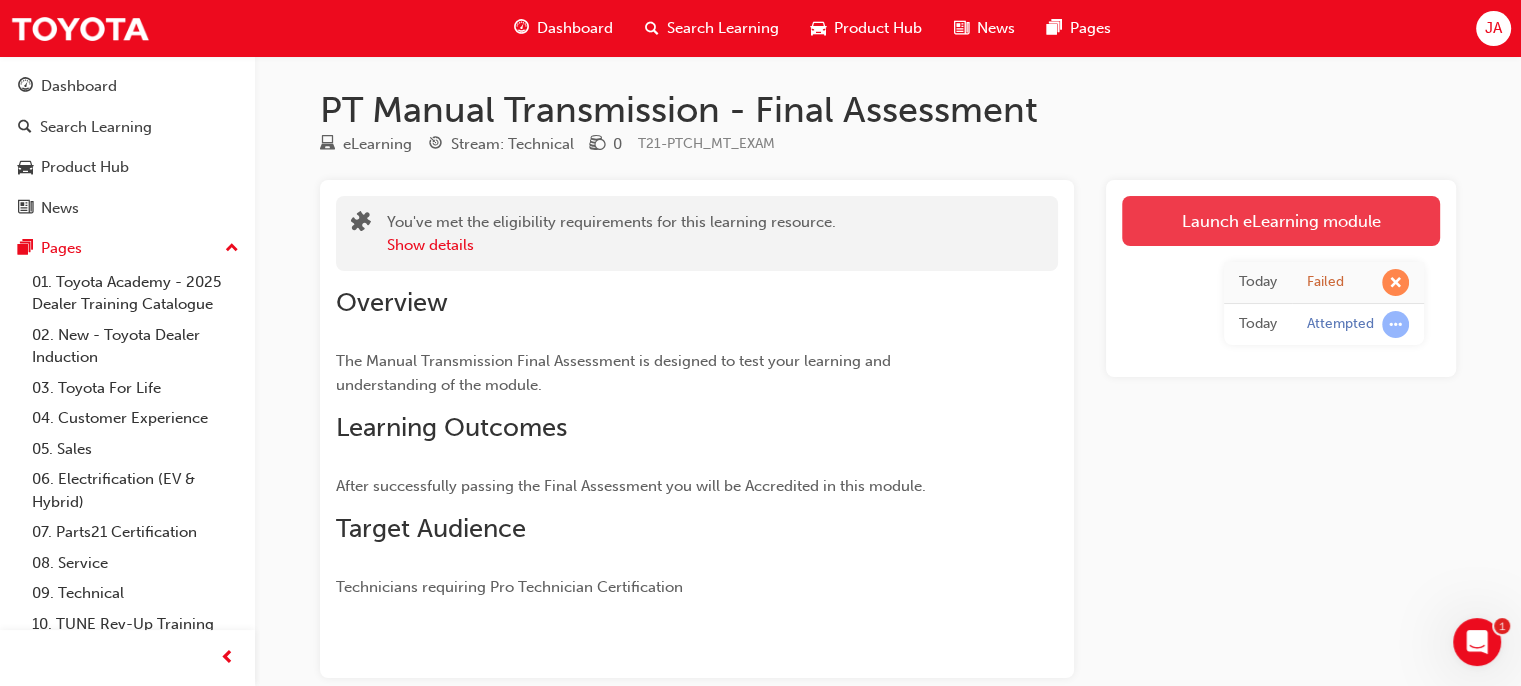 click on "Launch eLearning module" at bounding box center [1281, 221] 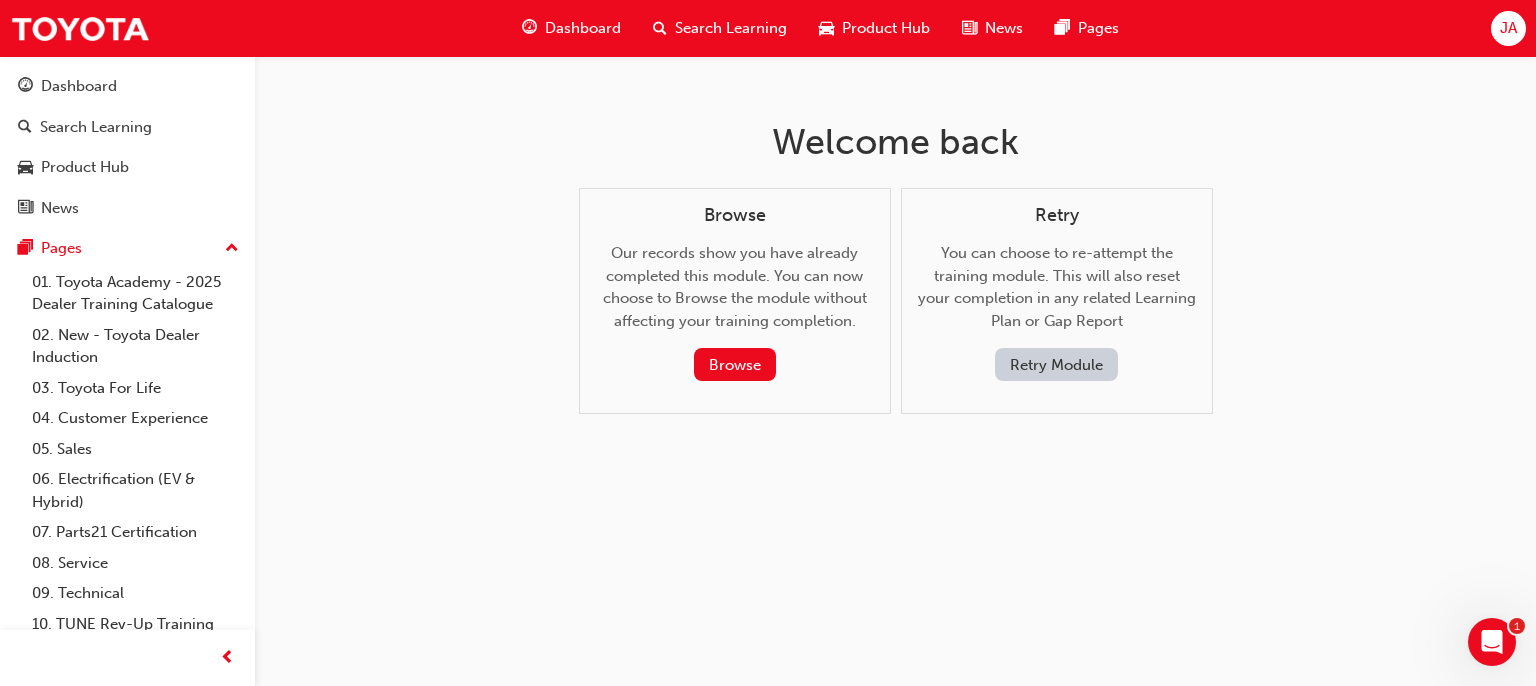 click on "Retry Module" at bounding box center [1056, 364] 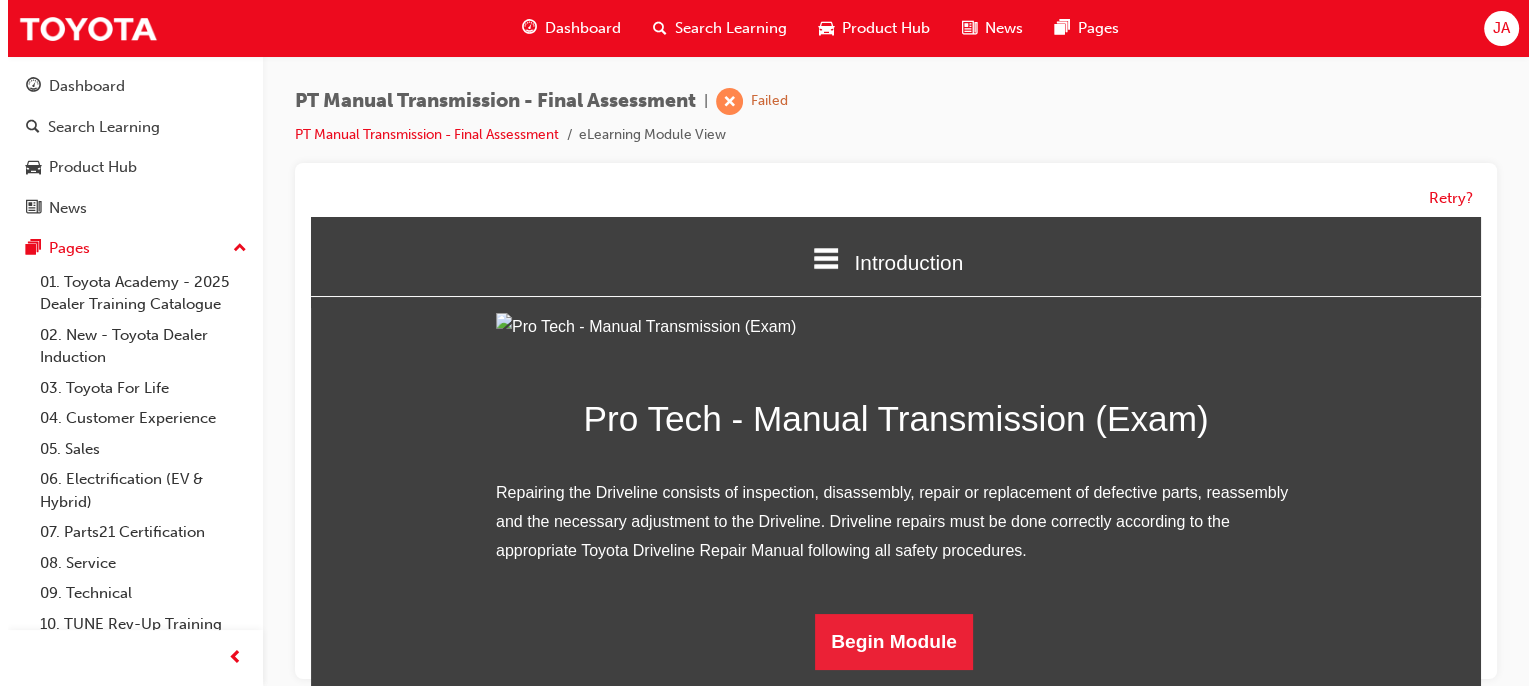 scroll, scrollTop: 0, scrollLeft: 0, axis: both 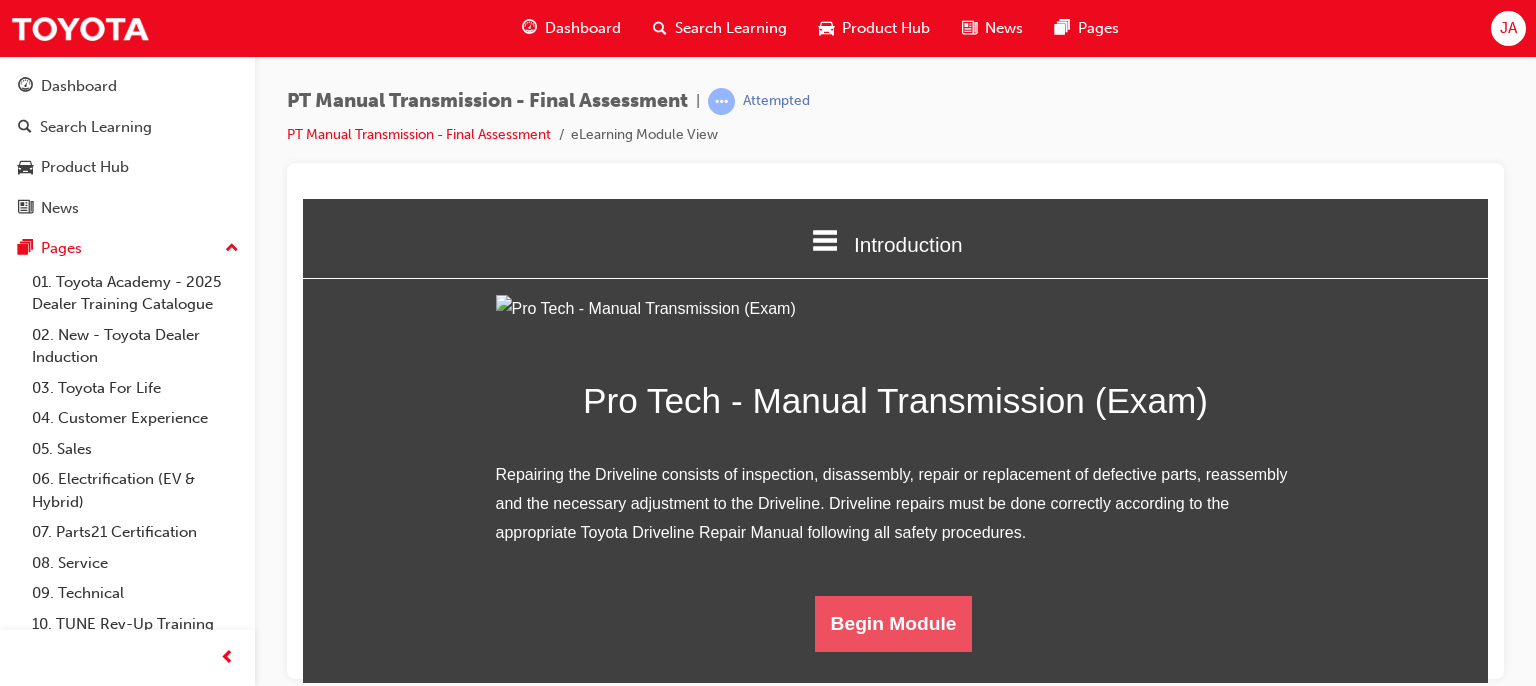 click on "Begin Module" at bounding box center (894, 623) 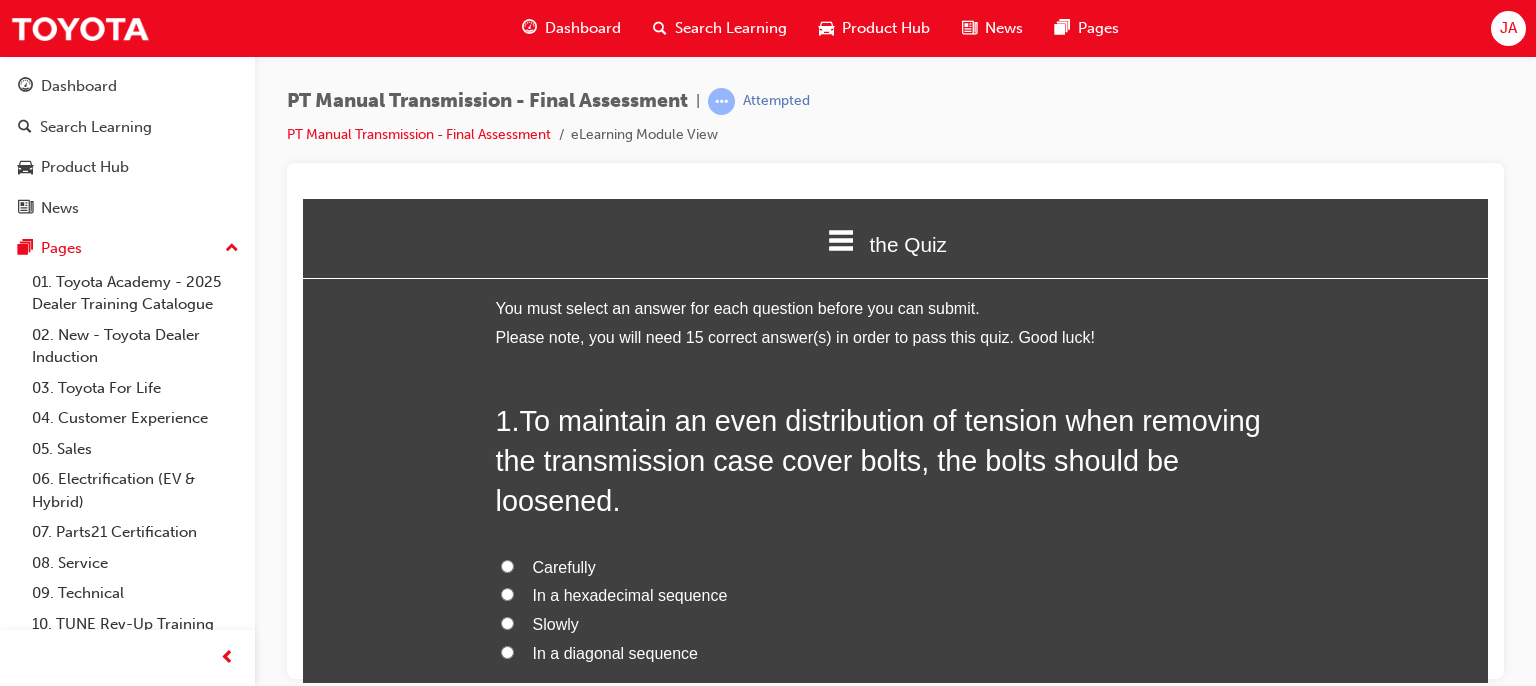 click on "In a diagonal sequence" at bounding box center [615, 652] 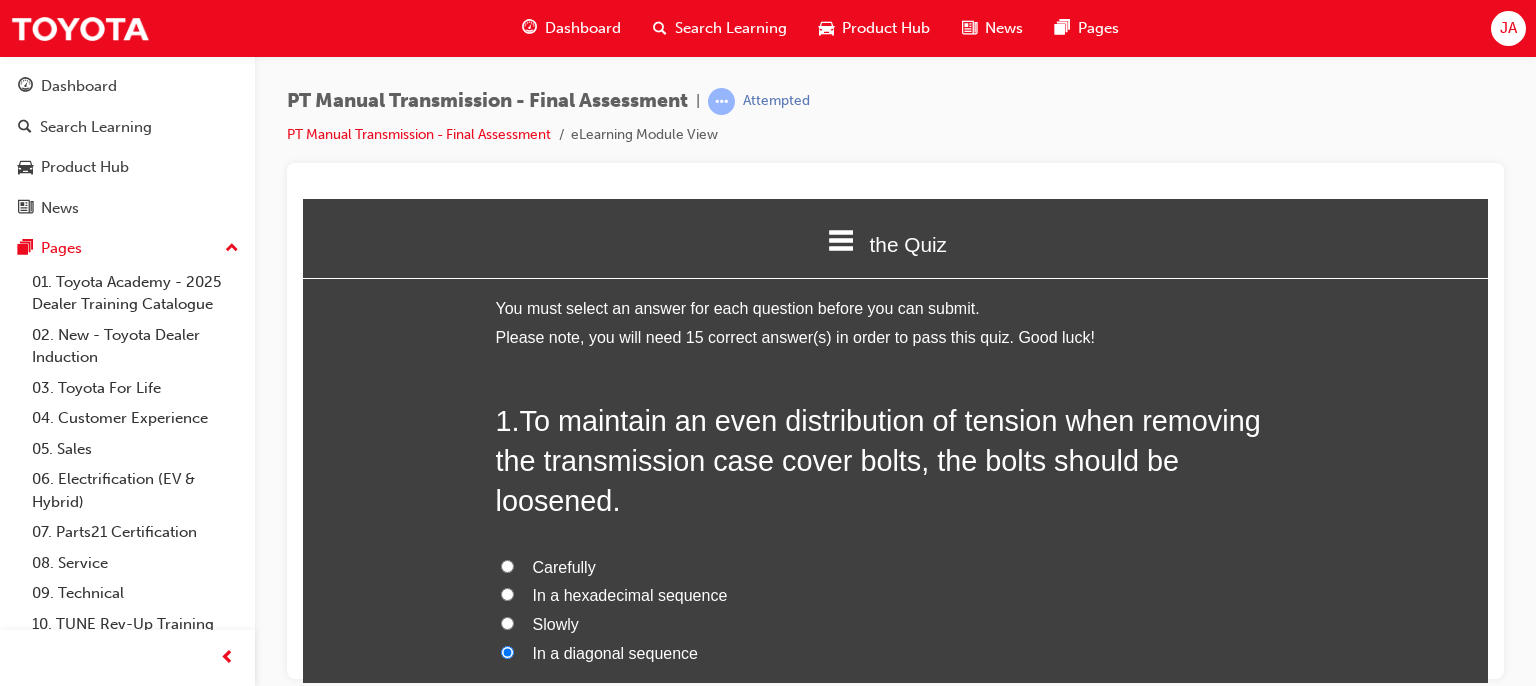 radio on "true" 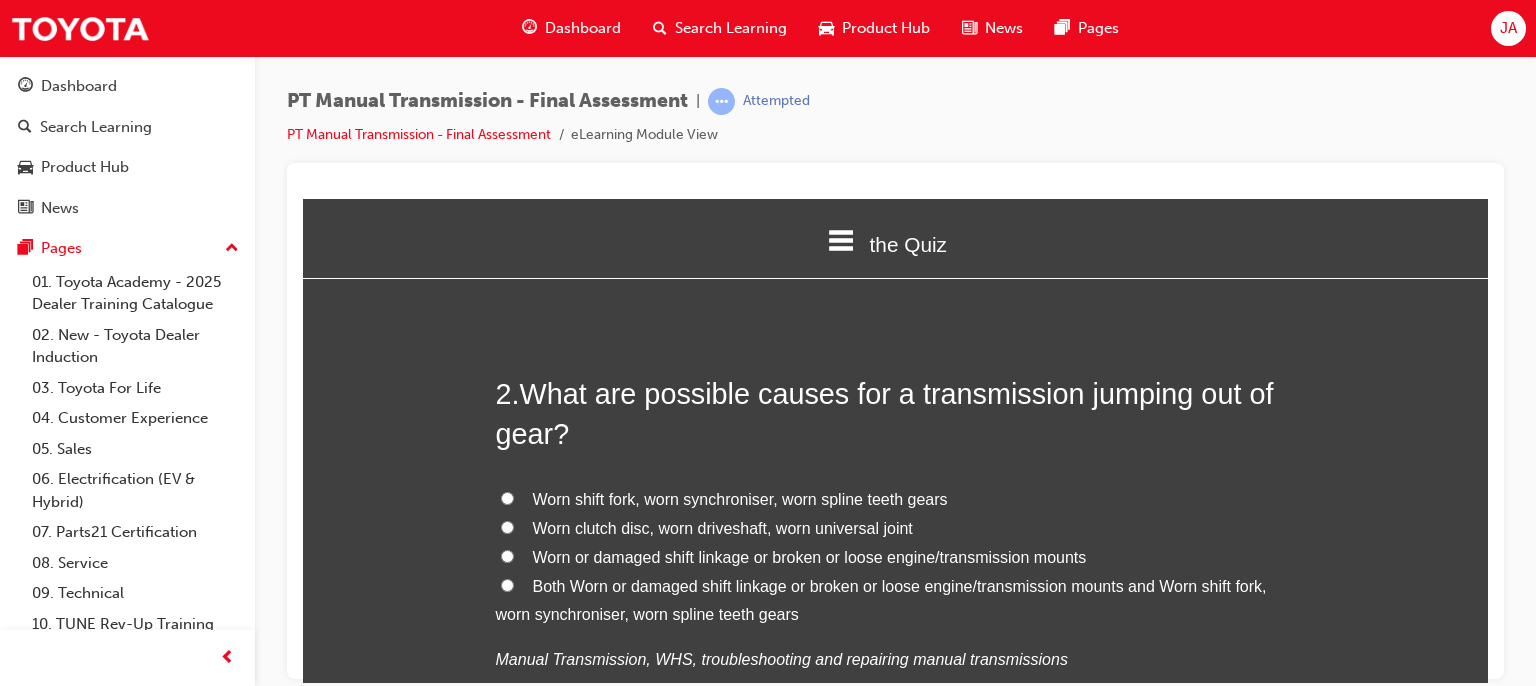 scroll, scrollTop: 573, scrollLeft: 0, axis: vertical 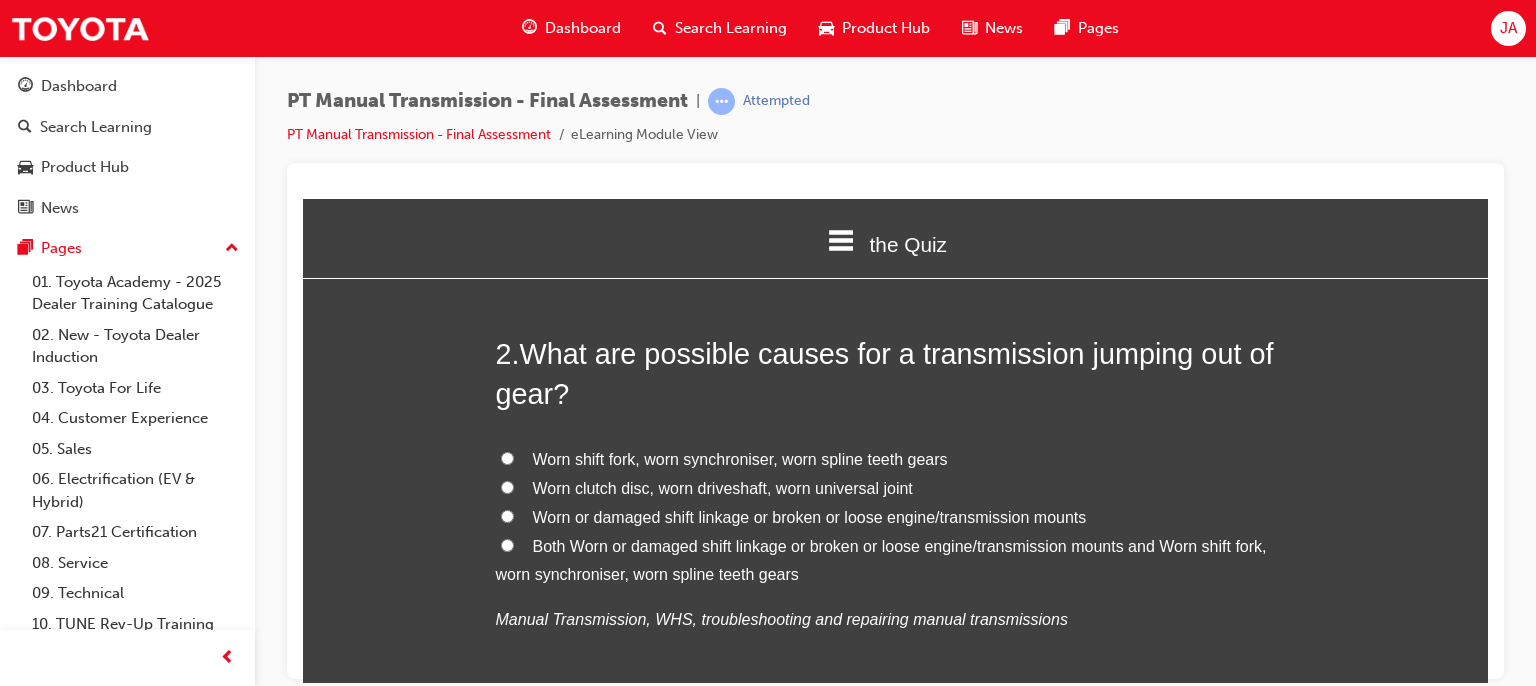 click on "Both Worn or damaged shift linkage or broken or loose engine/transmission mounts and Worn shift fork, worn synchroniser, worn spline teeth gears" at bounding box center (881, 560) 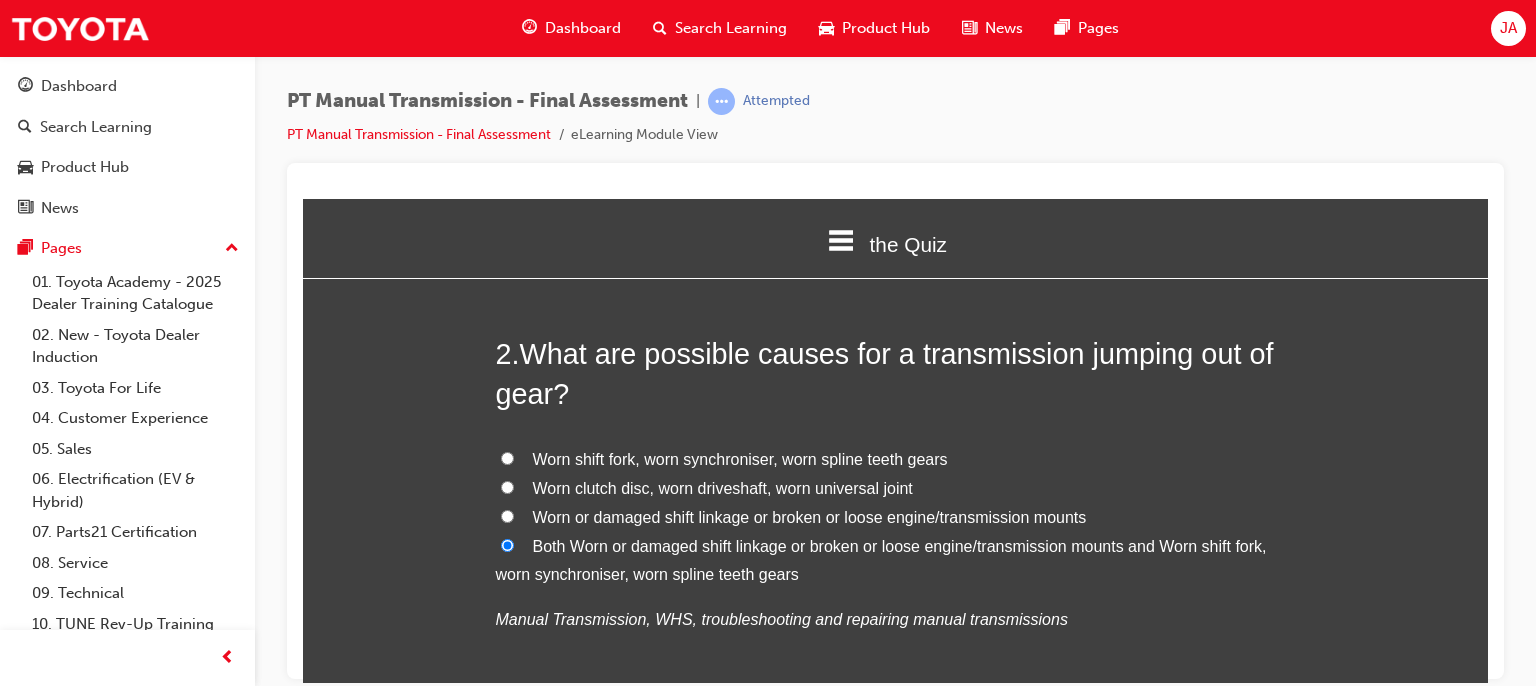 radio on "true" 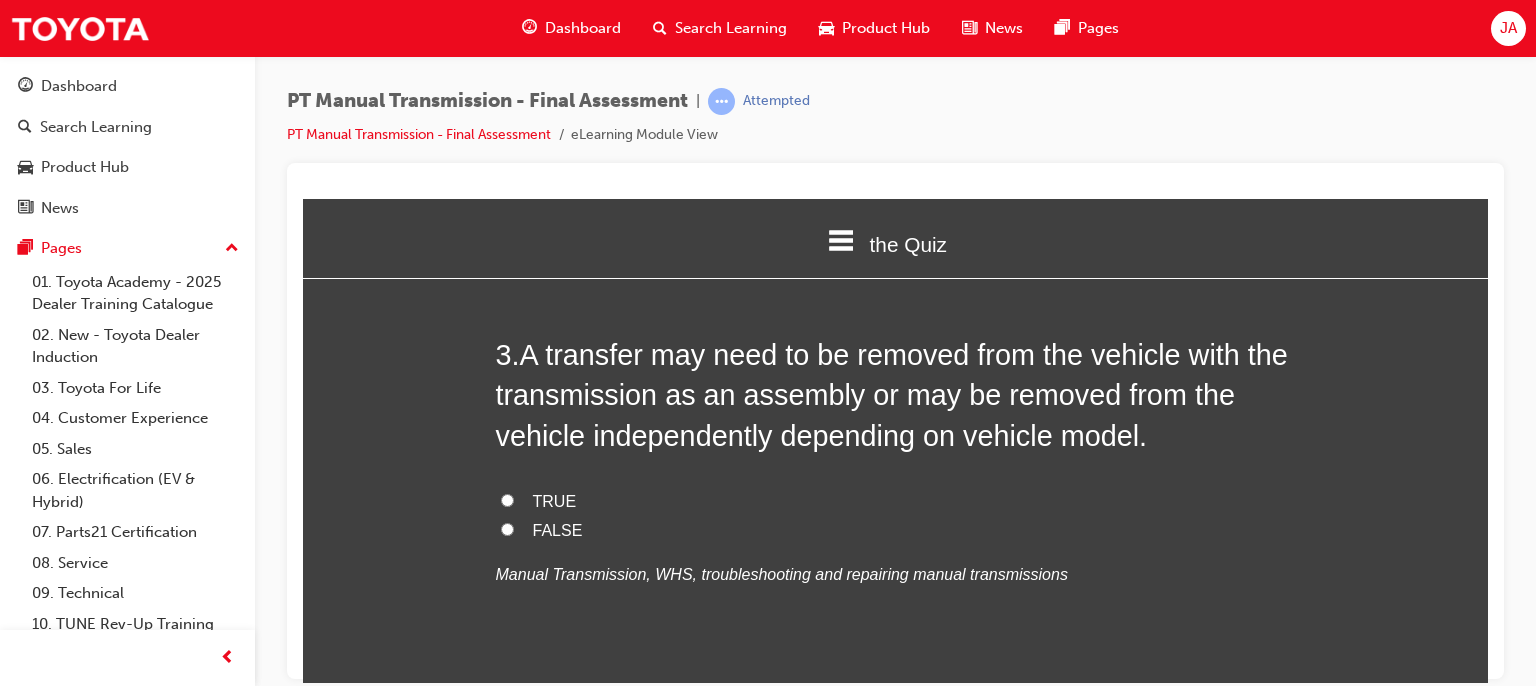 scroll, scrollTop: 1080, scrollLeft: 0, axis: vertical 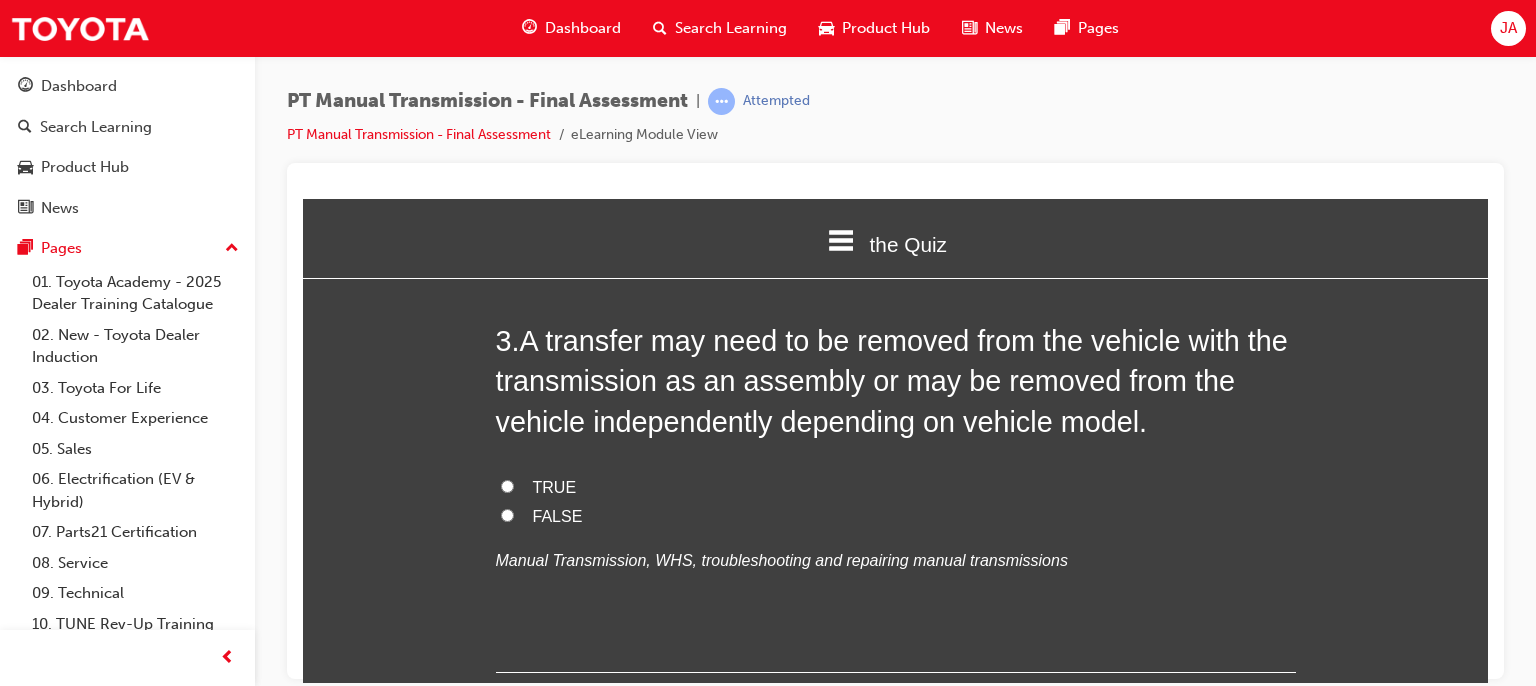 click on "TRUE" at bounding box center (507, 485) 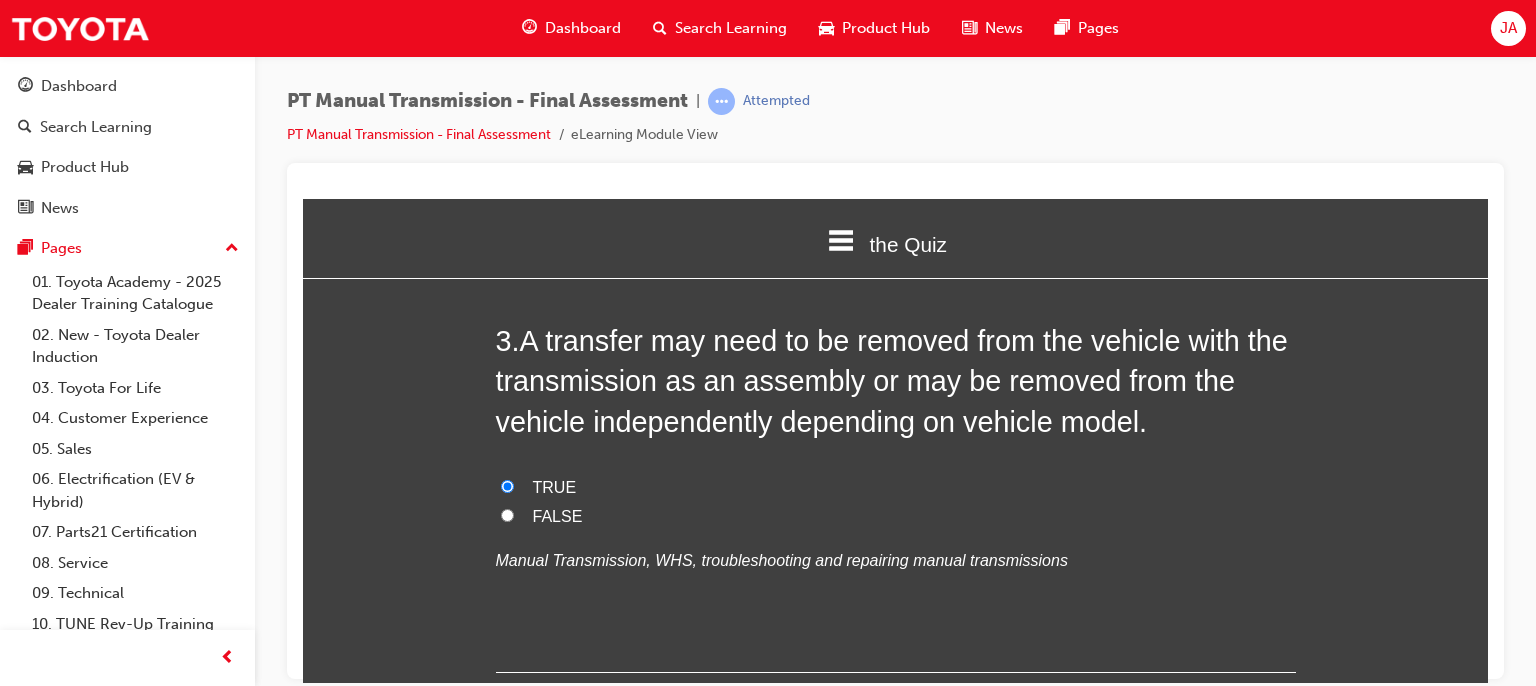 radio on "true" 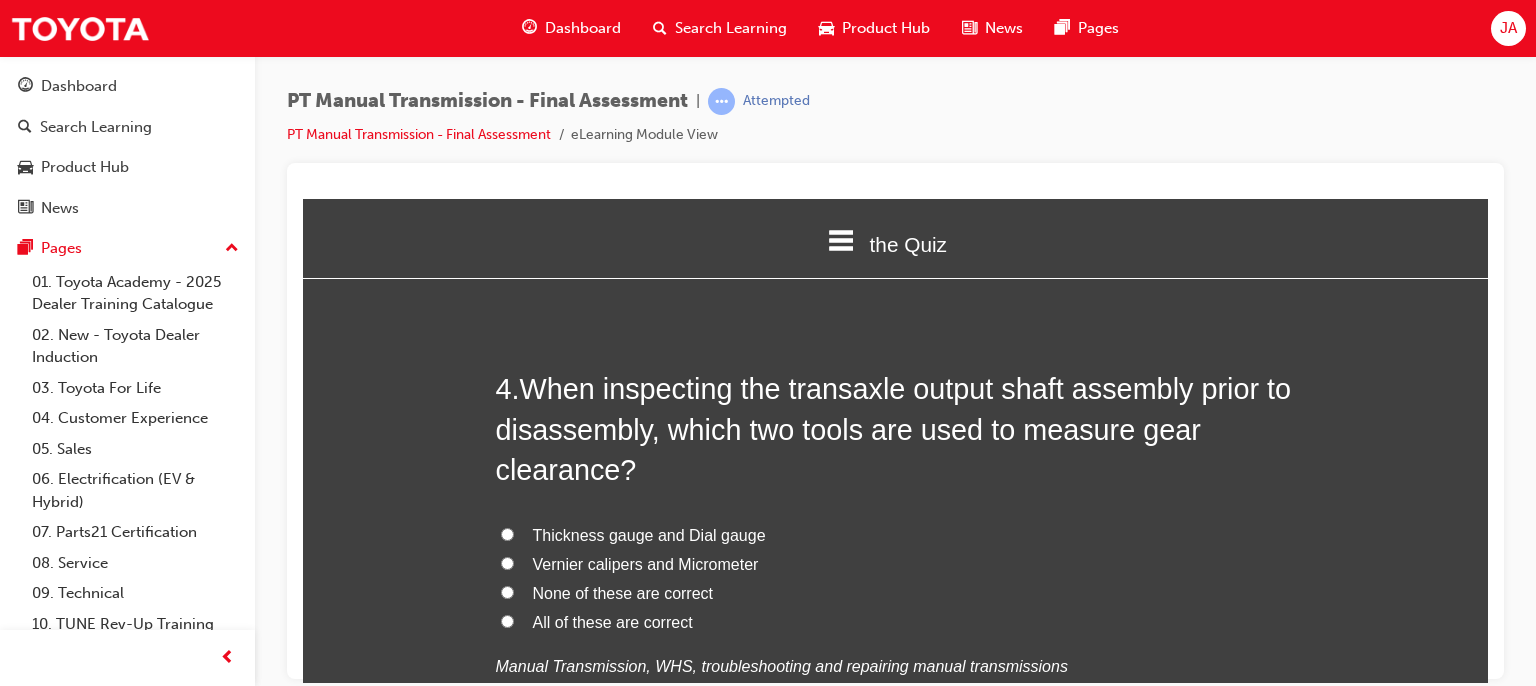 scroll, scrollTop: 1520, scrollLeft: 0, axis: vertical 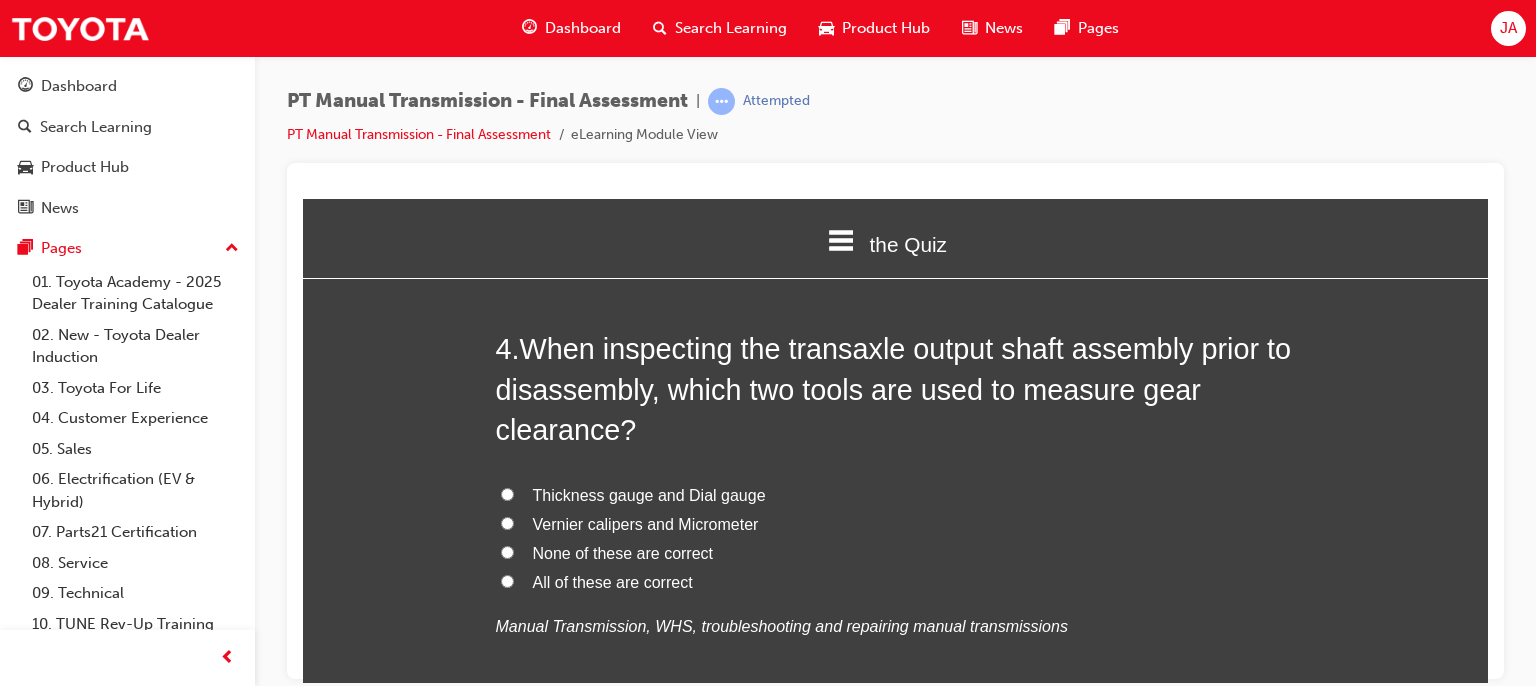 click on "All of these are correct" at bounding box center [613, 581] 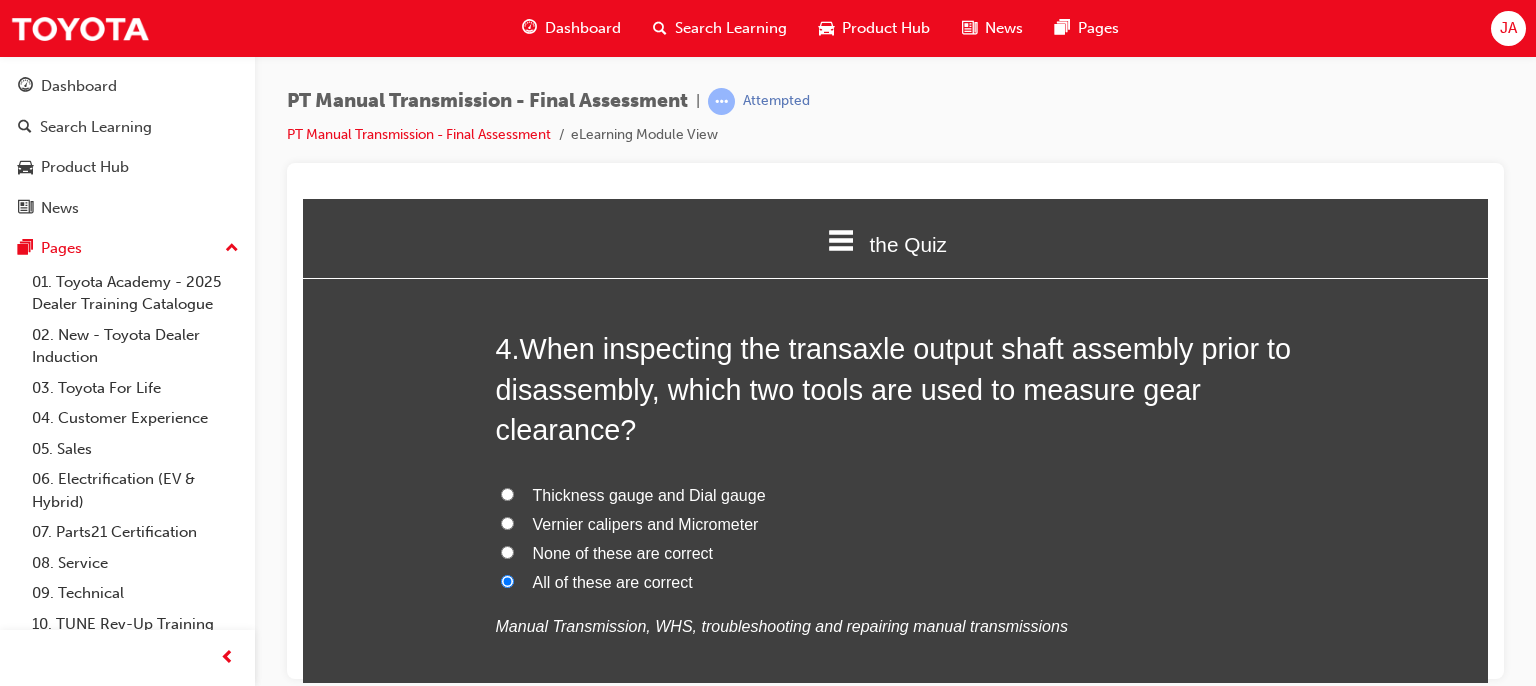 radio on "true" 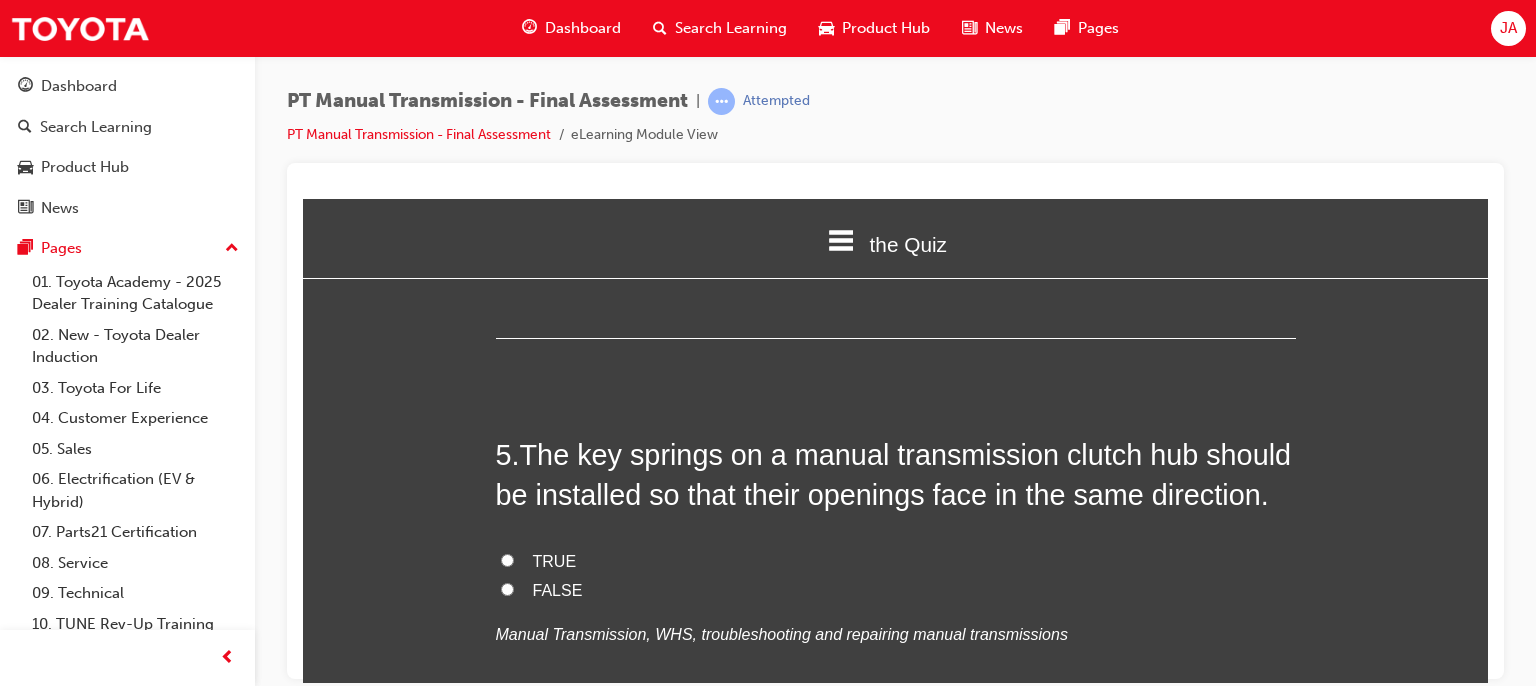 scroll, scrollTop: 2000, scrollLeft: 0, axis: vertical 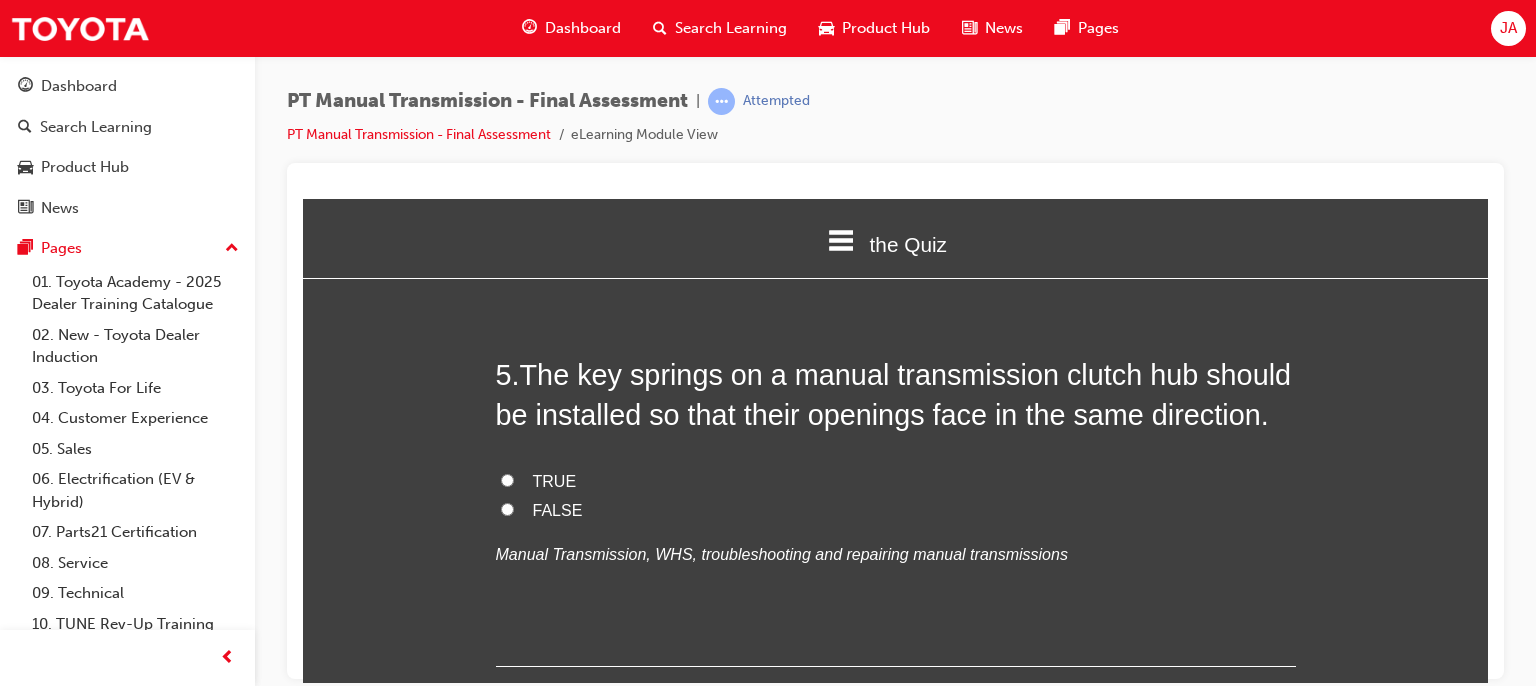 click on "FALSE" at bounding box center [896, 510] 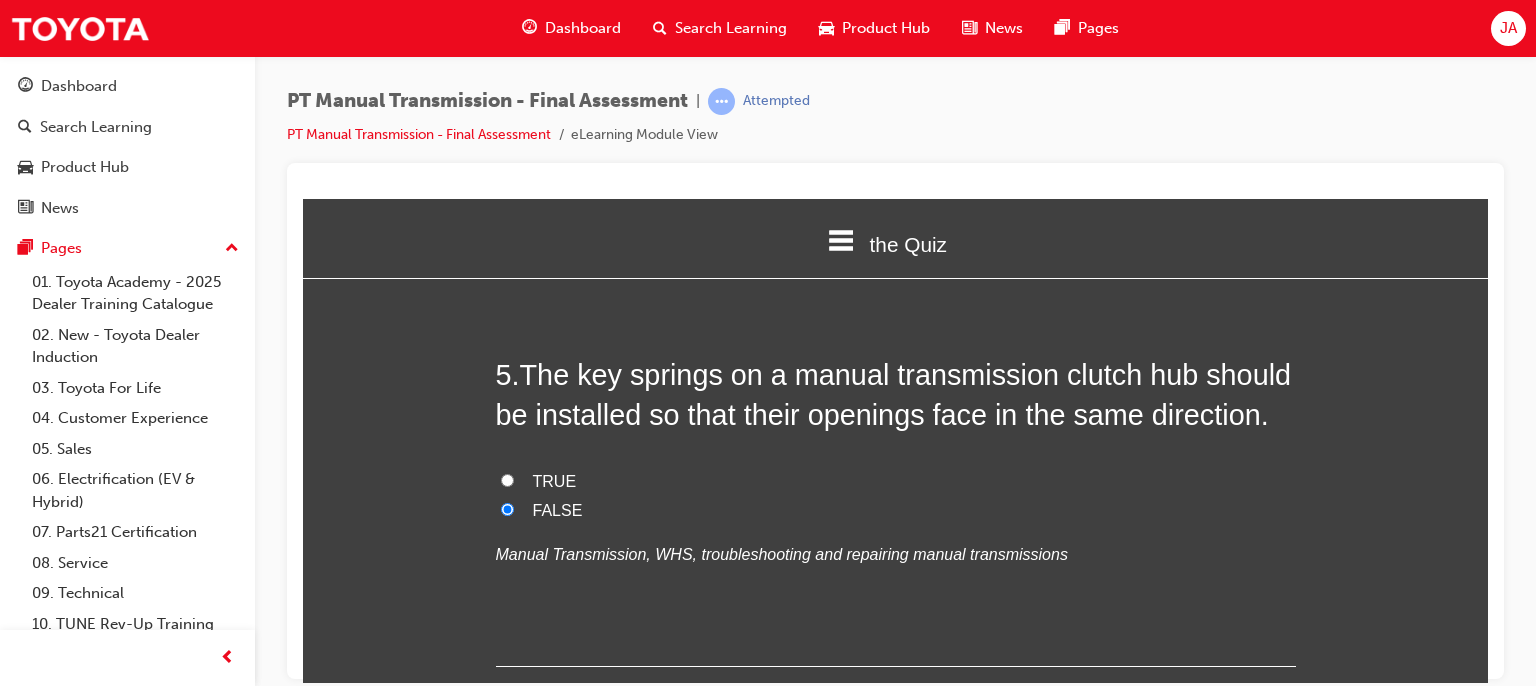 radio on "true" 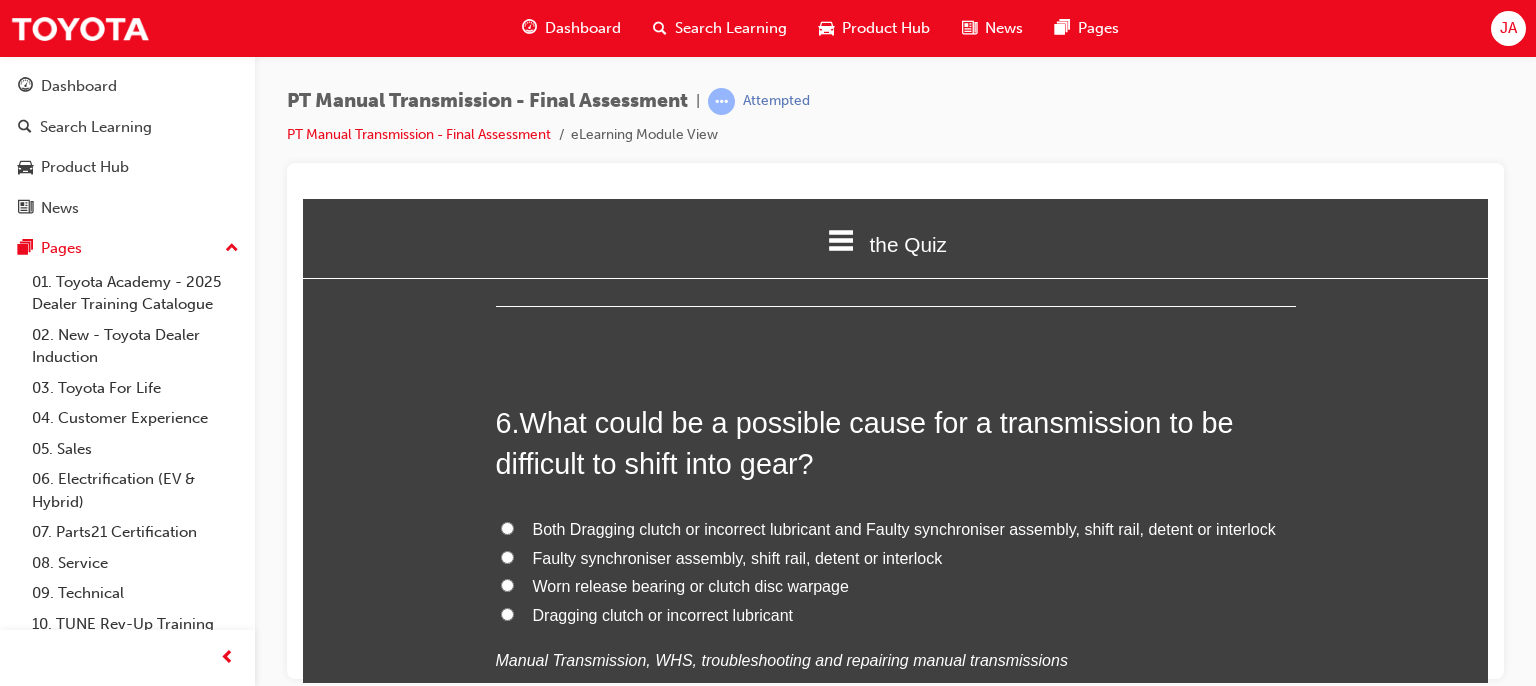 scroll, scrollTop: 2400, scrollLeft: 0, axis: vertical 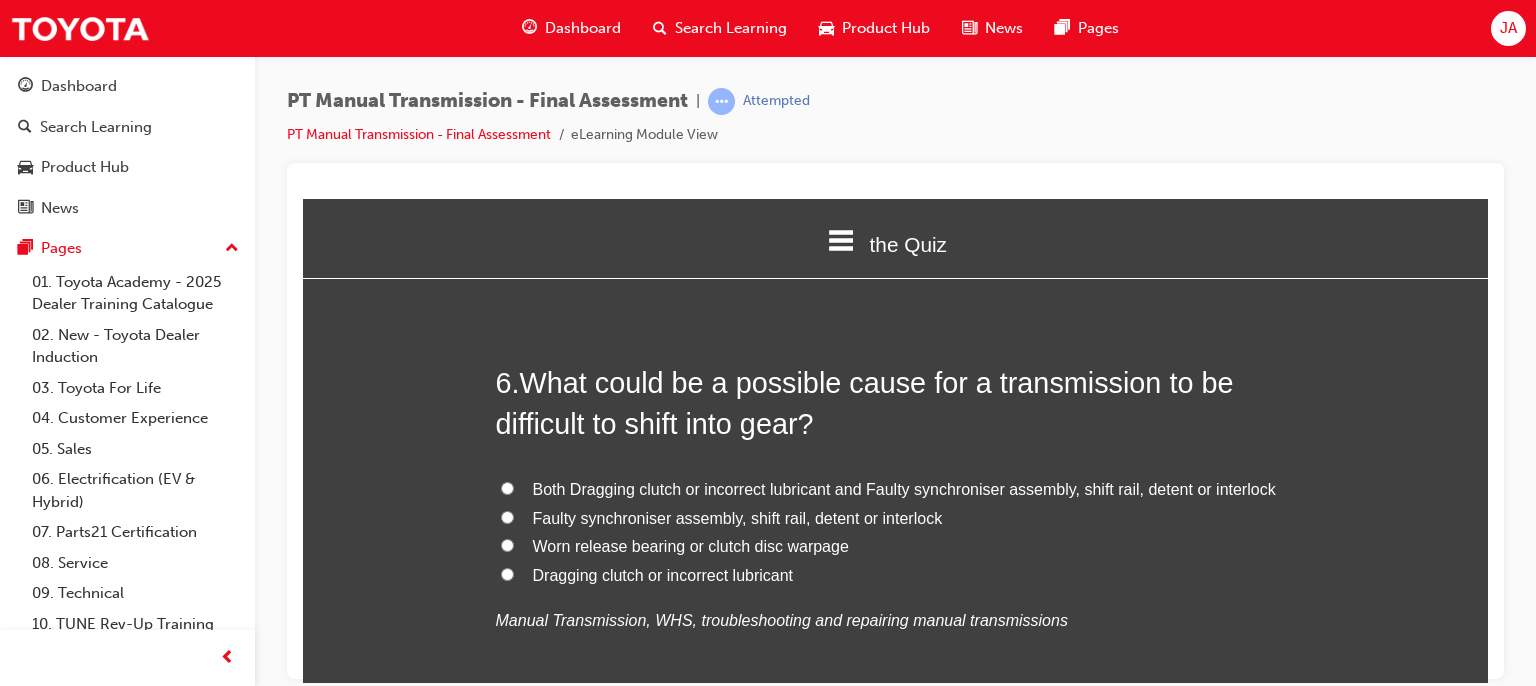 click on "Both Dragging clutch or incorrect lubricant and Faulty synchroniser assembly, shift rail, detent or interlock" at bounding box center (904, 488) 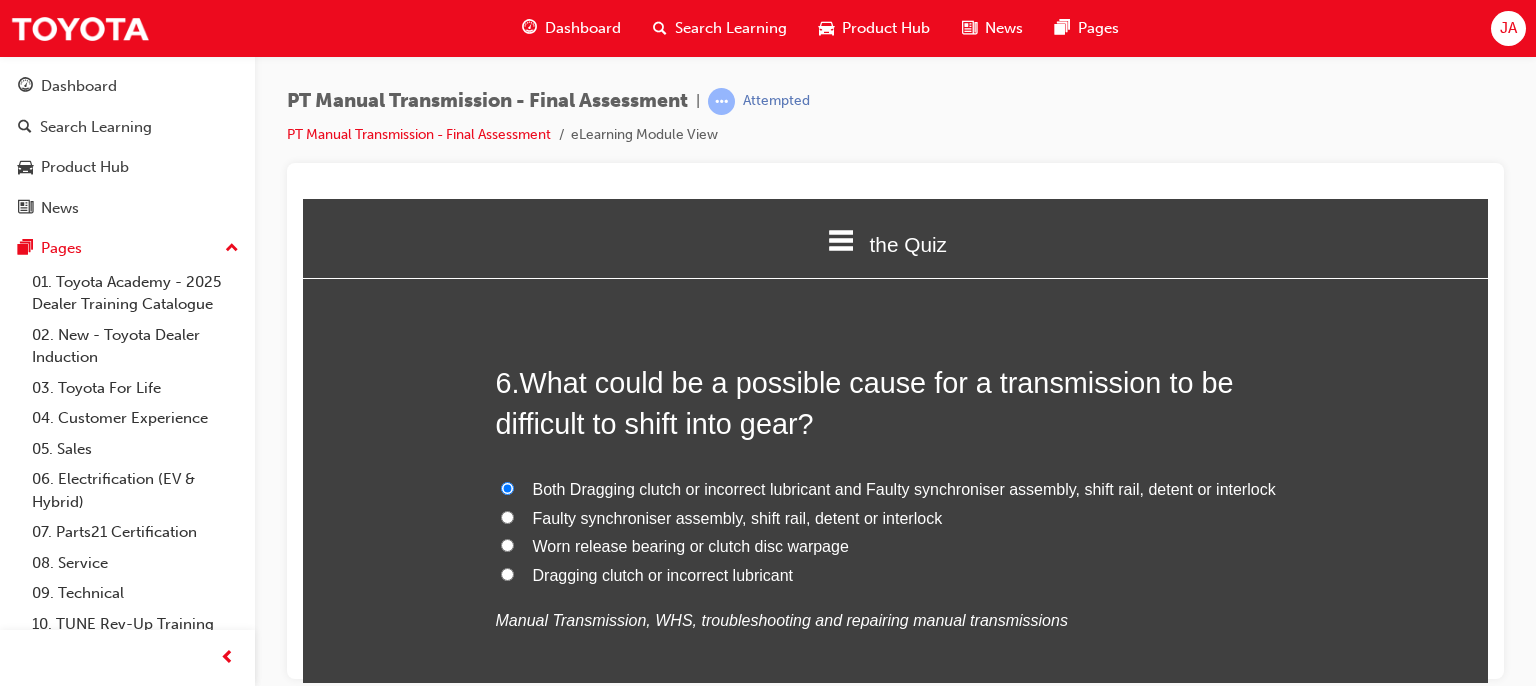 radio on "true" 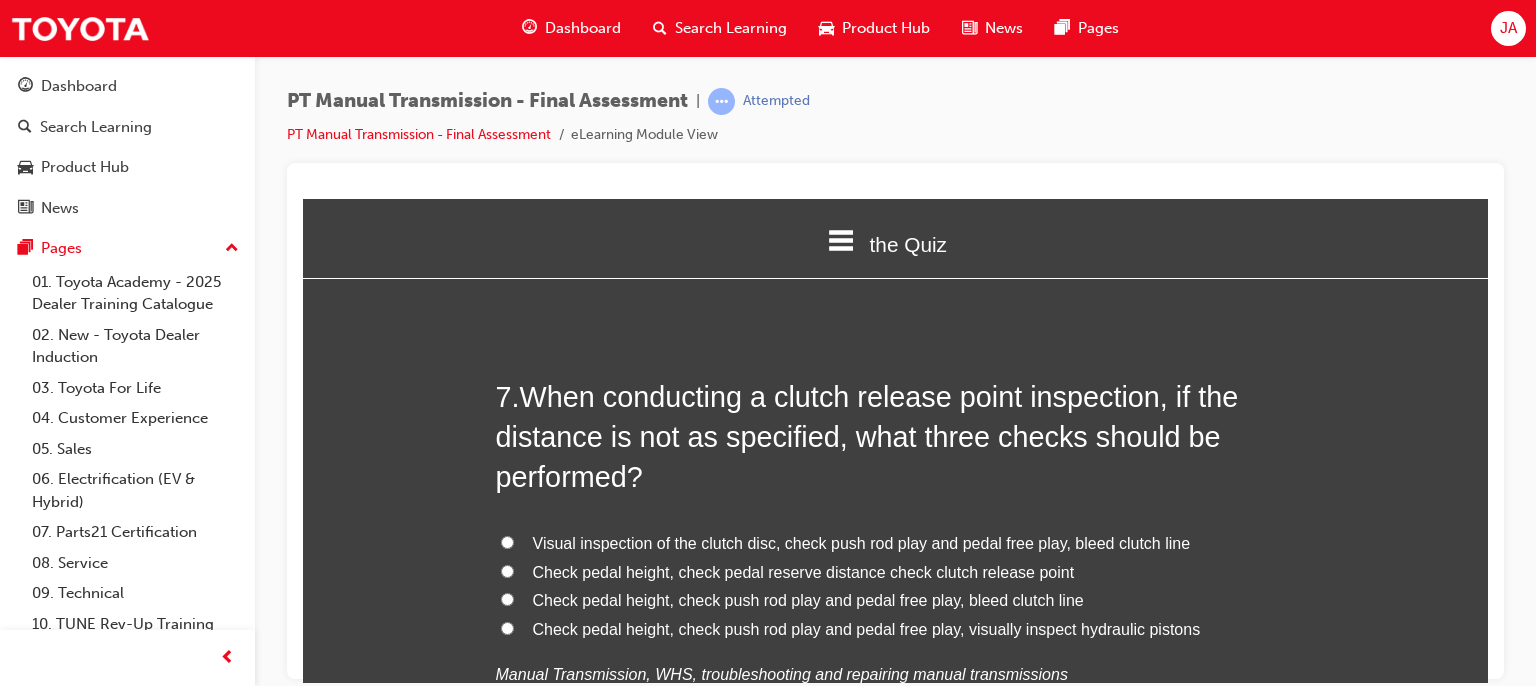 scroll, scrollTop: 2880, scrollLeft: 0, axis: vertical 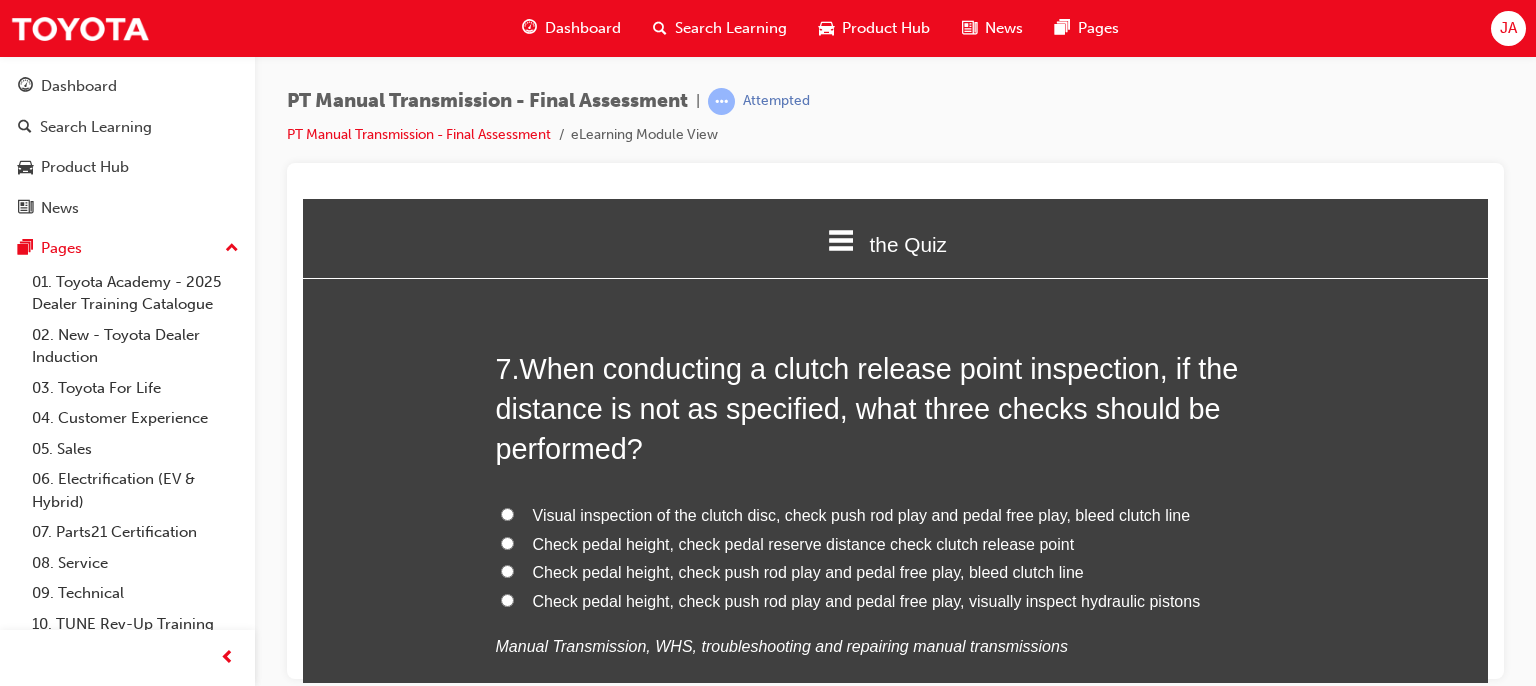click on "Check pedal height, check pedal reserve distance check clutch release point" at bounding box center [804, 543] 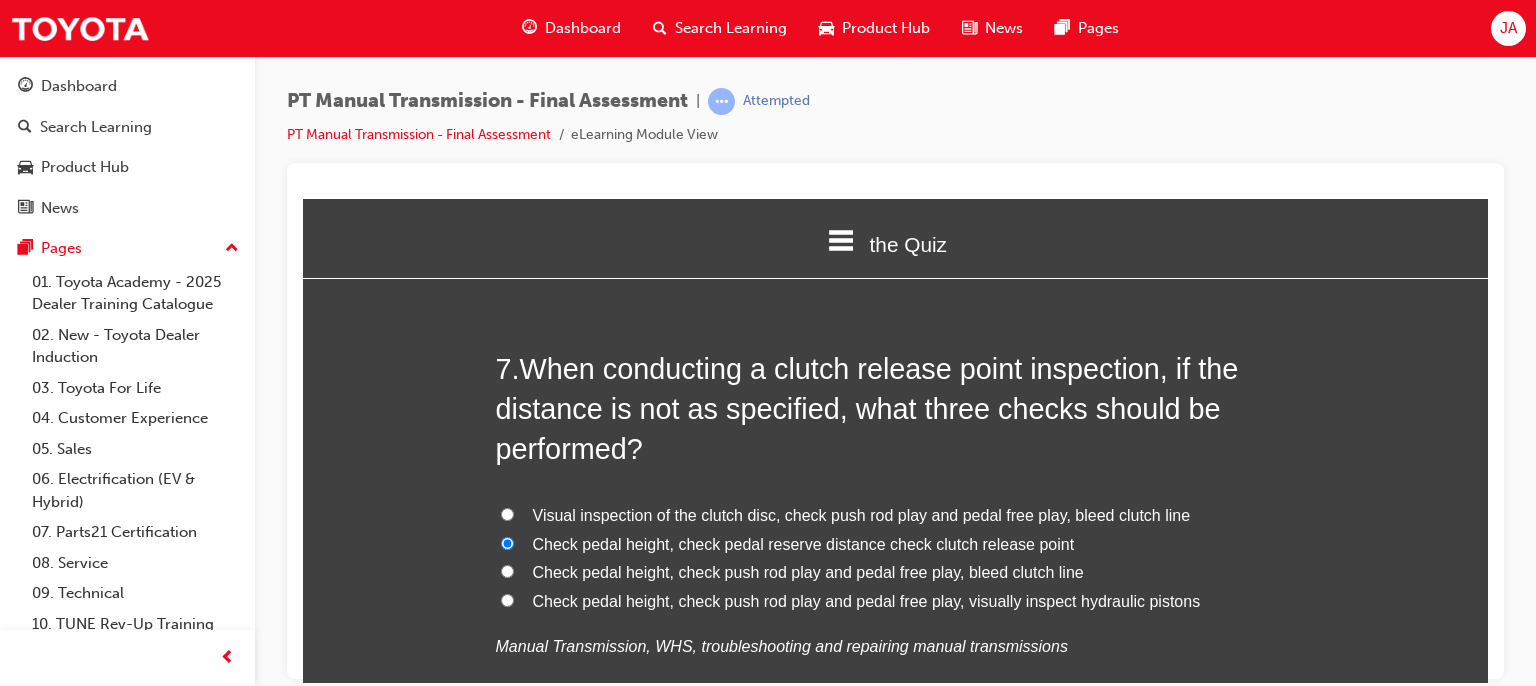 radio on "true" 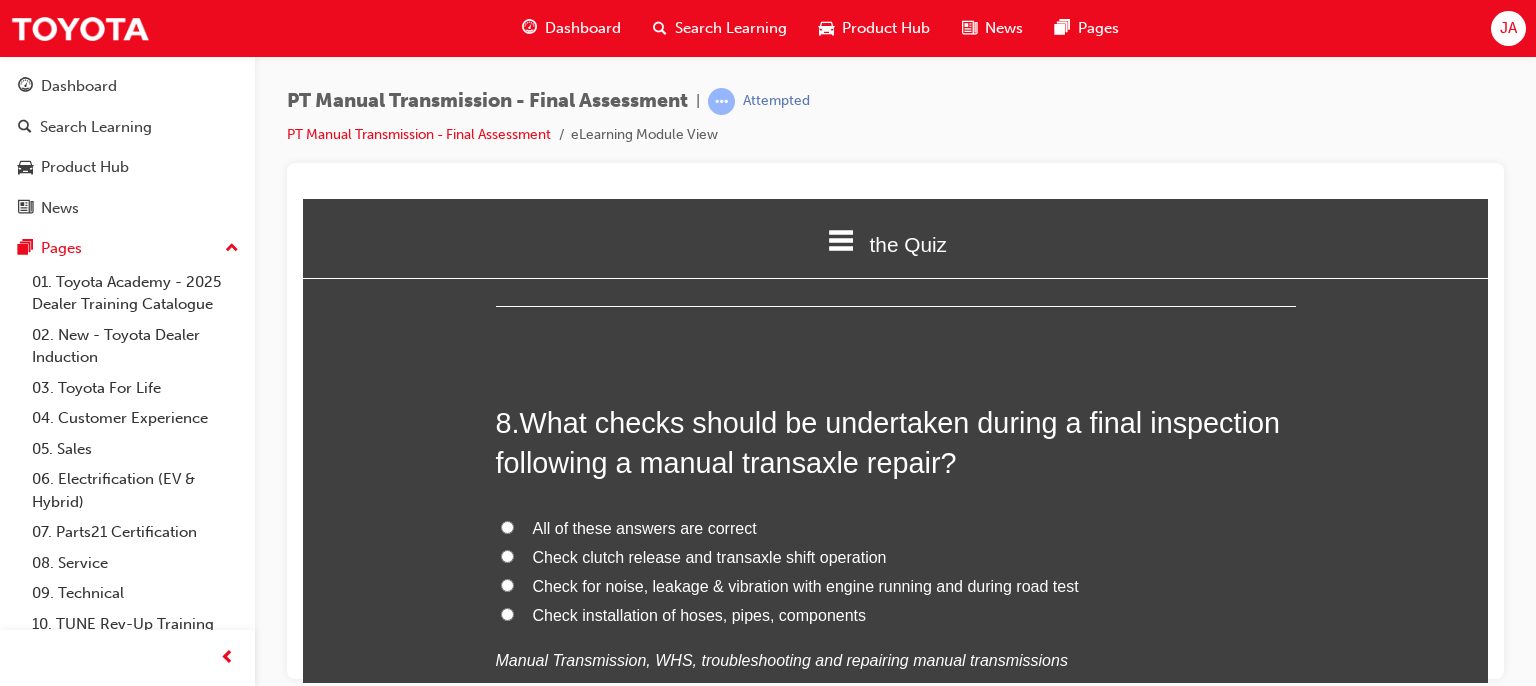 scroll, scrollTop: 3372, scrollLeft: 0, axis: vertical 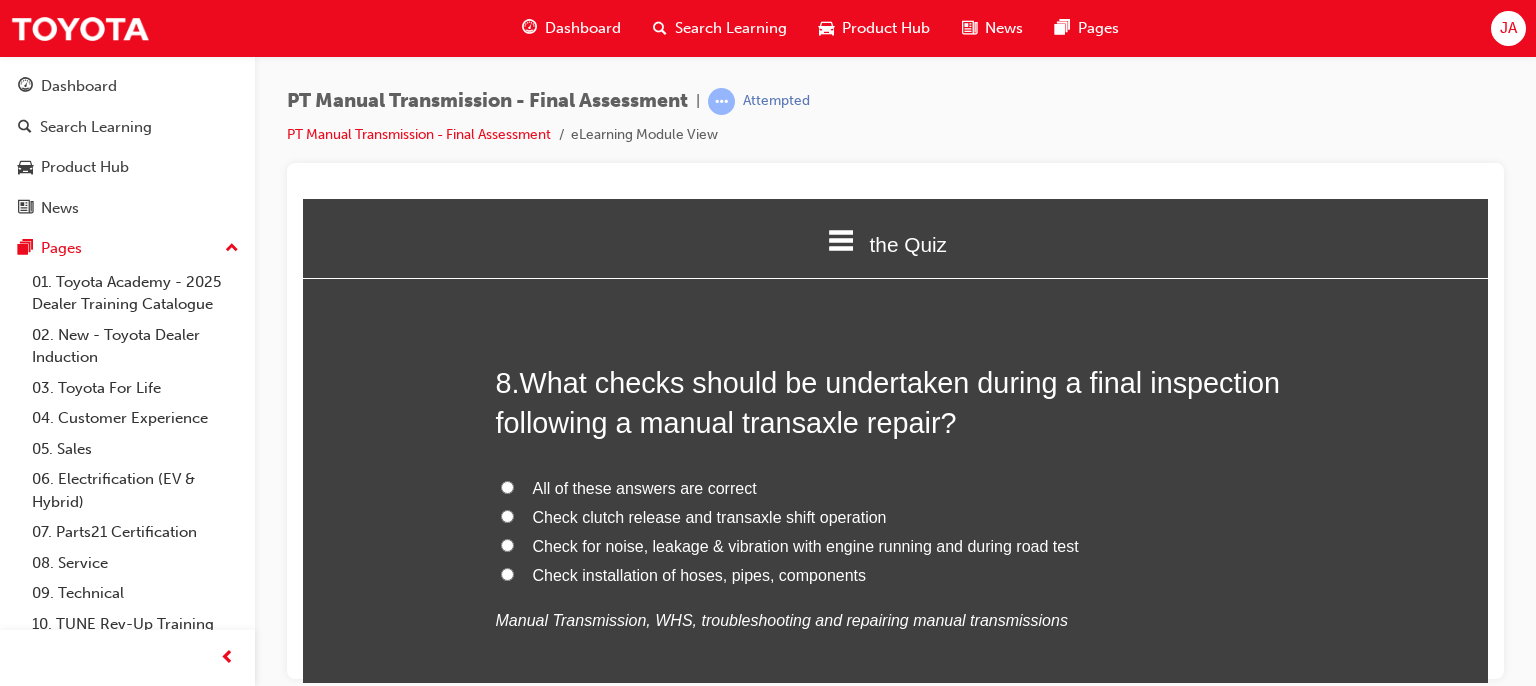click on "All of these answers are correct" at bounding box center [645, 487] 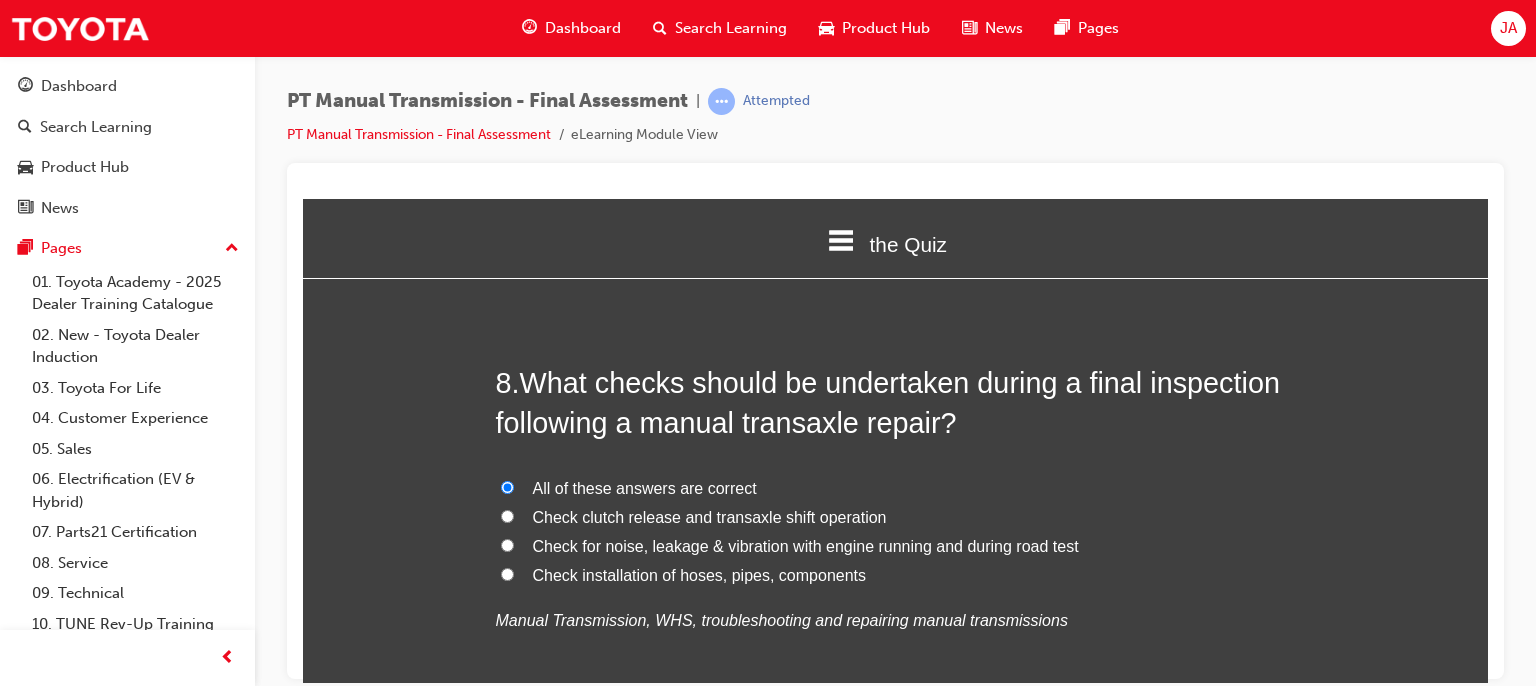 radio on "true" 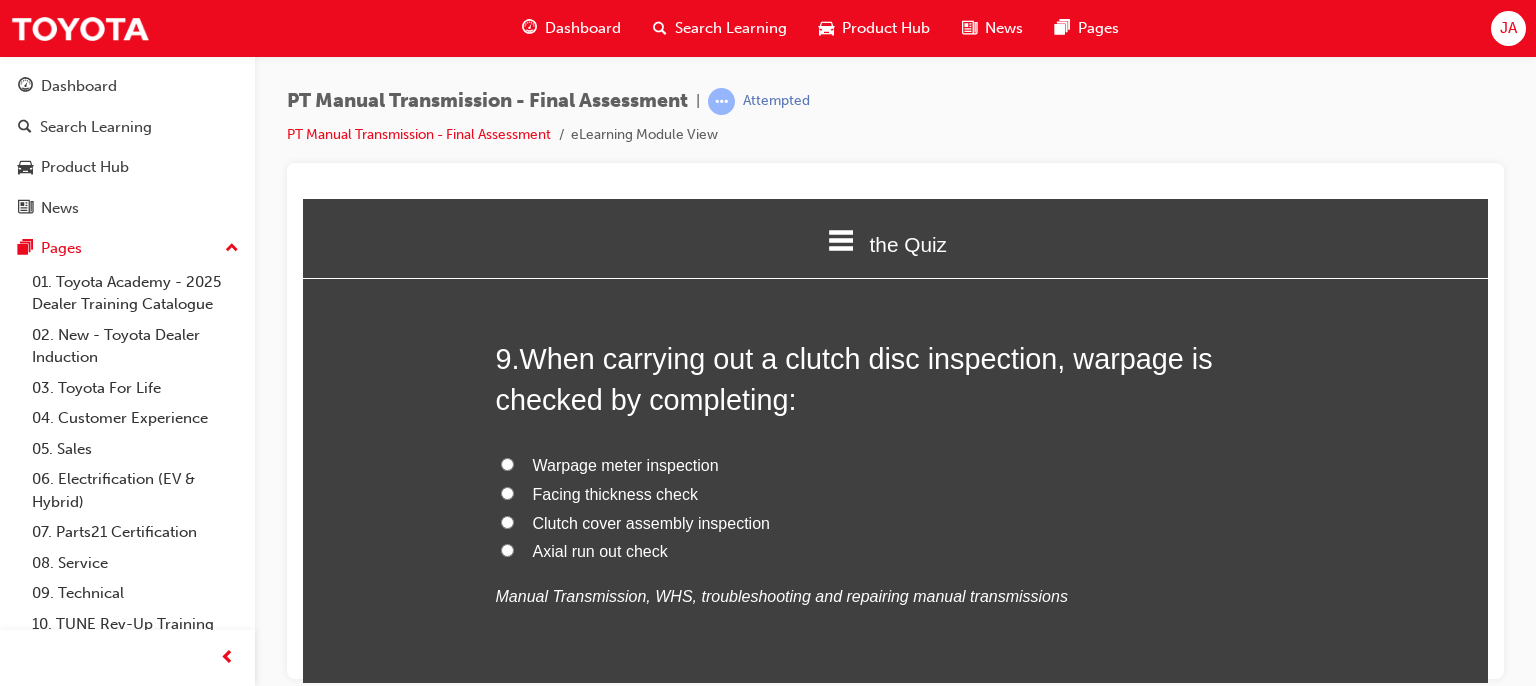 scroll, scrollTop: 3879, scrollLeft: 0, axis: vertical 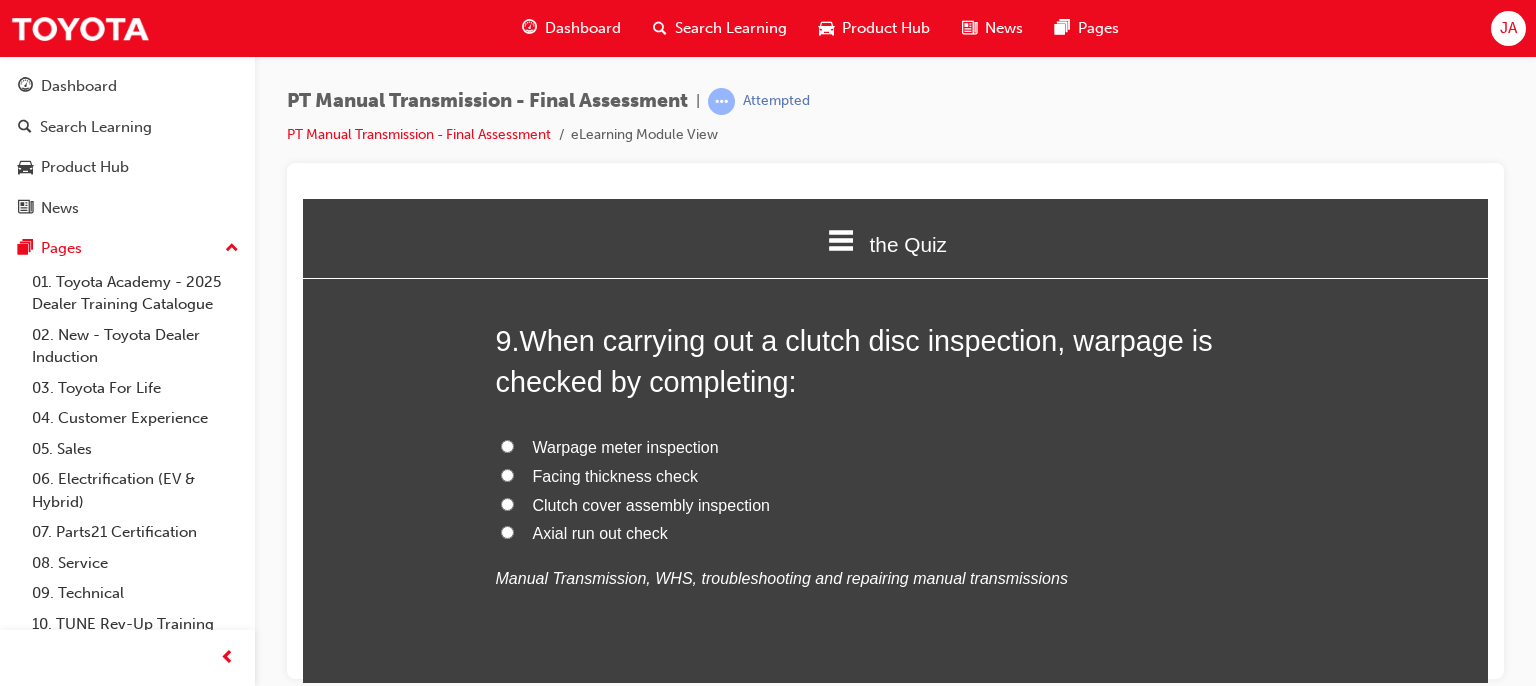 click on "Axial run out check" at bounding box center (600, 532) 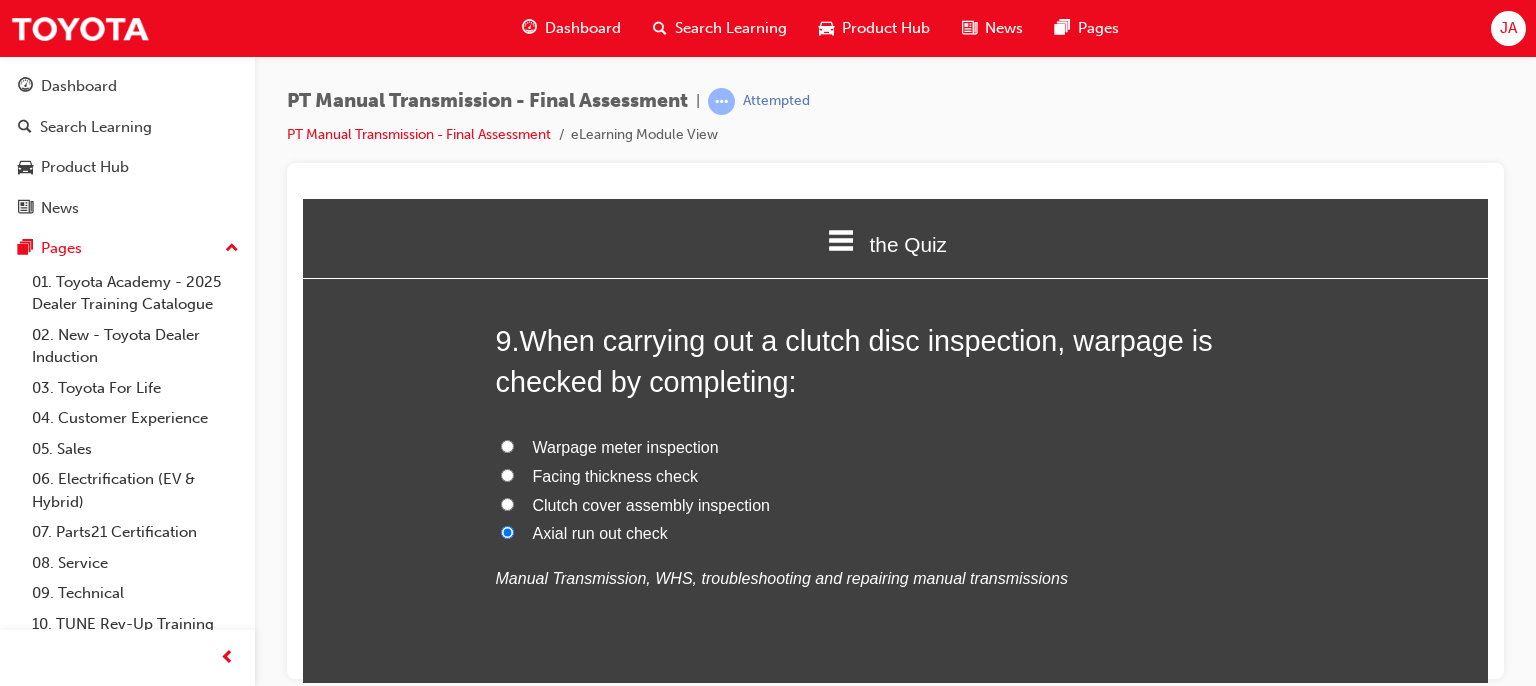 radio on "true" 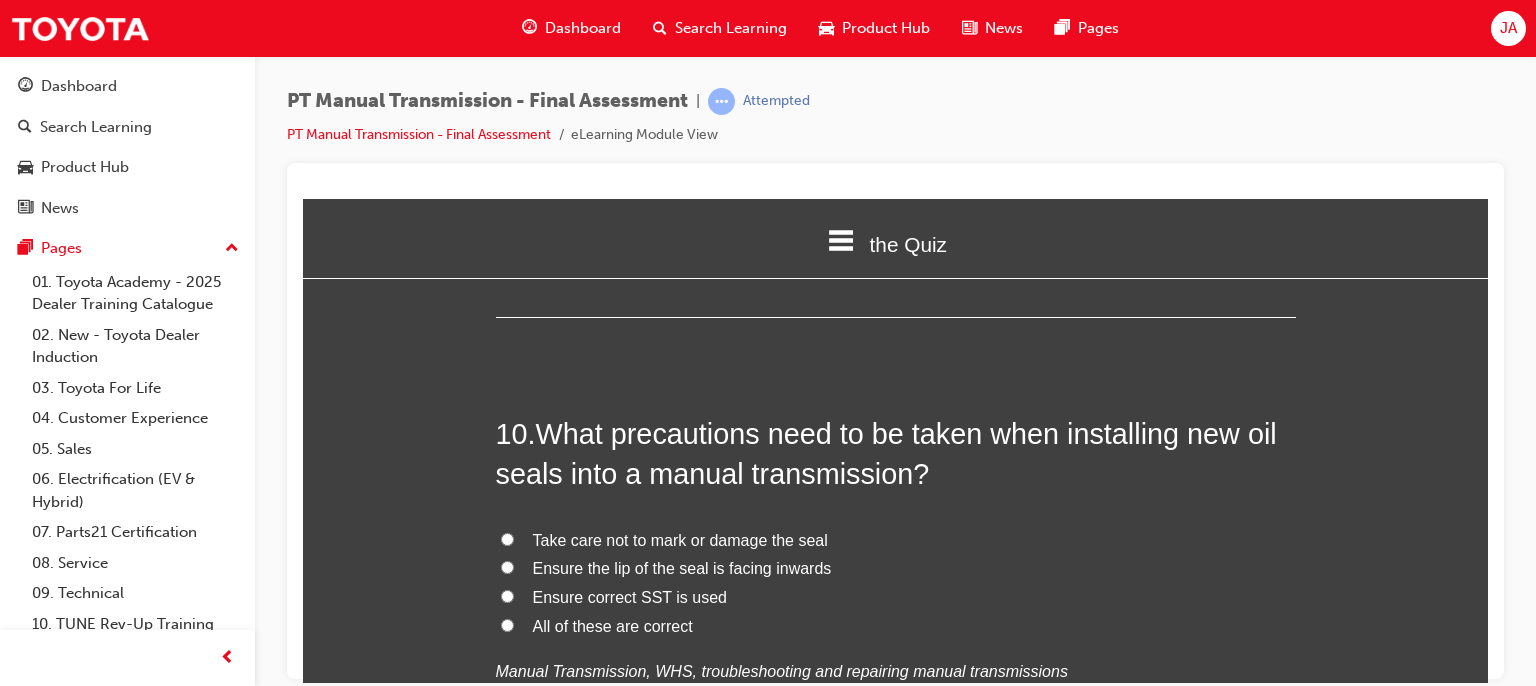 scroll, scrollTop: 4292, scrollLeft: 0, axis: vertical 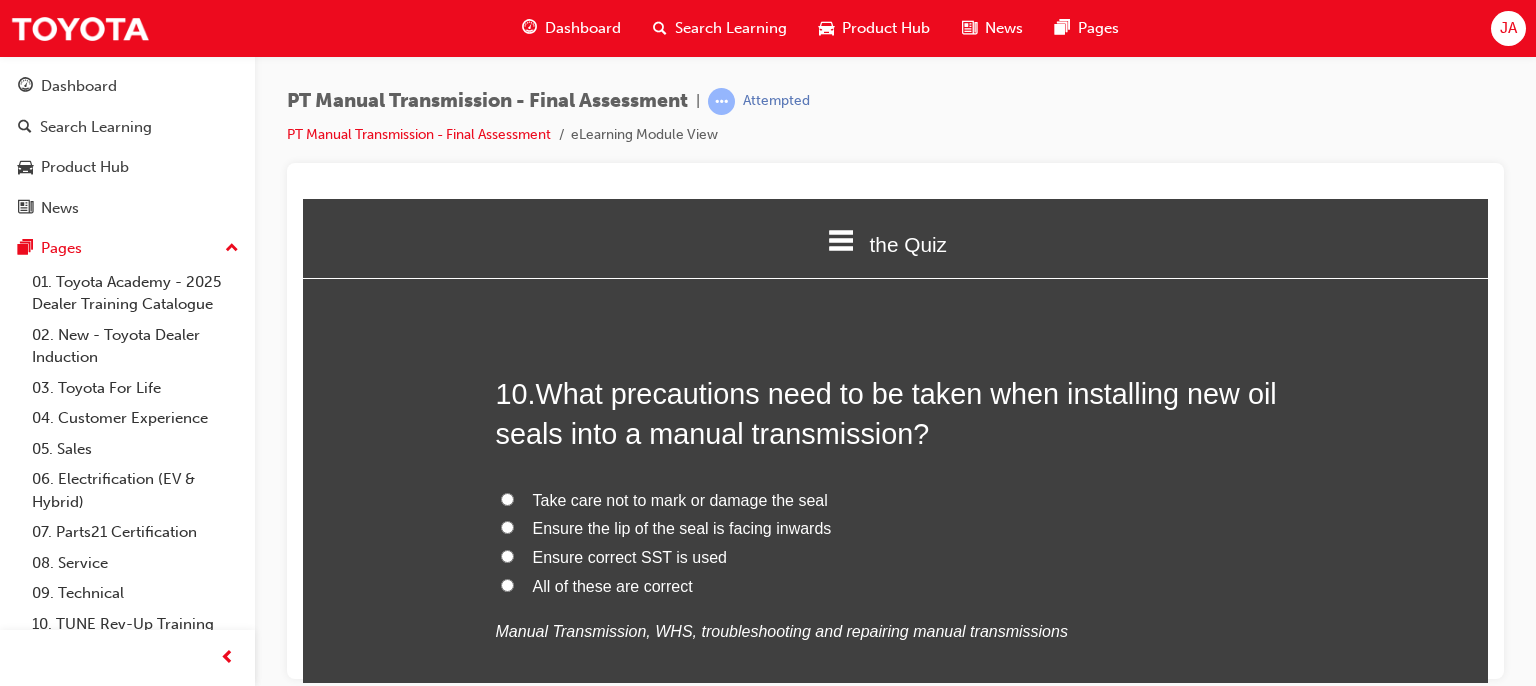 click on "Take care not to mark or damage the seal Ensure the lip of the seal is facing inwards Ensure correct SST is used All of these are correct
Manual Transmission, WHS, troubleshooting and repairing manual transmissions" at bounding box center [896, 566] 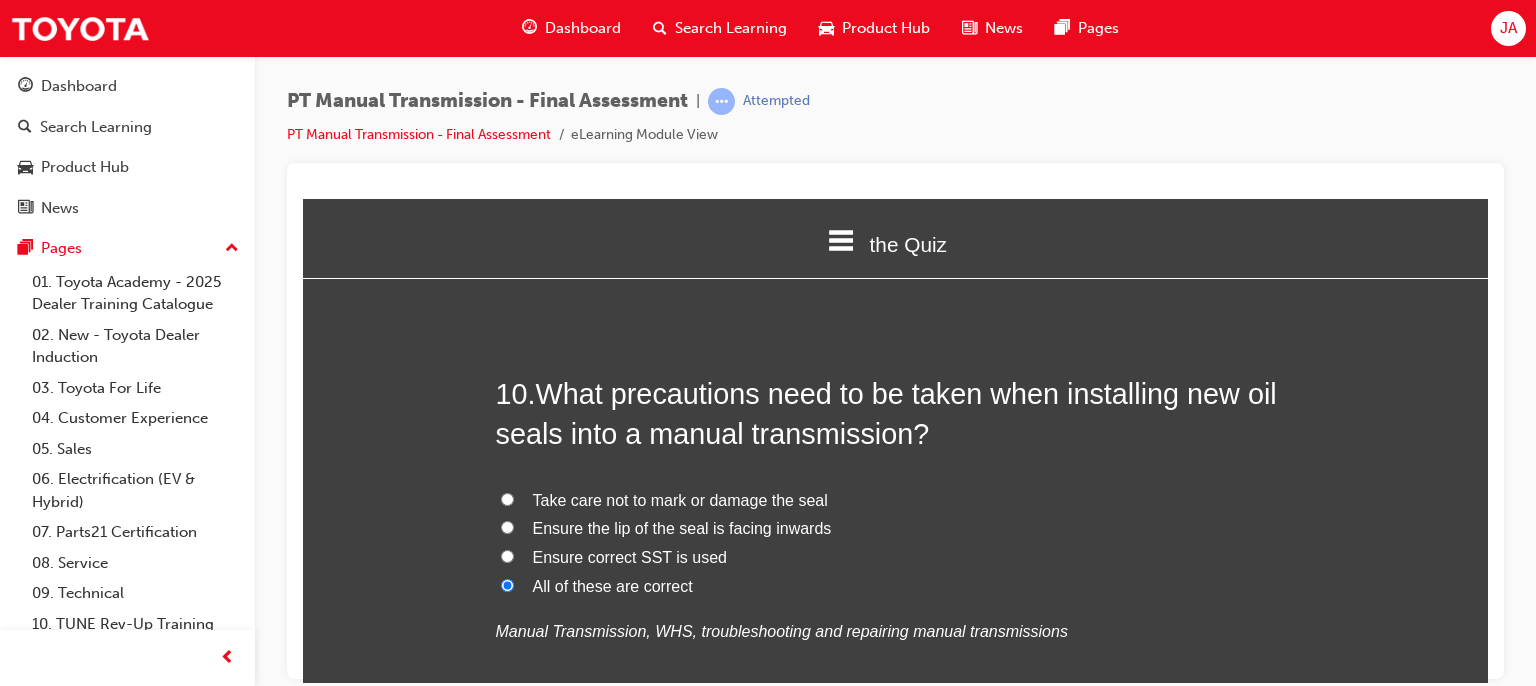 radio on "true" 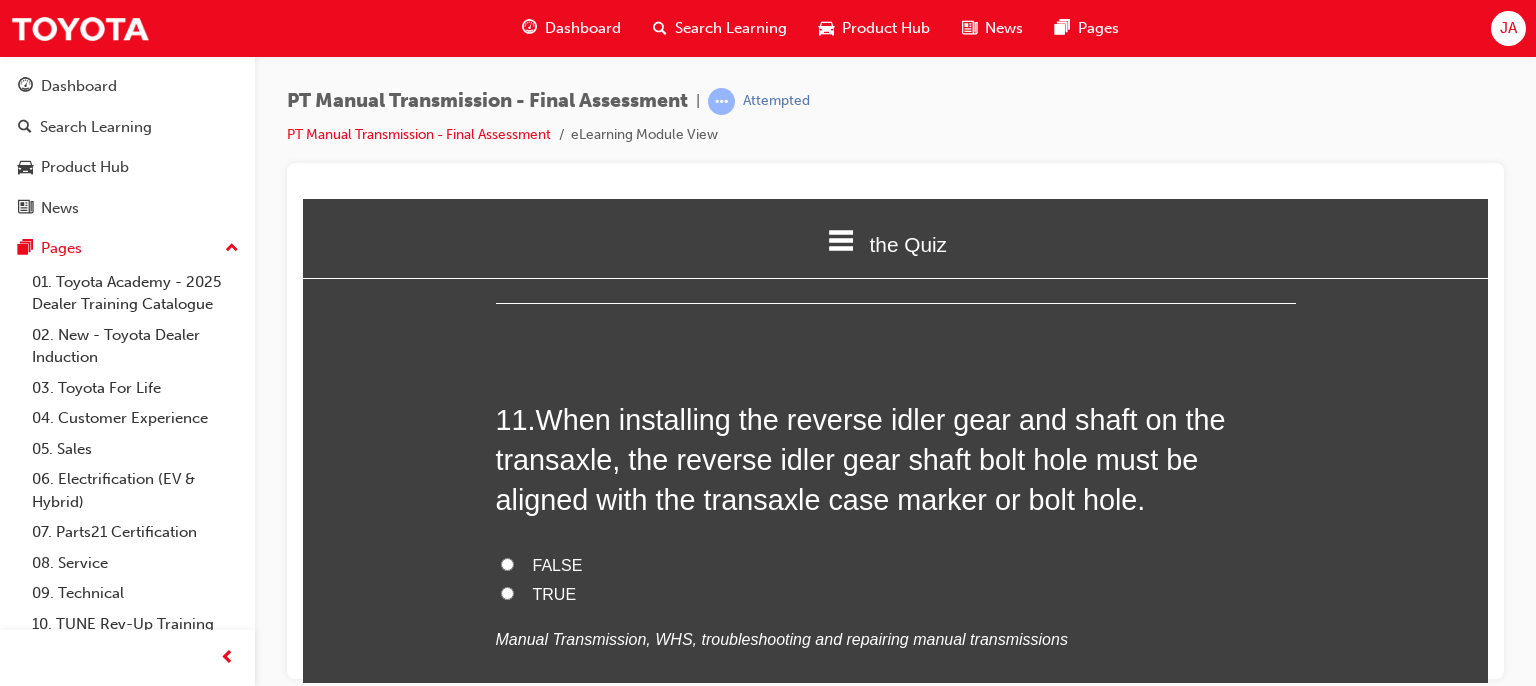 scroll, scrollTop: 4799, scrollLeft: 0, axis: vertical 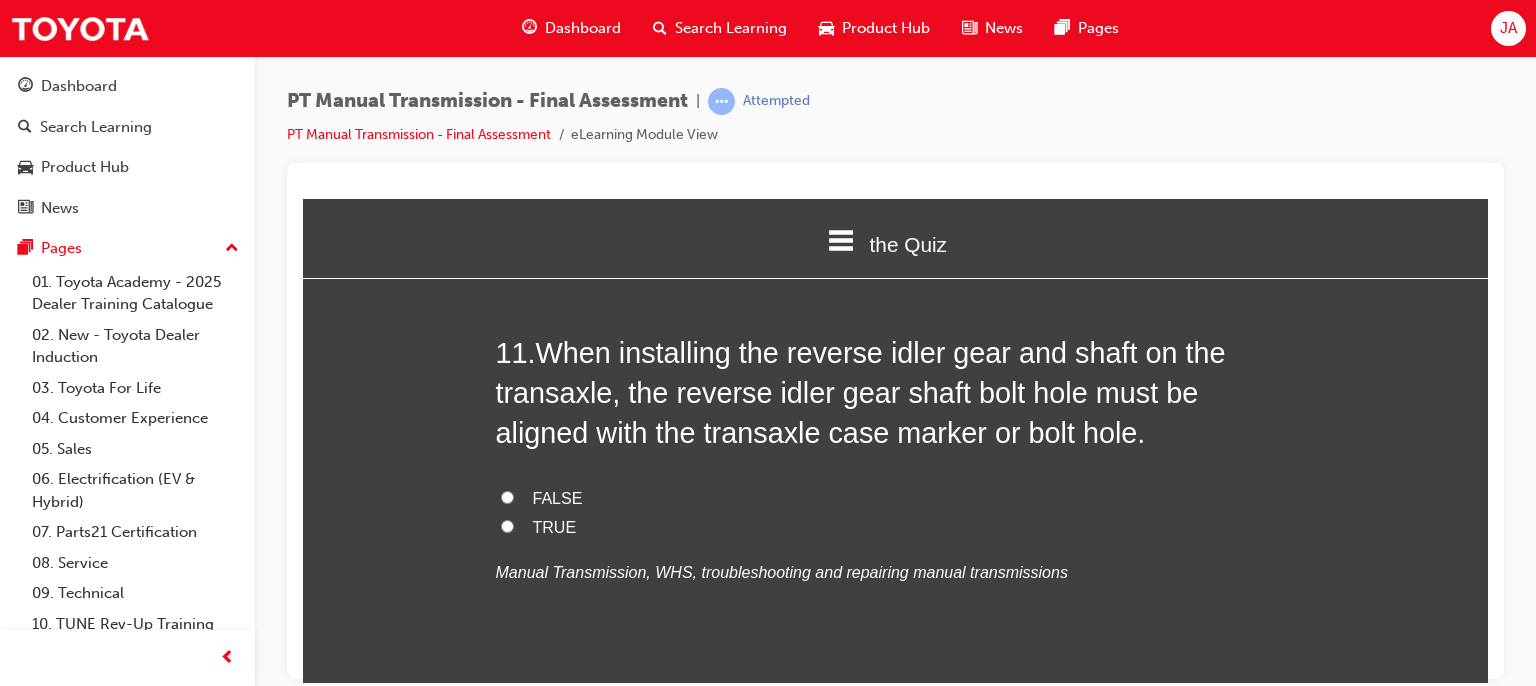 click on "TRUE" at bounding box center [507, 525] 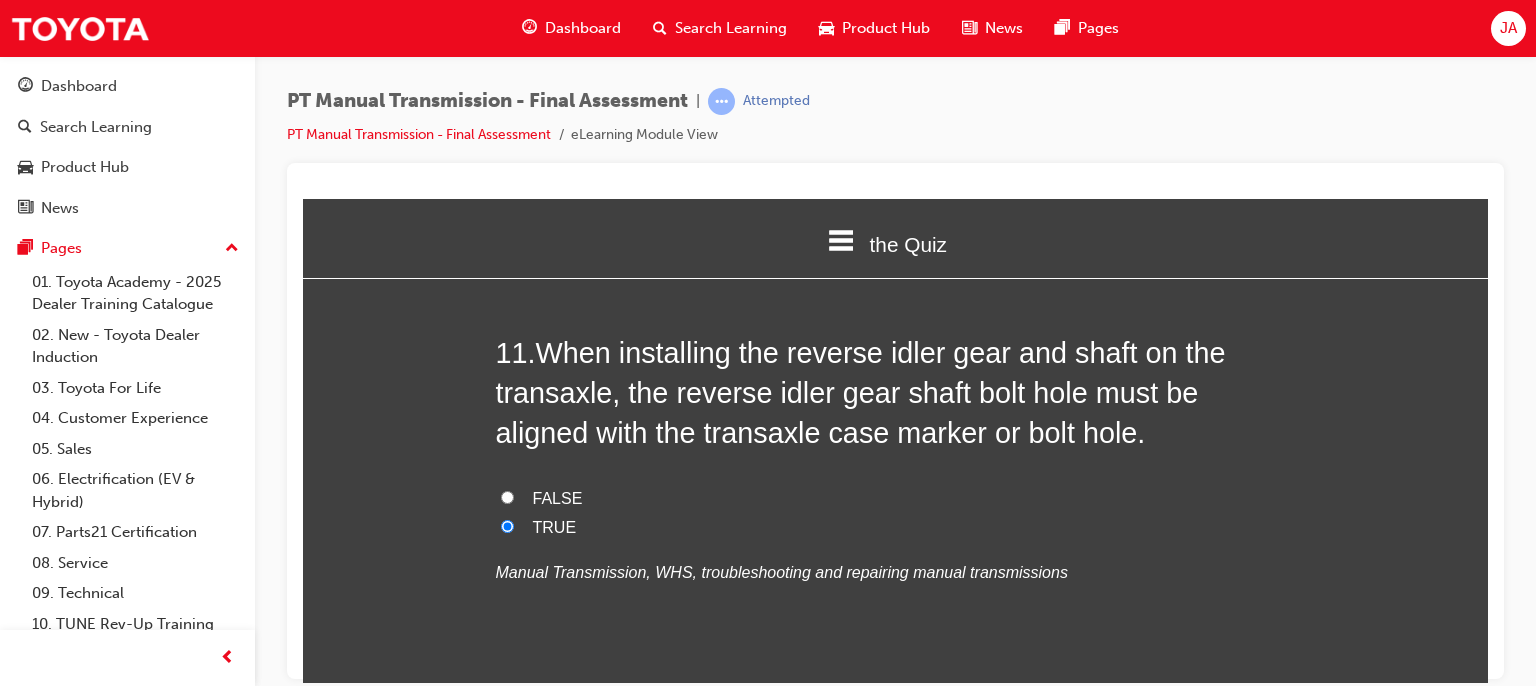 radio on "true" 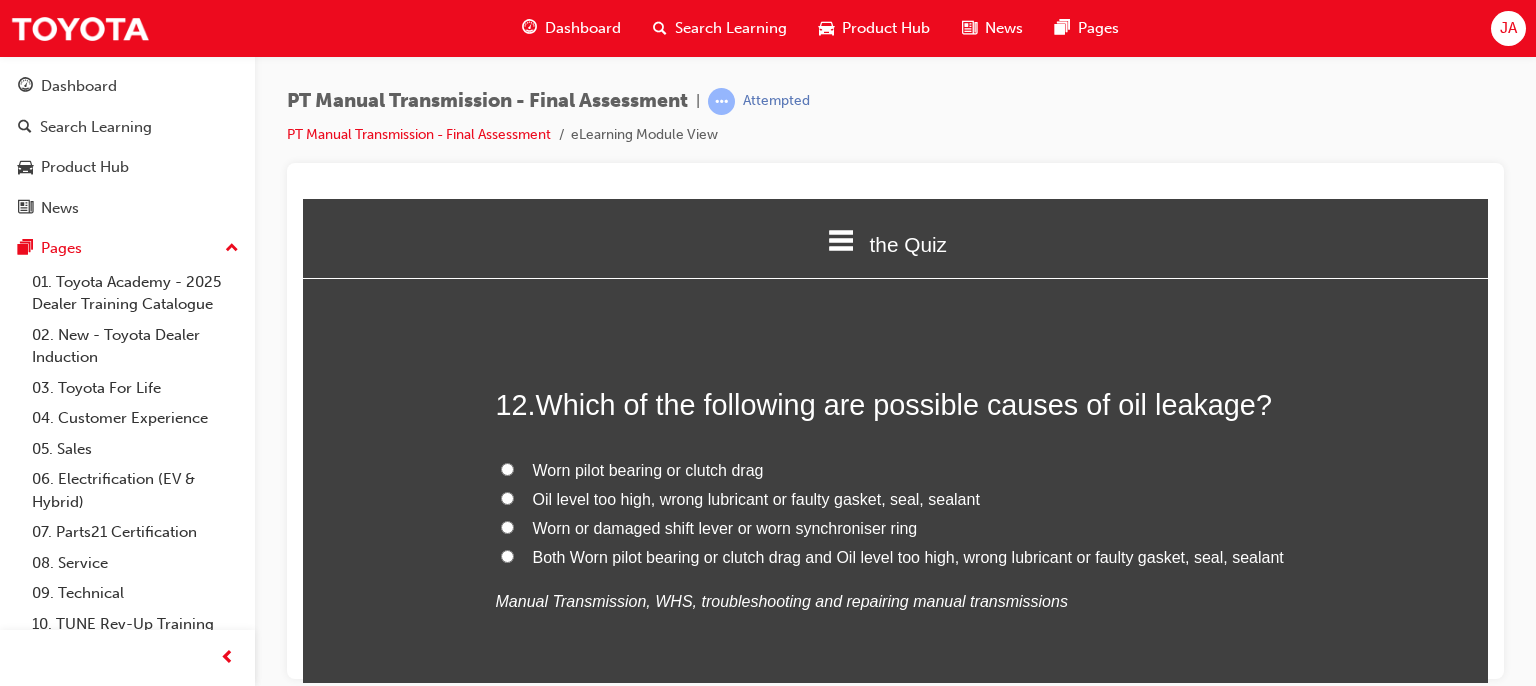 scroll, scrollTop: 5199, scrollLeft: 0, axis: vertical 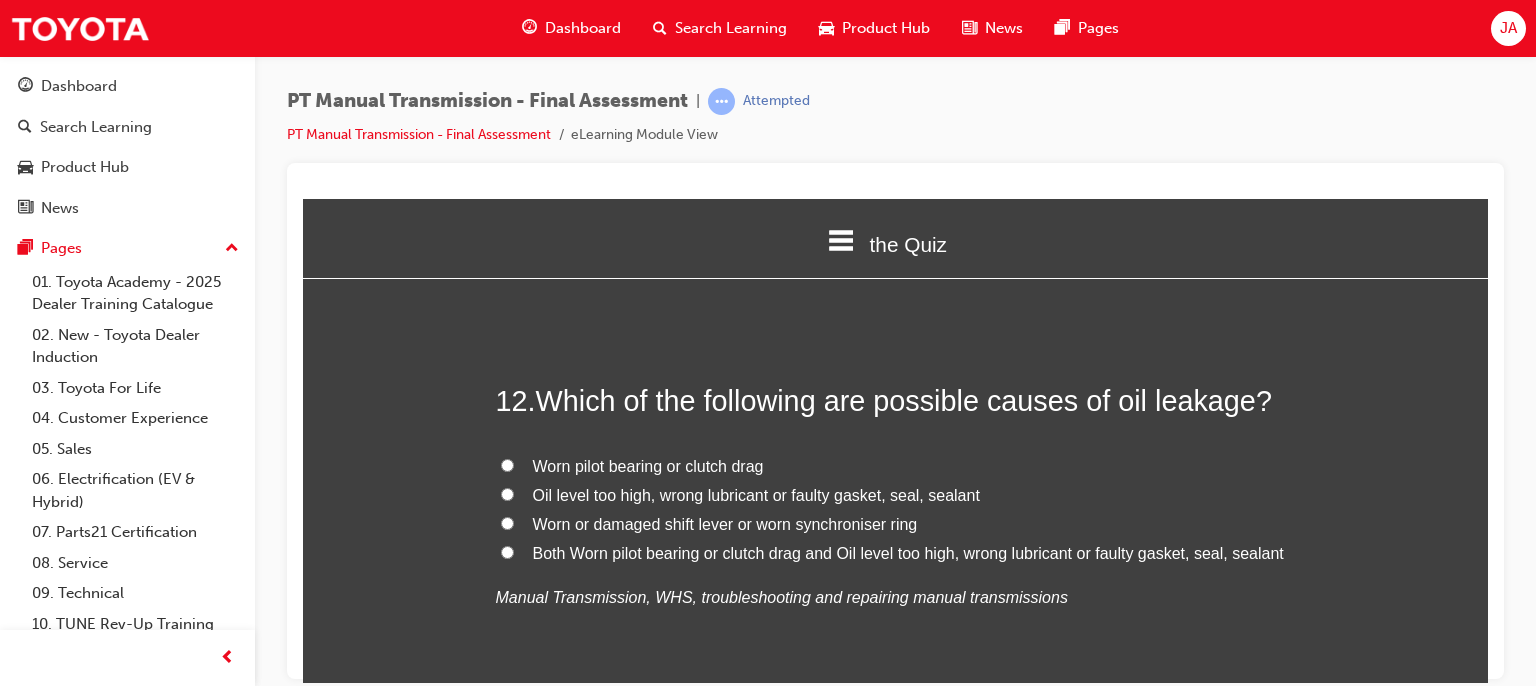 click on "Both Worn pilot bearing or clutch drag and Oil level too high, wrong lubricant or faulty gasket, seal, sealant" at bounding box center [908, 552] 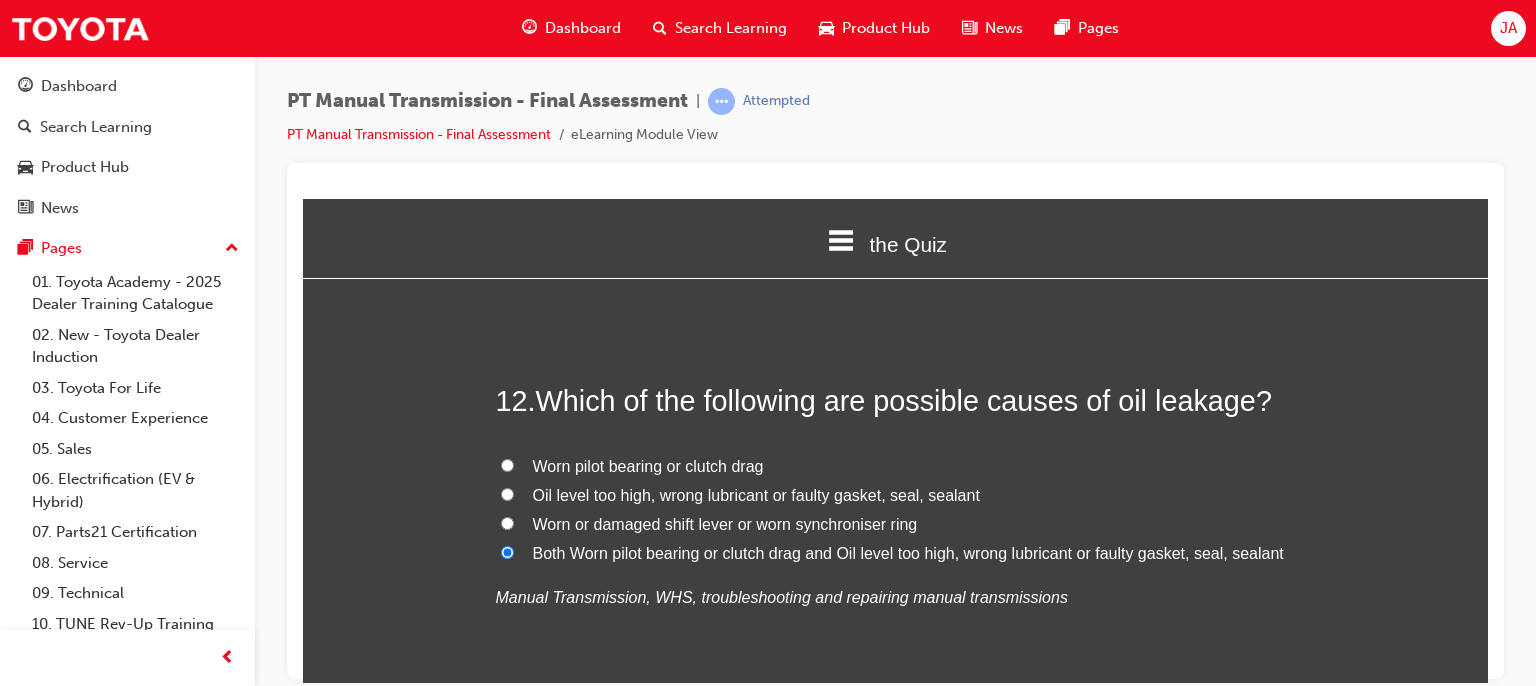 radio on "true" 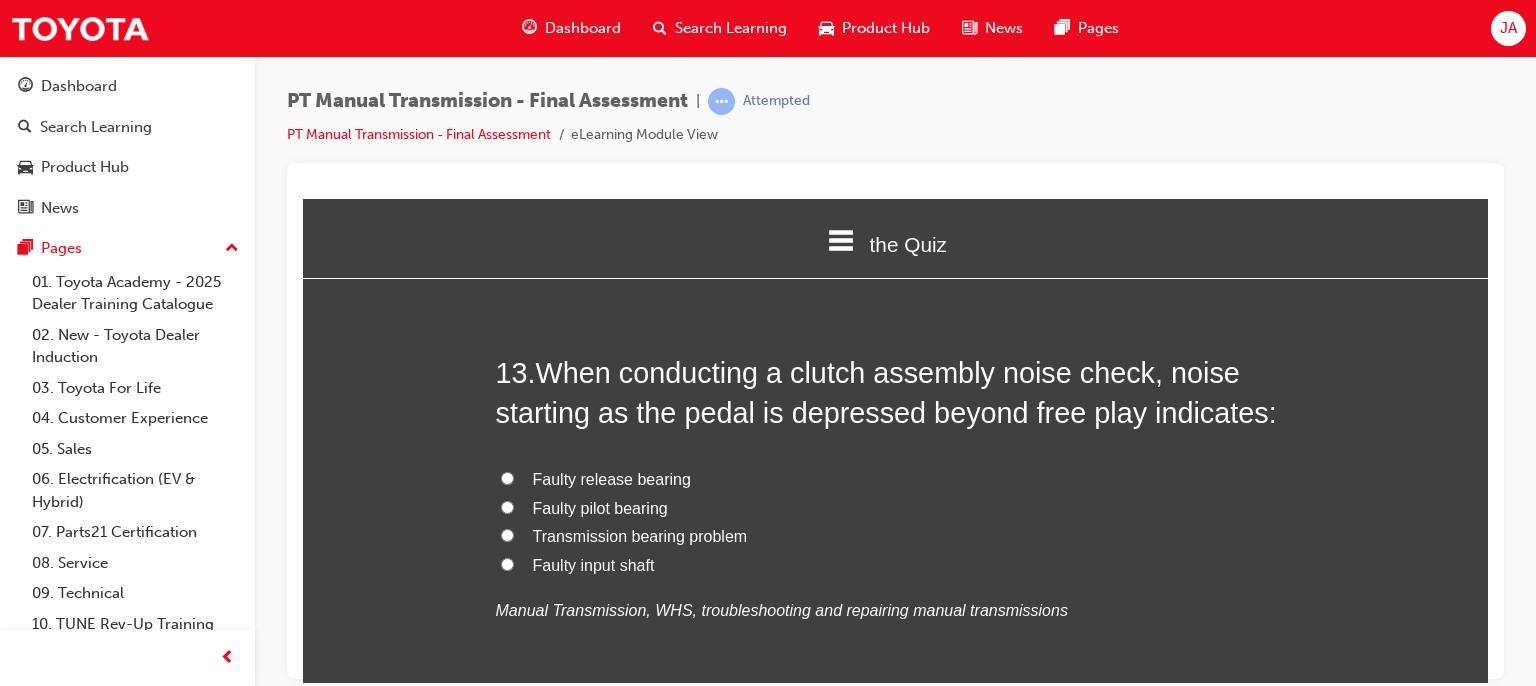 scroll, scrollTop: 5665, scrollLeft: 0, axis: vertical 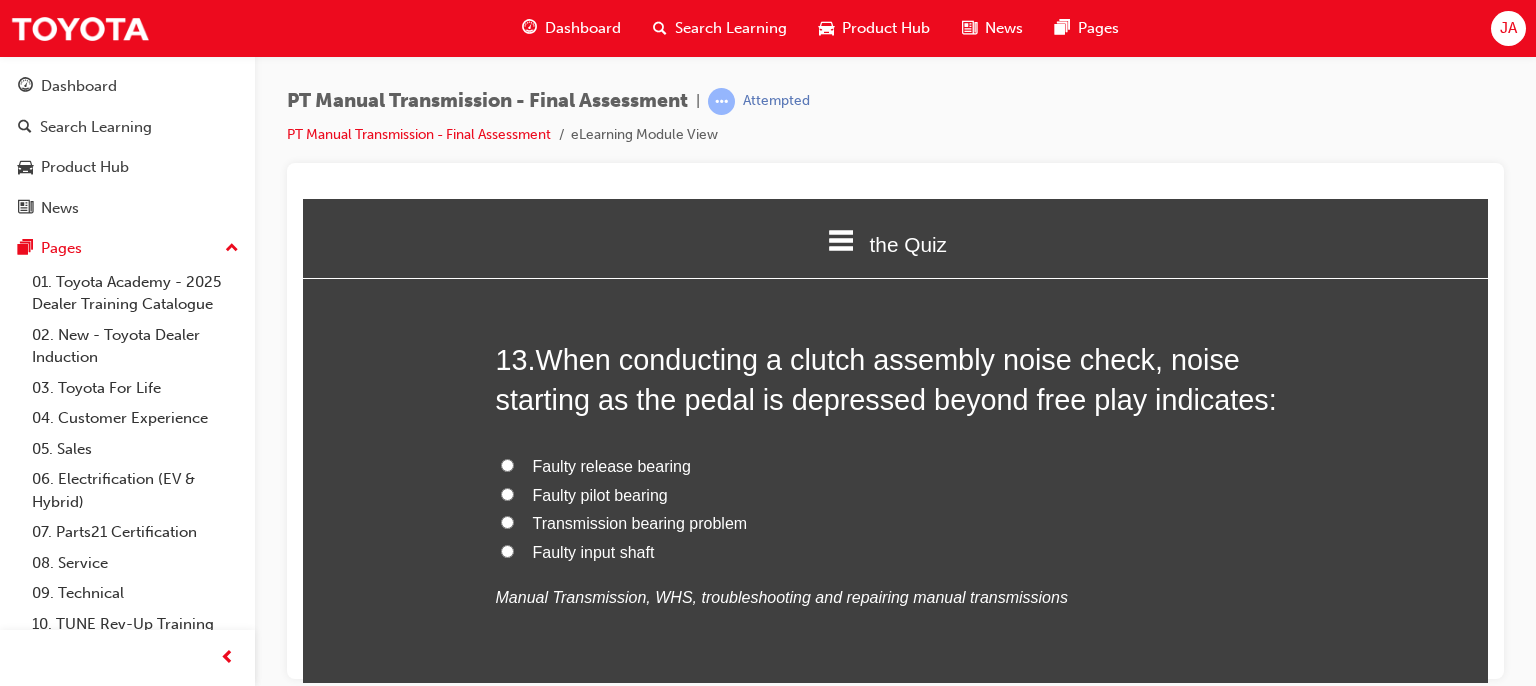 click on "Faulty release bearing" at bounding box center (612, 465) 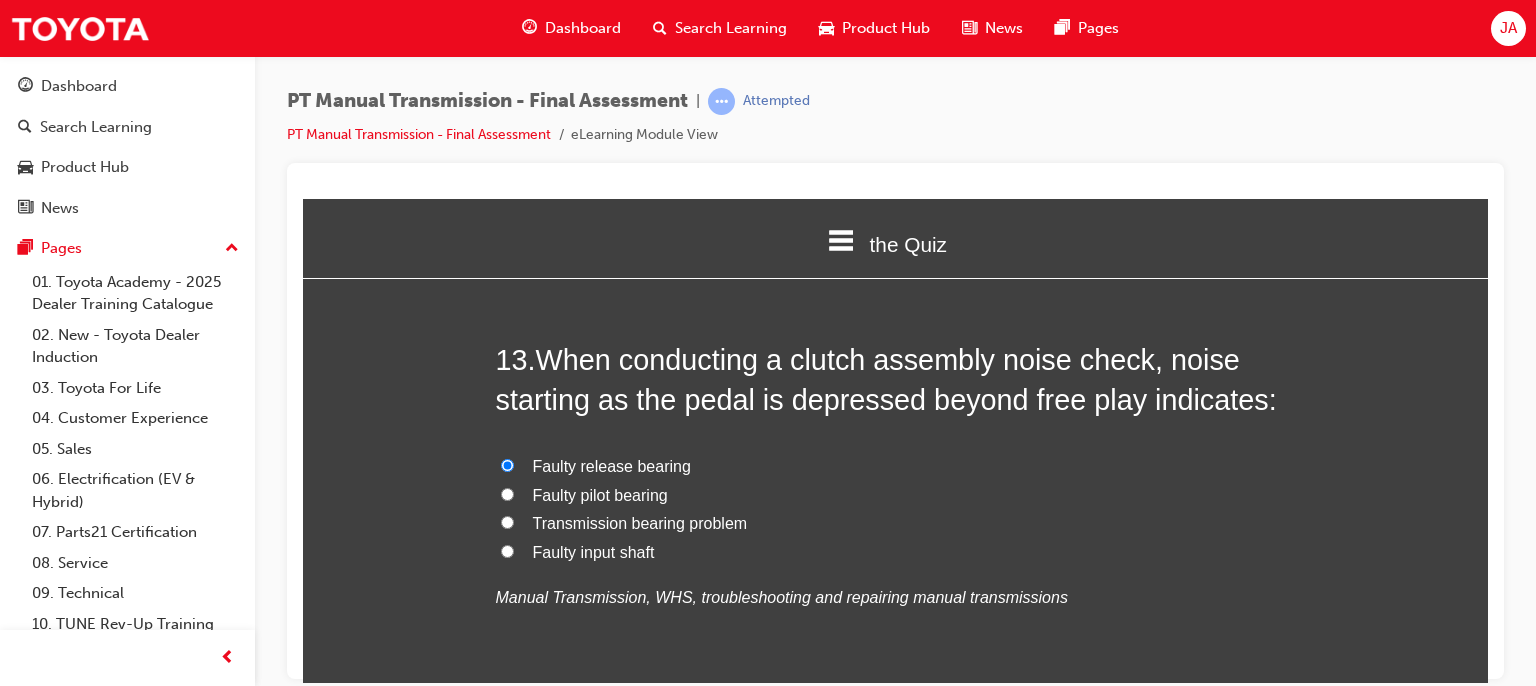 radio on "true" 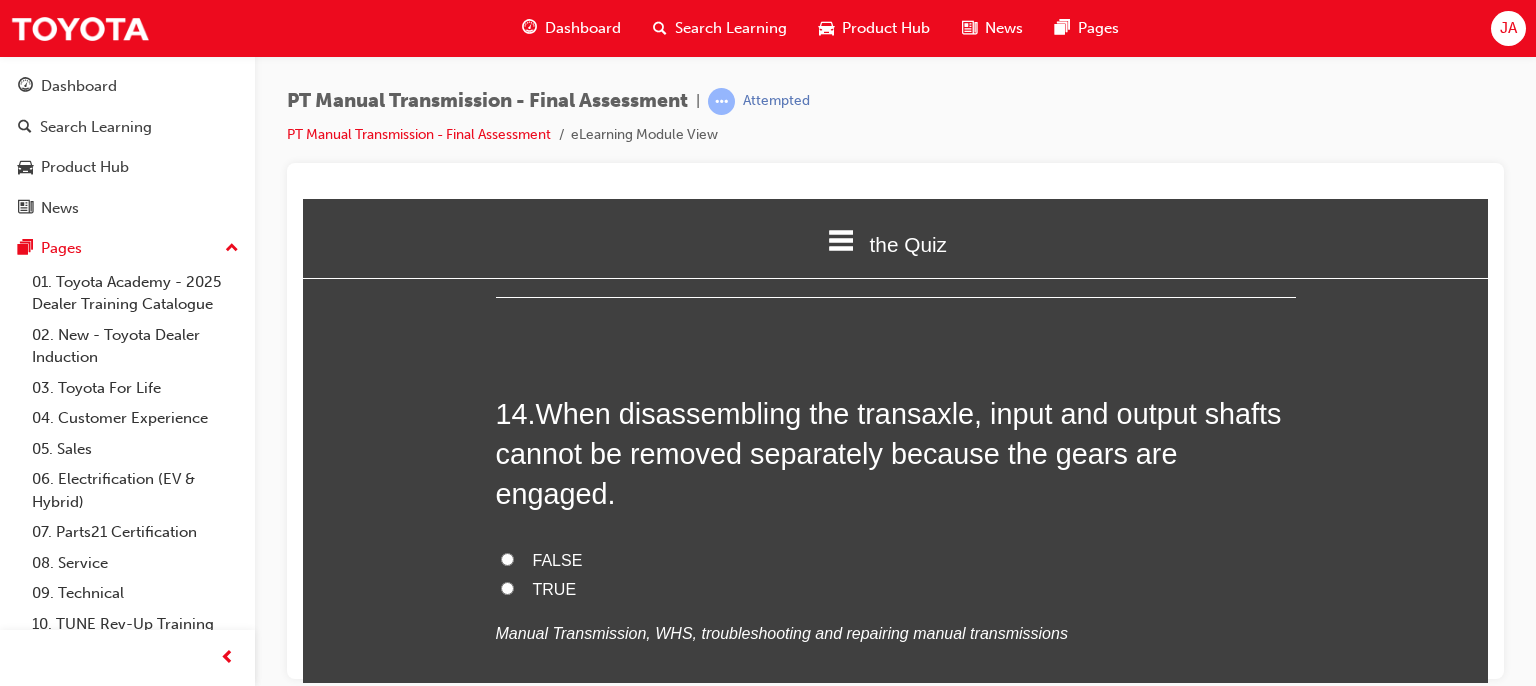 scroll, scrollTop: 6079, scrollLeft: 0, axis: vertical 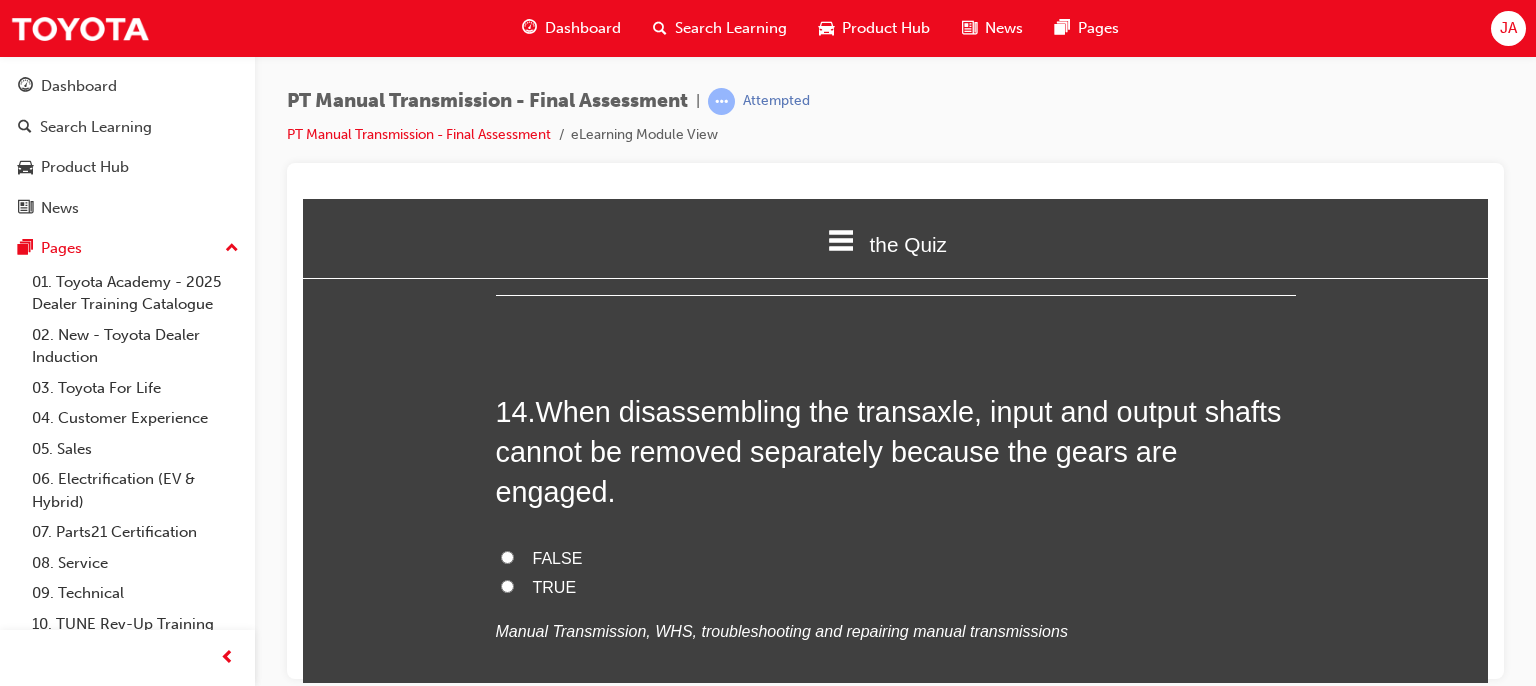click on "TRUE" at bounding box center (507, 585) 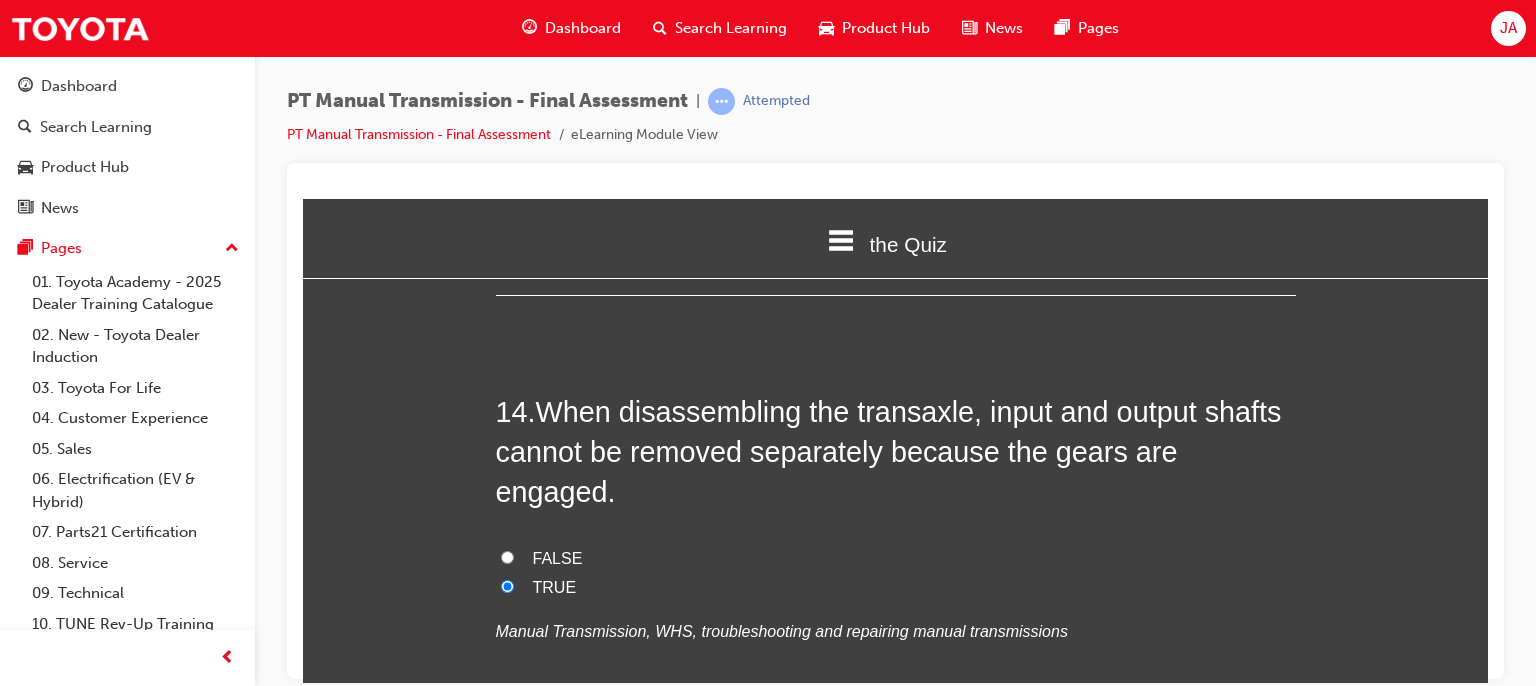 radio on "true" 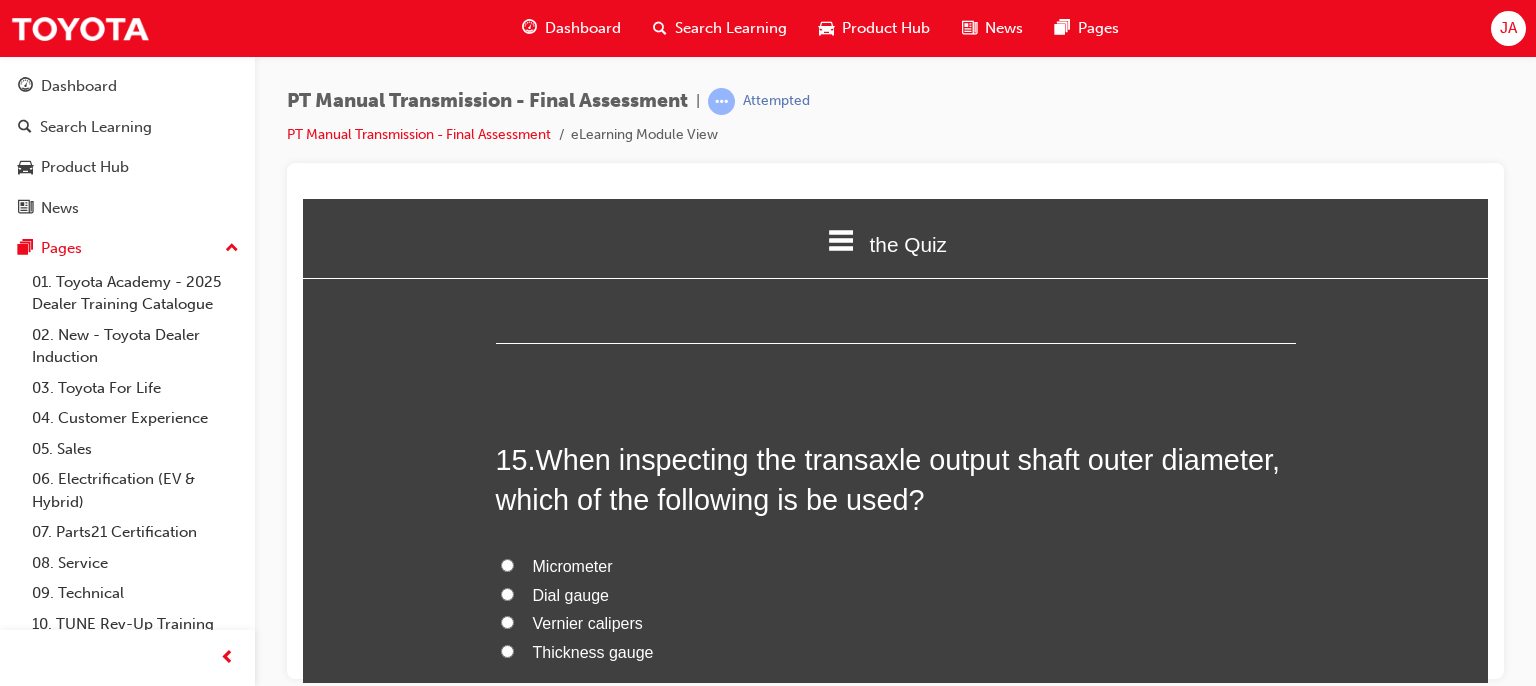 scroll, scrollTop: 6519, scrollLeft: 0, axis: vertical 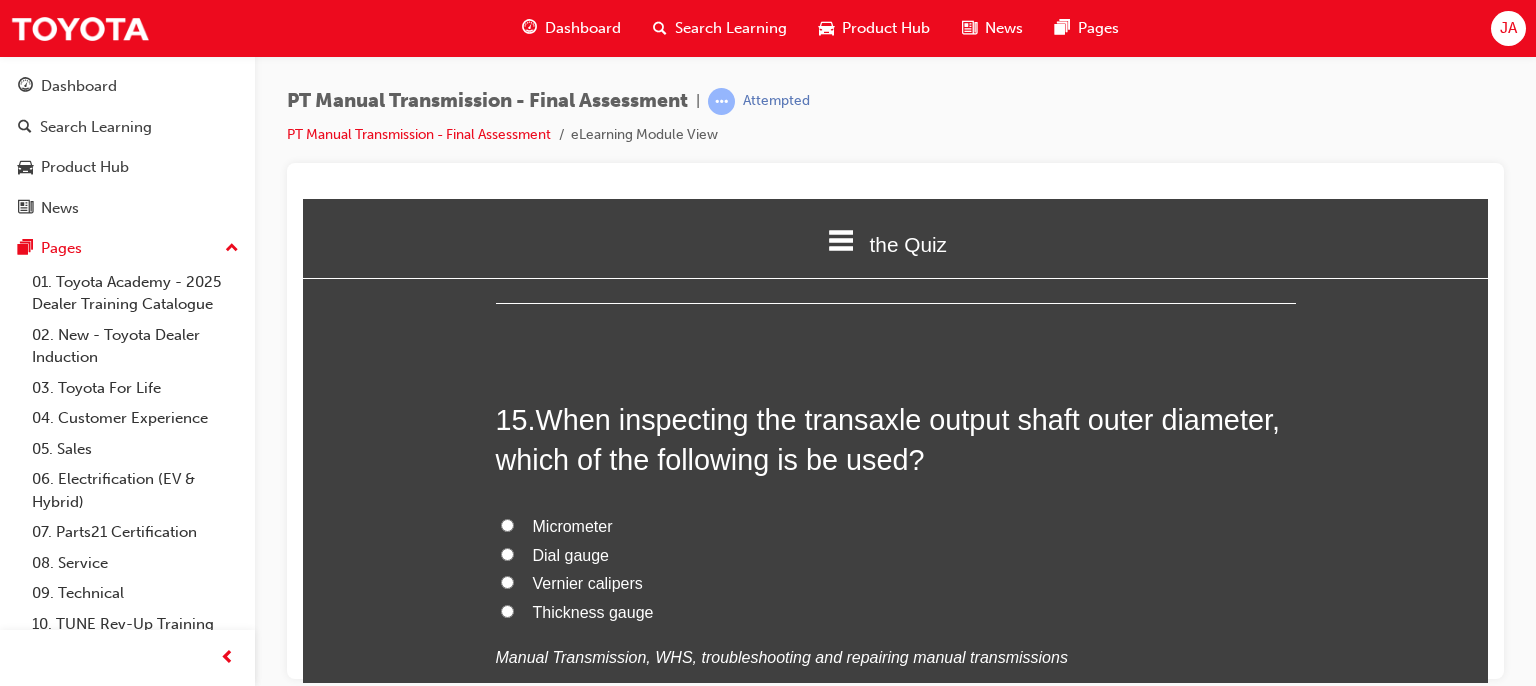 click on "Micrometer" at bounding box center (507, 524) 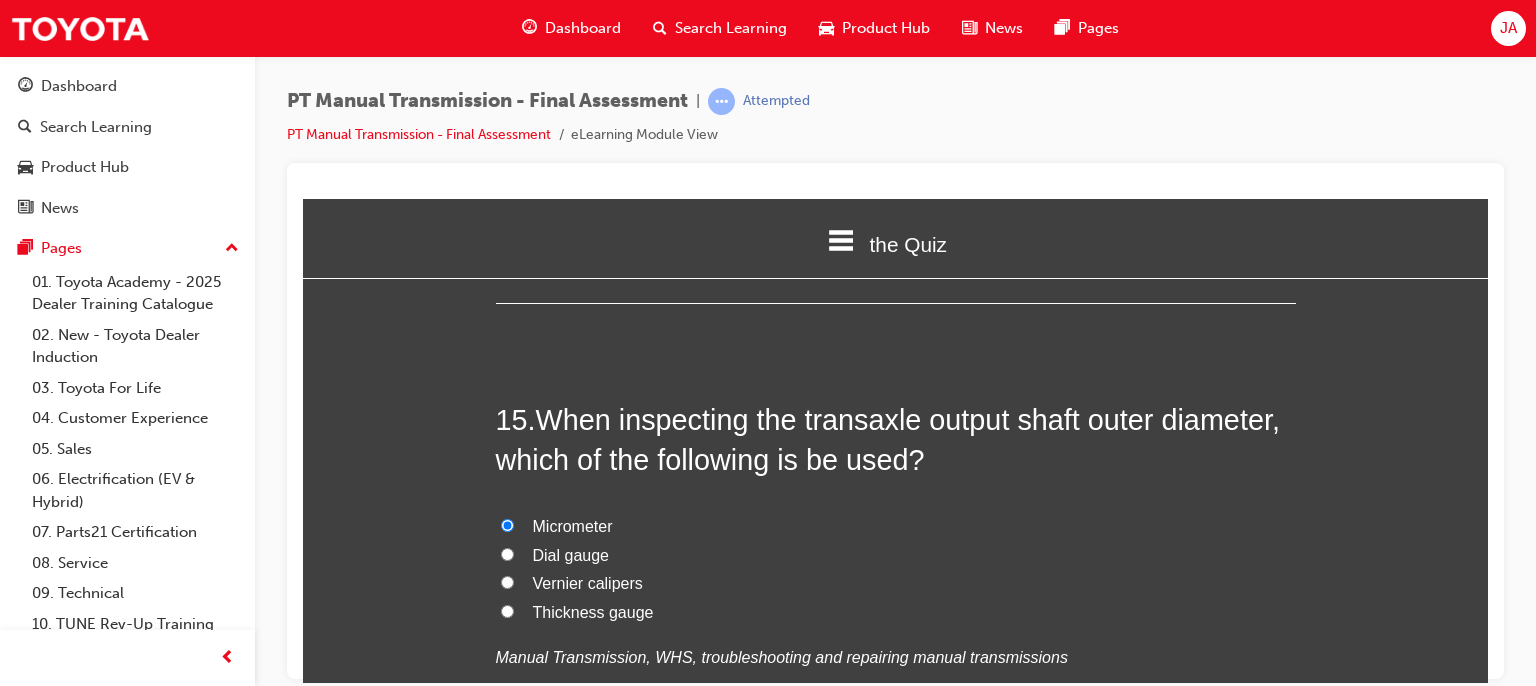 radio on "true" 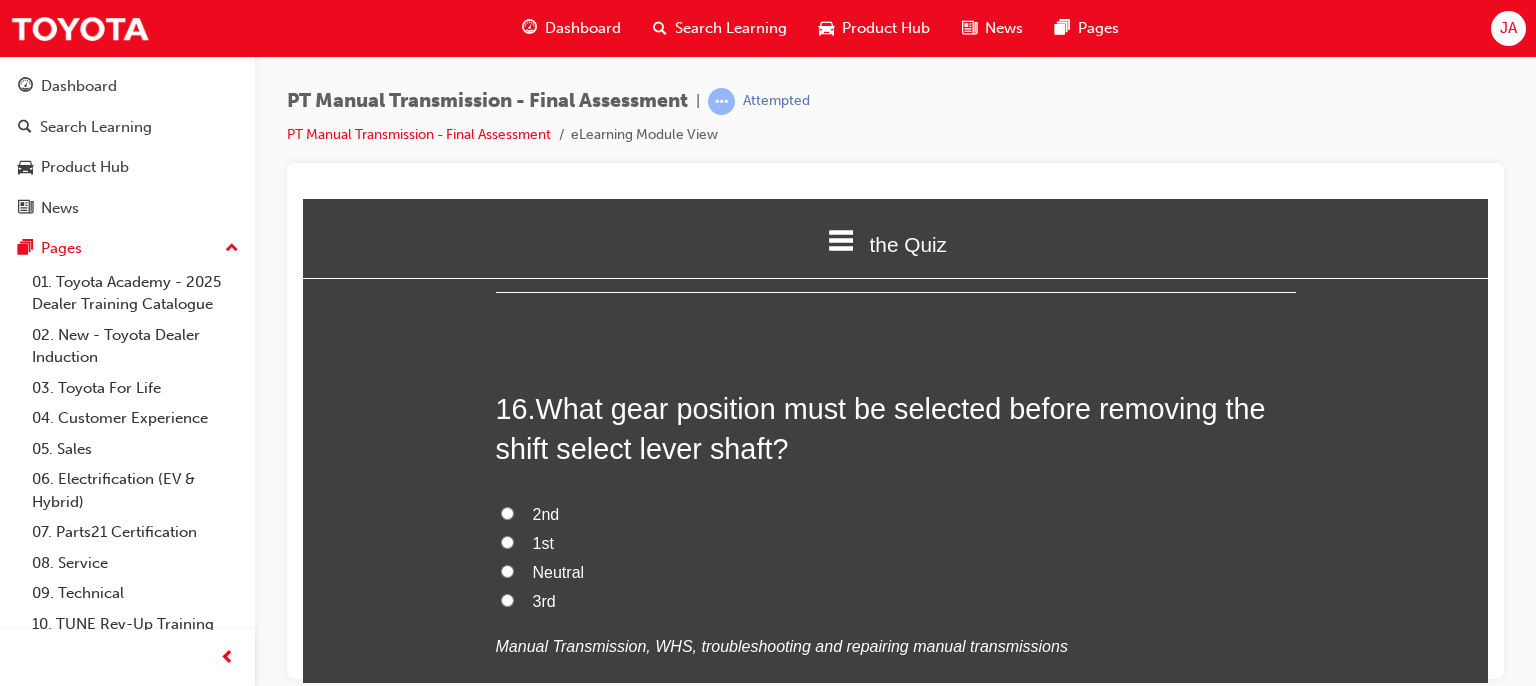 scroll, scrollTop: 6999, scrollLeft: 0, axis: vertical 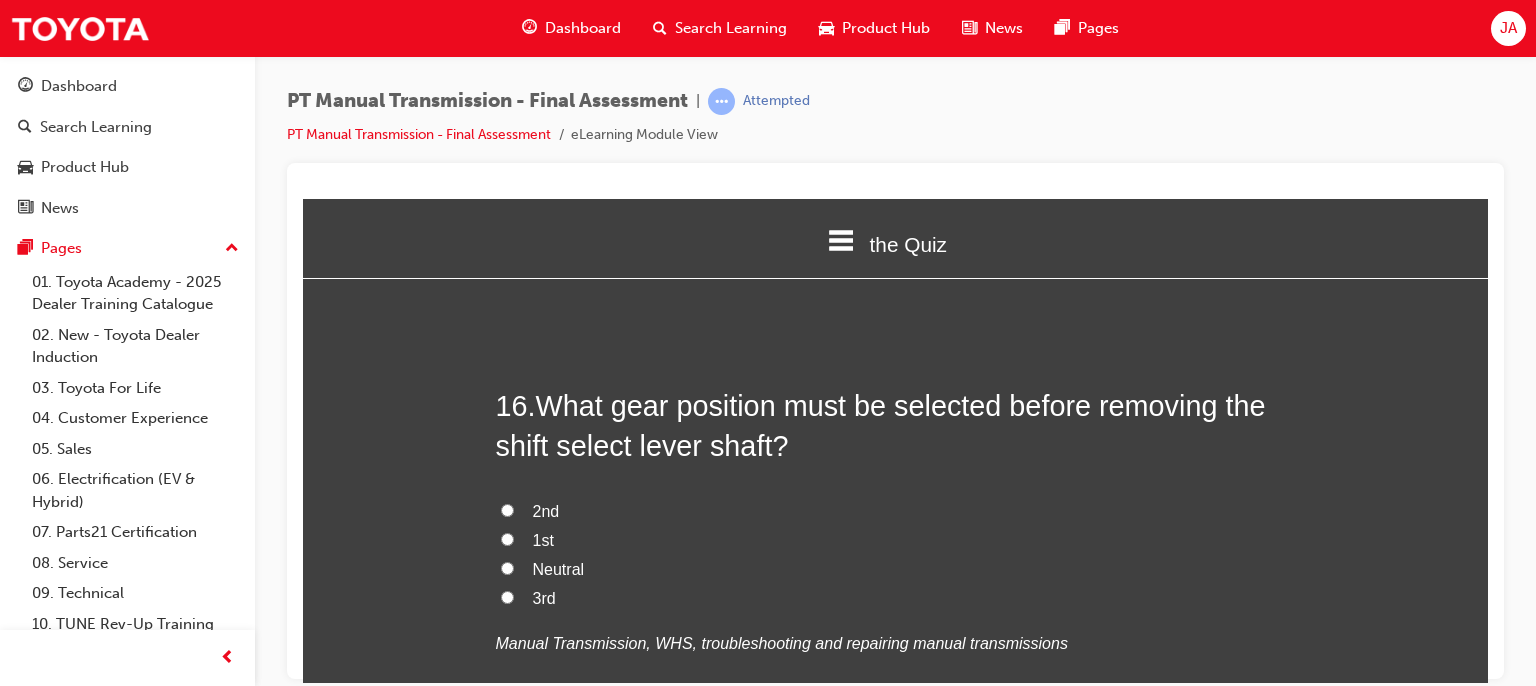 click on "Neutral" at bounding box center (896, 569) 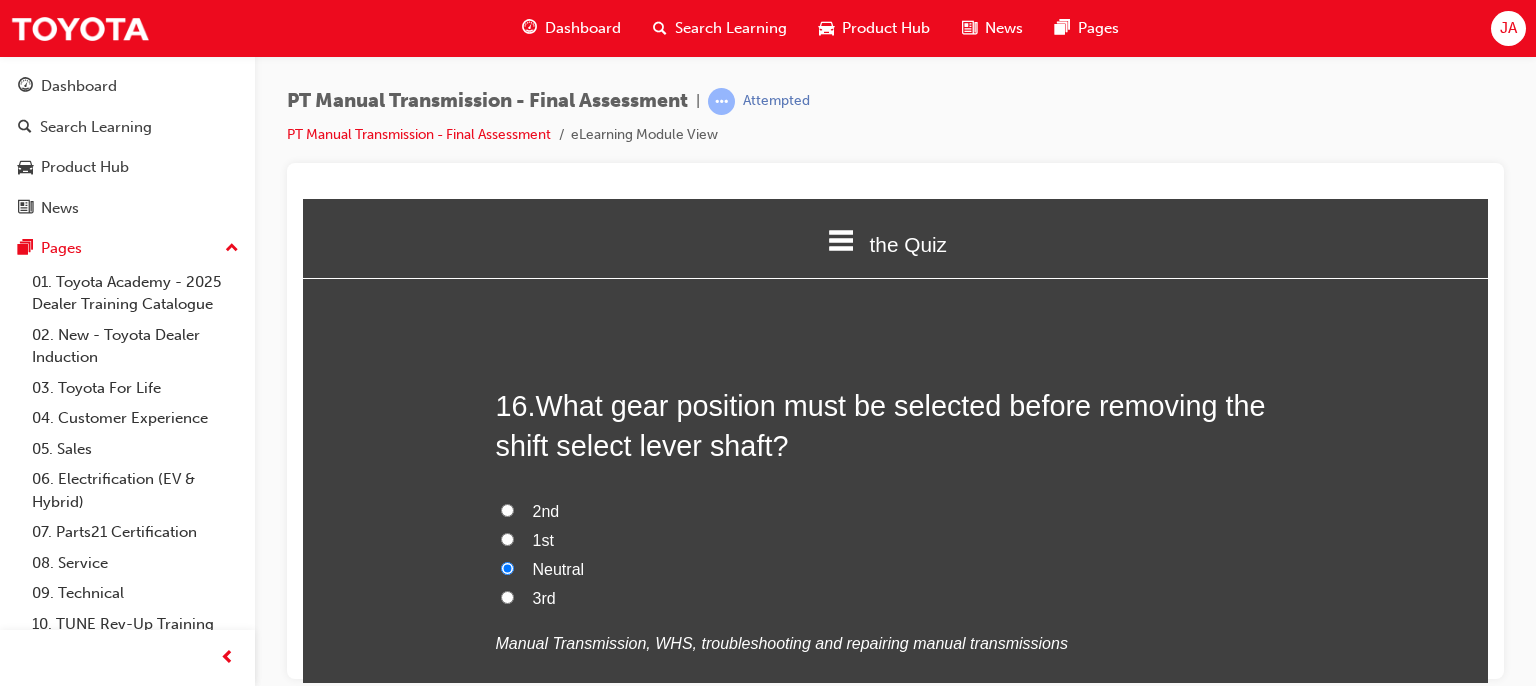 radio on "true" 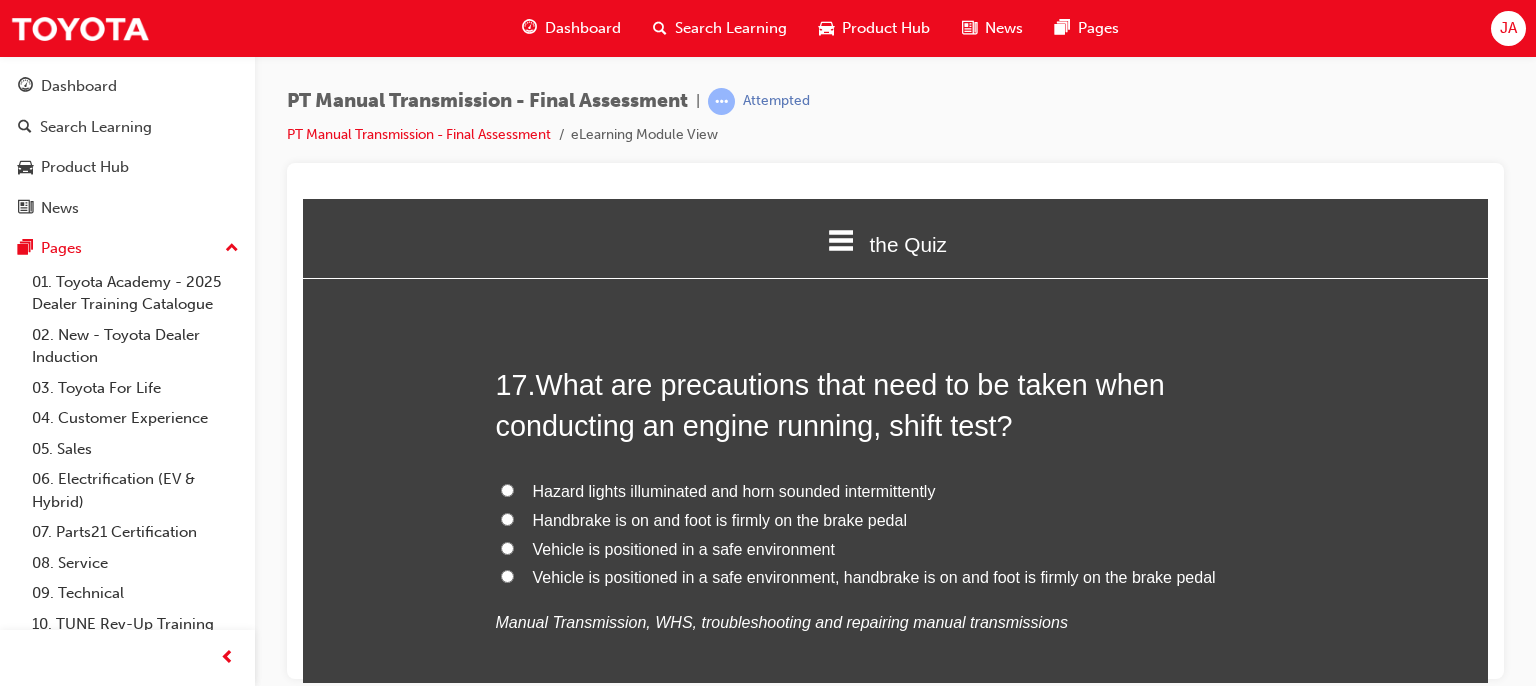 scroll, scrollTop: 7492, scrollLeft: 0, axis: vertical 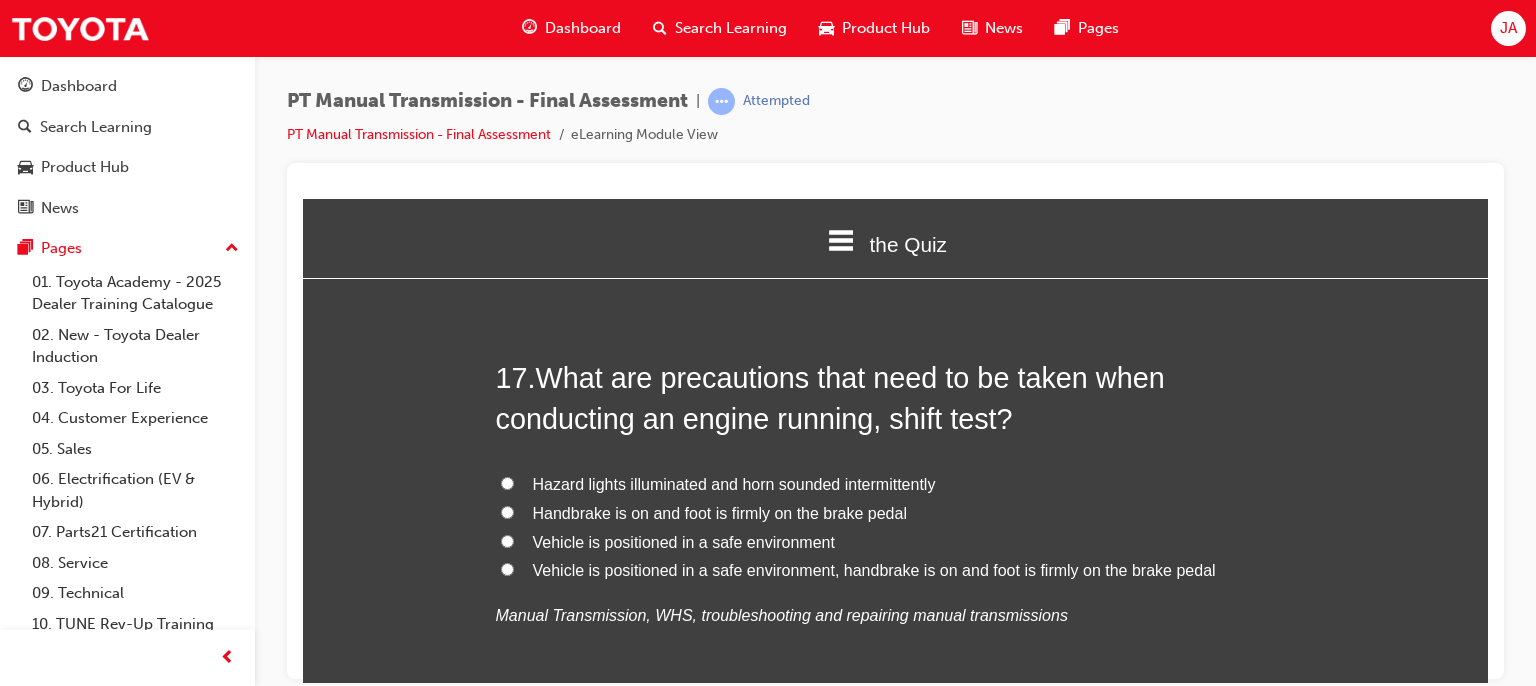 click on "Vehicle is positioned in a safe environment, handbrake is on and foot is firmly on the brake pedal" at bounding box center (874, 569) 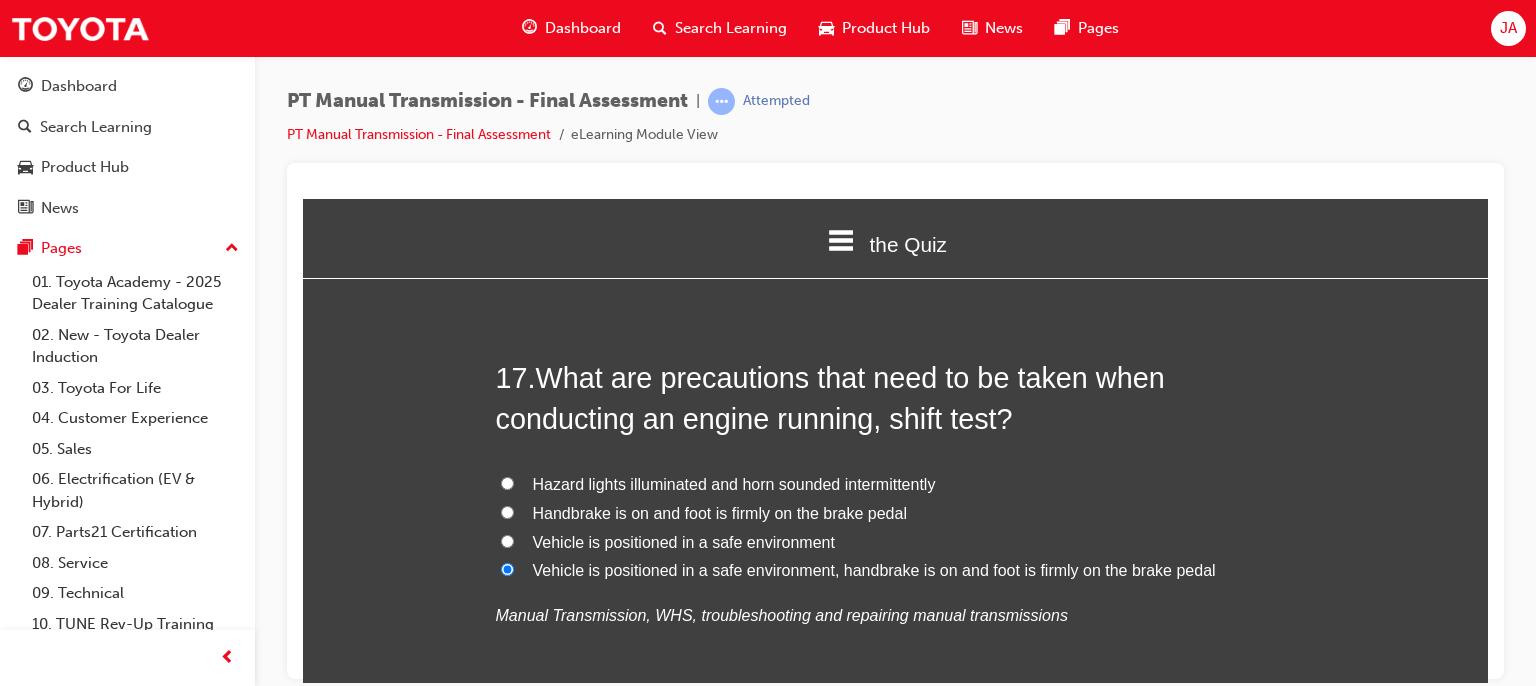 radio on "true" 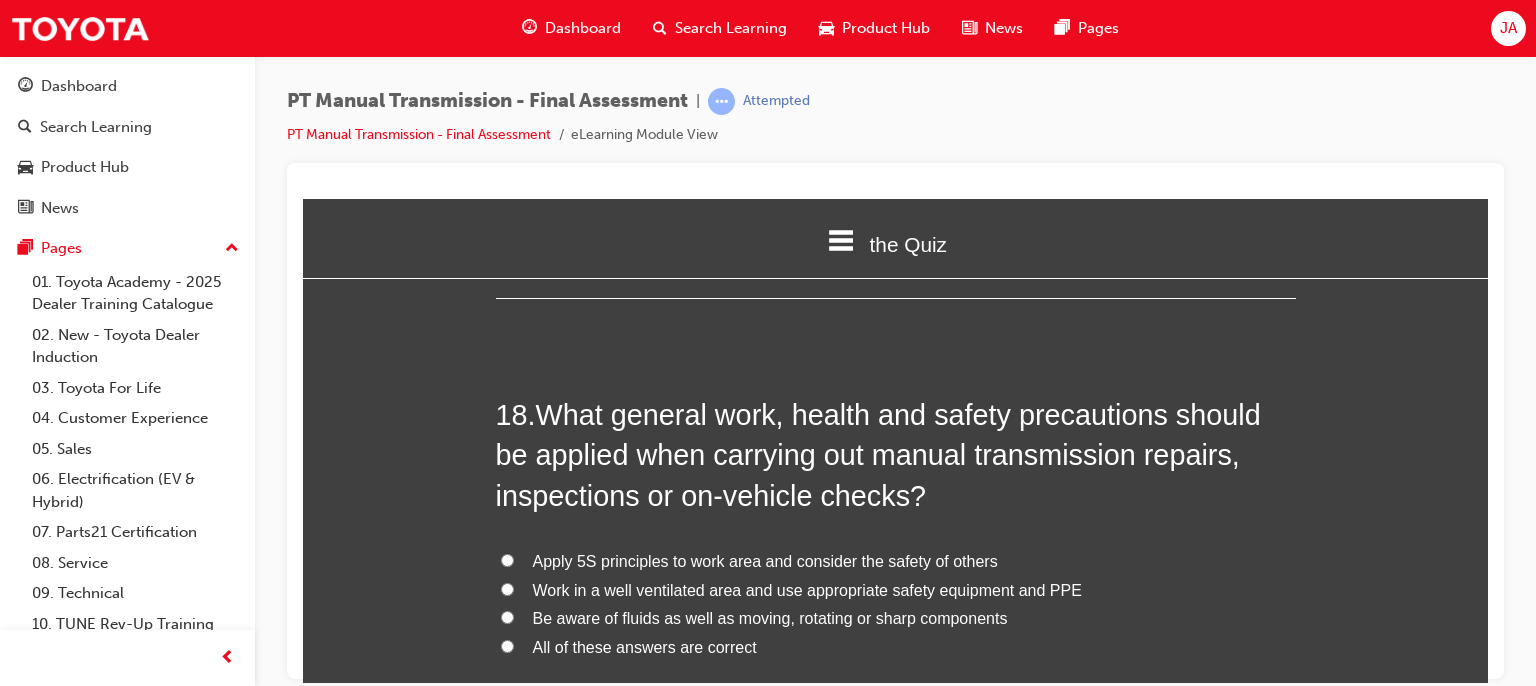scroll, scrollTop: 7932, scrollLeft: 0, axis: vertical 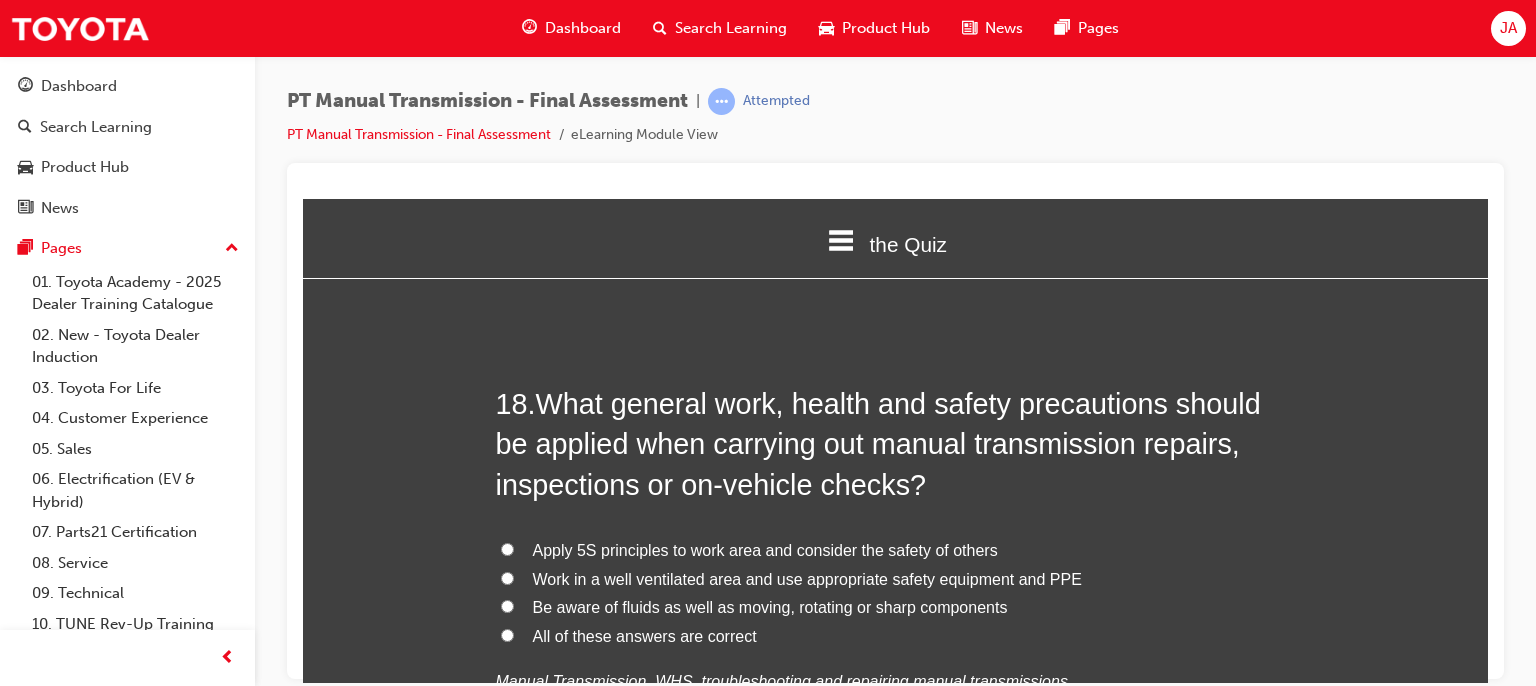 click on "All of these answers are correct" at bounding box center [645, 635] 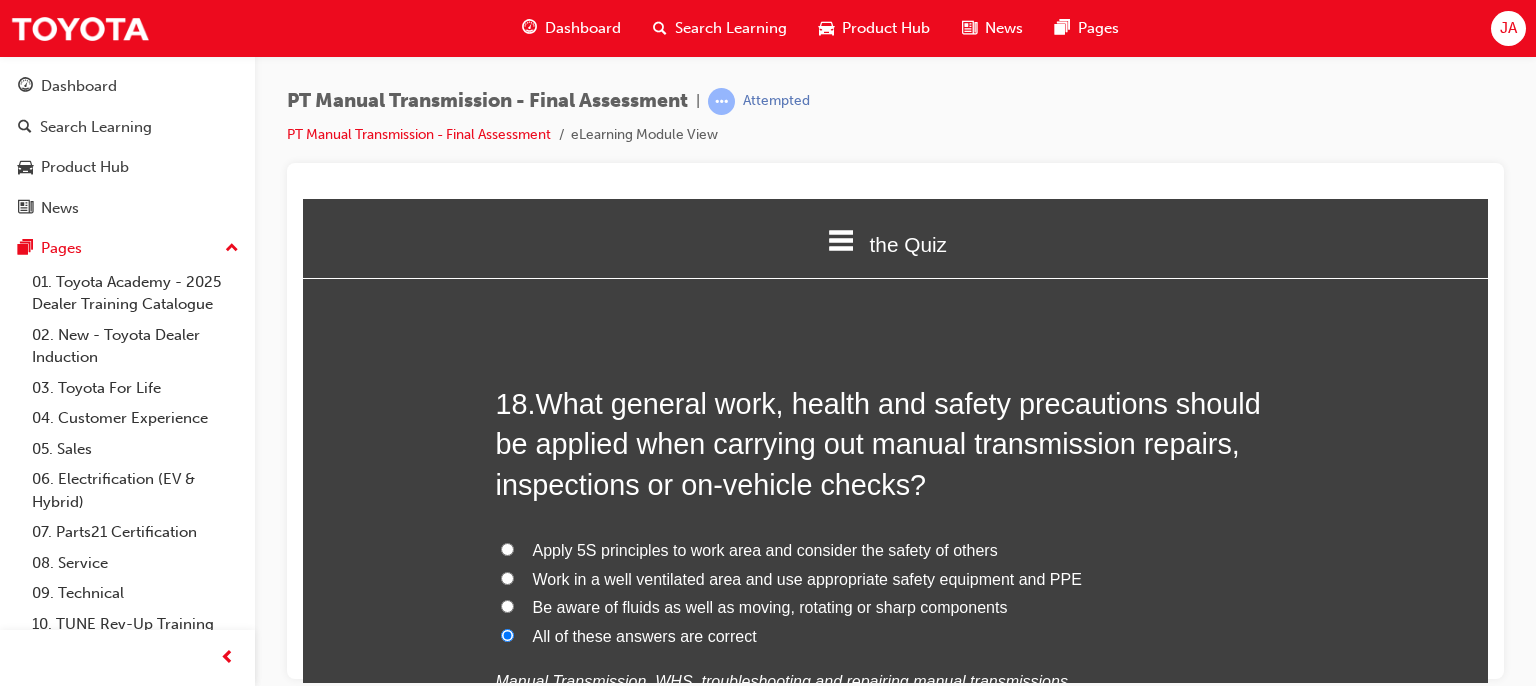 radio on "true" 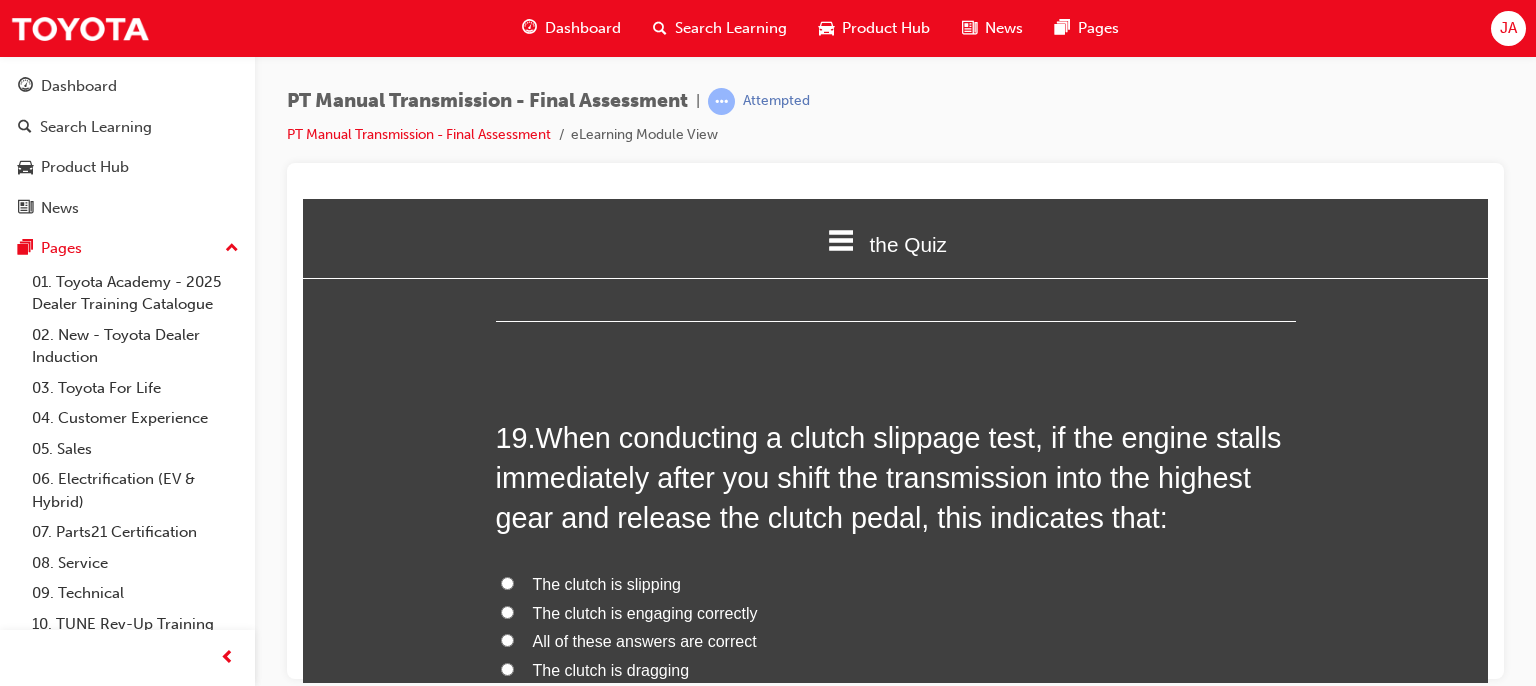 scroll, scrollTop: 8412, scrollLeft: 0, axis: vertical 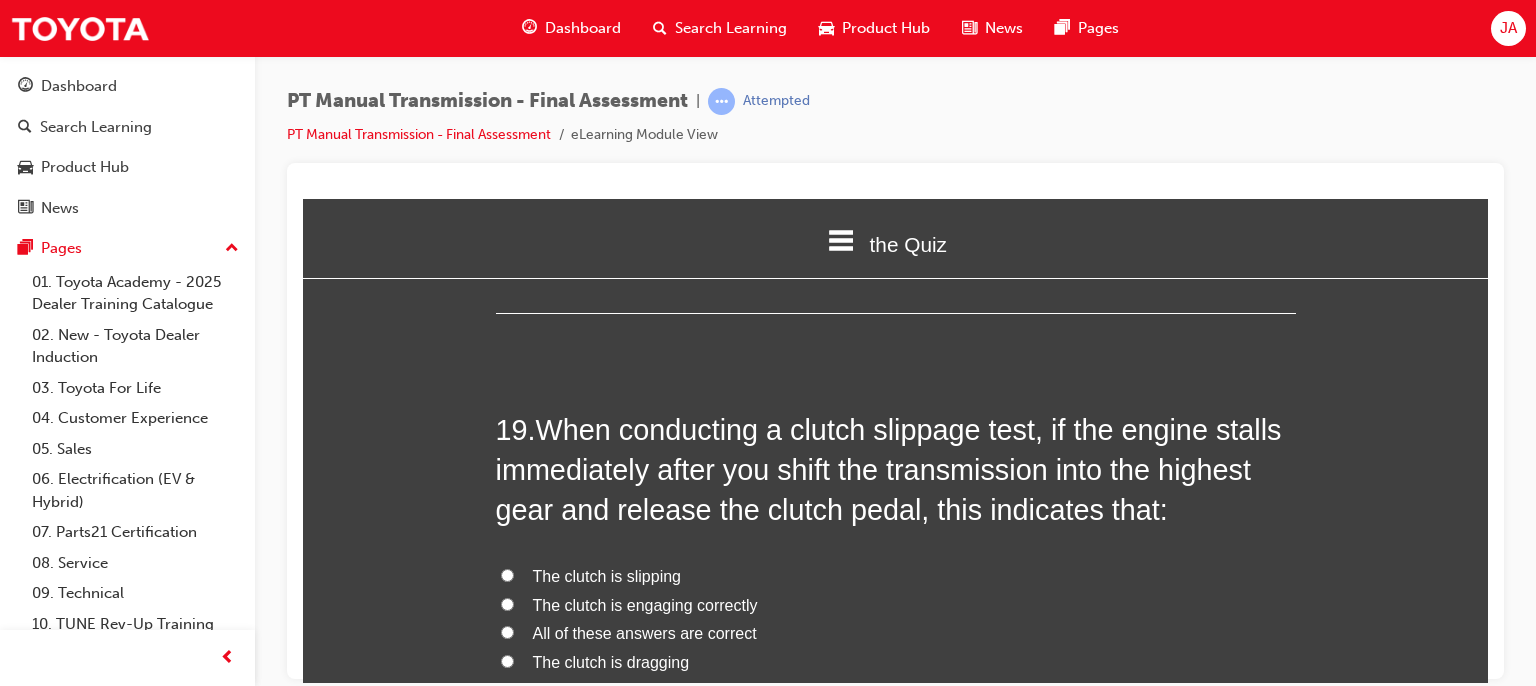 click on "All of these answers are correct" at bounding box center (507, 631) 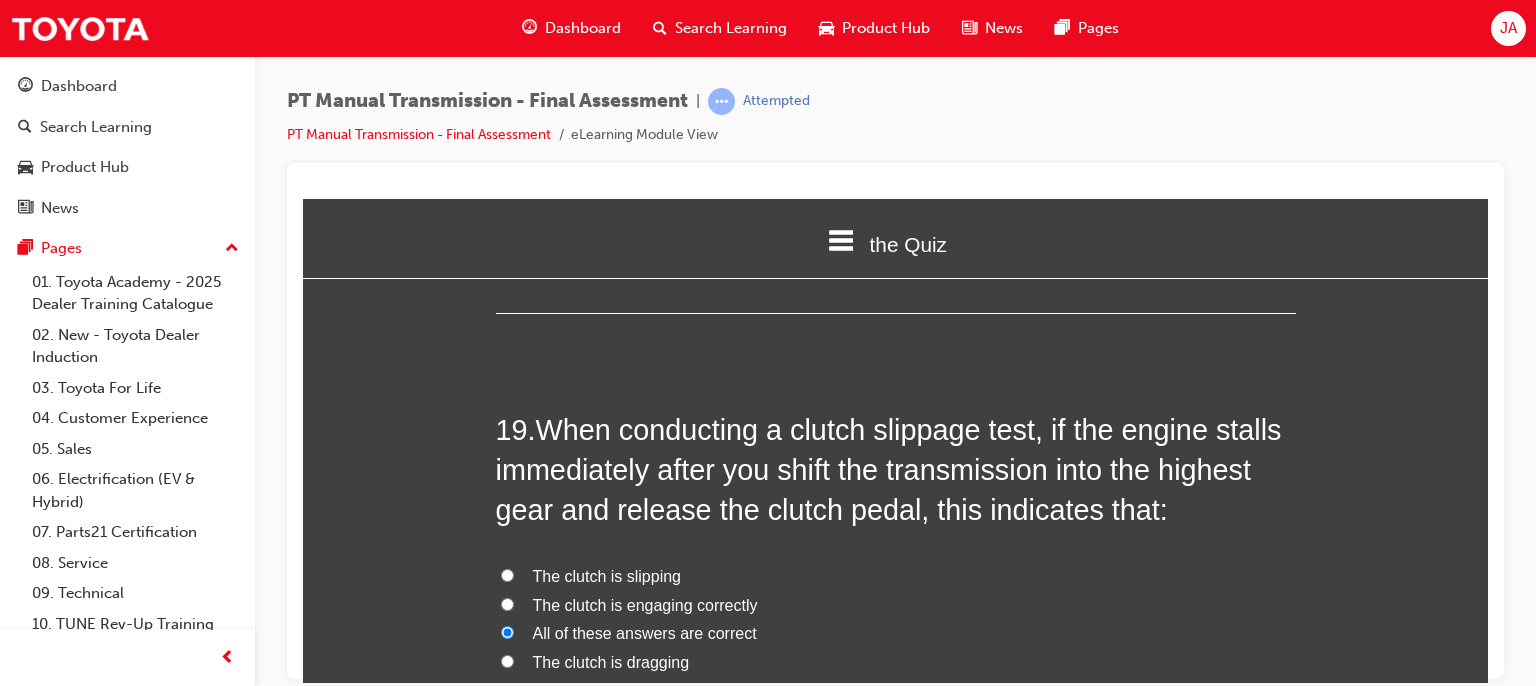 radio on "true" 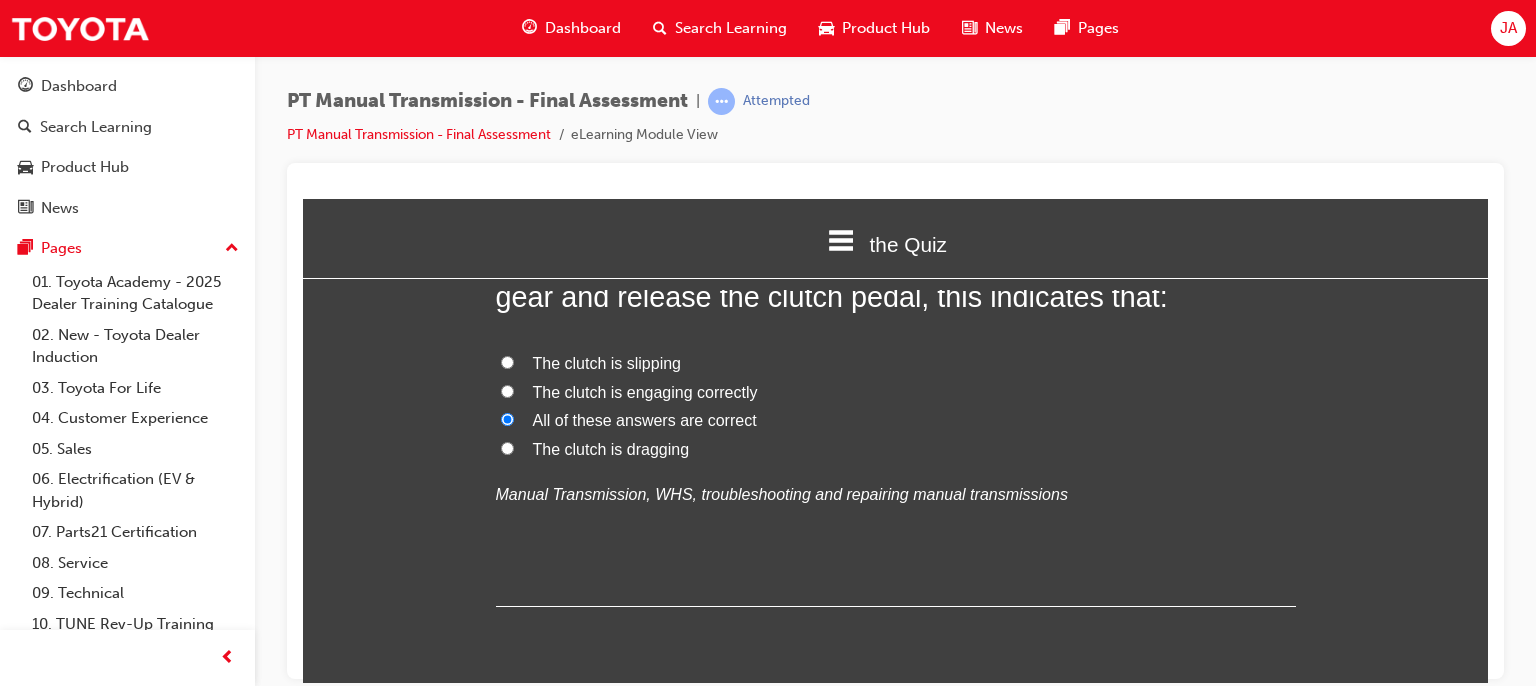 scroll, scrollTop: 8656, scrollLeft: 0, axis: vertical 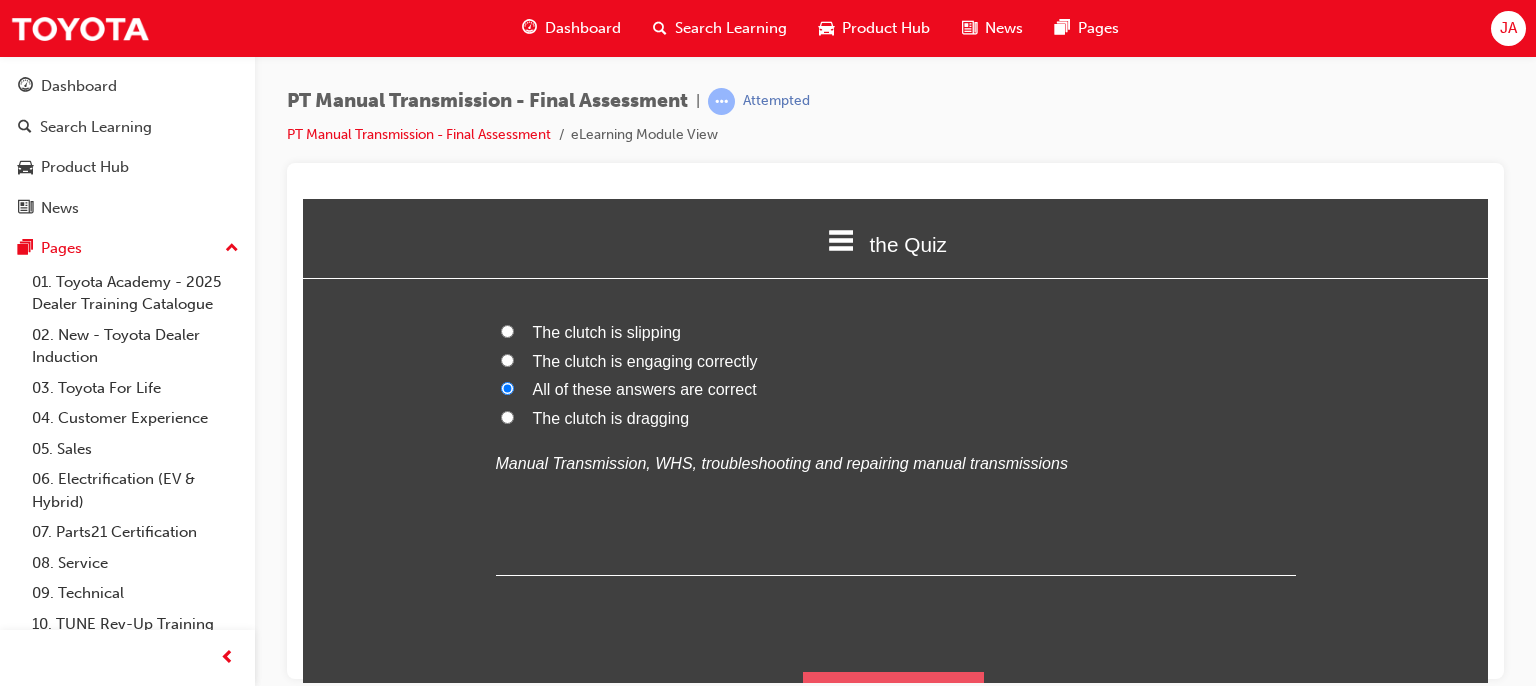 click on "Submit Answers" at bounding box center (894, 699) 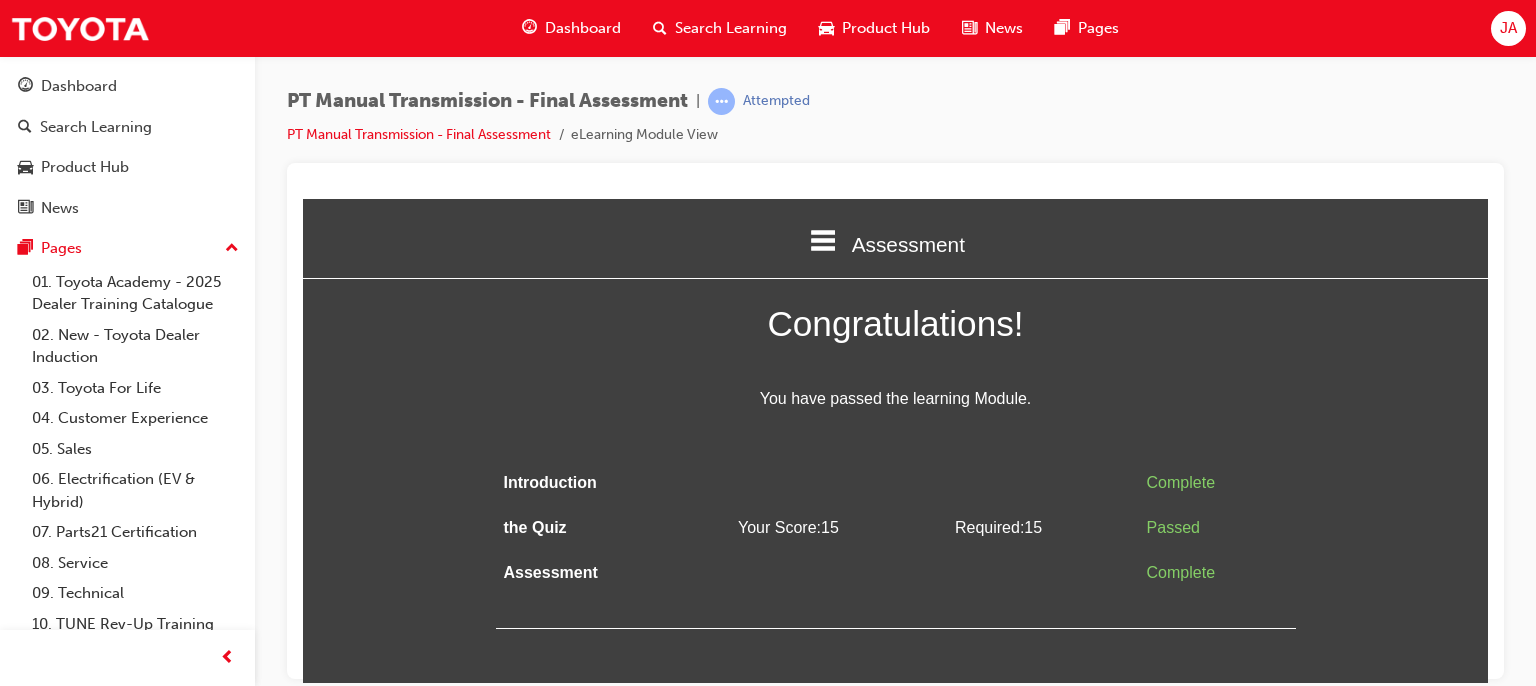scroll, scrollTop: 0, scrollLeft: 0, axis: both 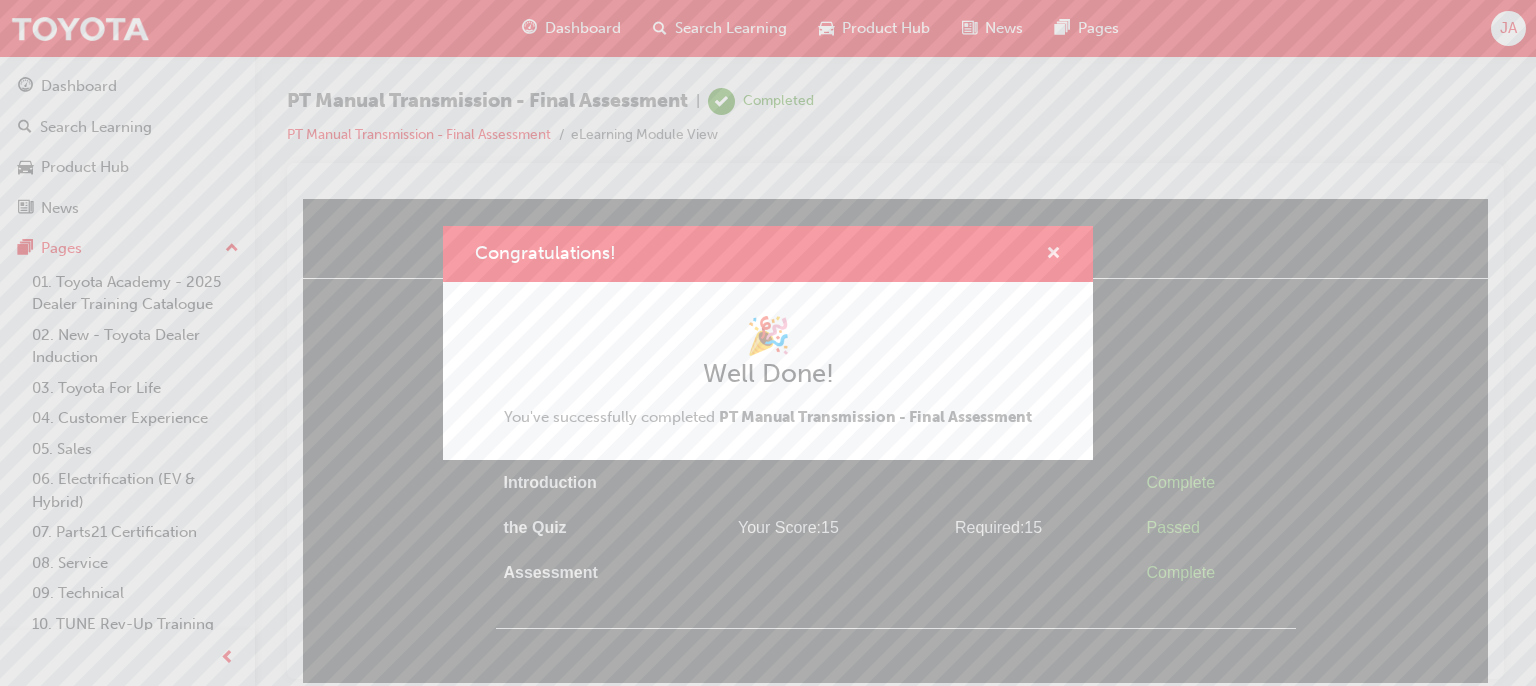 click at bounding box center (1053, 255) 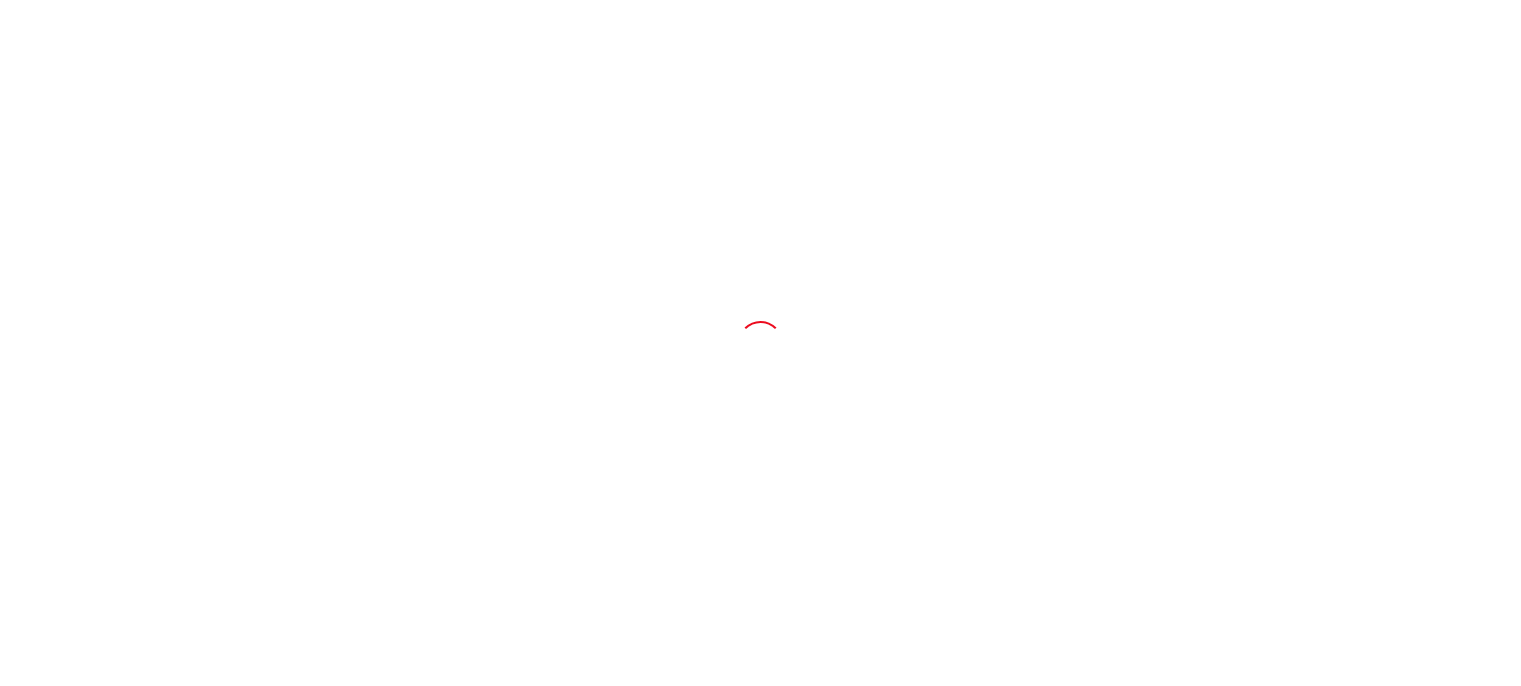 scroll, scrollTop: 0, scrollLeft: 0, axis: both 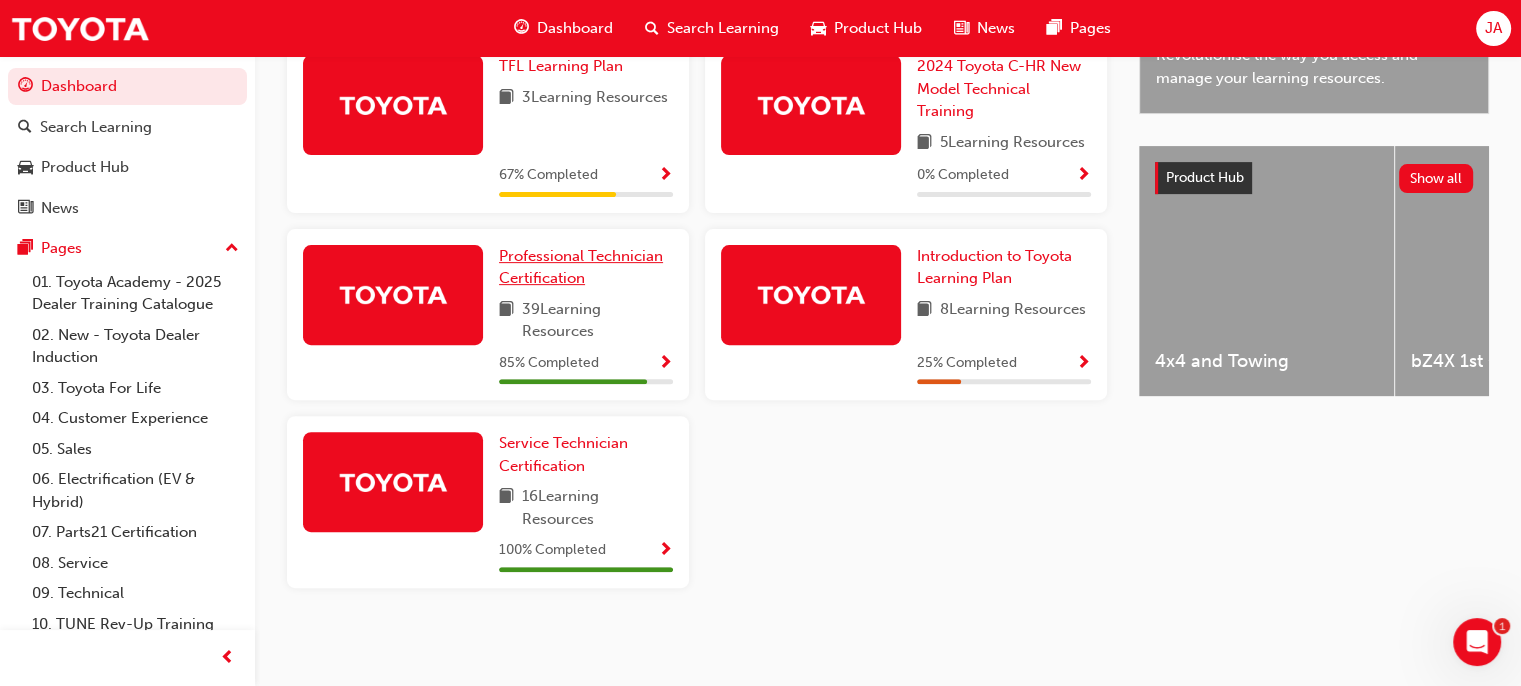 click on "Professional Technician Certification" at bounding box center (581, 267) 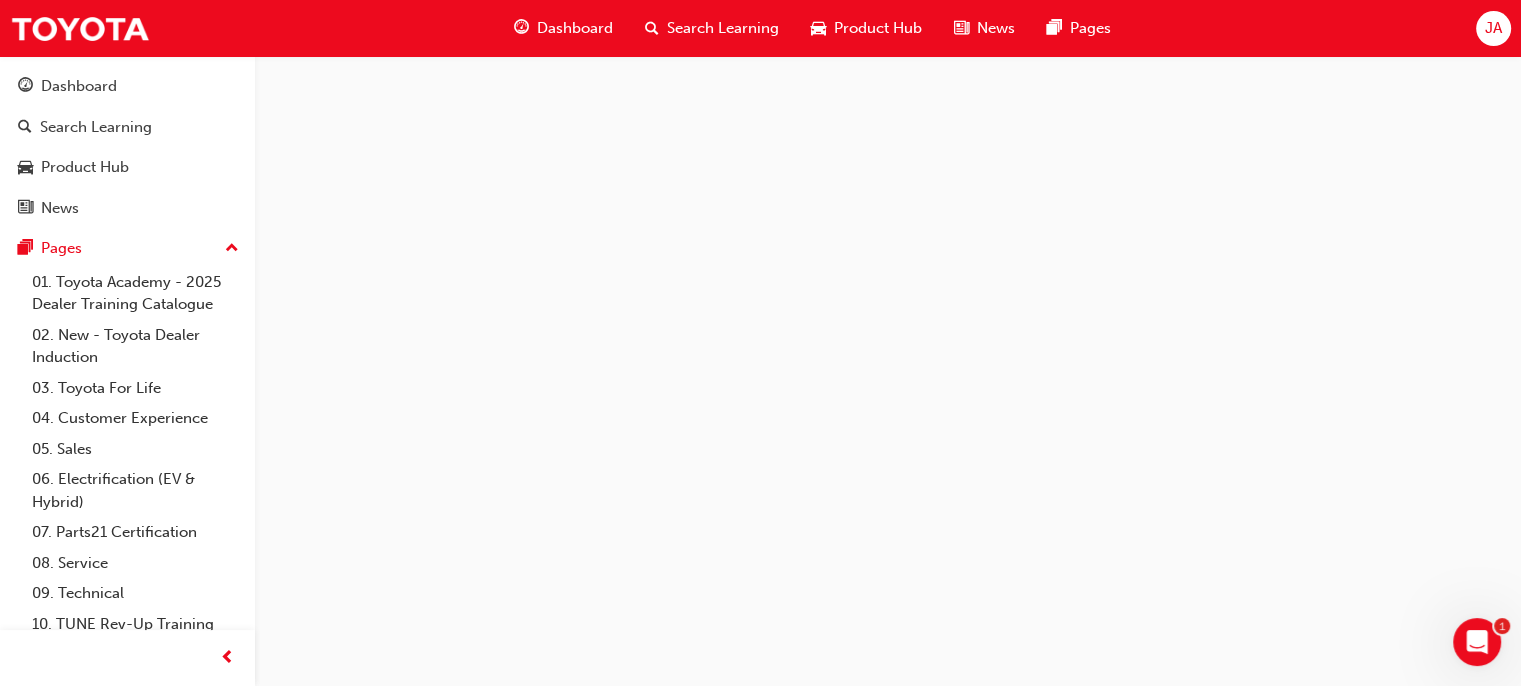 scroll, scrollTop: 0, scrollLeft: 0, axis: both 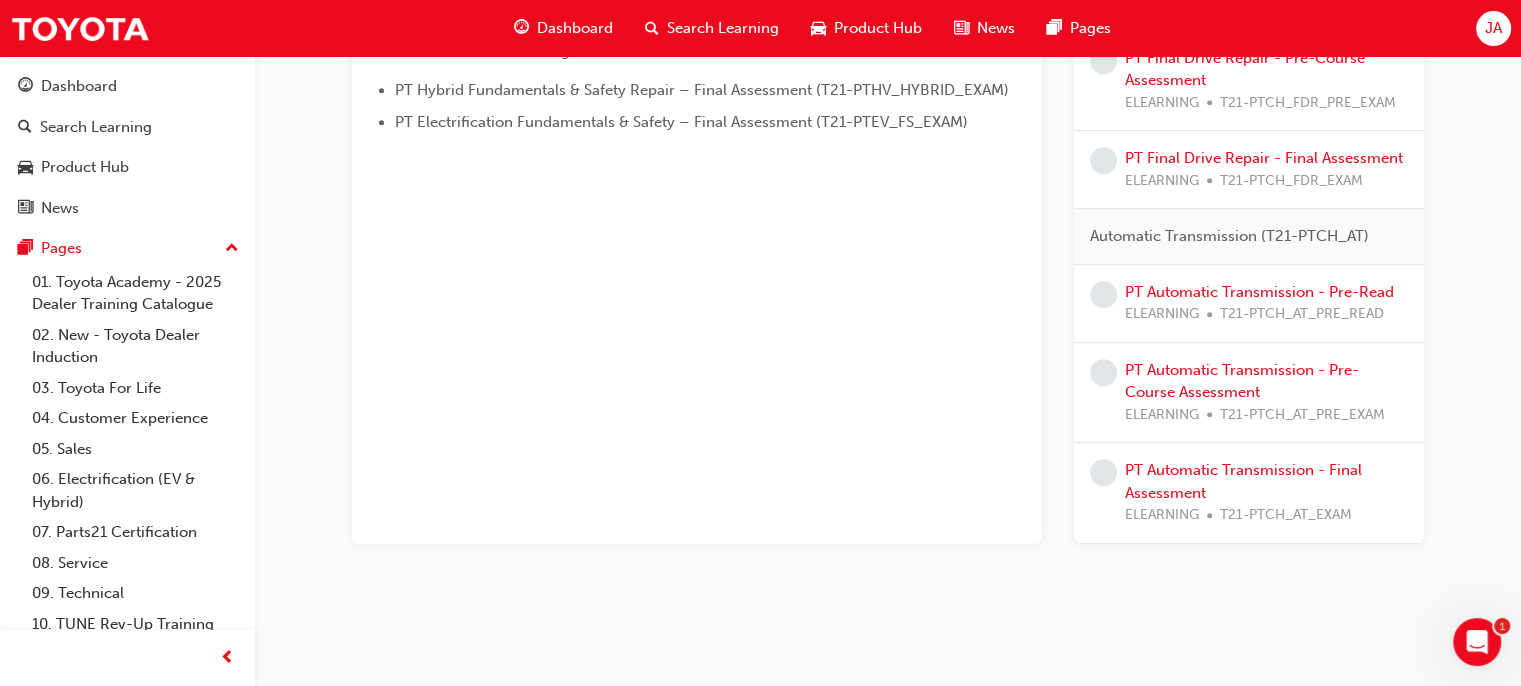 drag, startPoint x: 1528, startPoint y: 107, endPoint x: 40, endPoint y: 16, distance: 1490.78 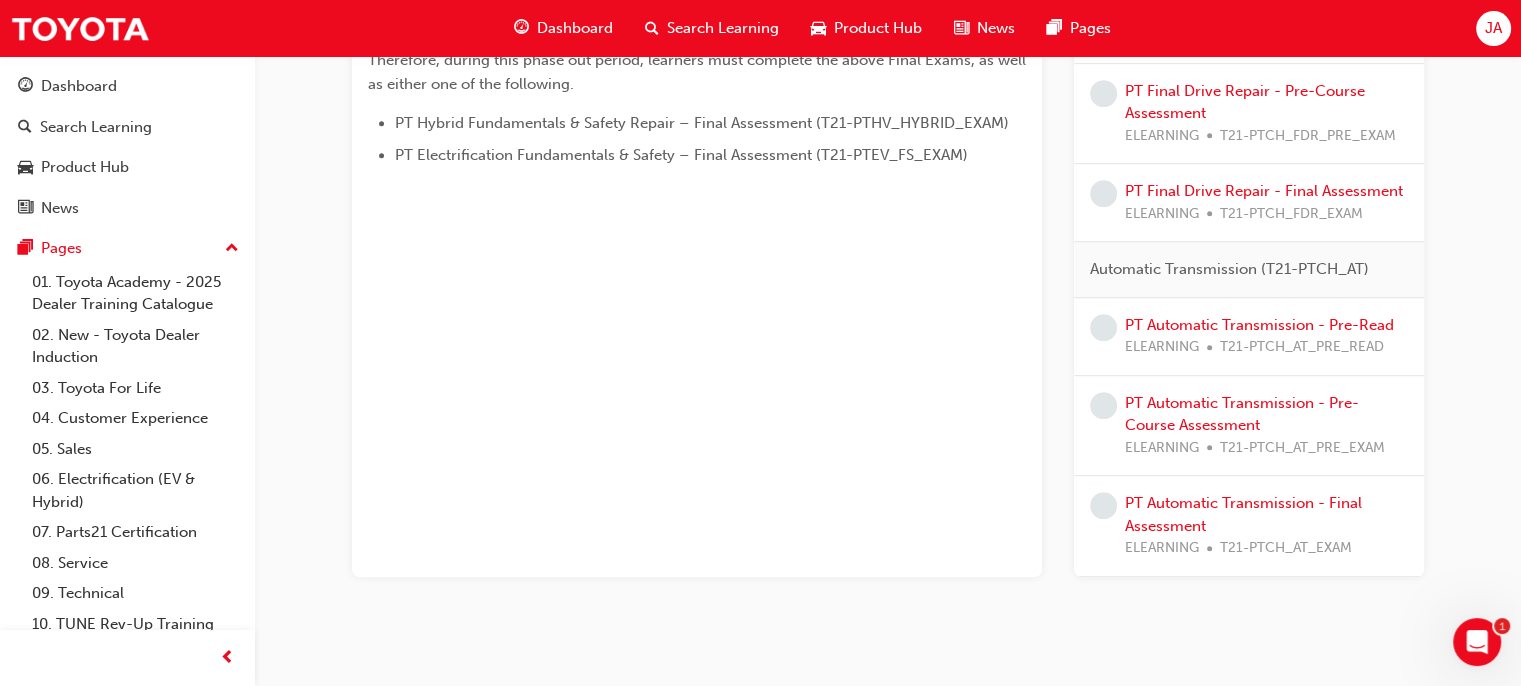 scroll, scrollTop: 1191, scrollLeft: 0, axis: vertical 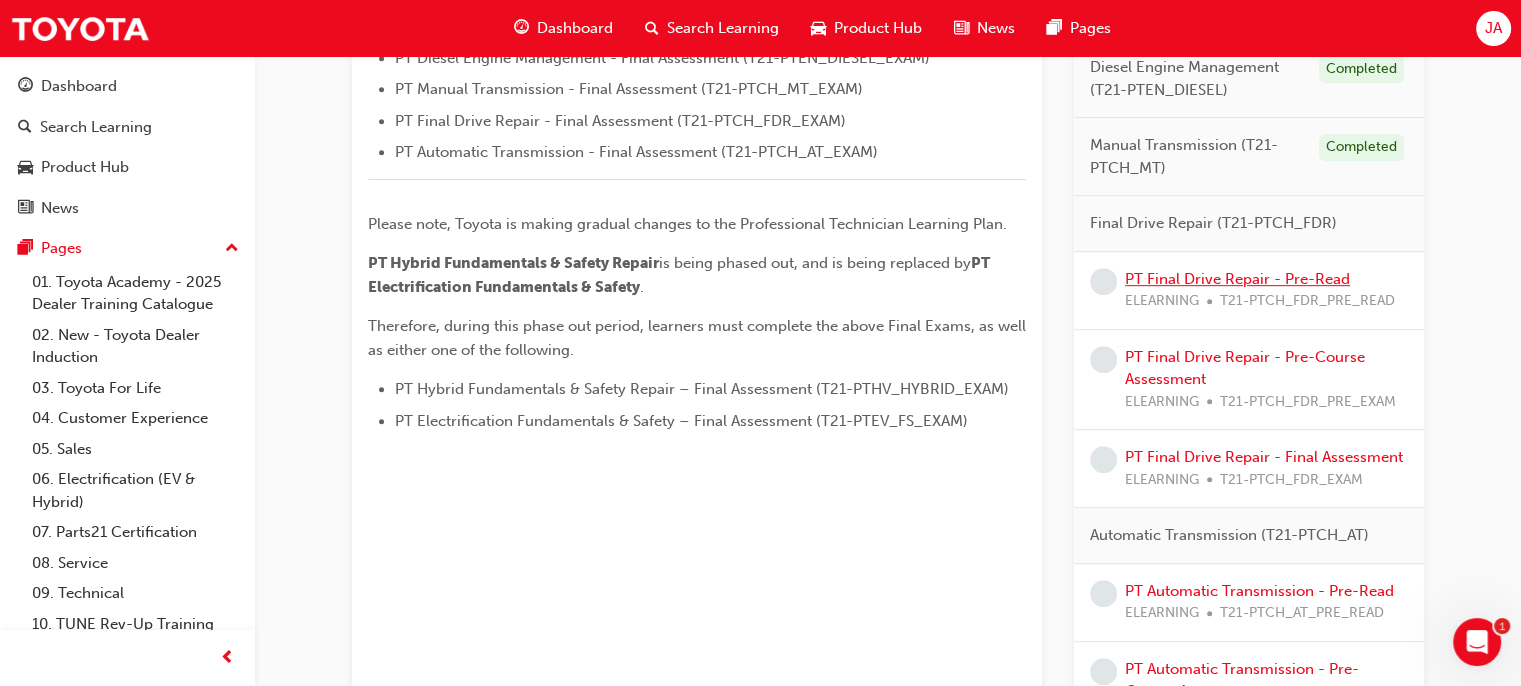 click on "PT Final Drive Repair - Pre-Read" at bounding box center [1237, 279] 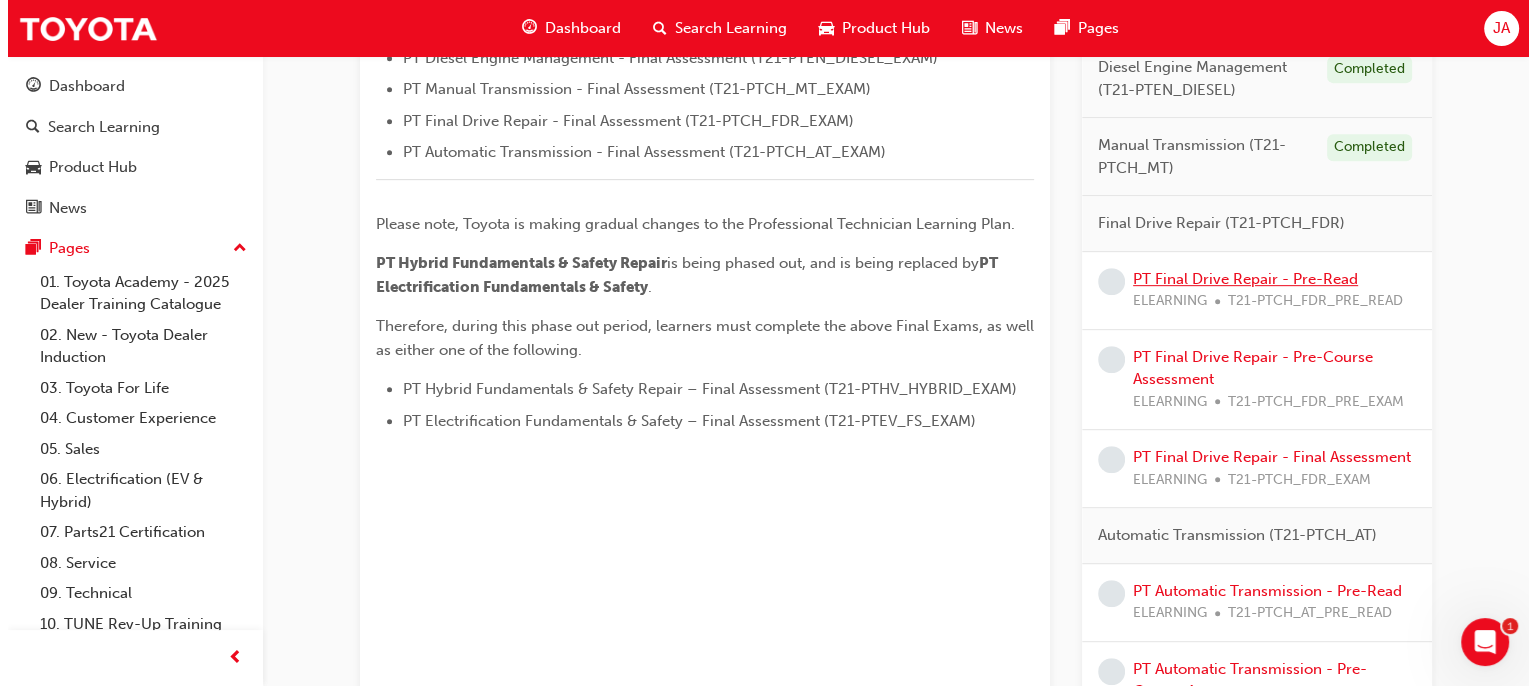 scroll, scrollTop: 0, scrollLeft: 0, axis: both 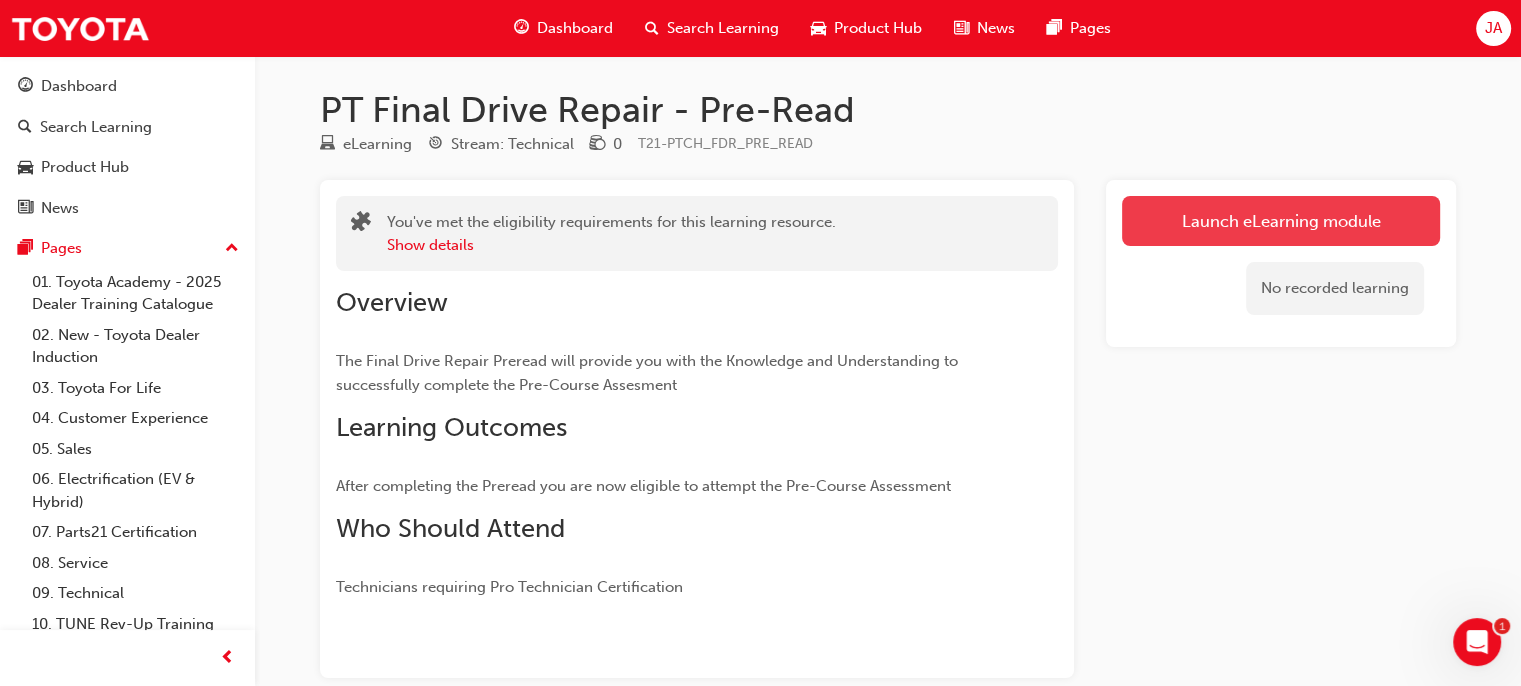 click on "Launch eLearning module" at bounding box center (1281, 221) 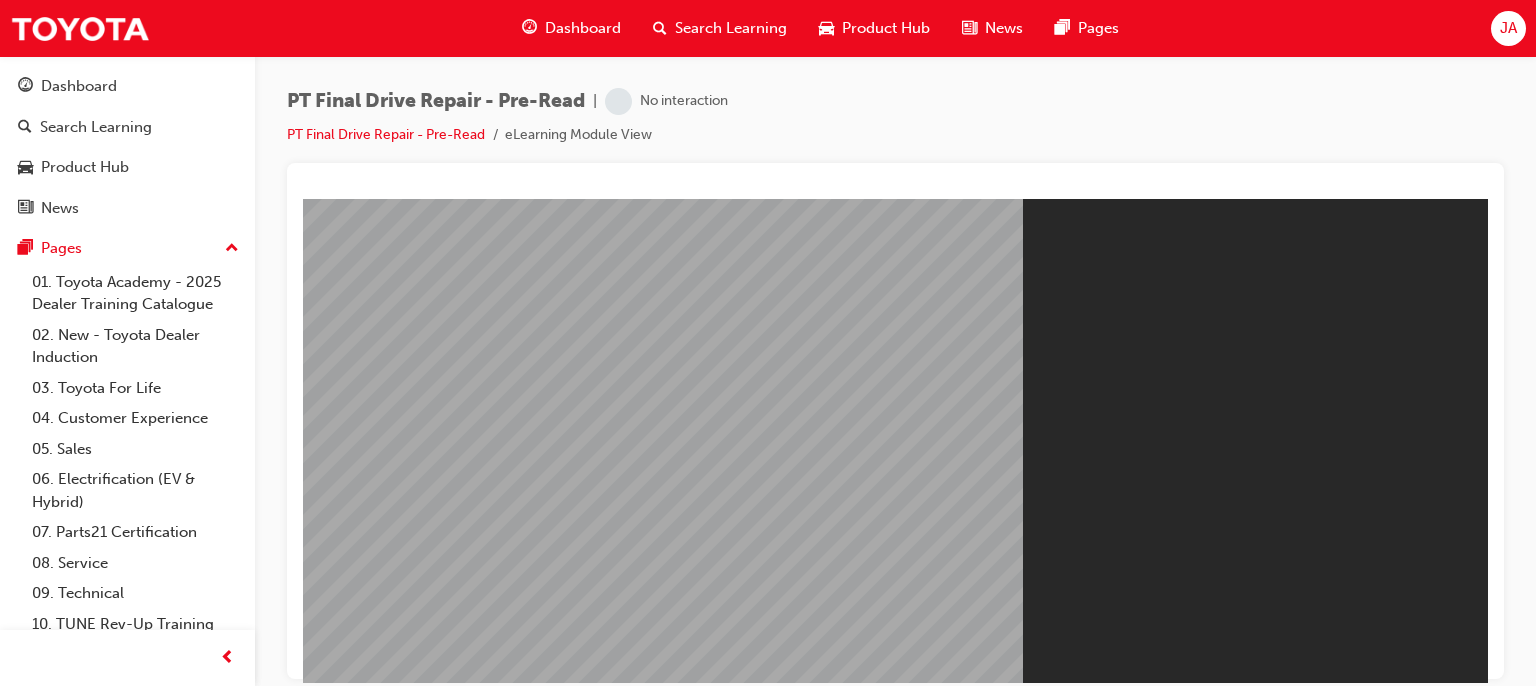 scroll, scrollTop: 0, scrollLeft: 0, axis: both 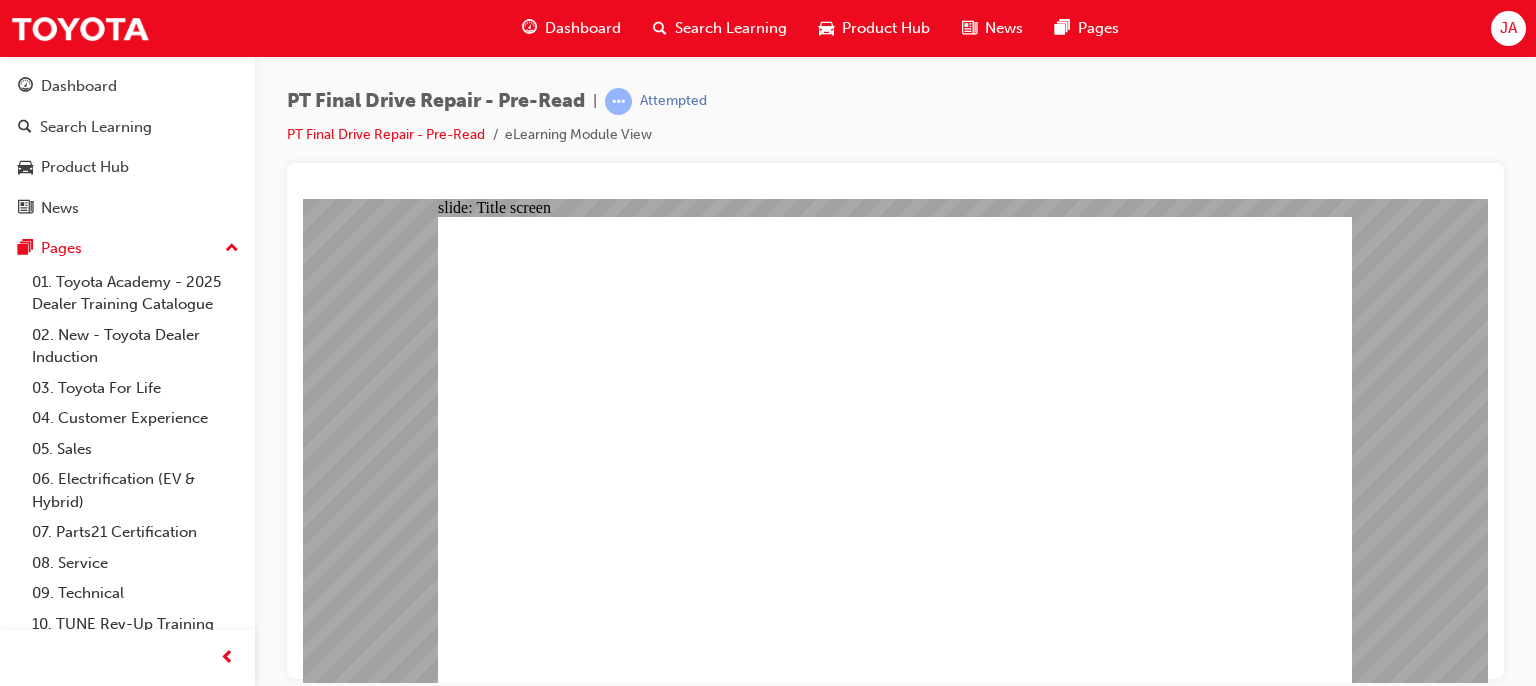 click 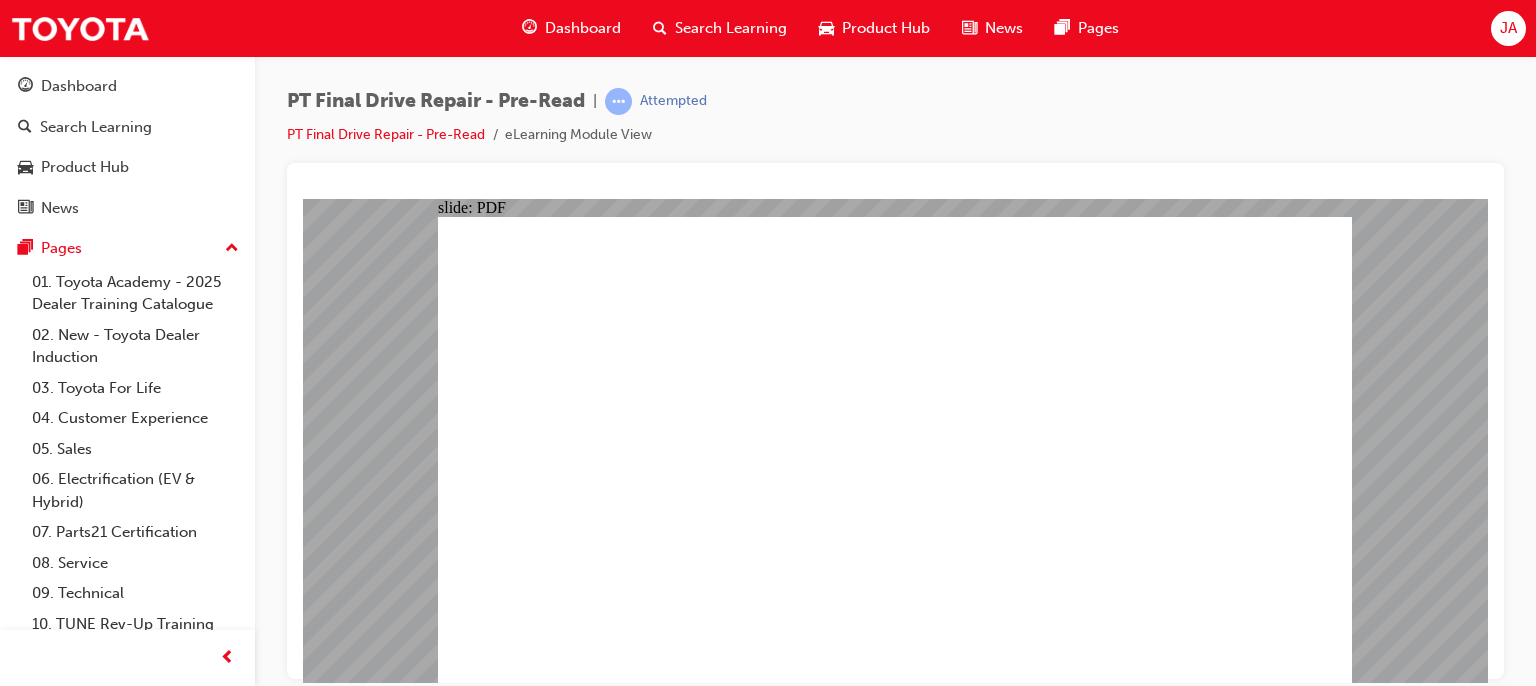 click 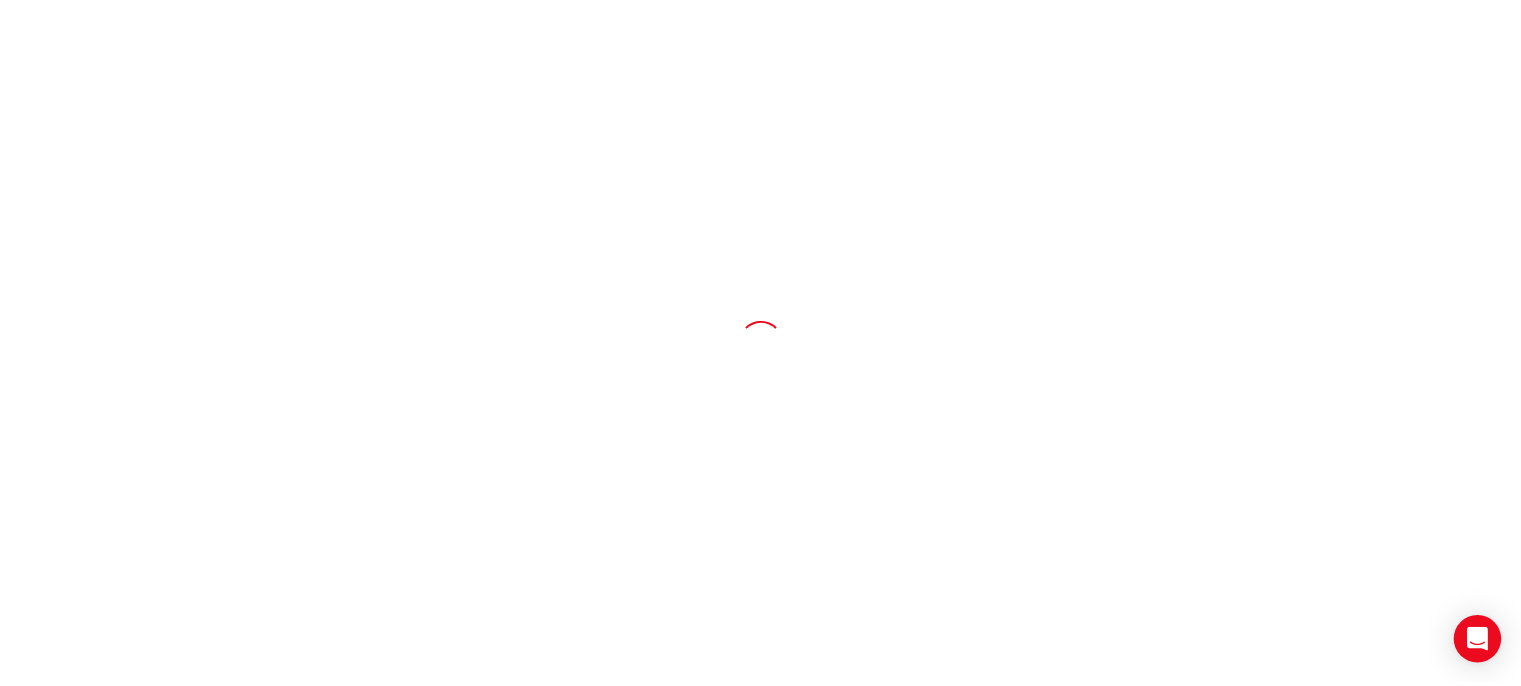 scroll, scrollTop: 0, scrollLeft: 0, axis: both 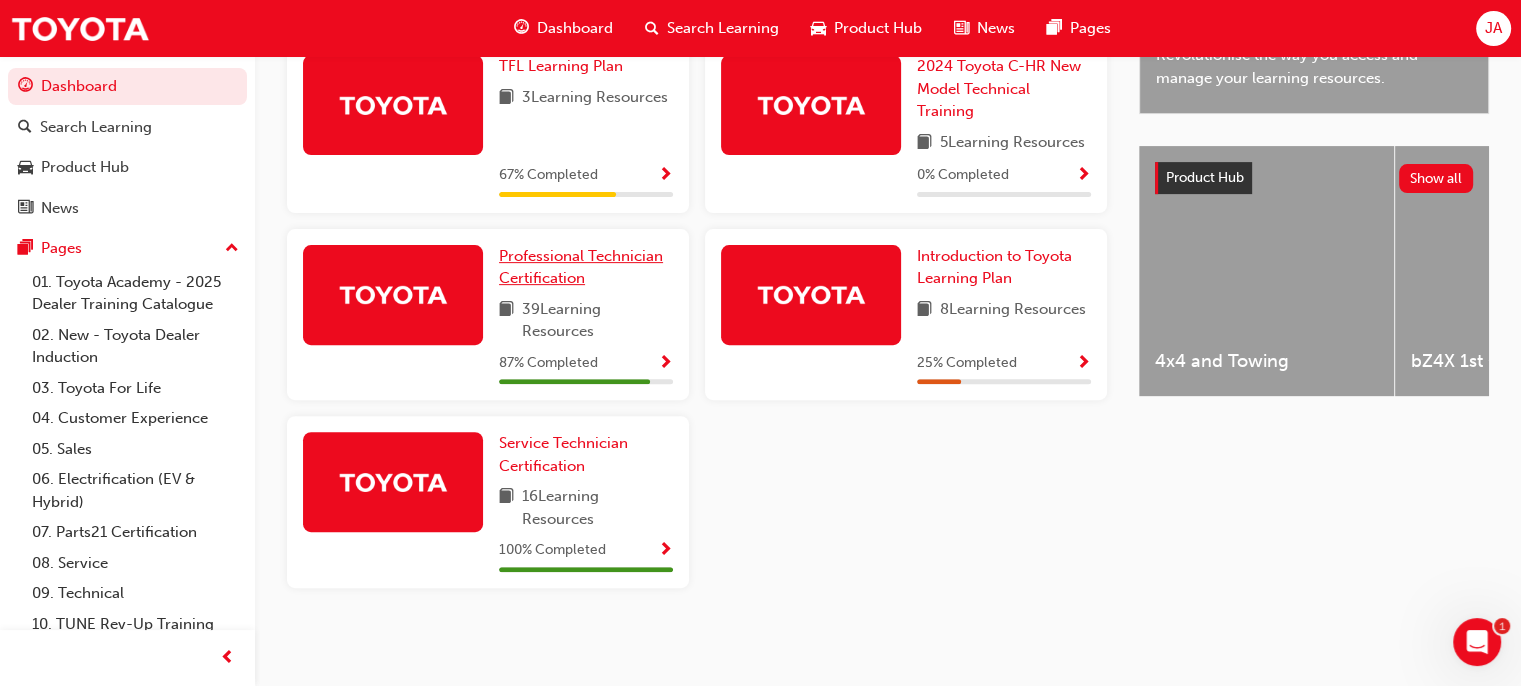 click on "Professional Technician Certification" at bounding box center [581, 267] 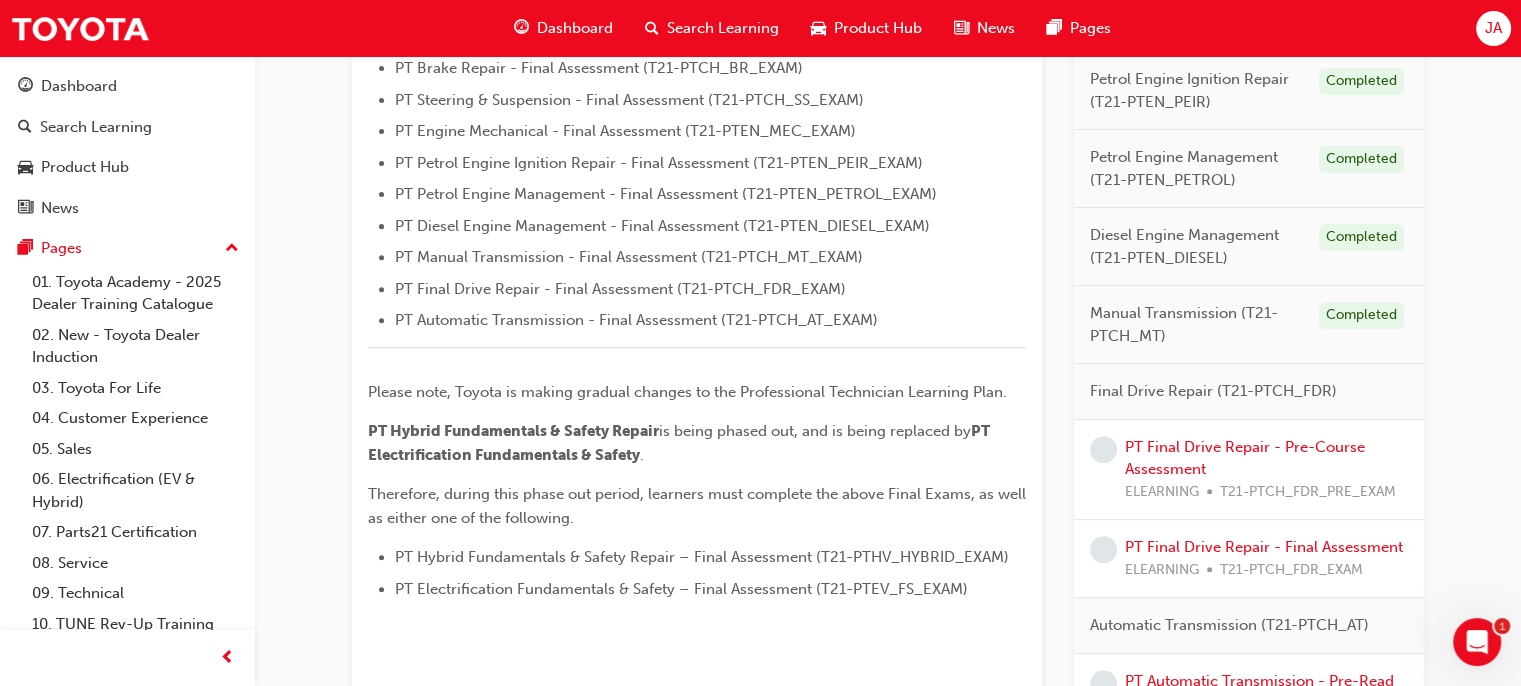 scroll, scrollTop: 728, scrollLeft: 0, axis: vertical 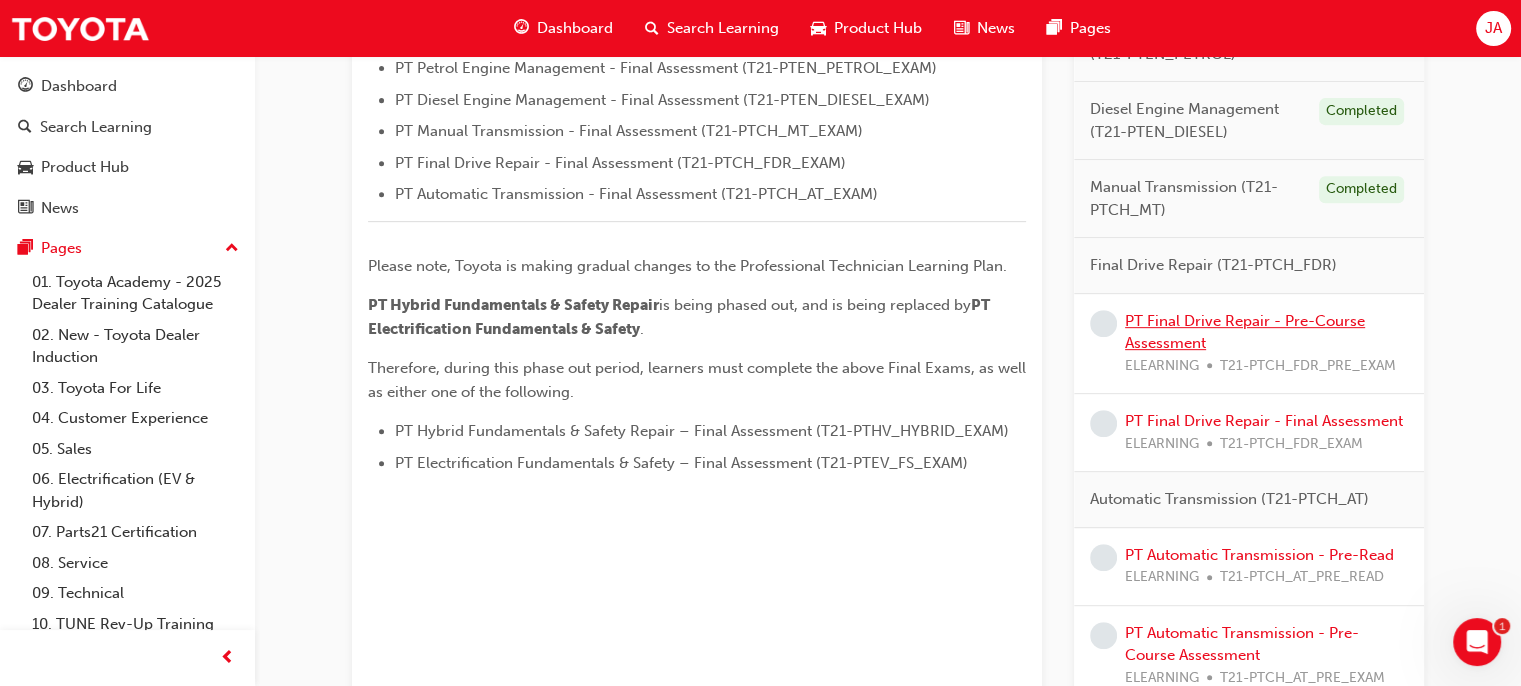 click on "PT Final Drive Repair - Pre-Course Assessment" at bounding box center [1245, 332] 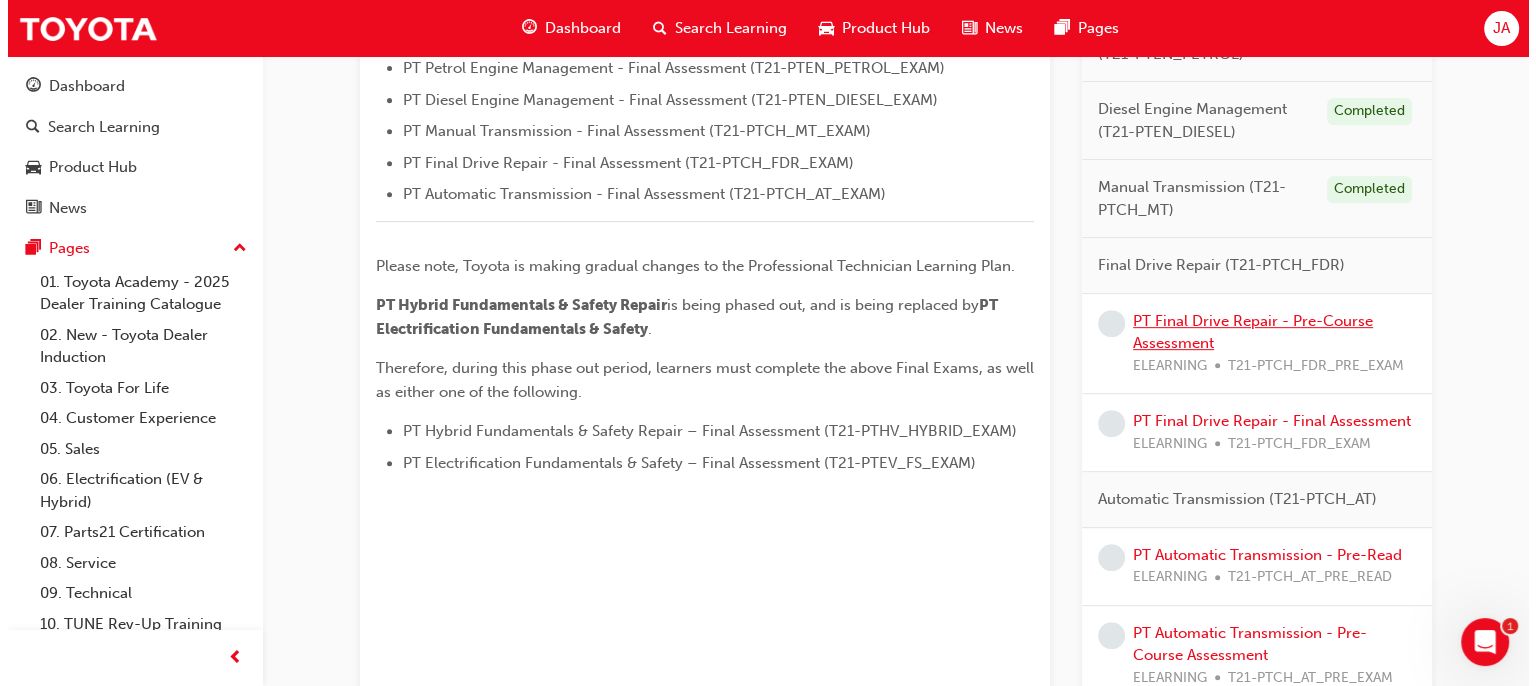 scroll, scrollTop: 0, scrollLeft: 0, axis: both 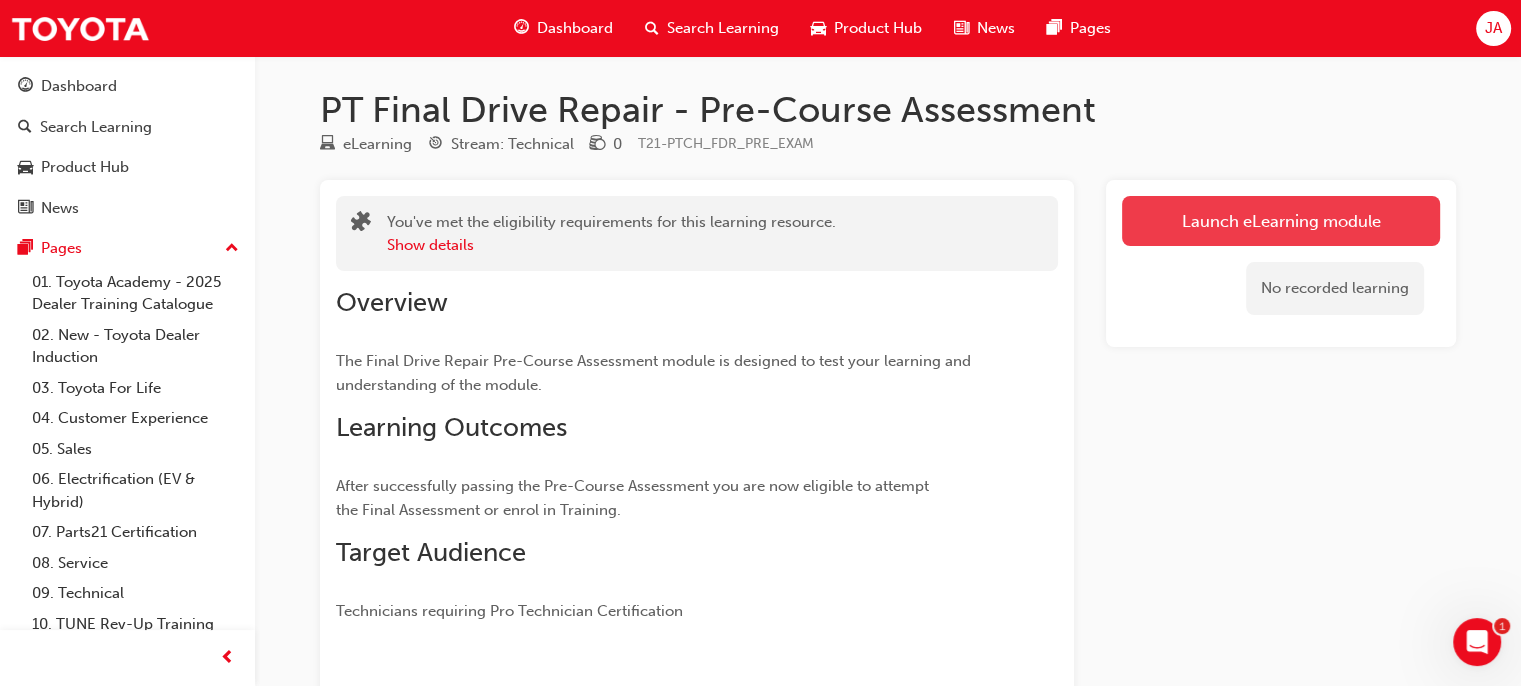 click on "Launch eLearning module" at bounding box center (1281, 221) 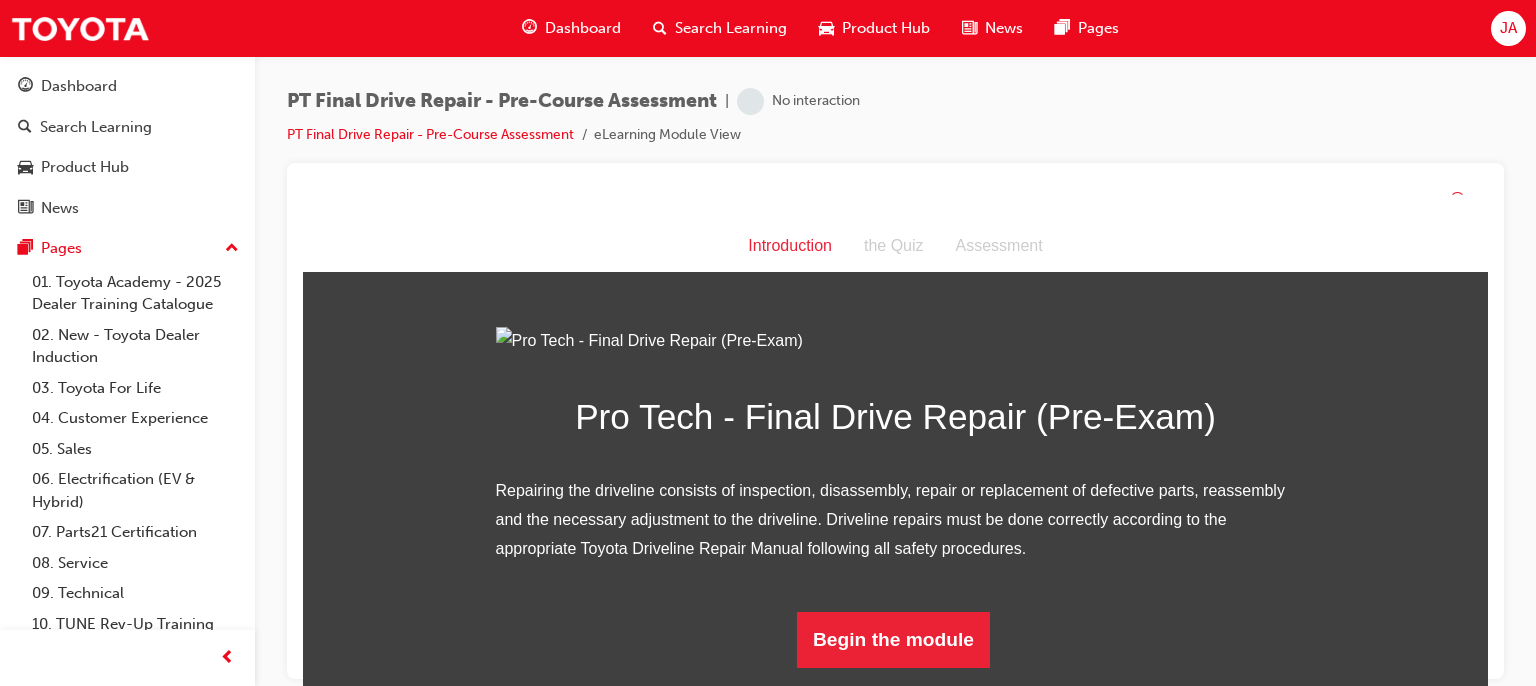 scroll, scrollTop: 0, scrollLeft: 0, axis: both 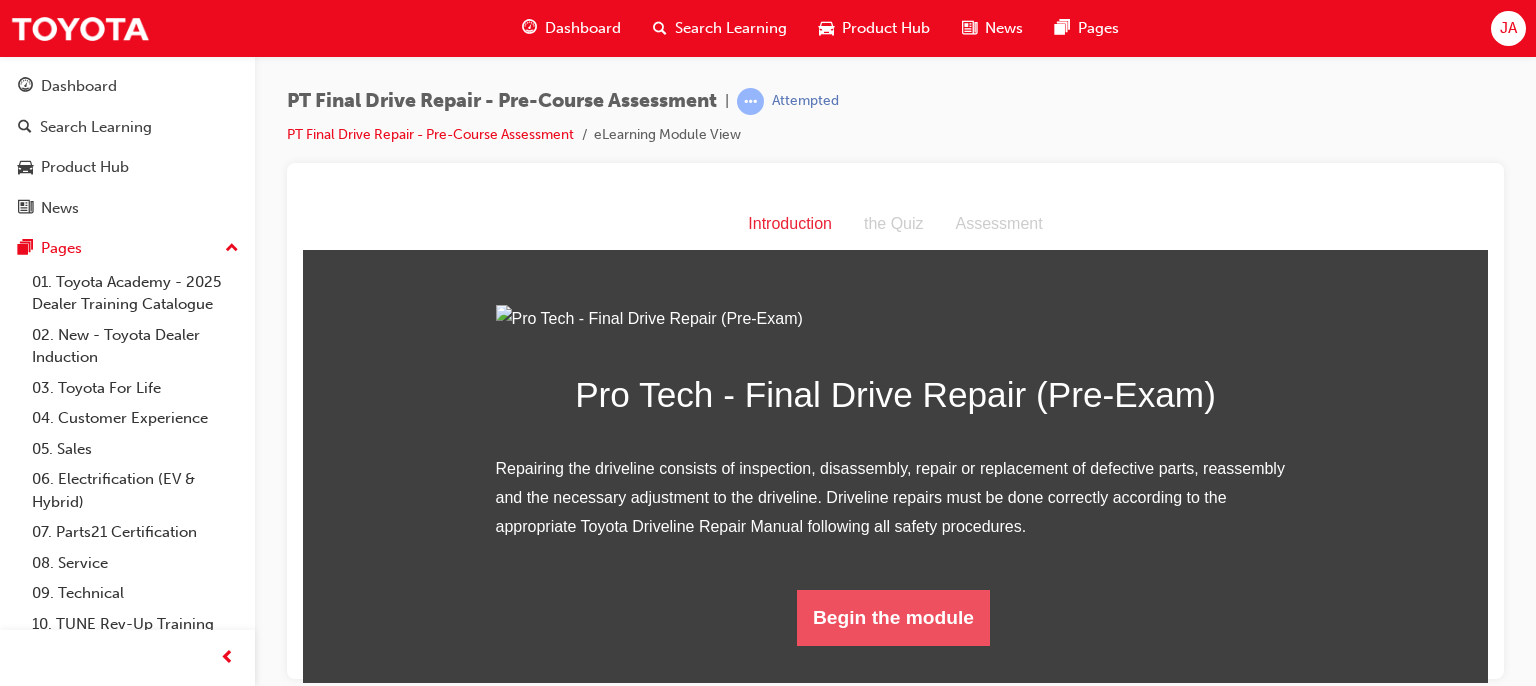 click on "Begin the module" at bounding box center (893, 617) 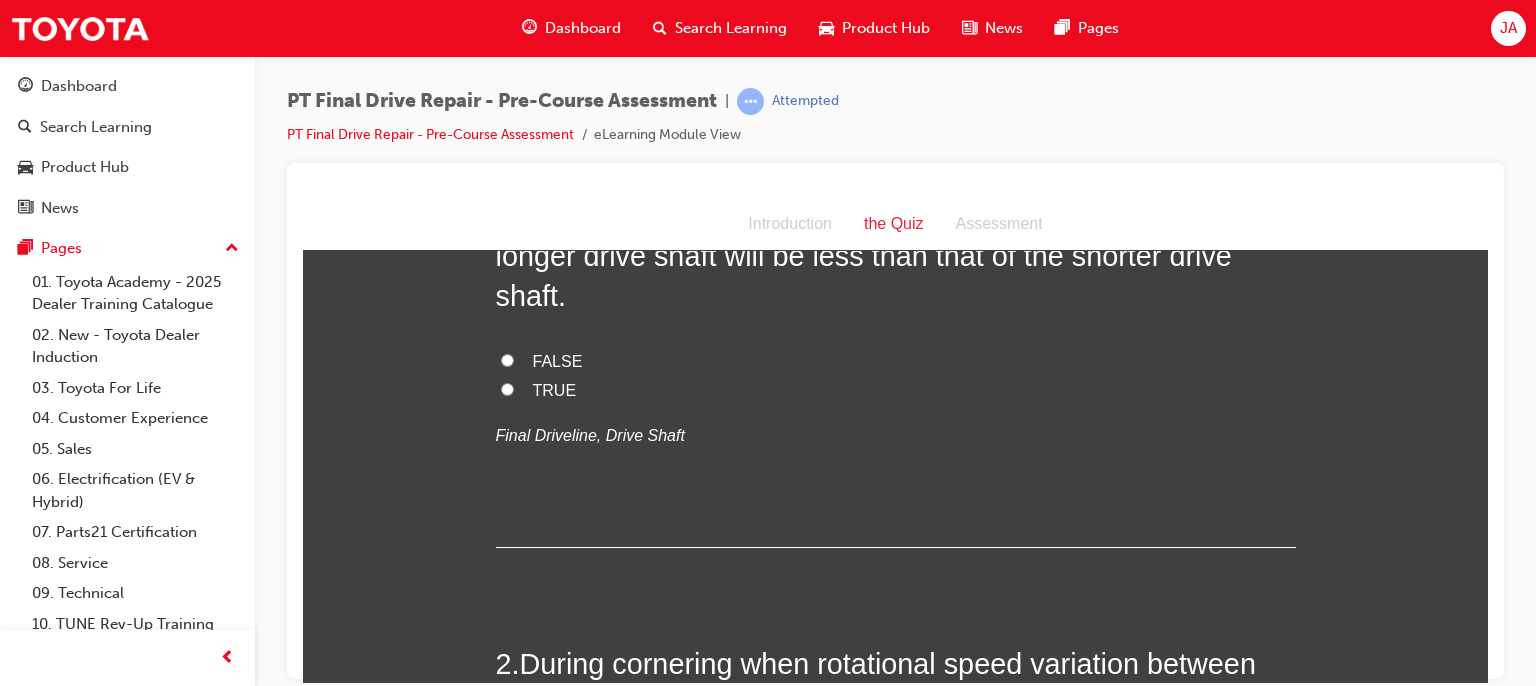 scroll, scrollTop: 0, scrollLeft: 0, axis: both 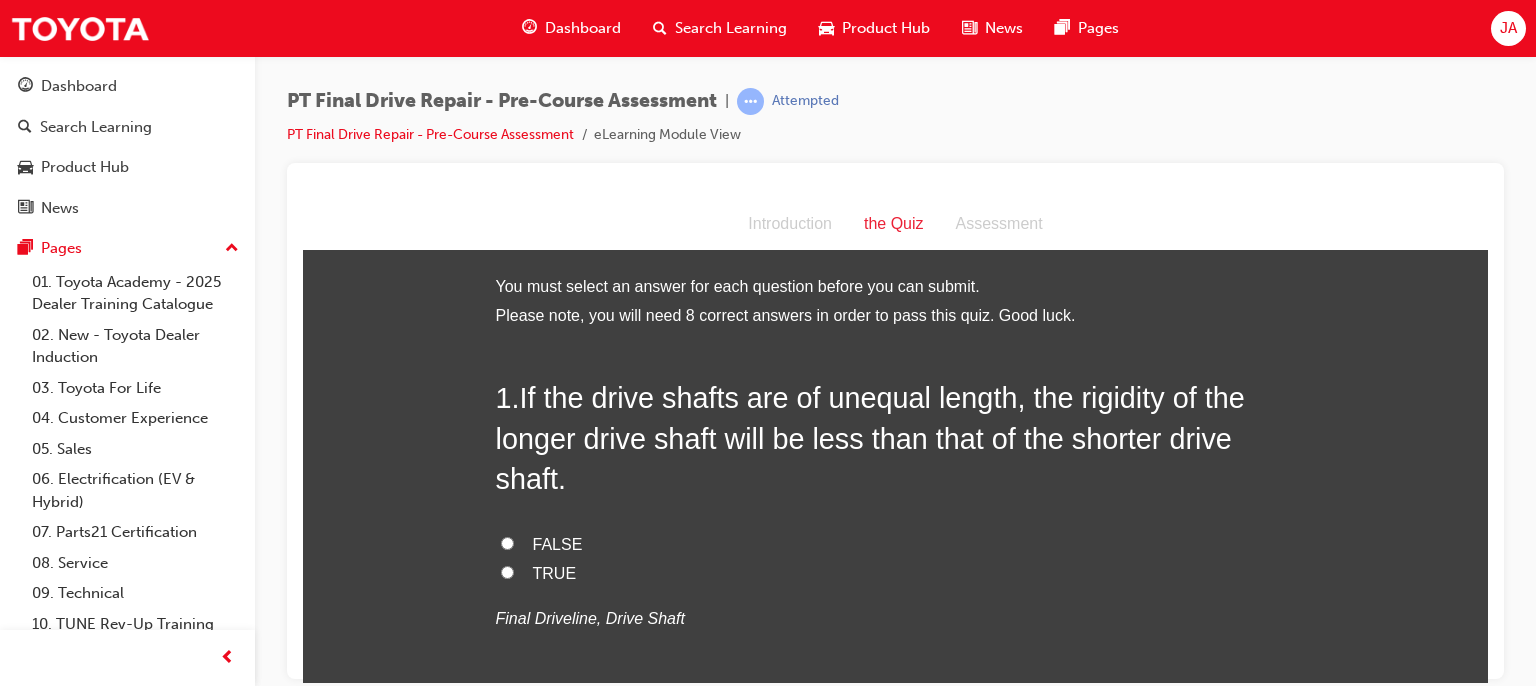 click on "TRUE" at bounding box center (507, 571) 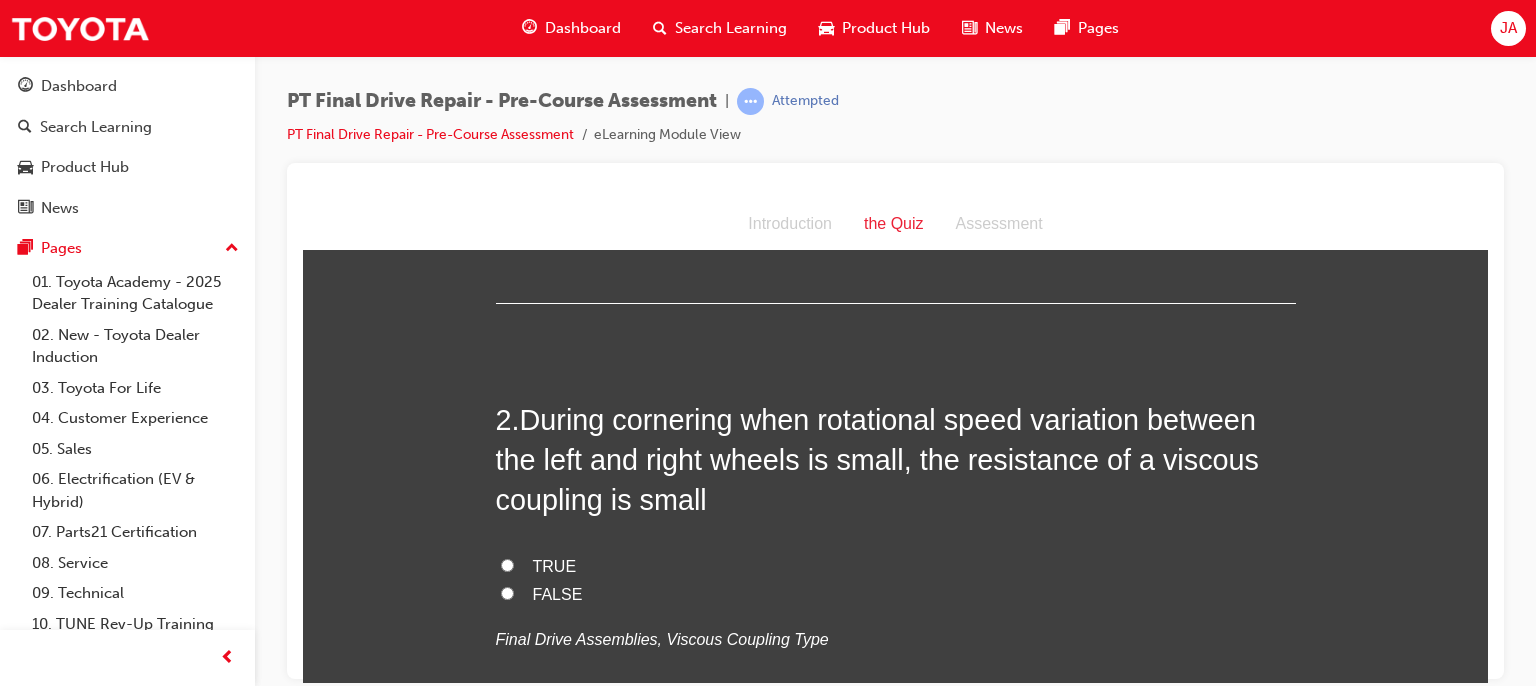 scroll, scrollTop: 442, scrollLeft: 0, axis: vertical 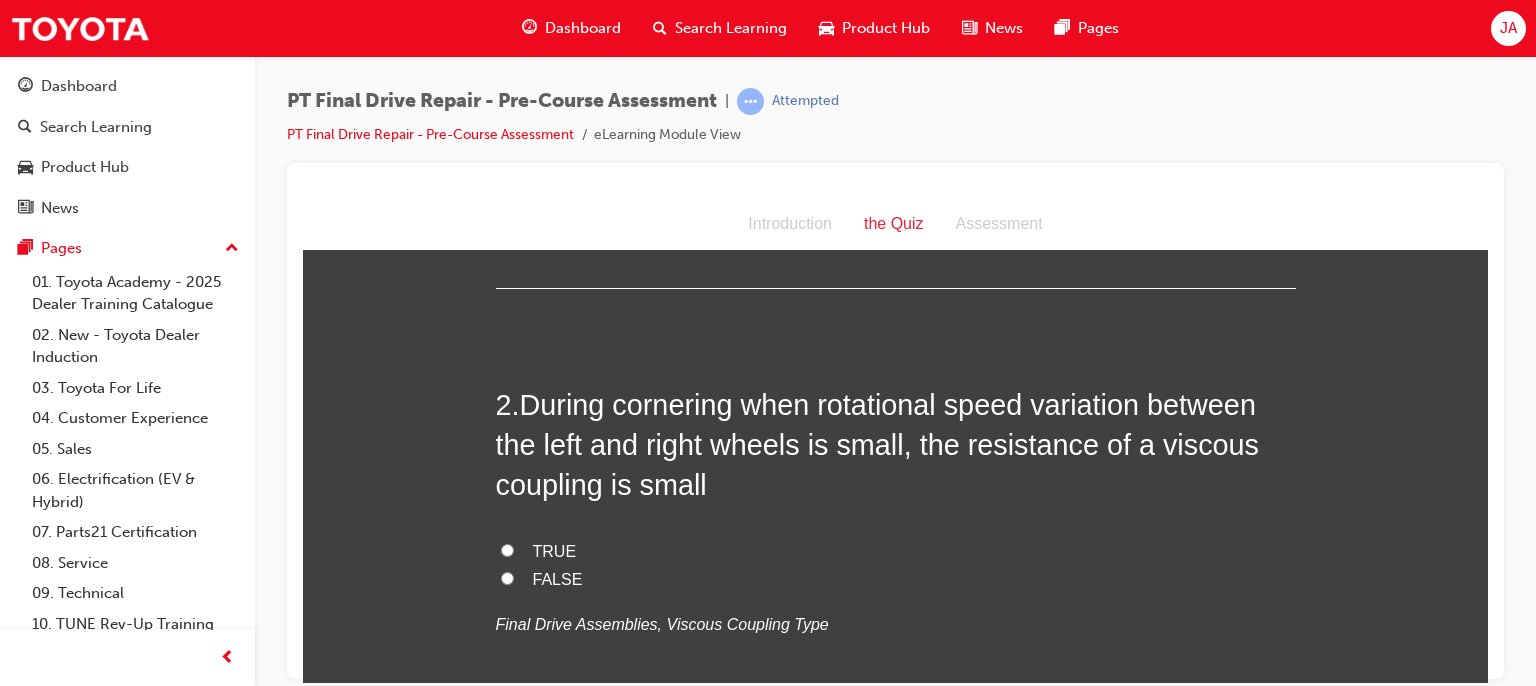 click on "TRUE" at bounding box center (896, 551) 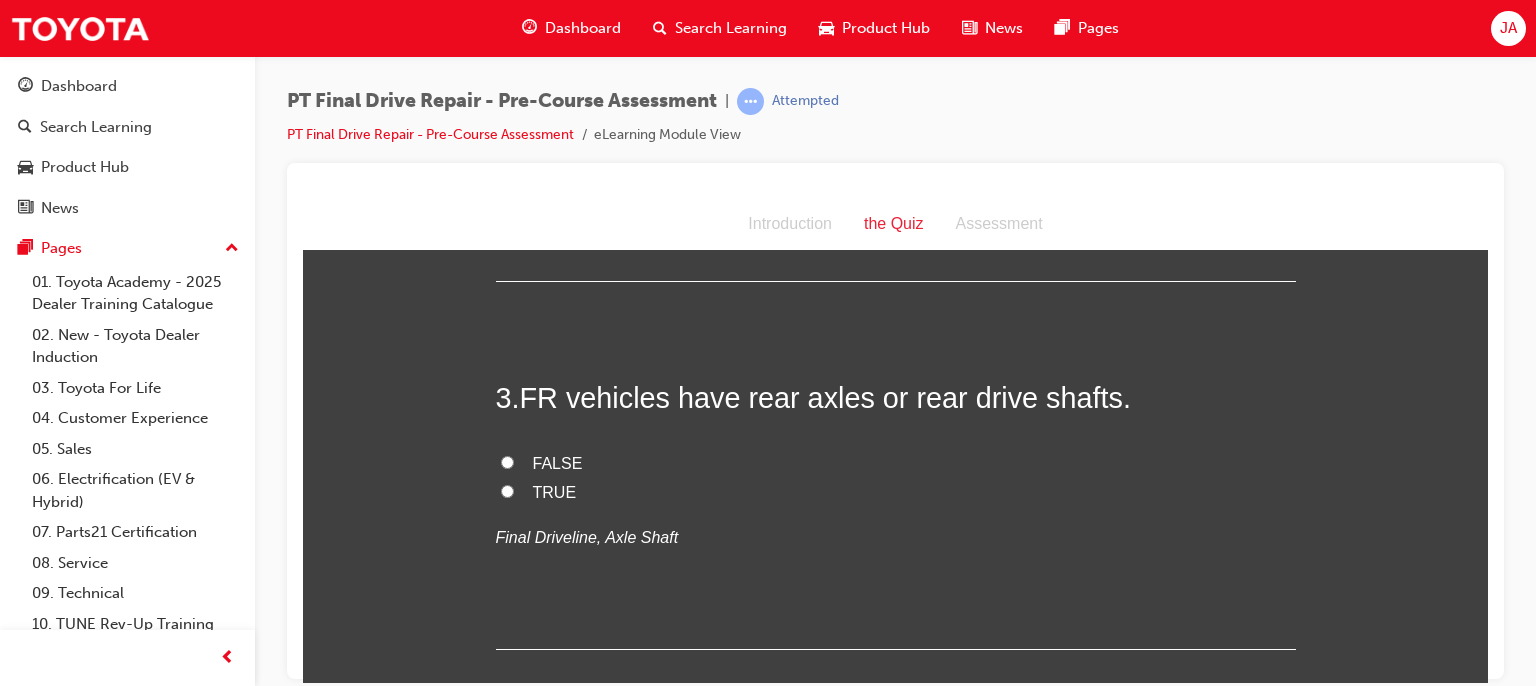 scroll, scrollTop: 922, scrollLeft: 0, axis: vertical 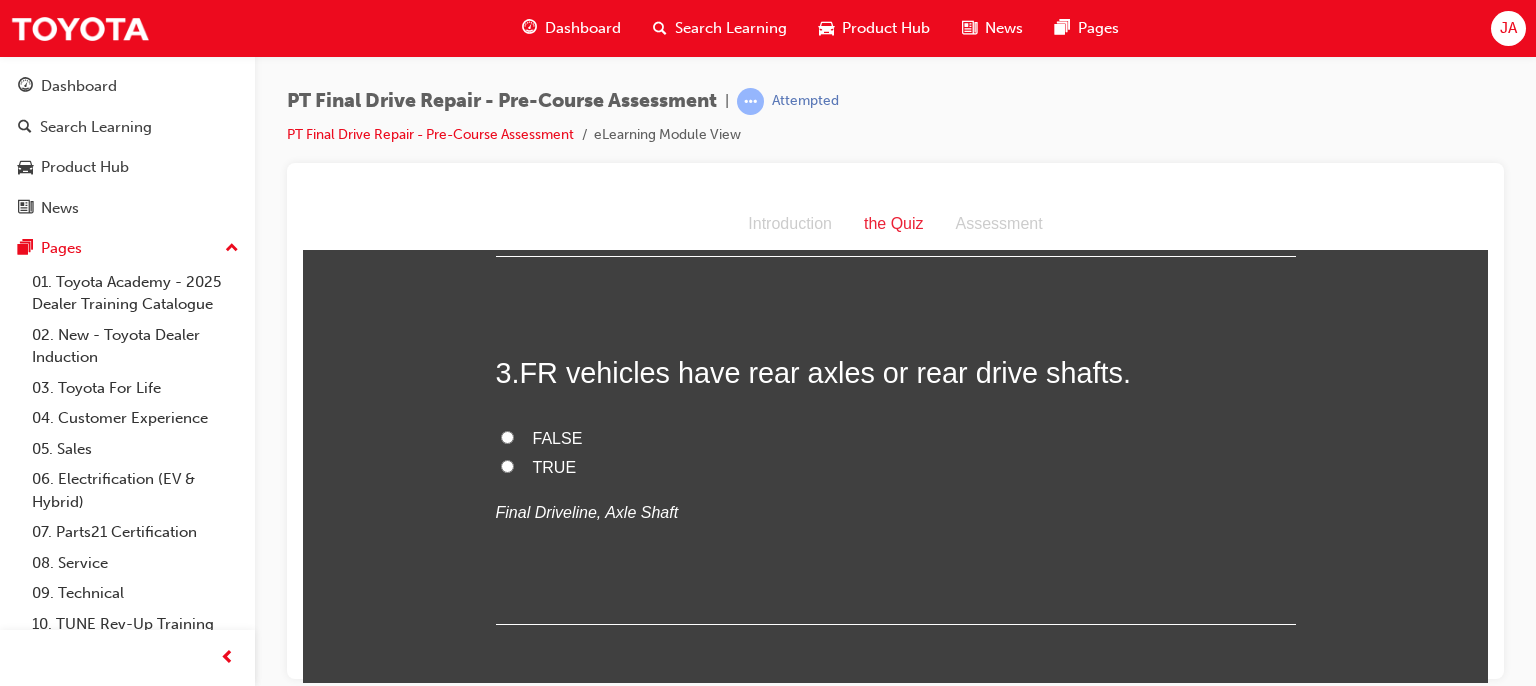 click on "TRUE" at bounding box center (507, 465) 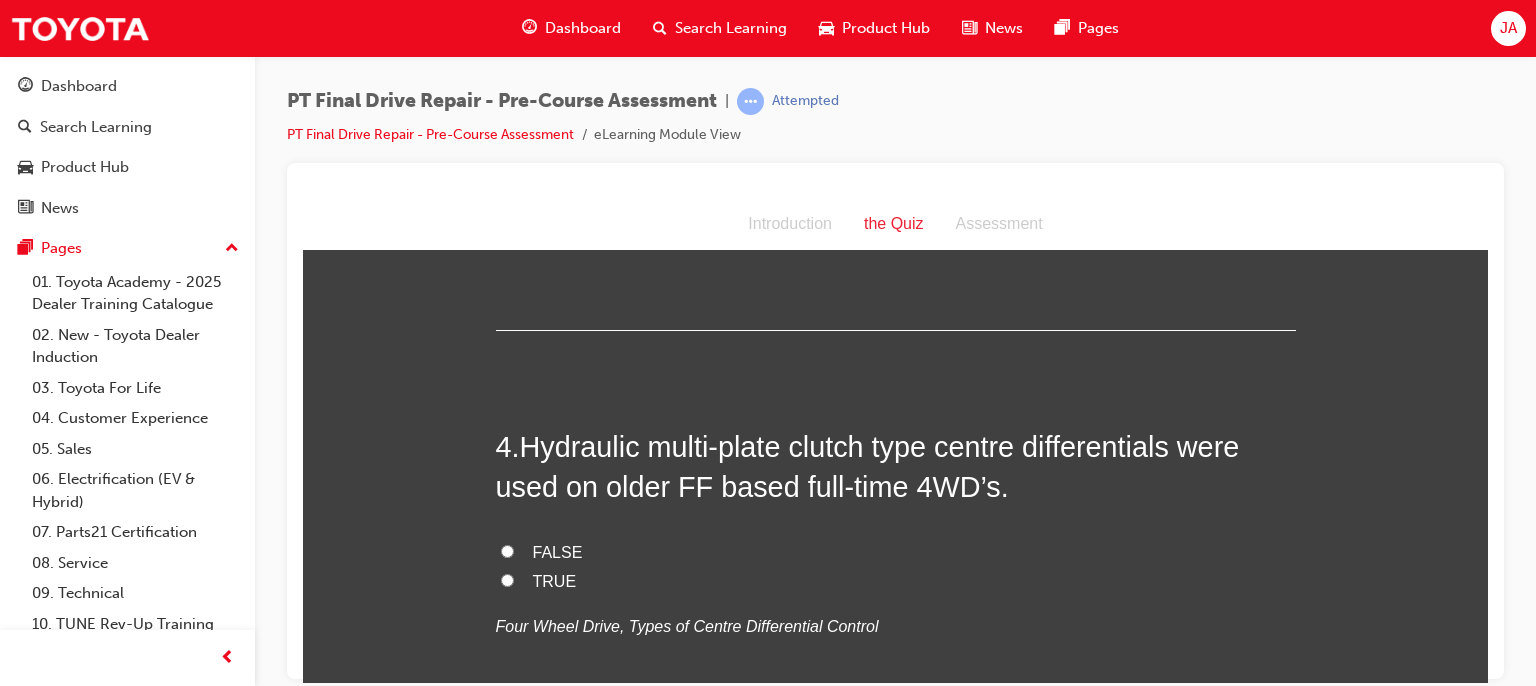 scroll, scrollTop: 1256, scrollLeft: 0, axis: vertical 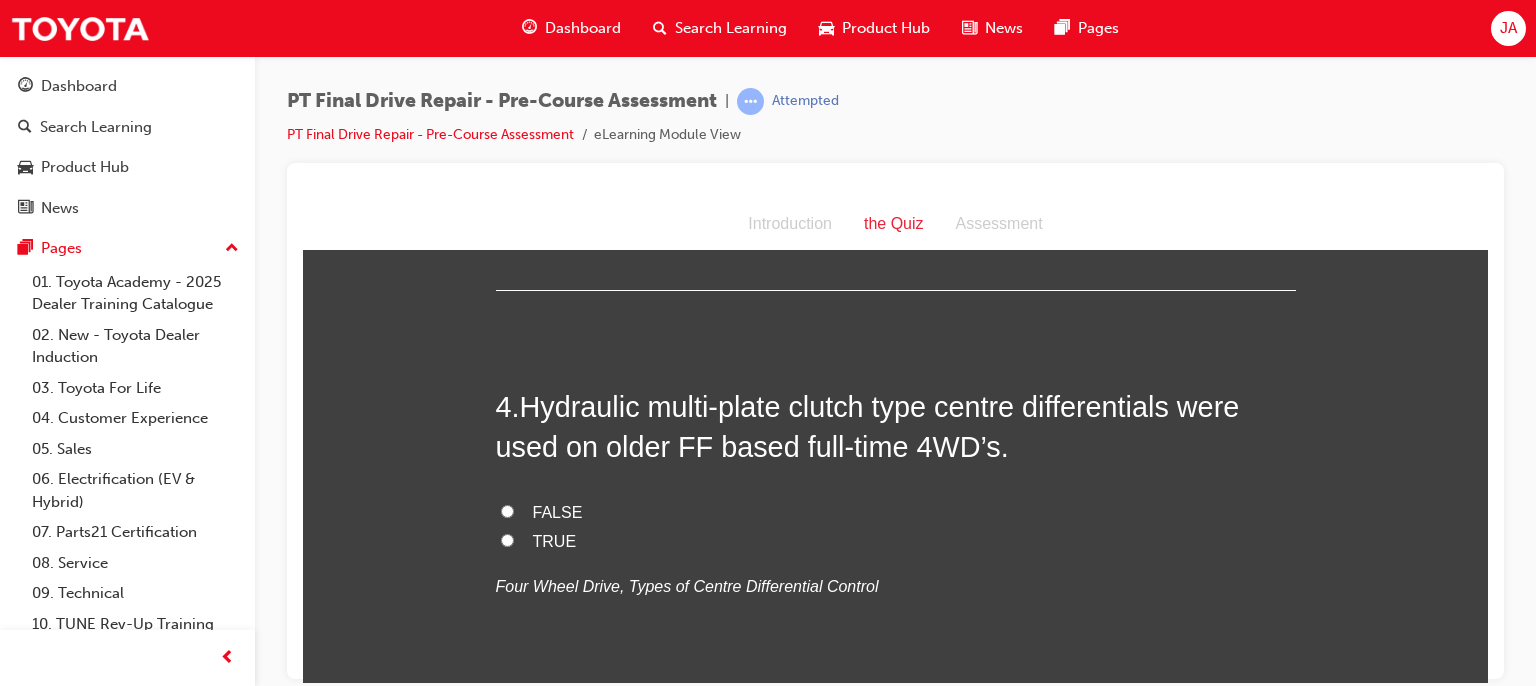 click on "TRUE" at bounding box center (507, 539) 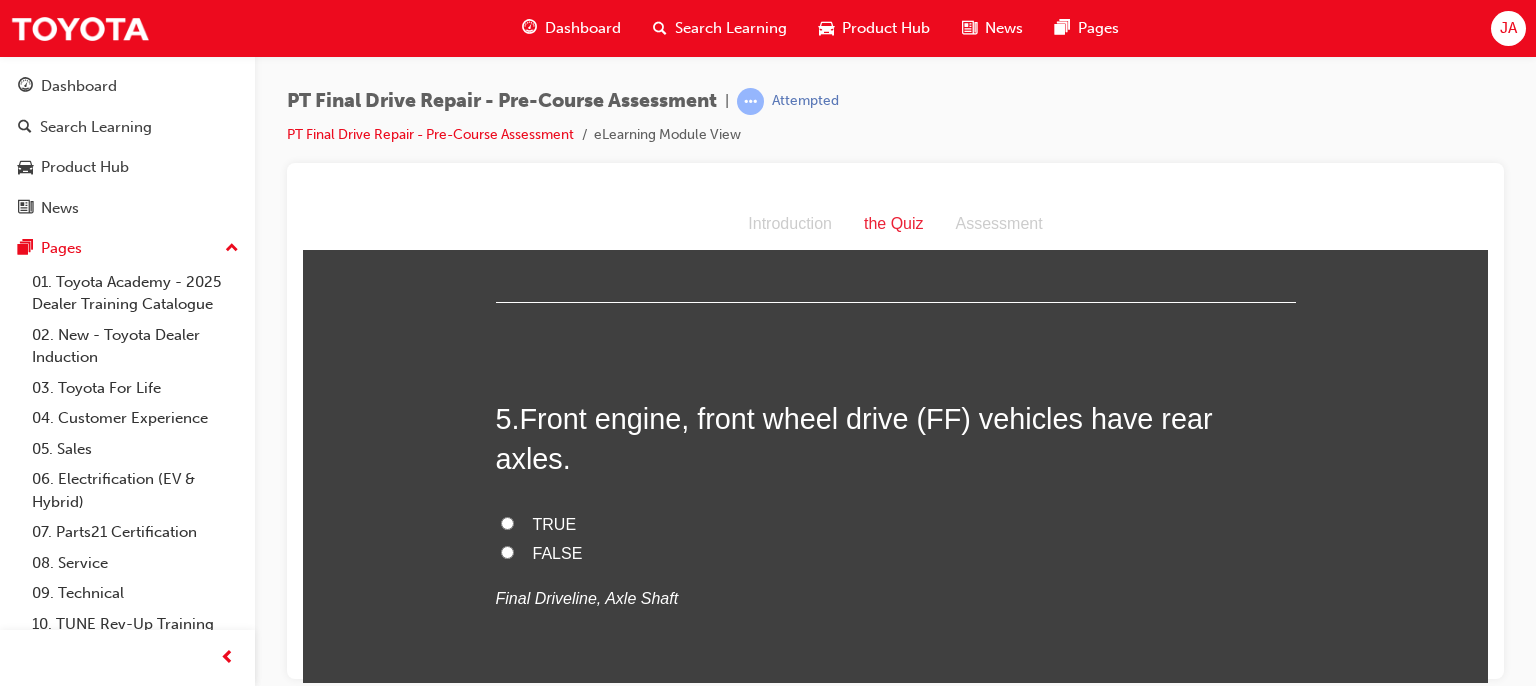 scroll, scrollTop: 1656, scrollLeft: 0, axis: vertical 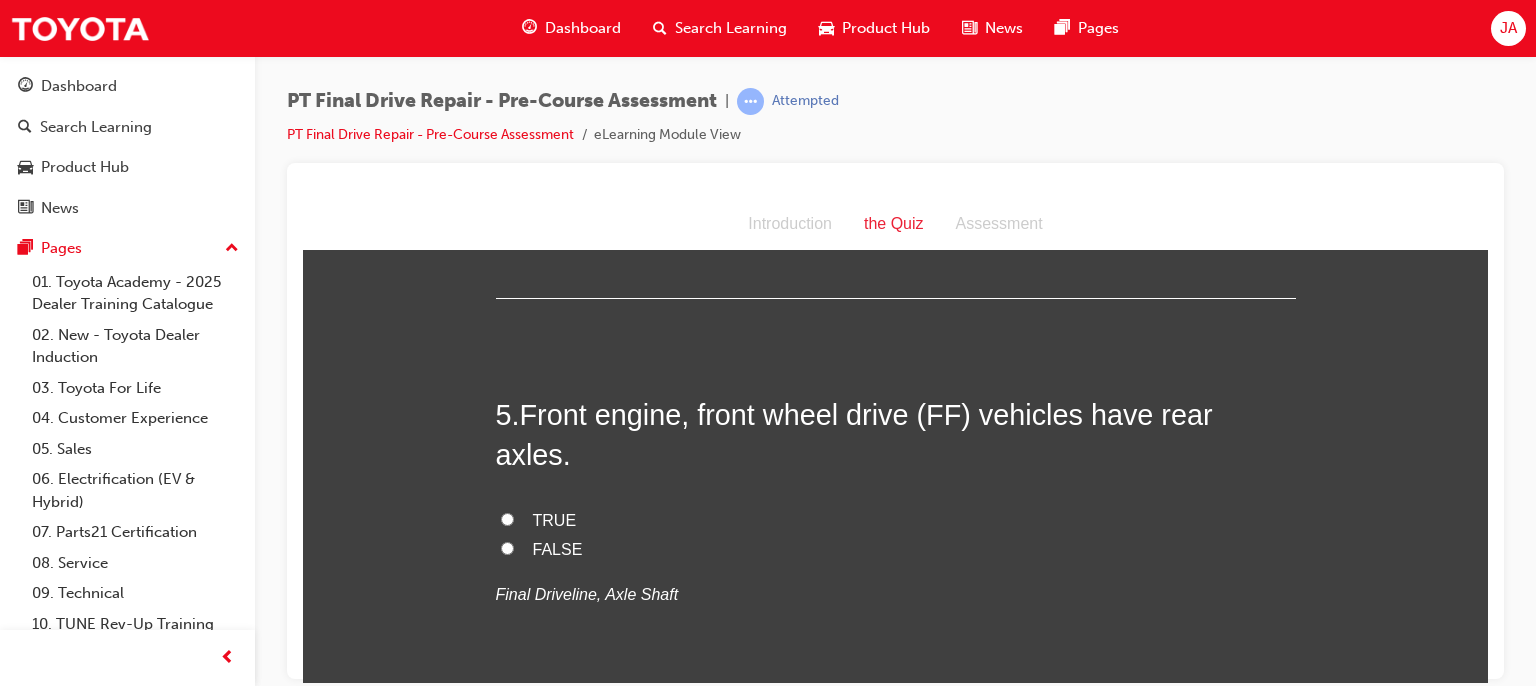 click on "FALSE" at bounding box center (896, 549) 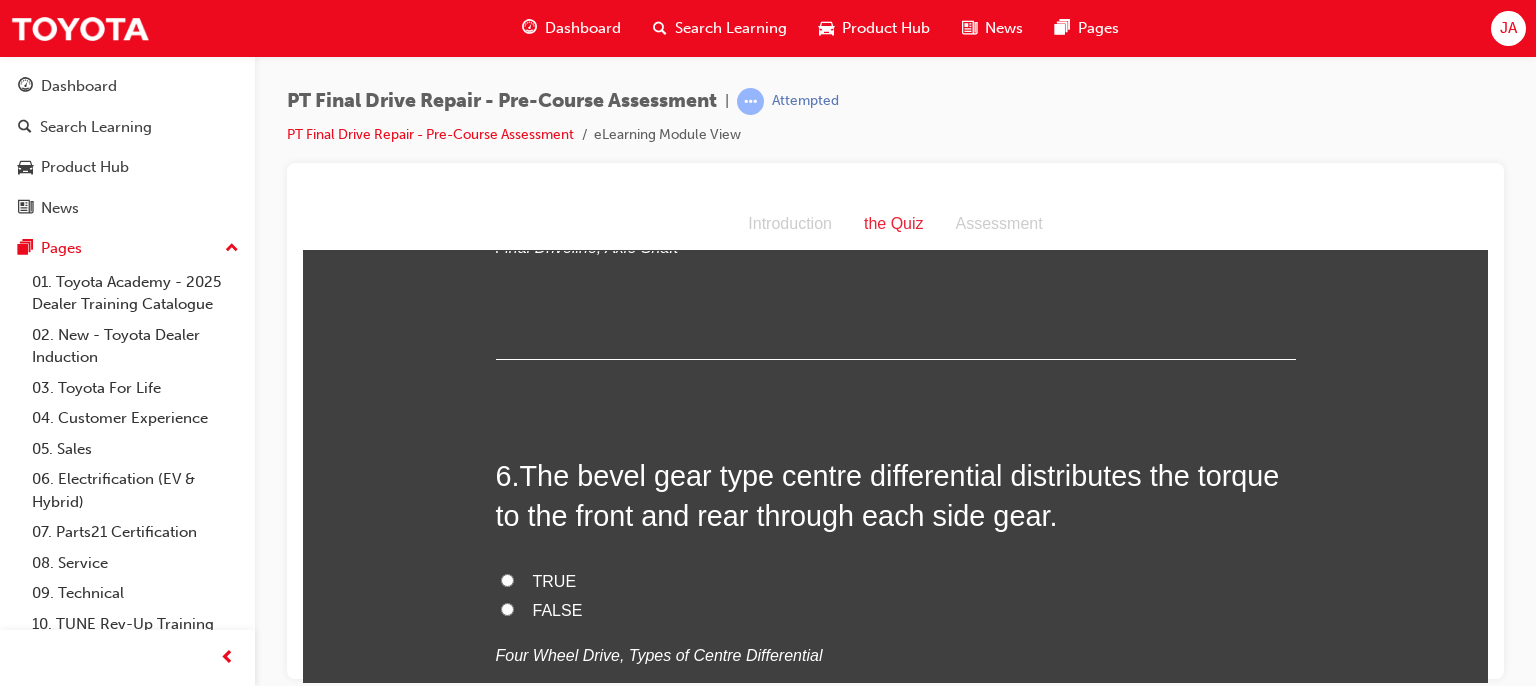 scroll, scrollTop: 2019, scrollLeft: 0, axis: vertical 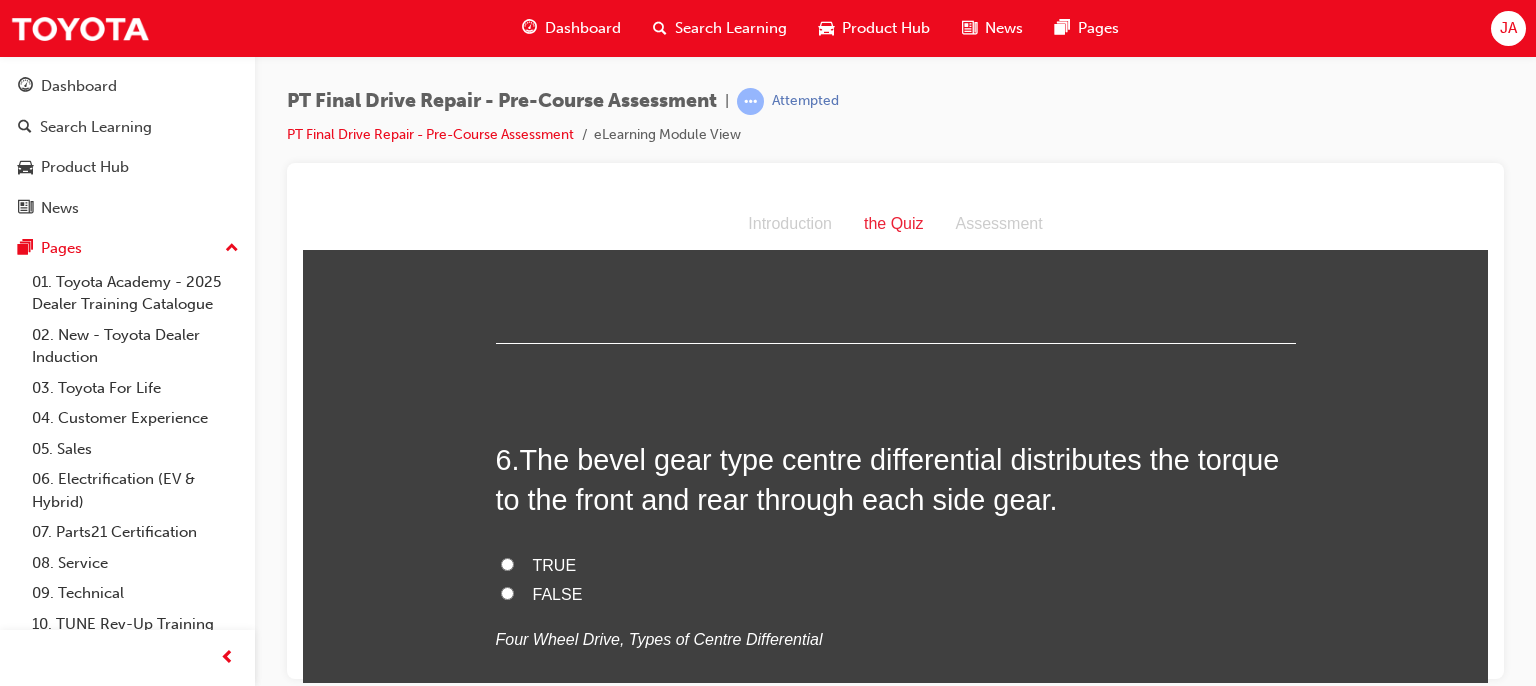 click on "TRUE" at bounding box center (896, 565) 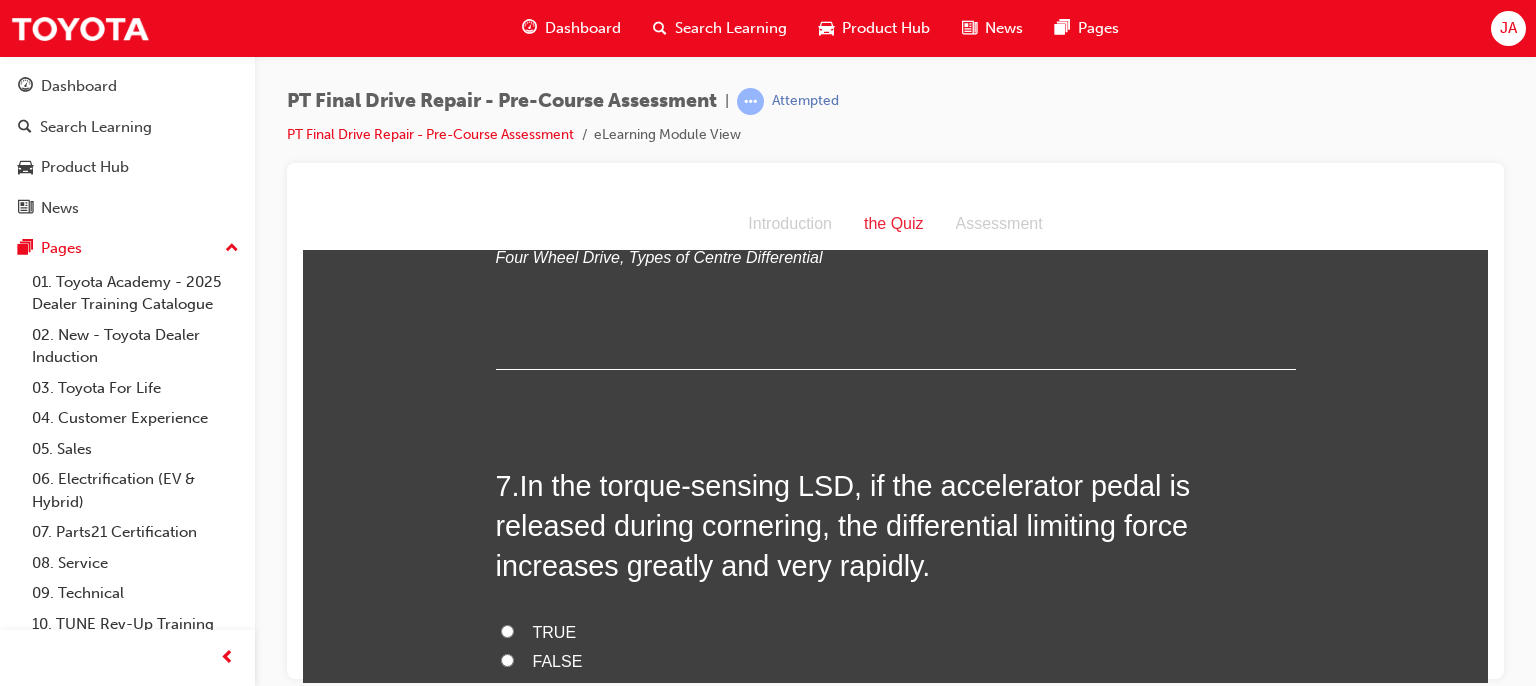 scroll, scrollTop: 2419, scrollLeft: 0, axis: vertical 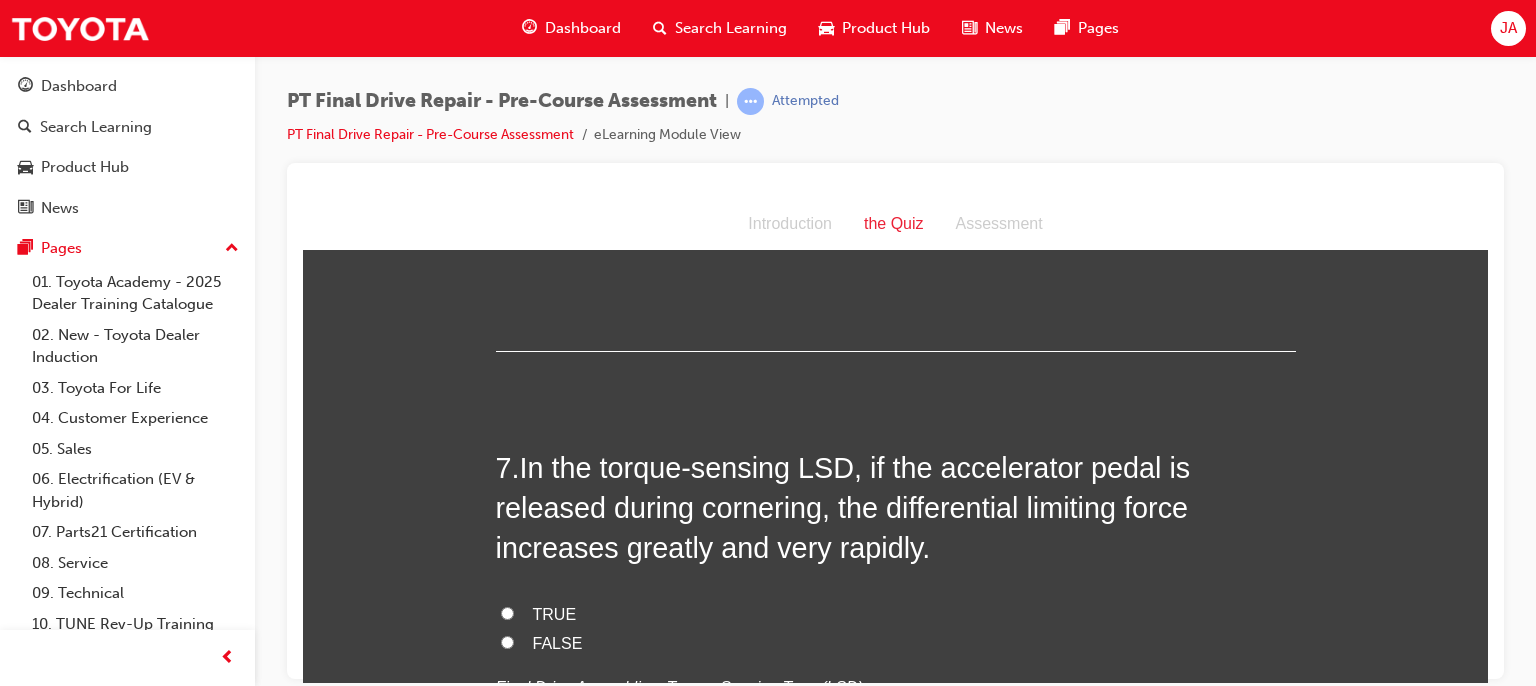 click on "TRUE" at bounding box center [507, 612] 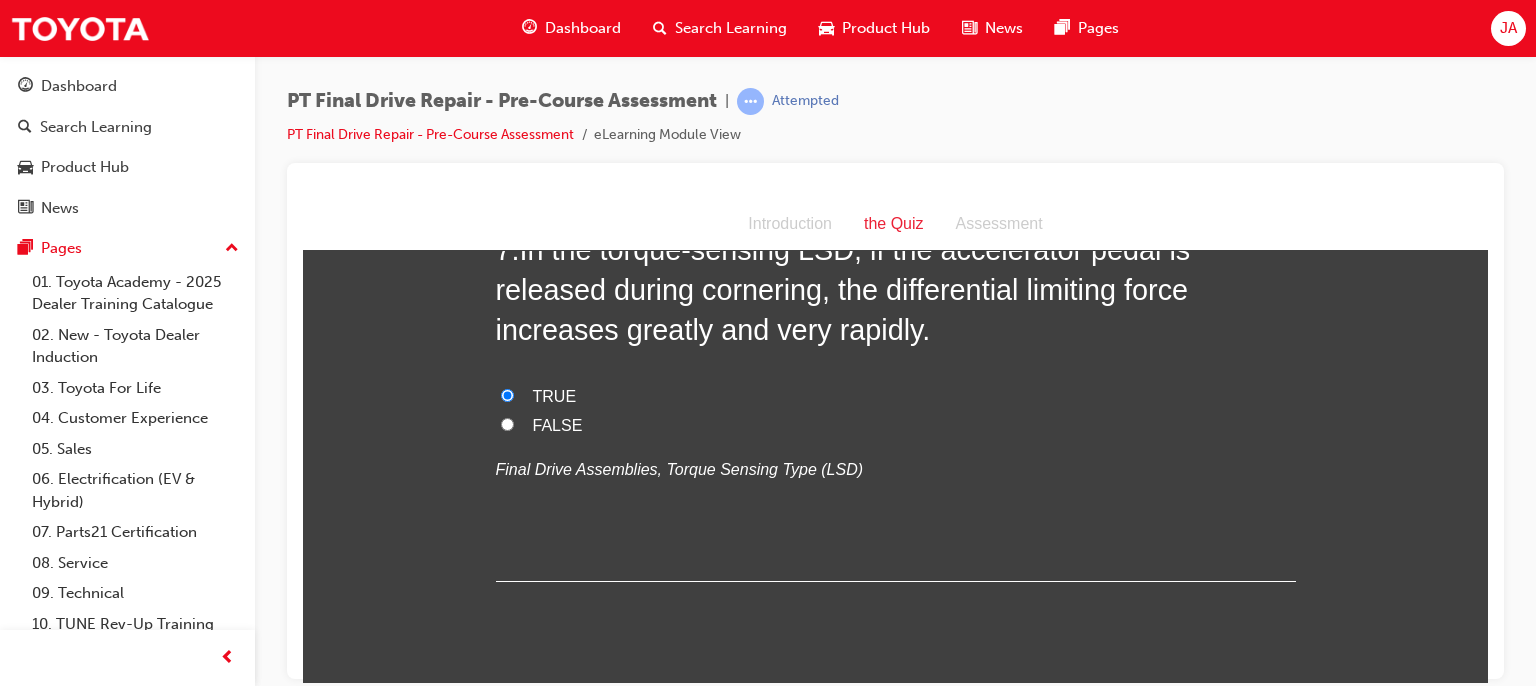 scroll, scrollTop: 2619, scrollLeft: 0, axis: vertical 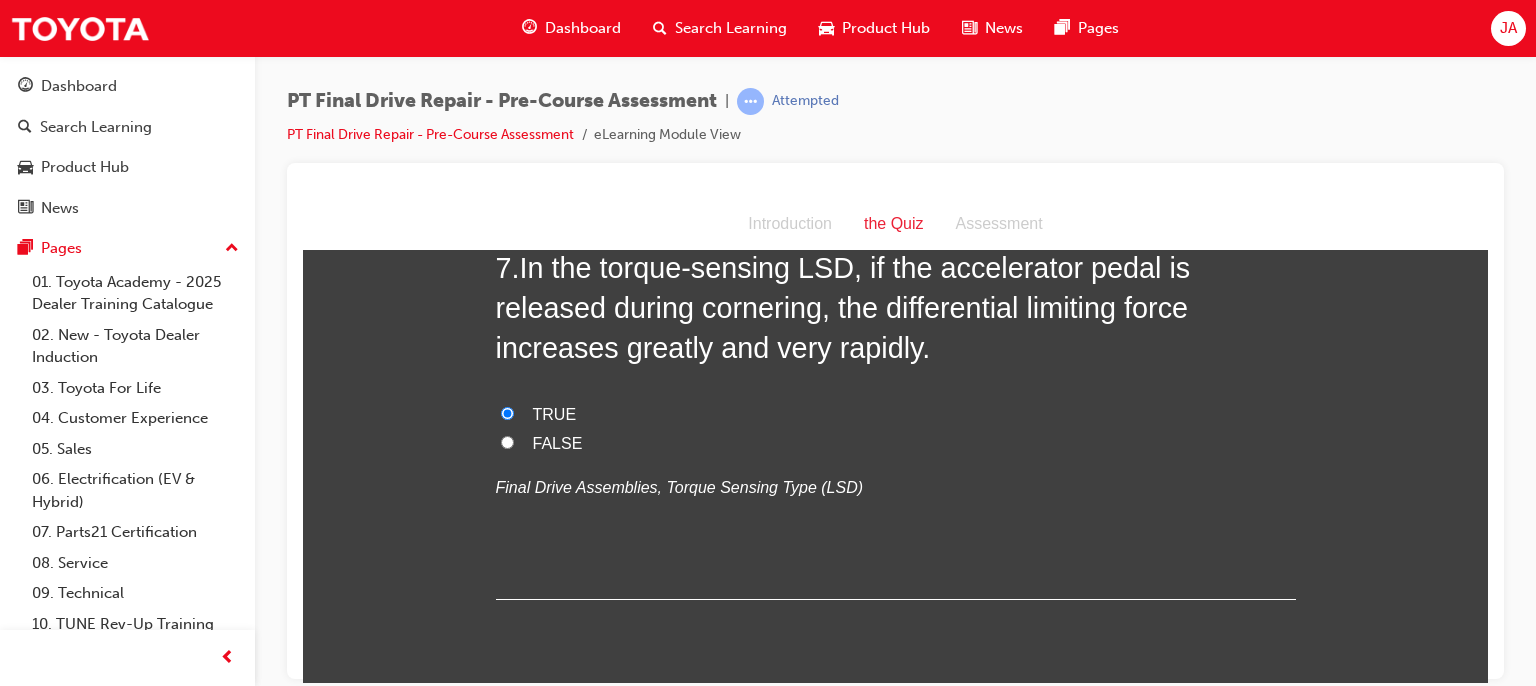 click on "FALSE" at bounding box center (896, 443) 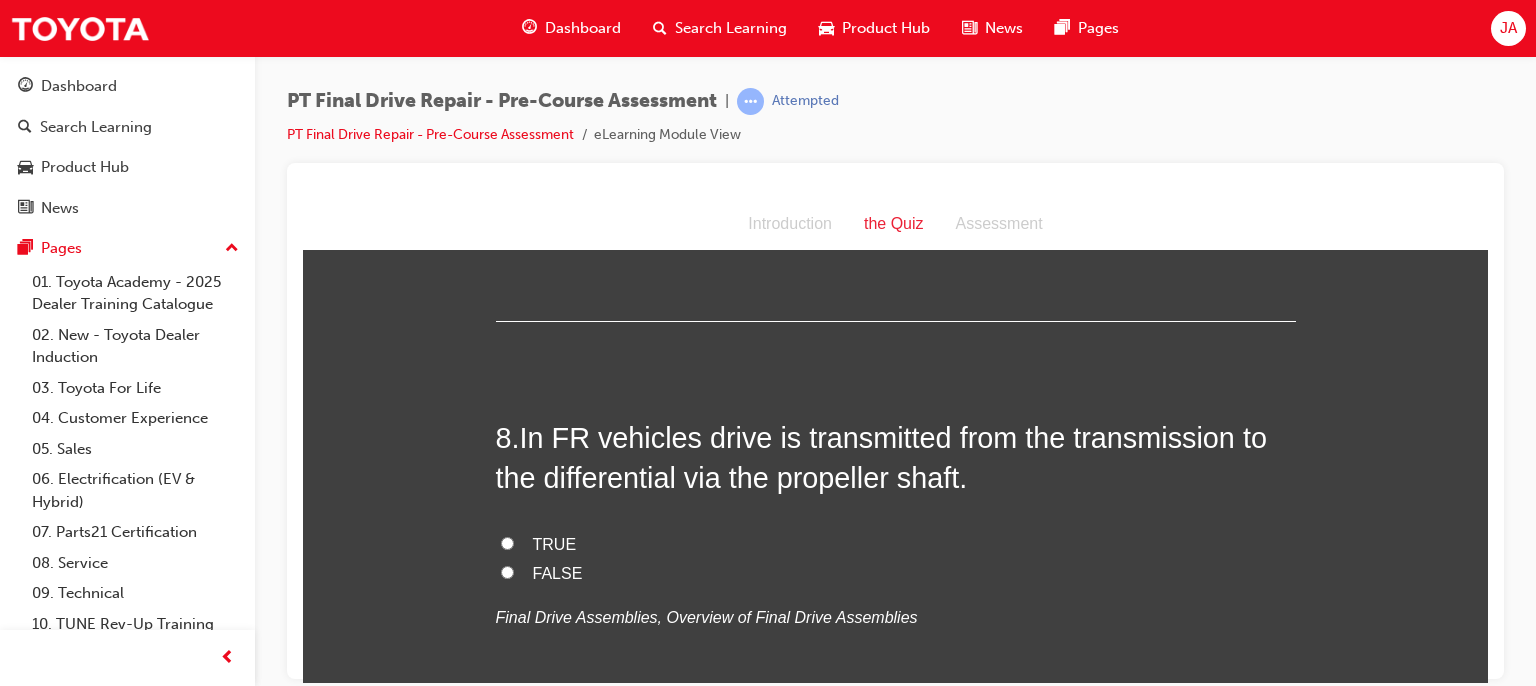 scroll, scrollTop: 2899, scrollLeft: 0, axis: vertical 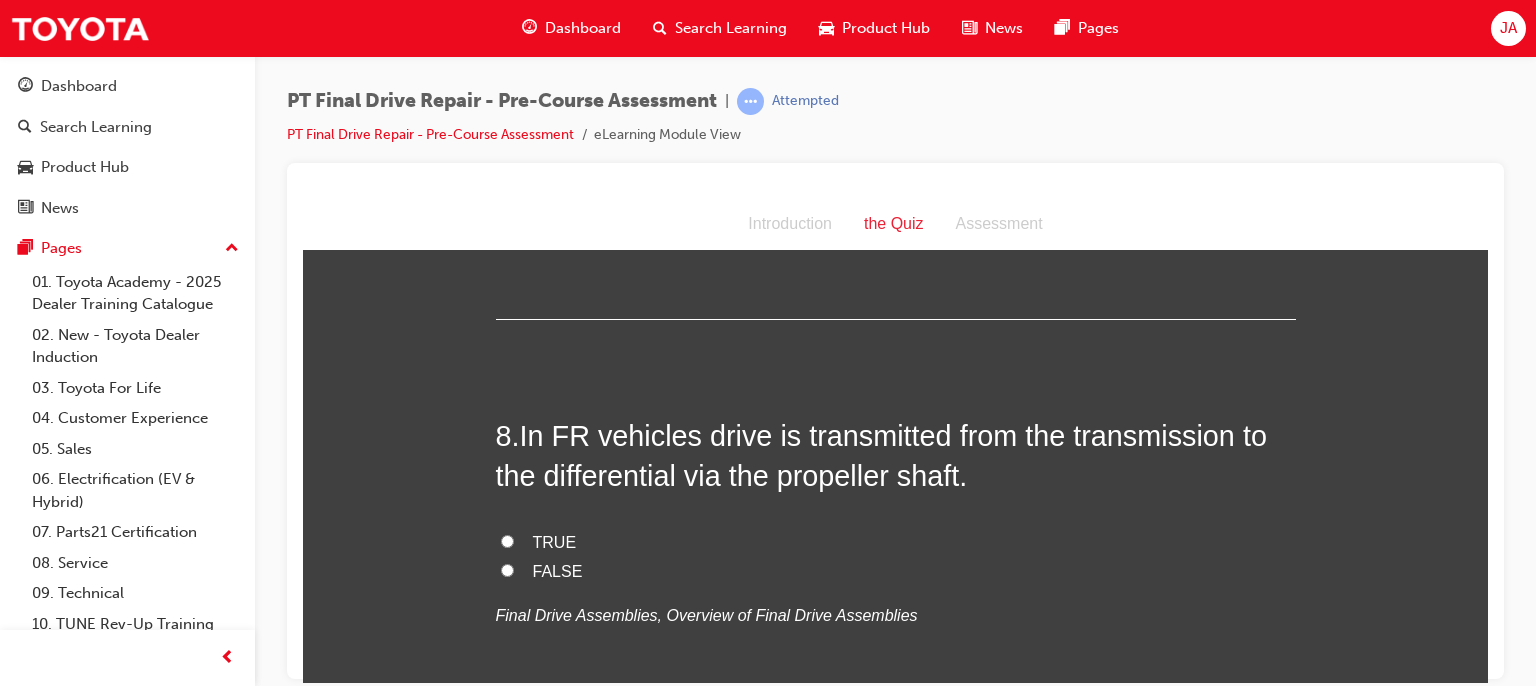 click on "TRUE" at bounding box center (507, 540) 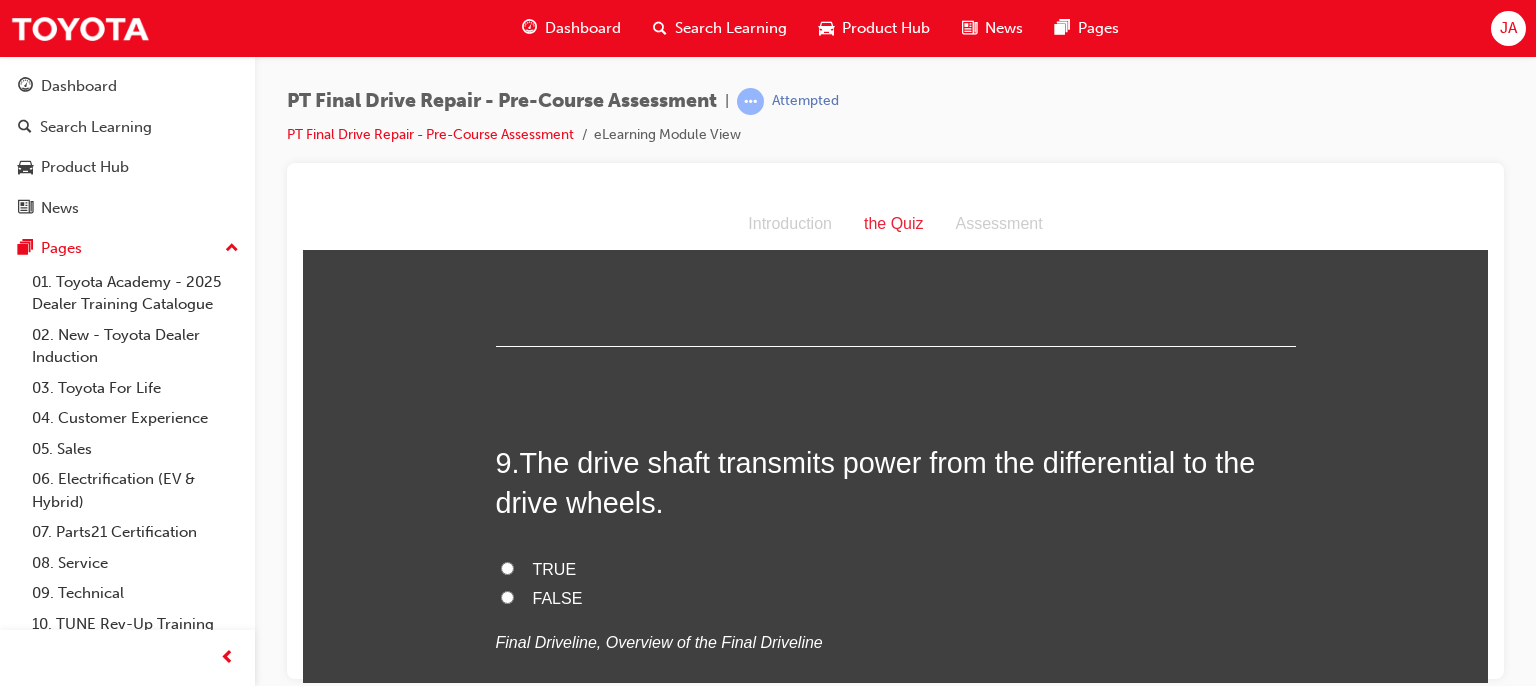scroll, scrollTop: 3286, scrollLeft: 0, axis: vertical 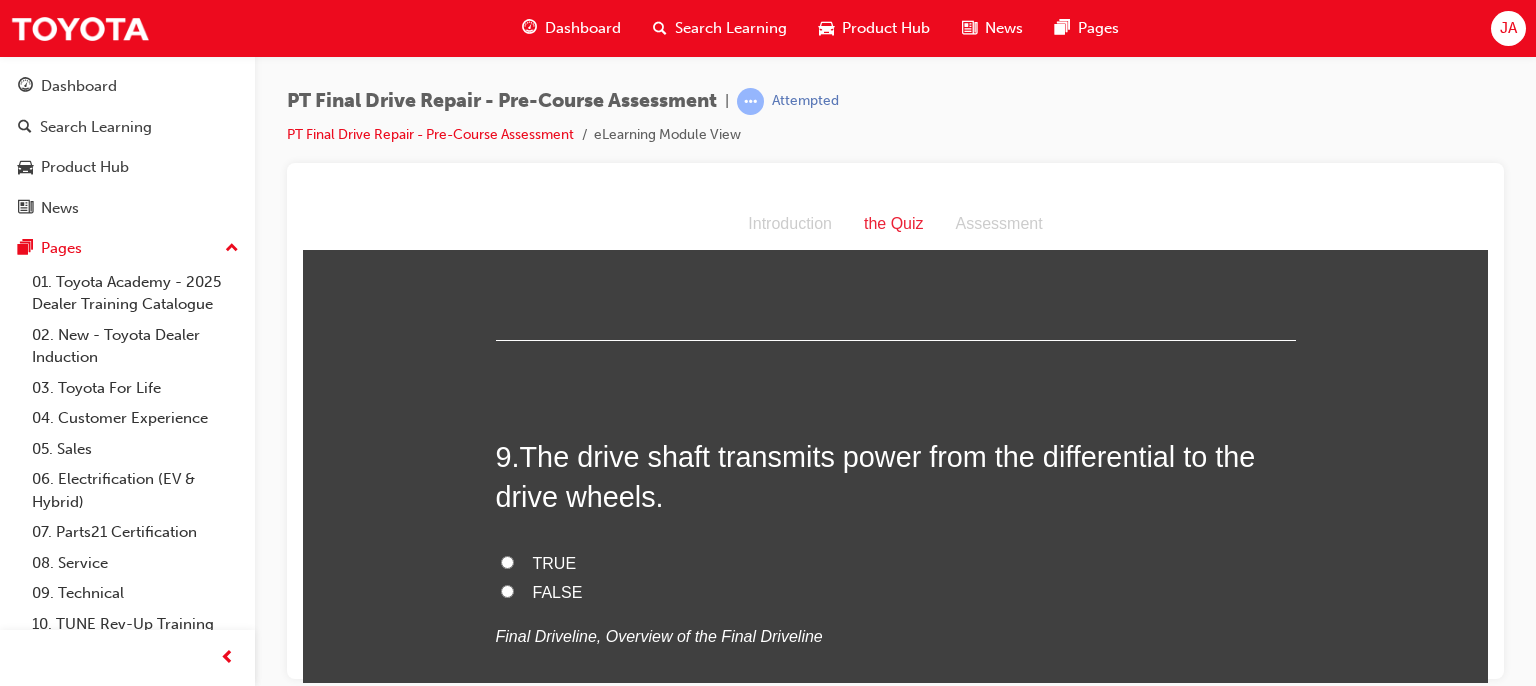 click on "TRUE" at bounding box center (507, 561) 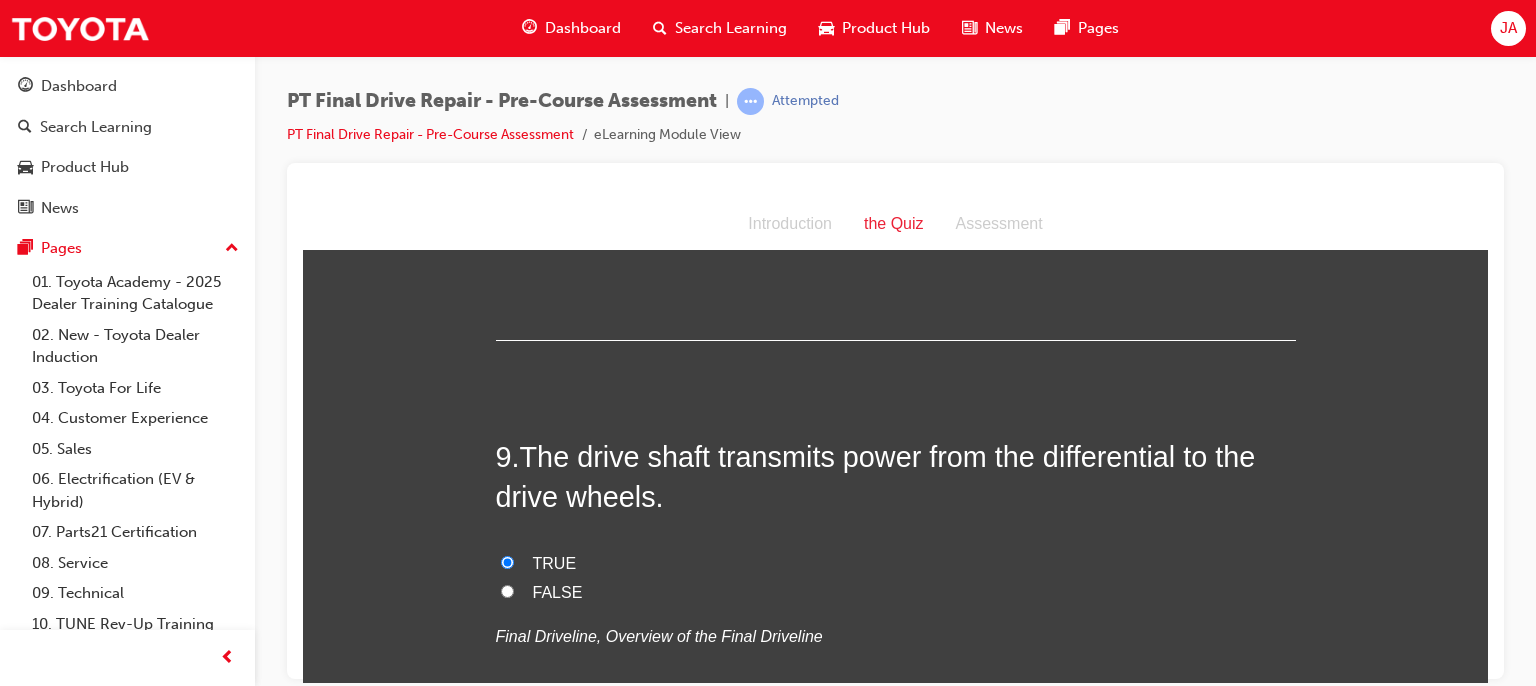 click on "You must select an answer for each question before you can submit. Please note, you will need 8 correct answers in order to pass this quiz. Good luck. 1 . If the drive shafts are of unequal length, the rigidity of the longer drive shaft will be less than that of the shorter drive shaft. FALSE TRUE
Final Driveline, Drive Shaft 2 . During cornering when rotational speed variation between the left and right wheels is small, the resistance of a viscous coupling is small TRUE FALSE
Final Drive Assemblies, Viscous Coupling Type 3 . FR vehicles have rear axles or rear drive shafts. FALSE TRUE
Final Driveline, Axle Shaft 4 . Hydraulic multi-plate clutch type centre differentials were used on older FF based full-time 4WD’s. FALSE TRUE
Four Wheel Drive, Types of Centre Differential Control 5 . Front engine, front wheel drive (FF) vehicles have rear axles. TRUE FALSE
Final Driveline, Axle Shaft 6 . TRUE FALSE
Four Wheel Drive, Types of Centre Differential 7 . TRUE FALSE
8 . TRUE FALSE
9" at bounding box center (895, -810) 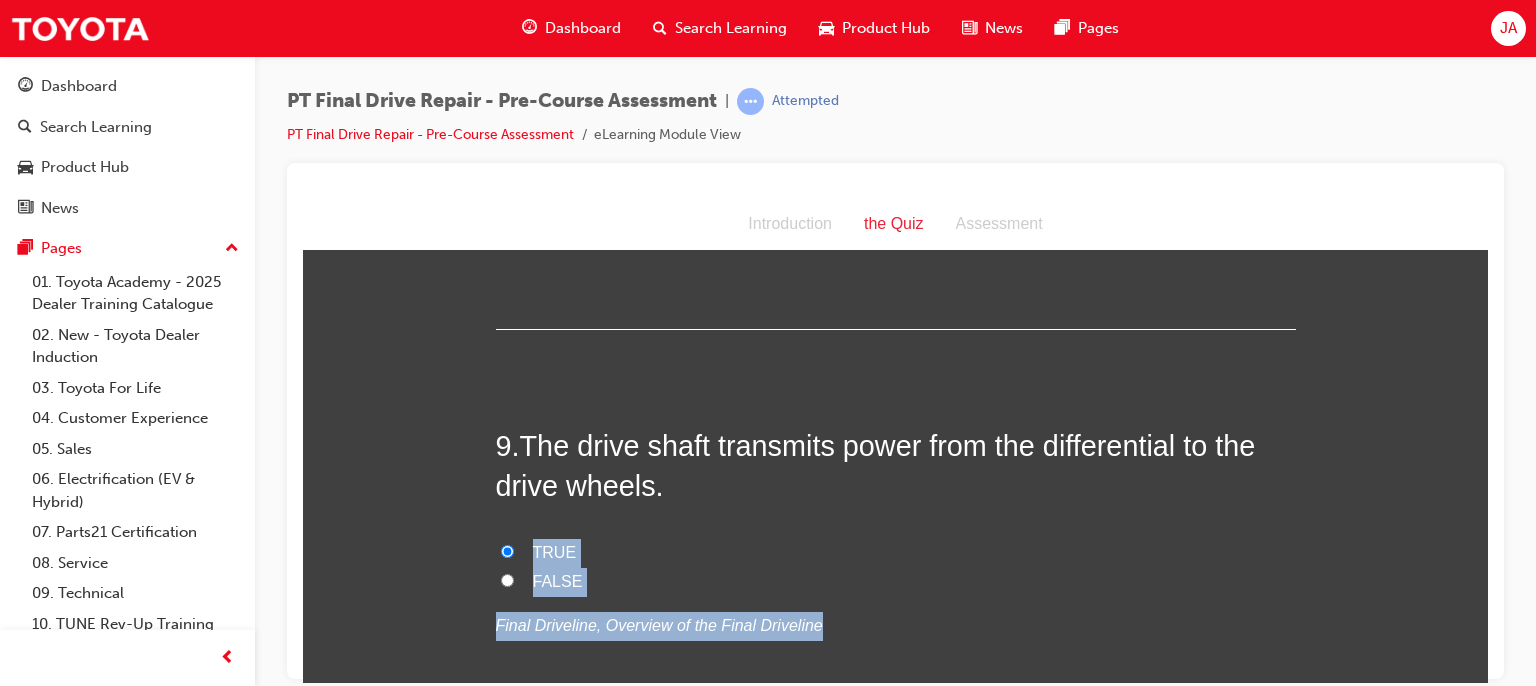 click on "You must select an answer for each question before you can submit. Please note, you will need 8 correct answers in order to pass this quiz. Good luck. 1 . If the drive shafts are of unequal length, the rigidity of the longer drive shaft will be less than that of the shorter drive shaft. FALSE TRUE
Final Driveline, Drive Shaft 2 . During cornering when rotational speed variation between the left and right wheels is small, the resistance of a viscous coupling is small TRUE FALSE
Final Drive Assemblies, Viscous Coupling Type 3 . FR vehicles have rear axles or rear drive shafts. FALSE TRUE
Final Driveline, Axle Shaft 4 . Hydraulic multi-plate clutch type centre differentials were used on older FF based full-time 4WD’s. FALSE TRUE
Four Wheel Drive, Types of Centre Differential Control 5 . Front engine, front wheel drive (FF) vehicles have rear axles. TRUE FALSE
Final Driveline, Axle Shaft 6 . TRUE FALSE
Four Wheel Drive, Types of Centre Differential 7 . TRUE FALSE
8 . TRUE FALSE
9" at bounding box center [895, -821] 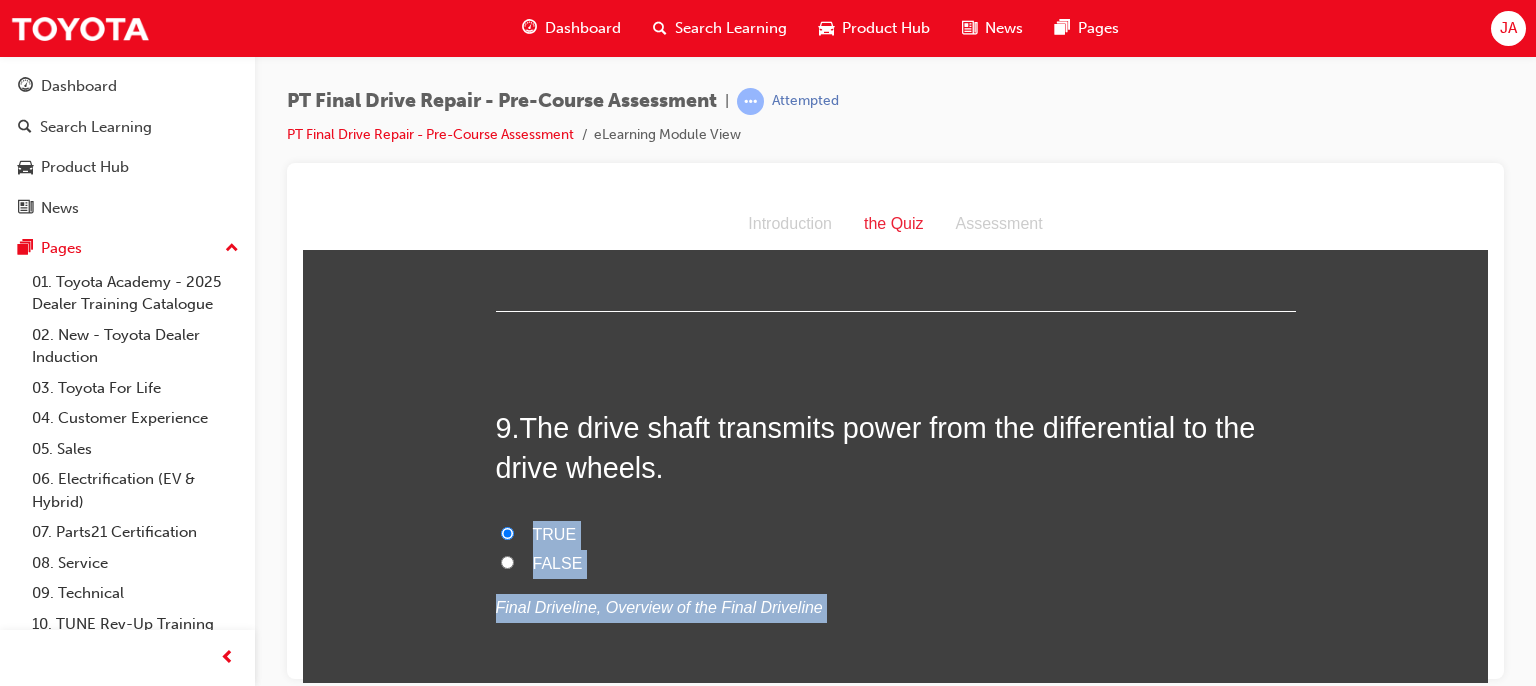 click on "You must select an answer for each question before you can submit. Please note, you will need 8 correct answers in order to pass this quiz. Good luck. 1 . If the drive shafts are of unequal length, the rigidity of the longer drive shaft will be less than that of the shorter drive shaft. FALSE TRUE
Final Driveline, Drive Shaft 2 . During cornering when rotational speed variation between the left and right wheels is small, the resistance of a viscous coupling is small TRUE FALSE
Final Drive Assemblies, Viscous Coupling Type 3 . FR vehicles have rear axles or rear drive shafts. FALSE TRUE
Final Driveline, Axle Shaft 4 . Hydraulic multi-plate clutch type centre differentials were used on older FF based full-time 4WD’s. FALSE TRUE
Four Wheel Drive, Types of Centre Differential Control 5 . Front engine, front wheel drive (FF) vehicles have rear axles. TRUE FALSE
Final Driveline, Axle Shaft 6 . TRUE FALSE
Four Wheel Drive, Types of Centre Differential 7 . TRUE FALSE
8 . TRUE FALSE
9" at bounding box center [895, -839] 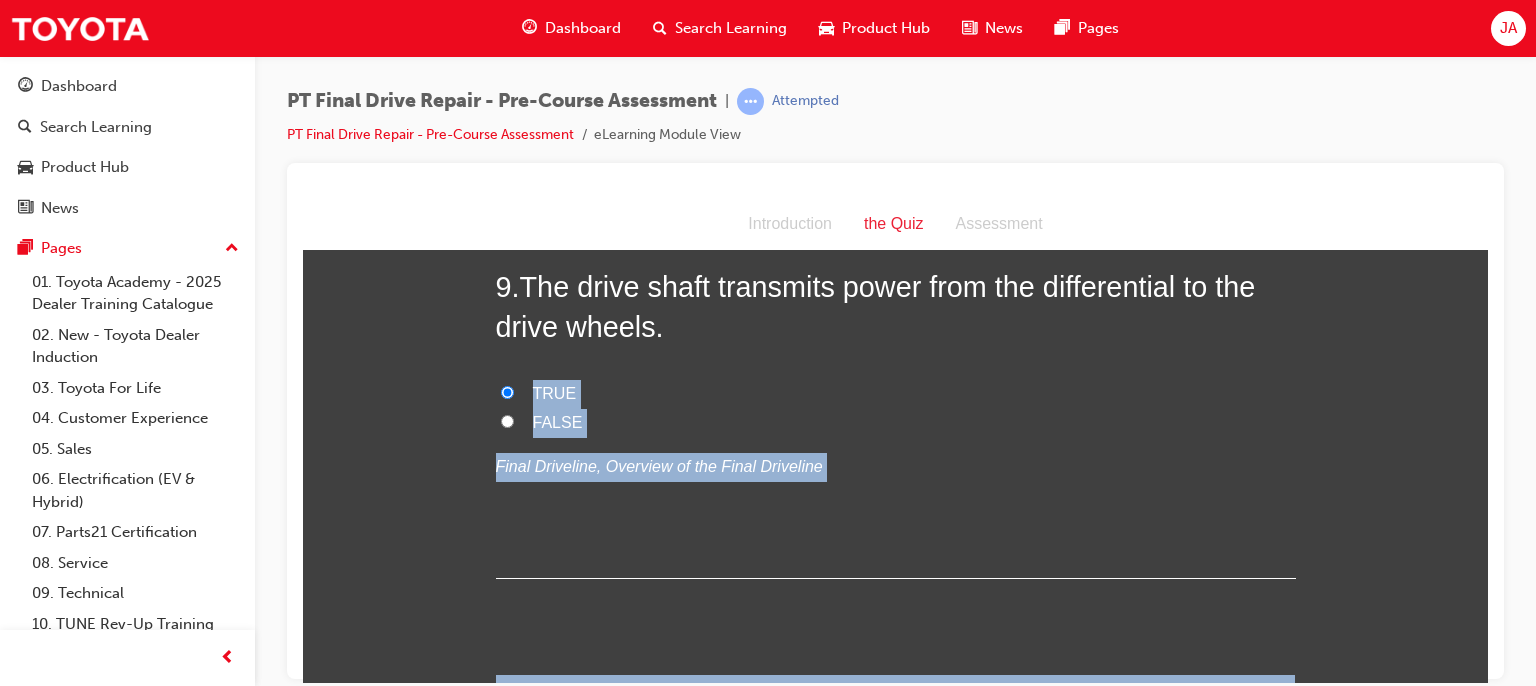 click on "You must select an answer for each question before you can submit. Please note, you will need 8 correct answers in order to pass this quiz. Good luck. 1 . If the drive shafts are of unequal length, the rigidity of the longer drive shaft will be less than that of the shorter drive shaft. FALSE TRUE
Final Driveline, Drive Shaft 2 . During cornering when rotational speed variation between the left and right wheels is small, the resistance of a viscous coupling is small TRUE FALSE
Final Drive Assemblies, Viscous Coupling Type 3 . FR vehicles have rear axles or rear drive shafts. FALSE TRUE
Final Driveline, Axle Shaft 4 . Hydraulic multi-plate clutch type centre differentials were used on older FF based full-time 4WD’s. FALSE TRUE
Four Wheel Drive, Types of Centre Differential Control 5 . Front engine, front wheel drive (FF) vehicles have rear axles. TRUE FALSE
Final Driveline, Axle Shaft 6 . TRUE FALSE
Four Wheel Drive, Types of Centre Differential 7 . TRUE FALSE
8 . TRUE FALSE
9" at bounding box center (895, -980) 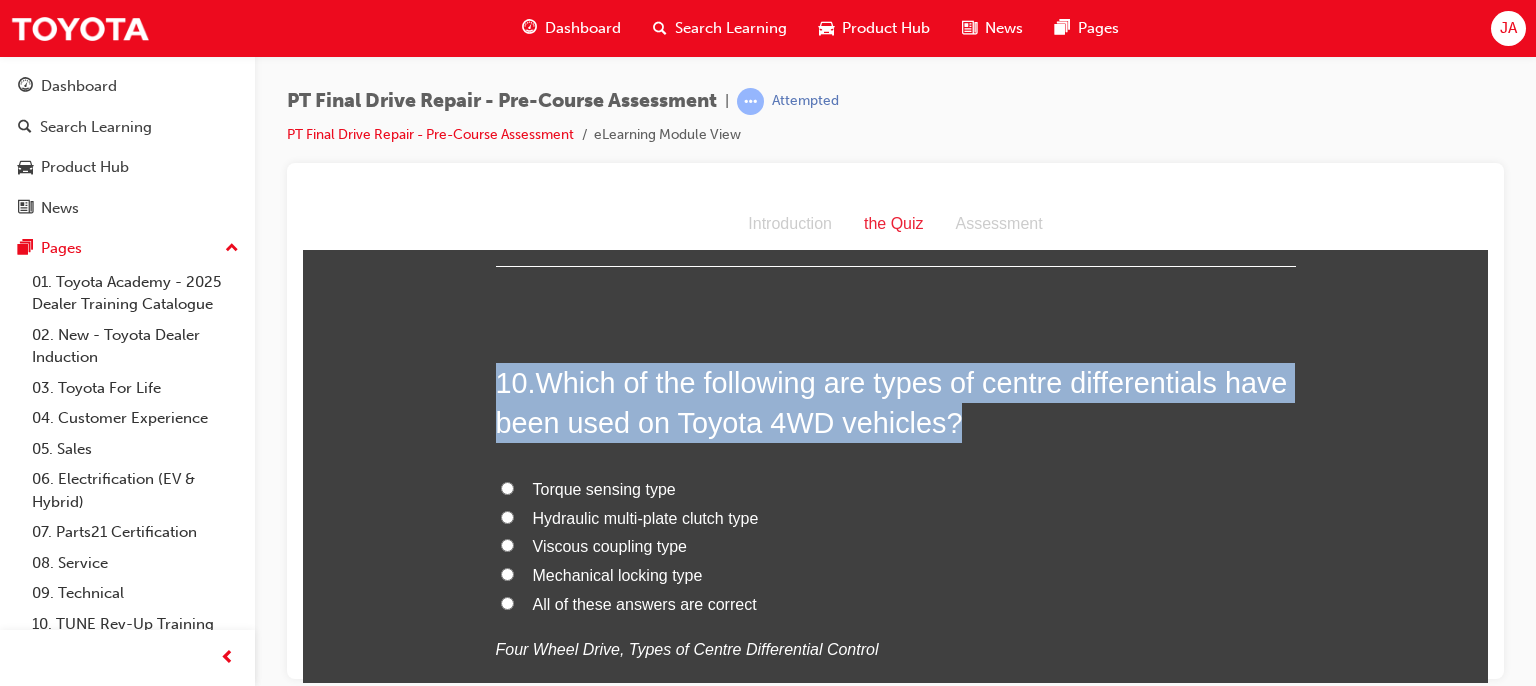 scroll, scrollTop: 3777, scrollLeft: 0, axis: vertical 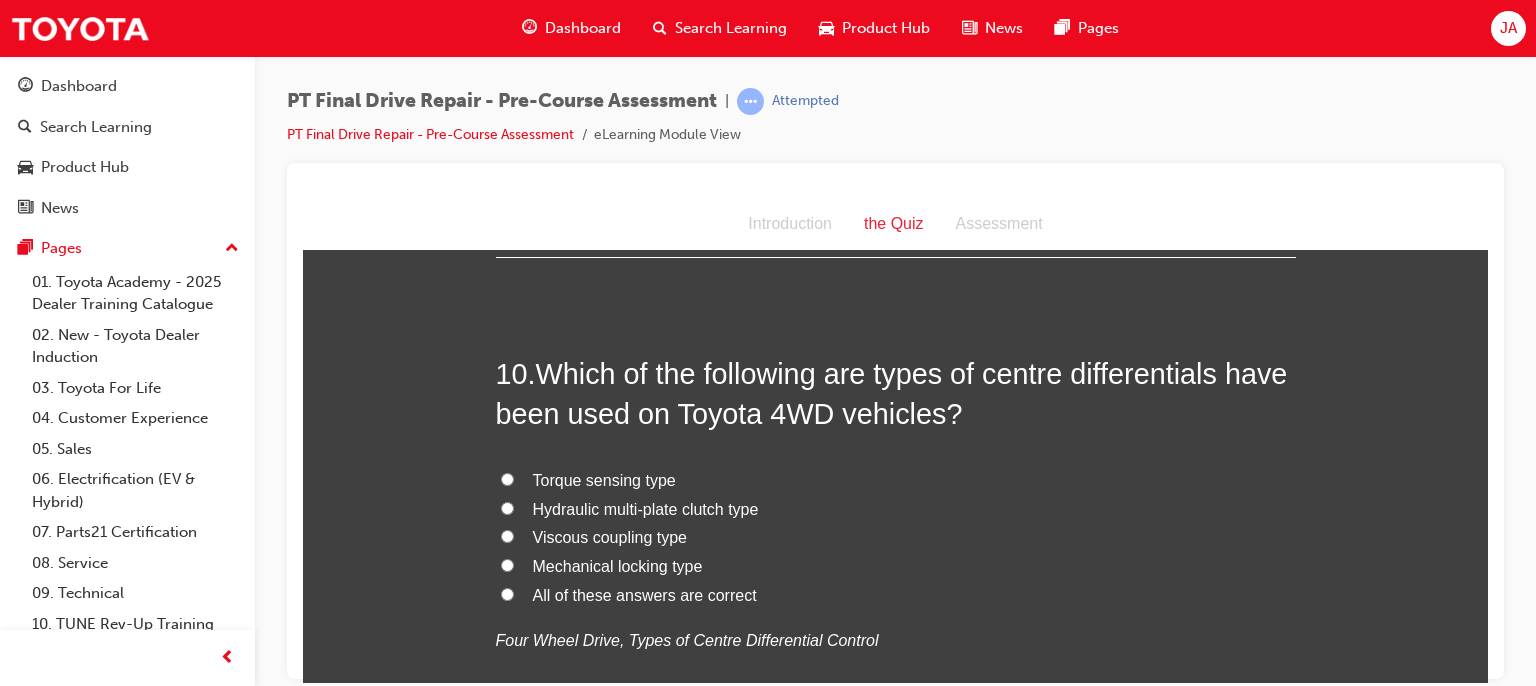 click on "Torque sensing type Hydraulic multi-plate clutch type Viscous coupling type Mechanical locking type All of these answers are correct
Four Wheel Drive, Types of Centre Differential Control" at bounding box center [896, 560] 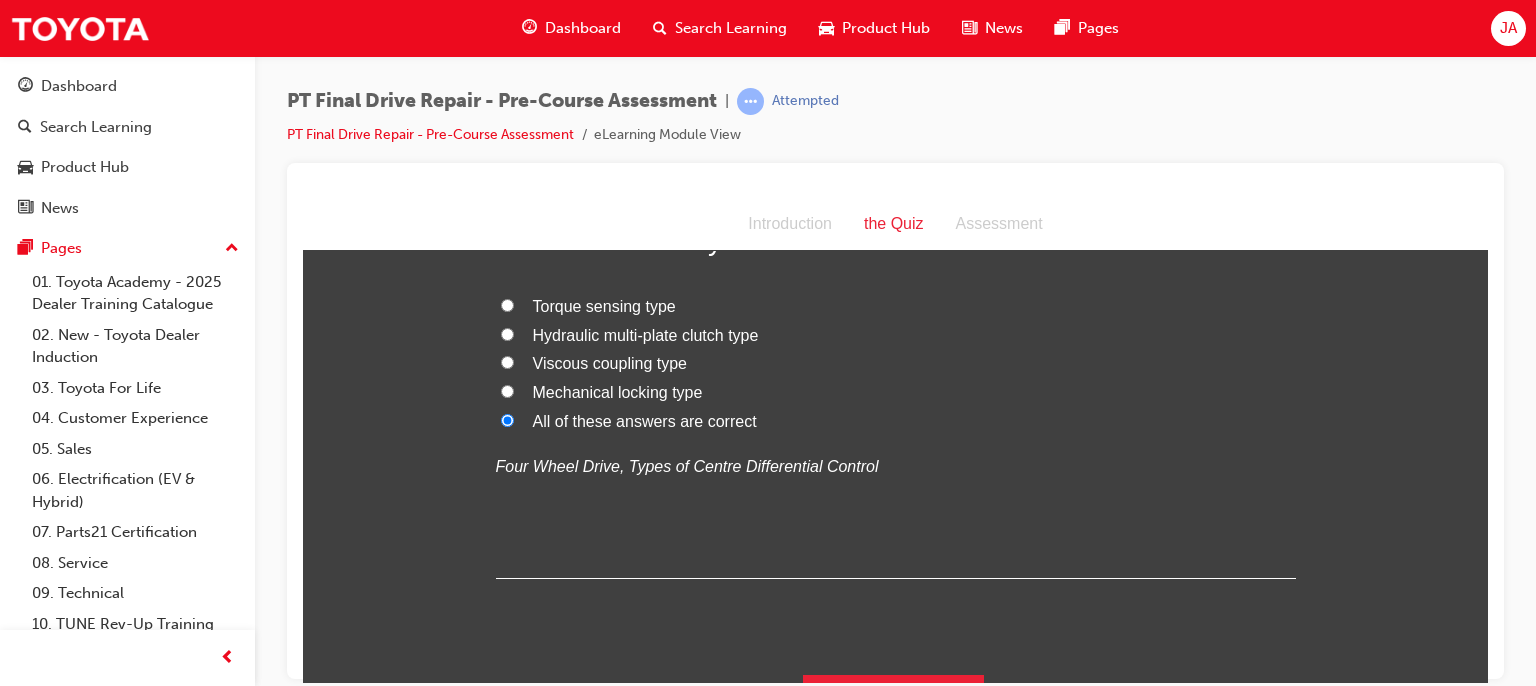 scroll, scrollTop: 3955, scrollLeft: 0, axis: vertical 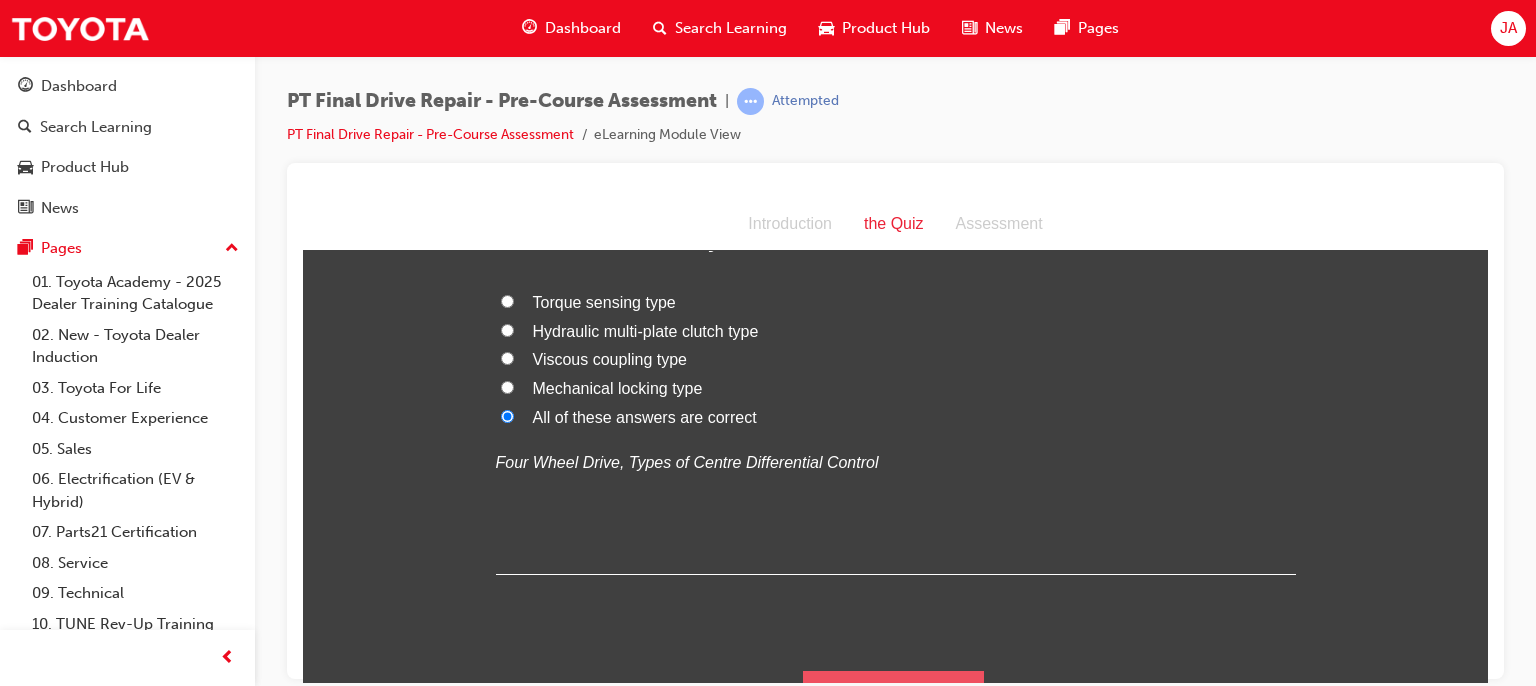 click on "Submit Answers" at bounding box center [894, 698] 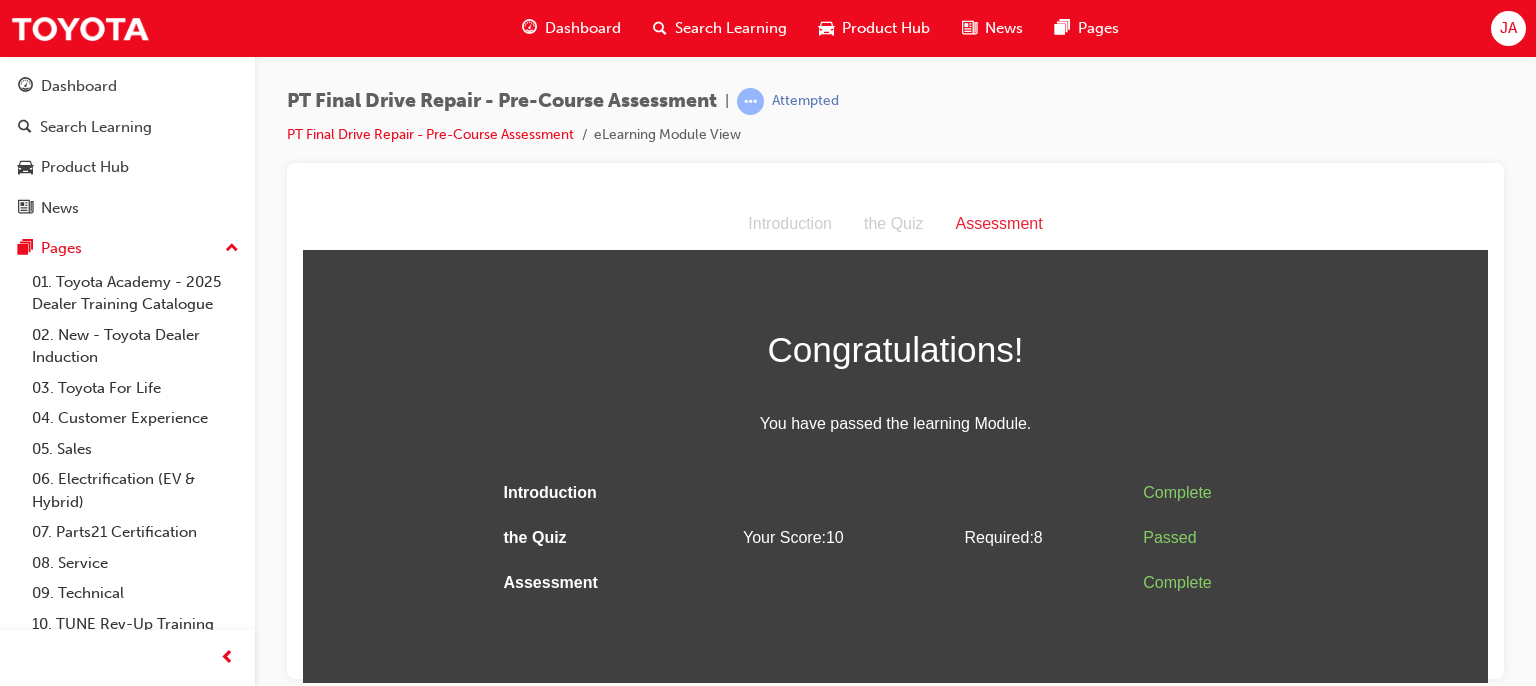 scroll, scrollTop: 0, scrollLeft: 0, axis: both 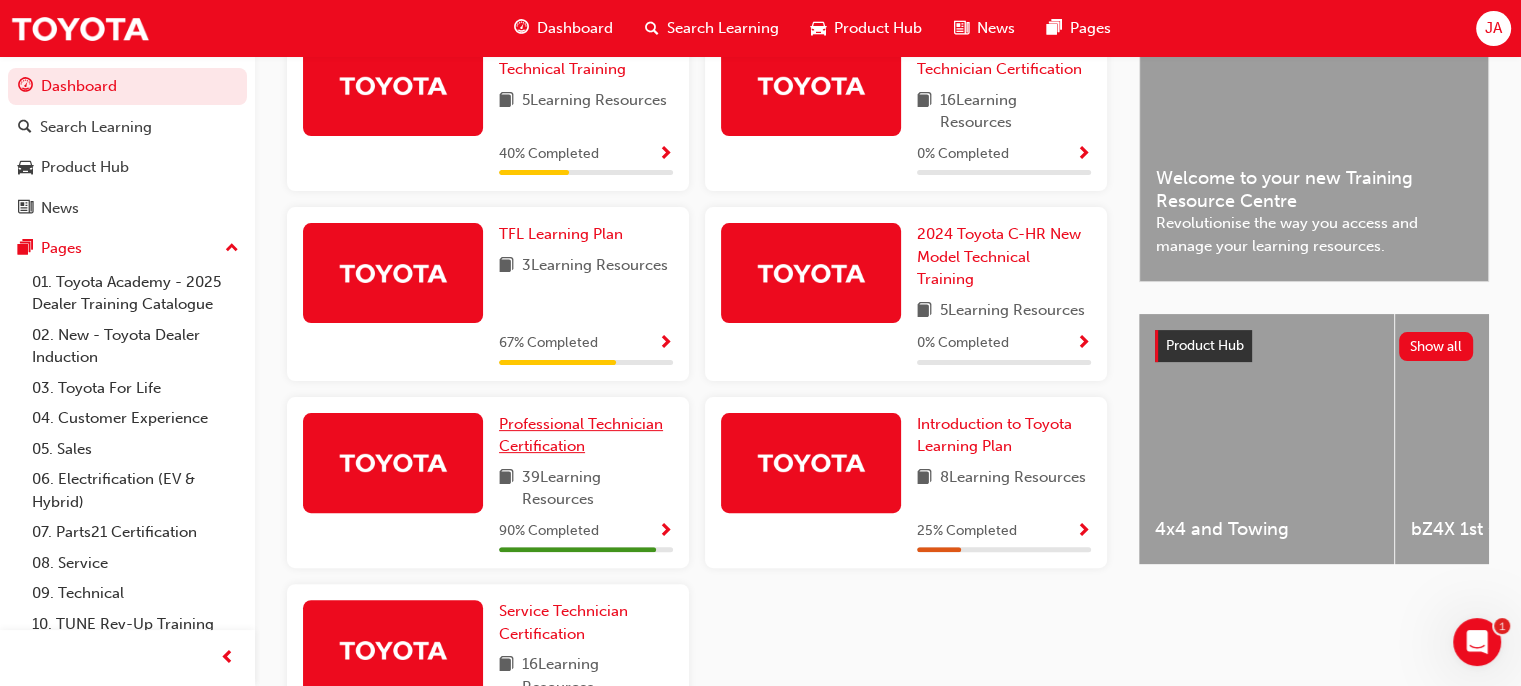 click on "Professional Technician Certification" at bounding box center [581, 435] 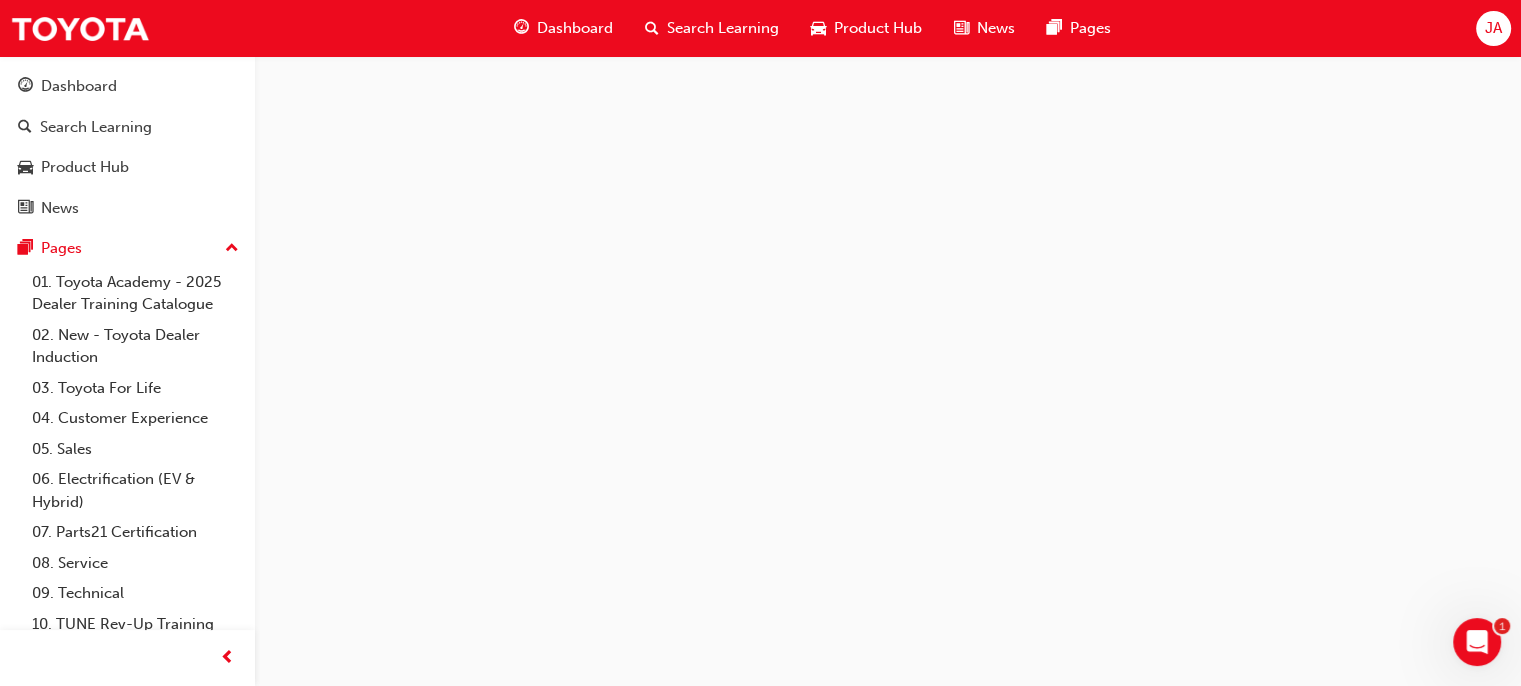 scroll, scrollTop: 0, scrollLeft: 0, axis: both 